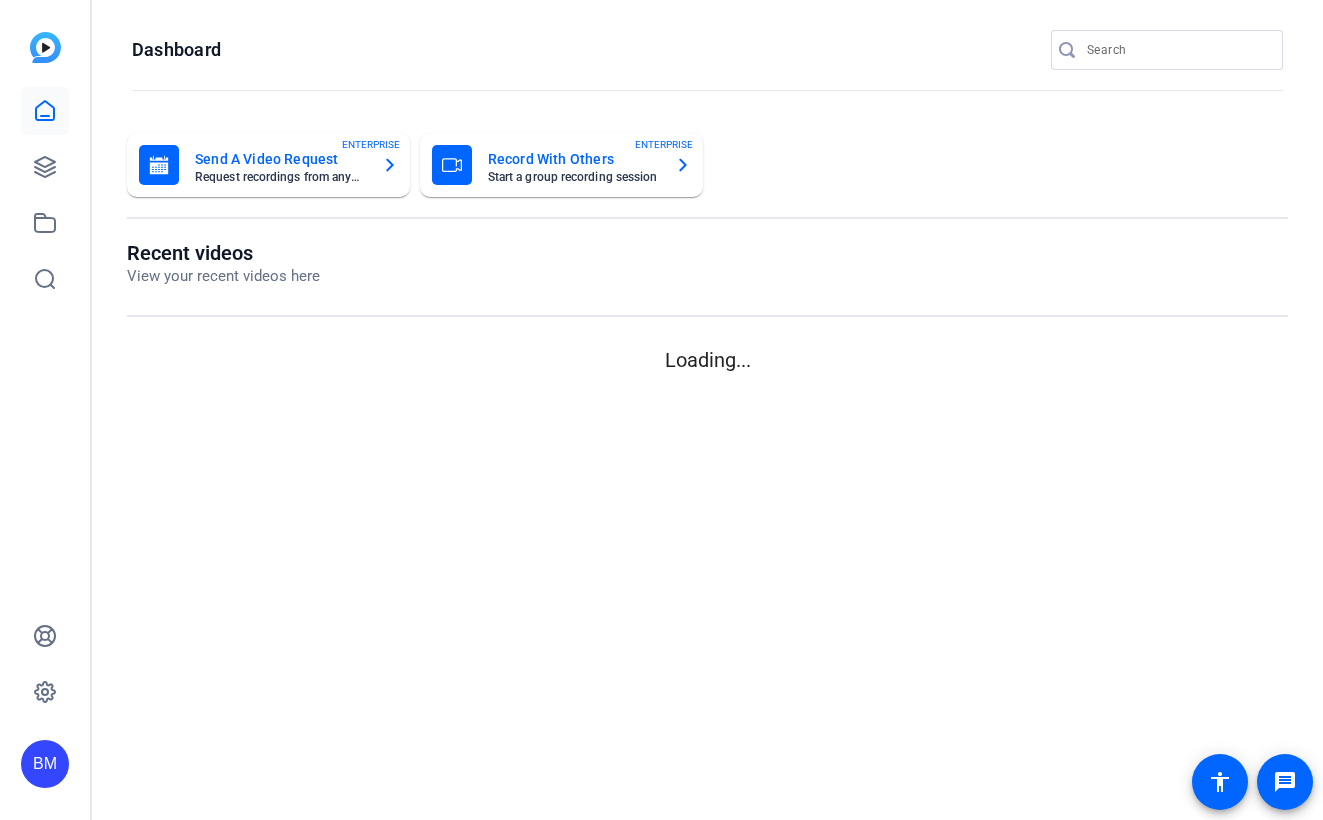 scroll, scrollTop: 0, scrollLeft: 0, axis: both 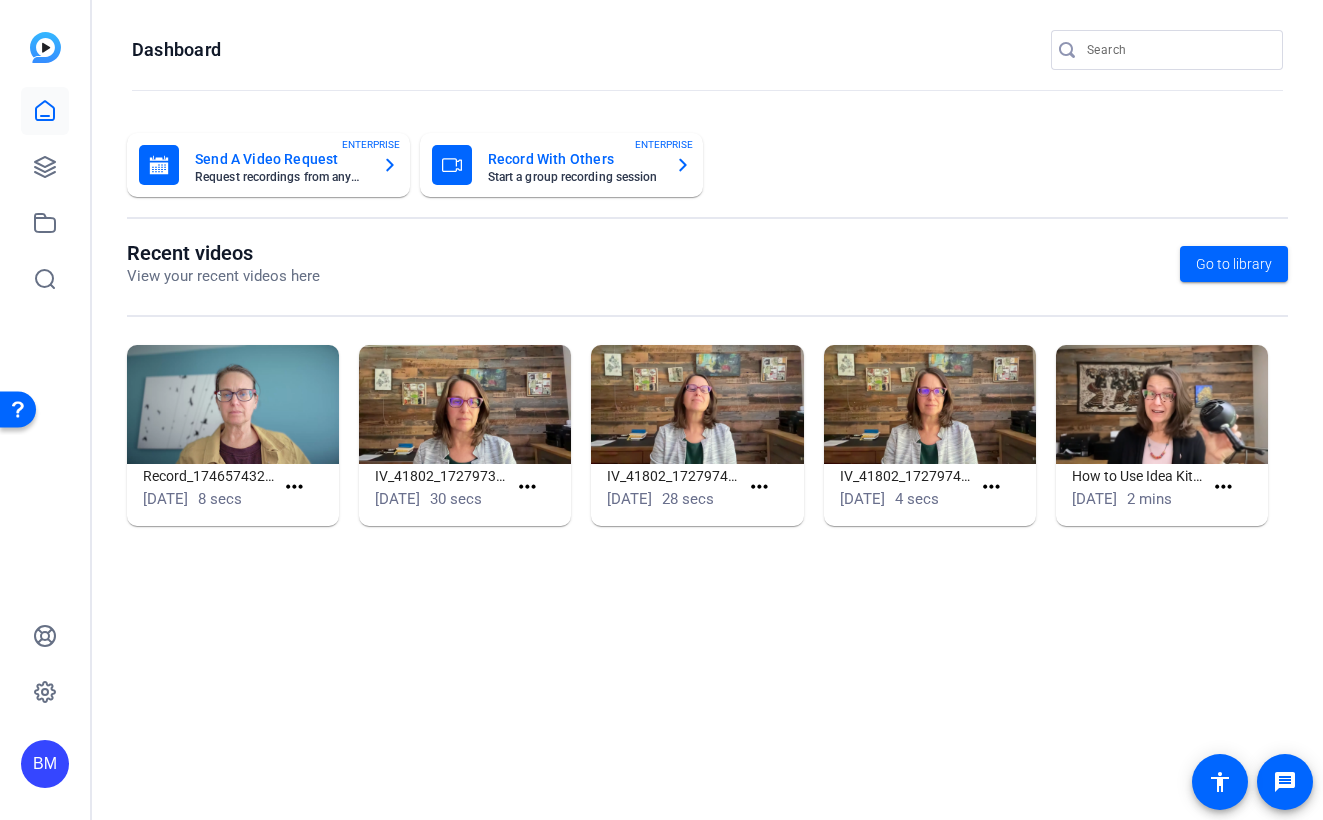 click at bounding box center [1177, 50] 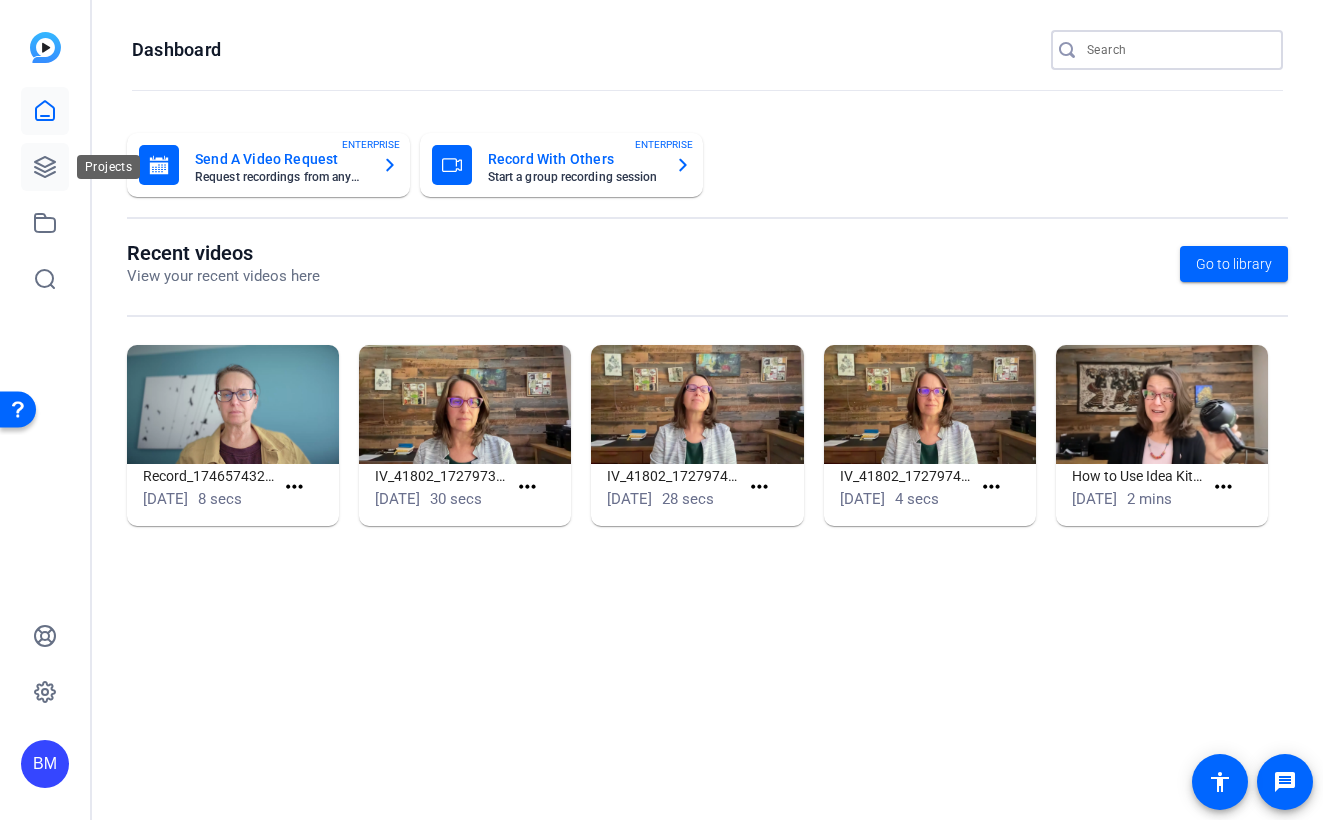 click 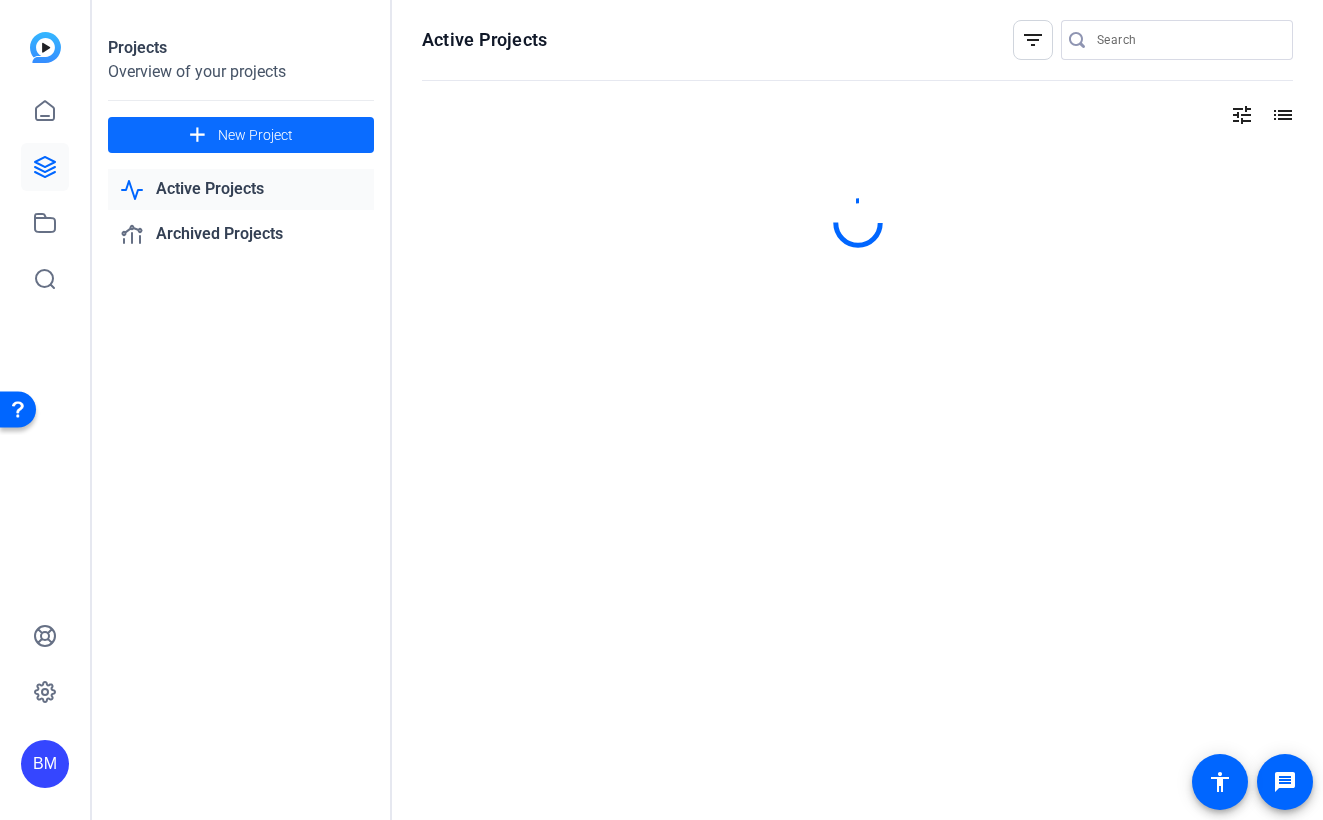 click on "New Project" 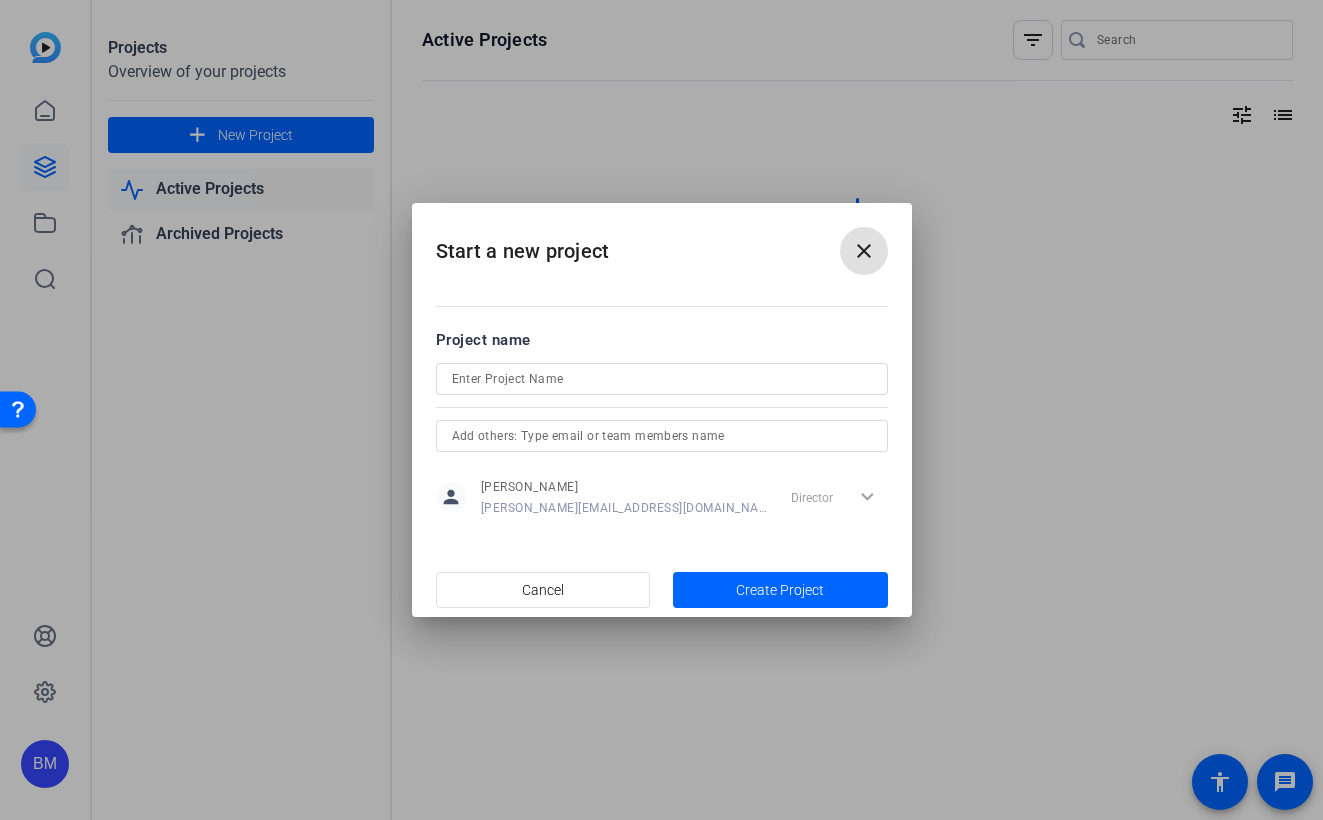 click at bounding box center (662, 379) 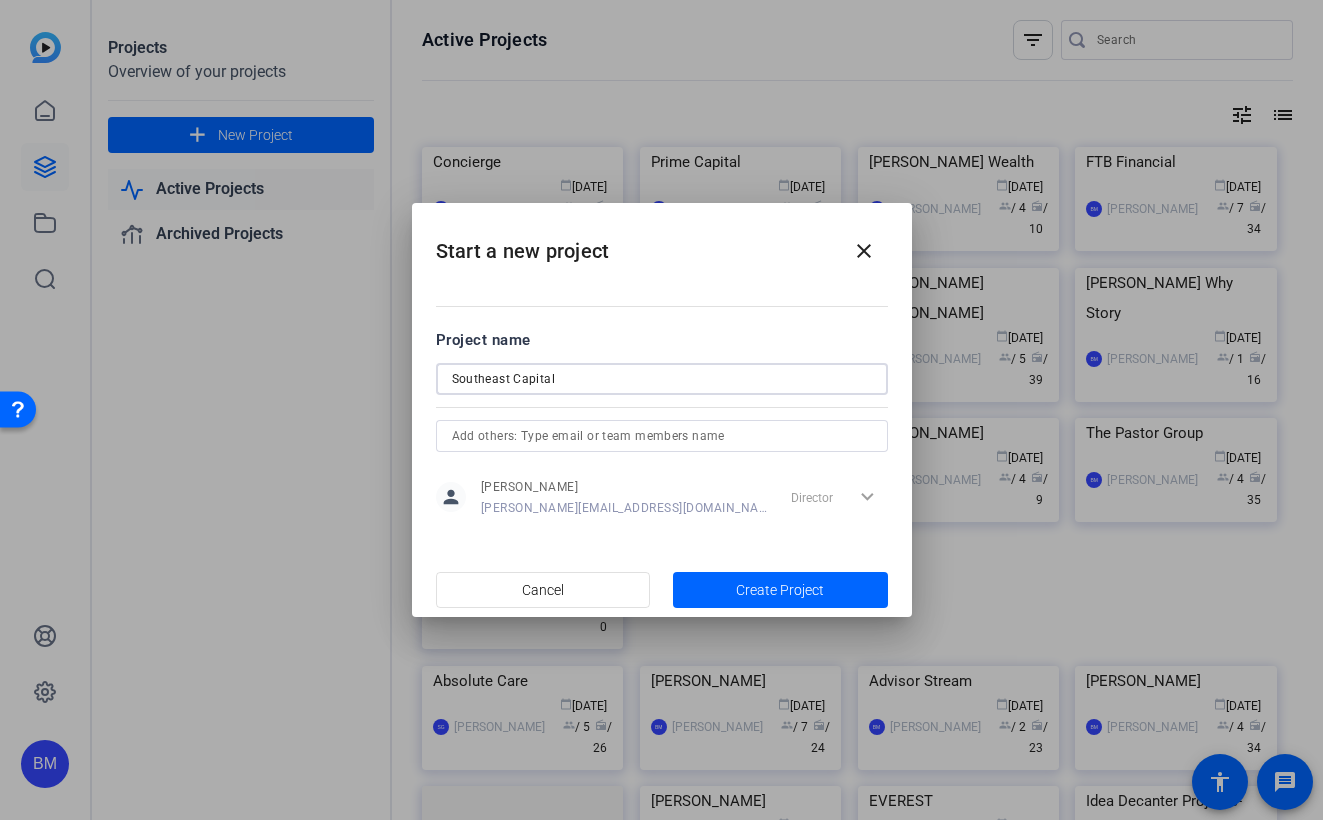 type on "Southeast Capital" 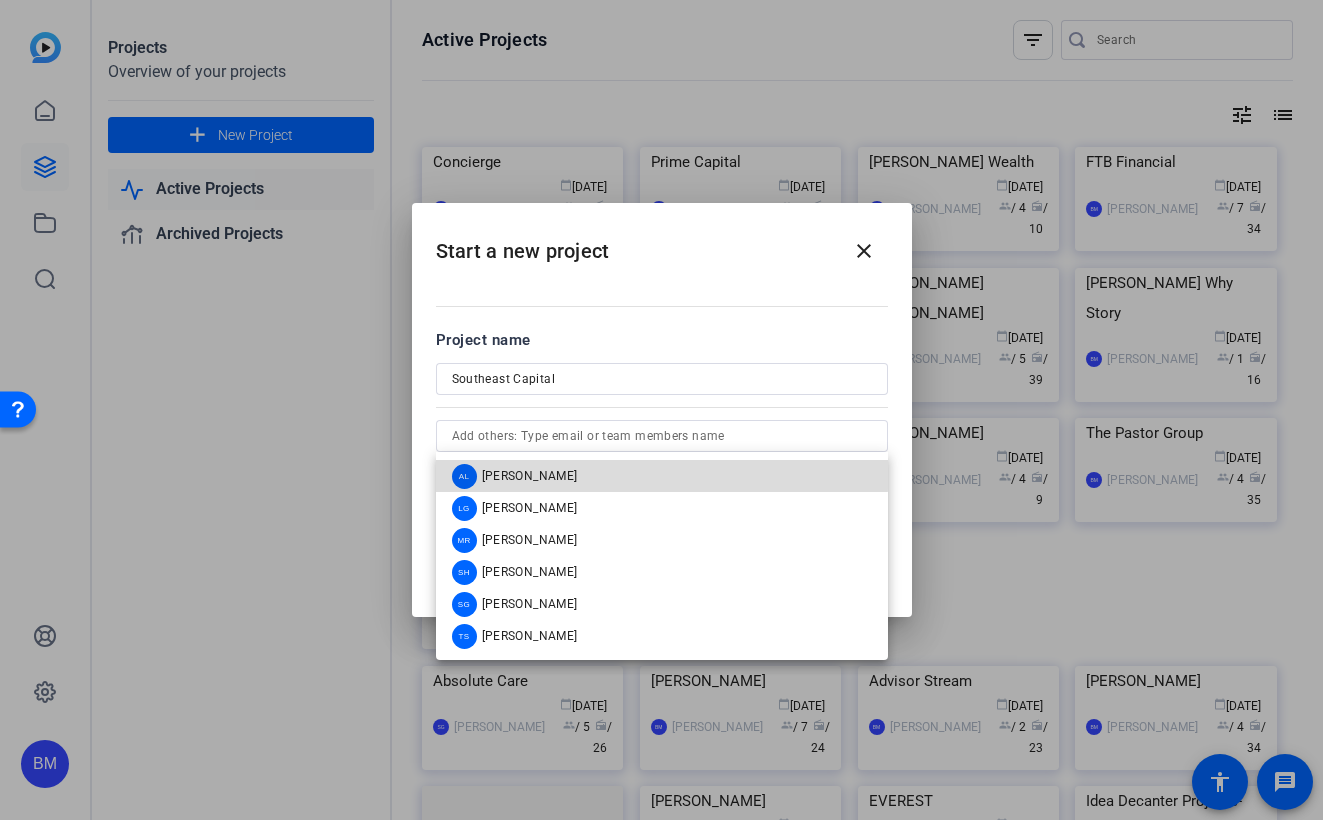 click on "AL  [PERSON_NAME]" at bounding box center [662, 476] 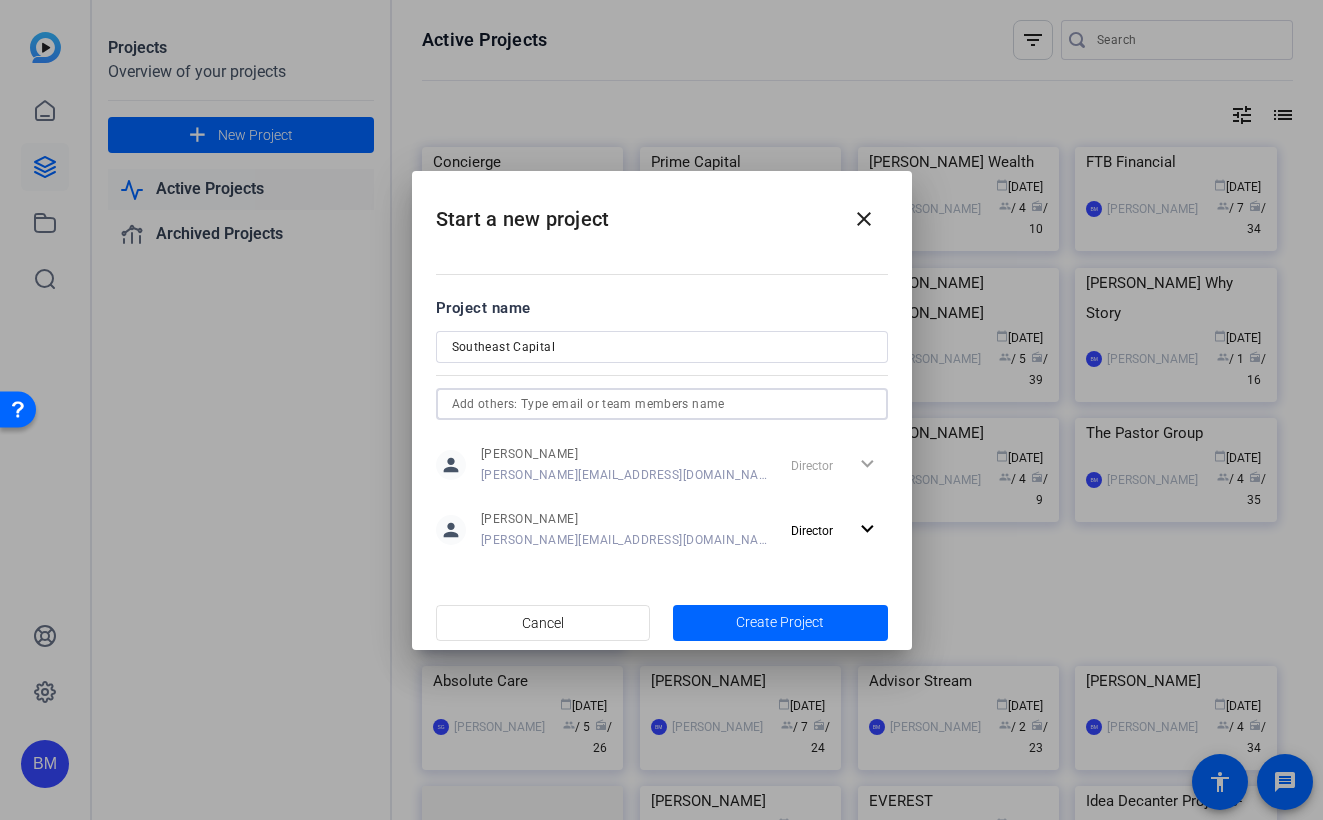 click at bounding box center (662, 404) 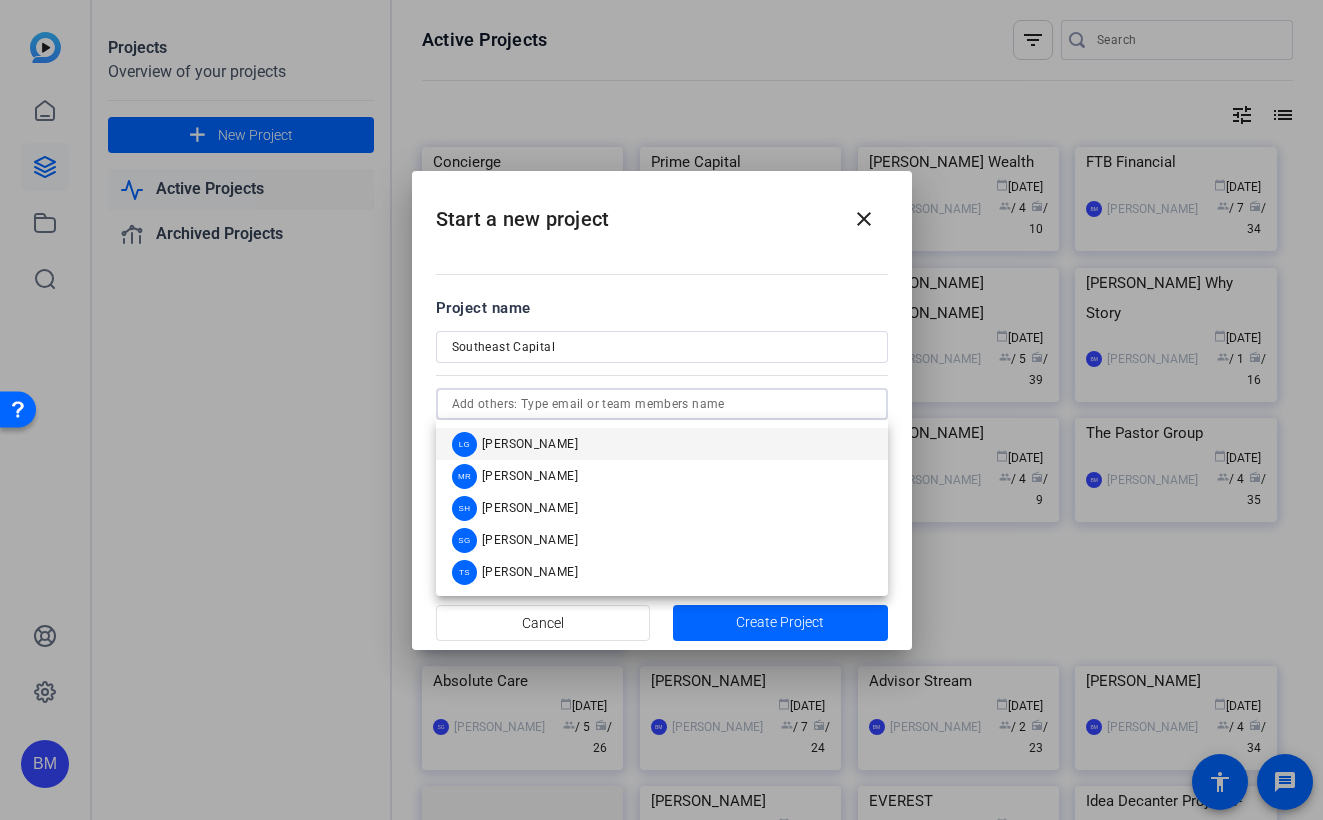 click at bounding box center [662, 404] 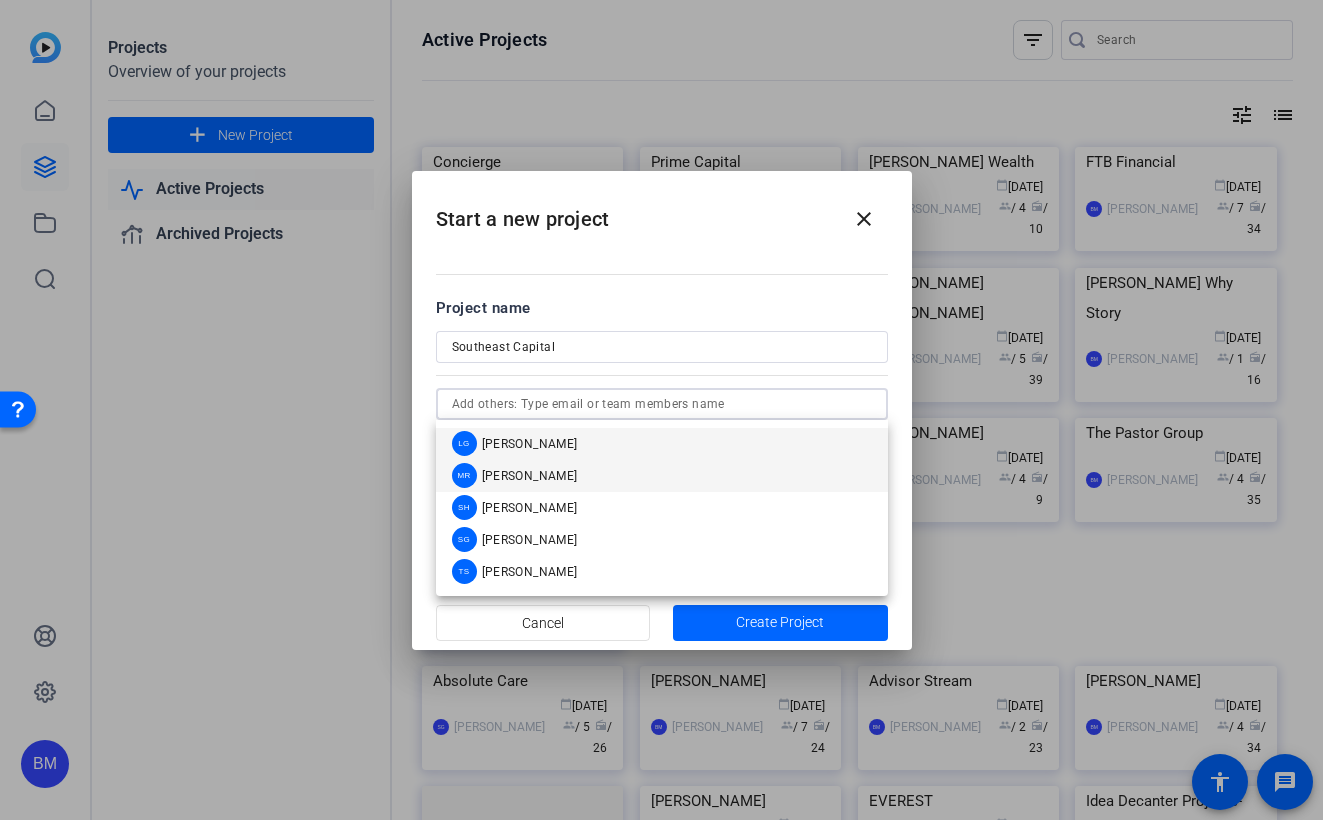 click on "[PERSON_NAME]" at bounding box center (530, 476) 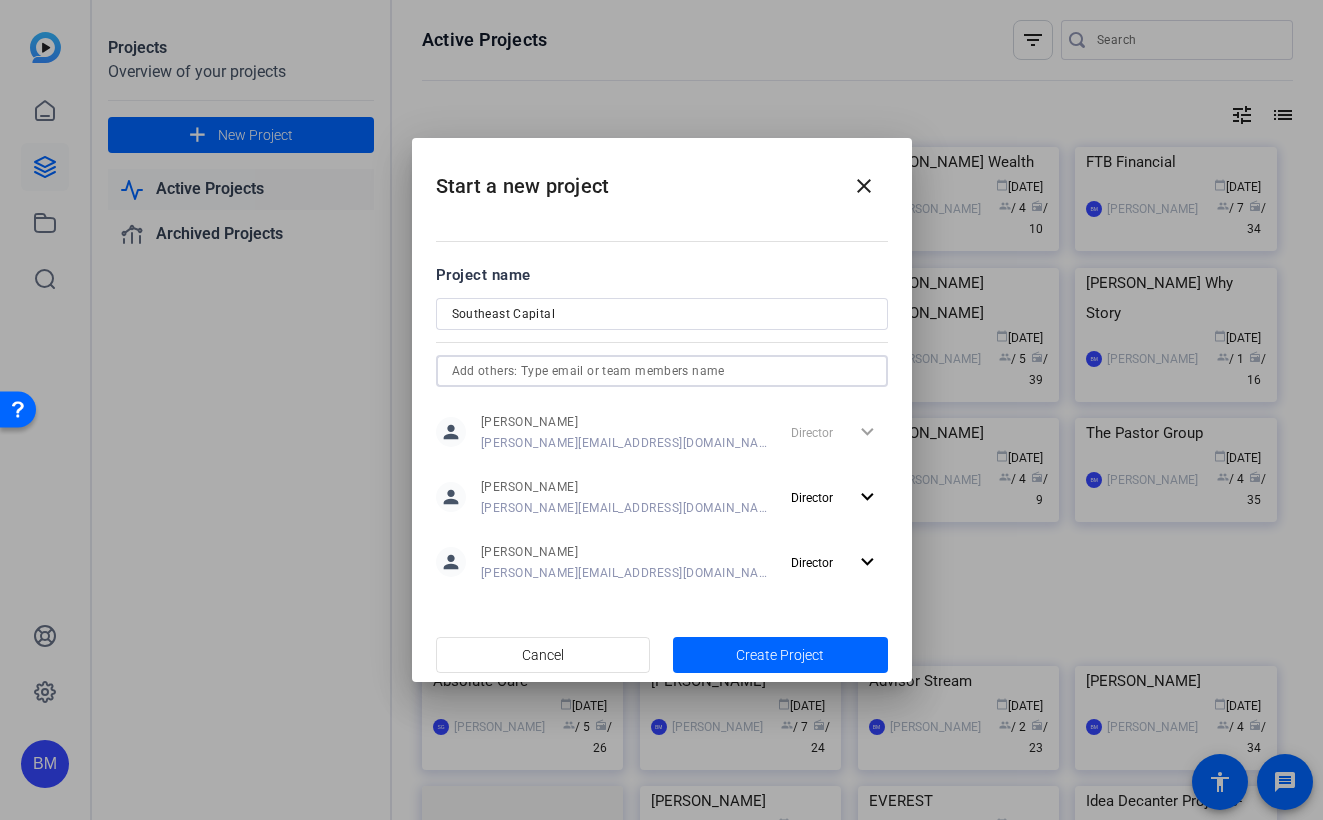 click at bounding box center [662, 371] 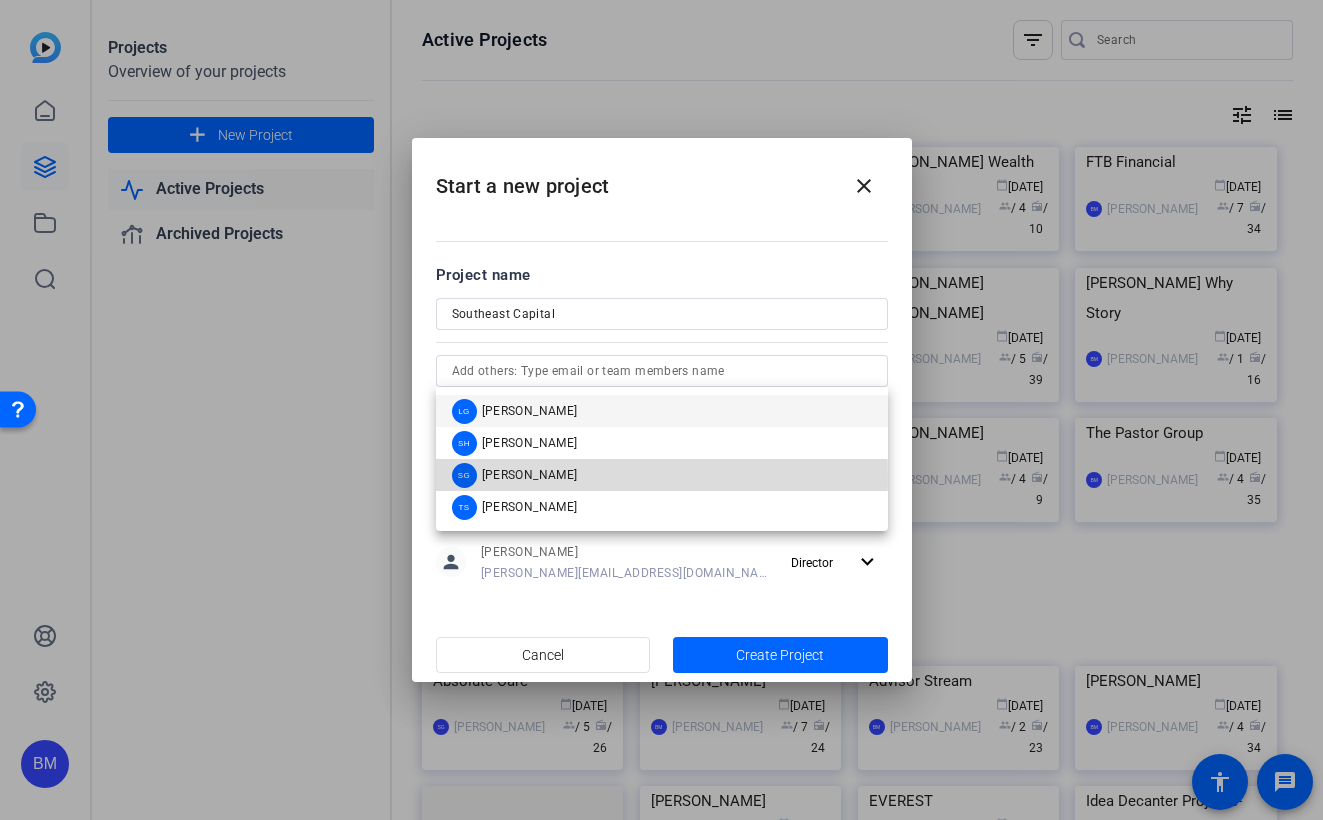 click on "[PERSON_NAME]" at bounding box center (530, 475) 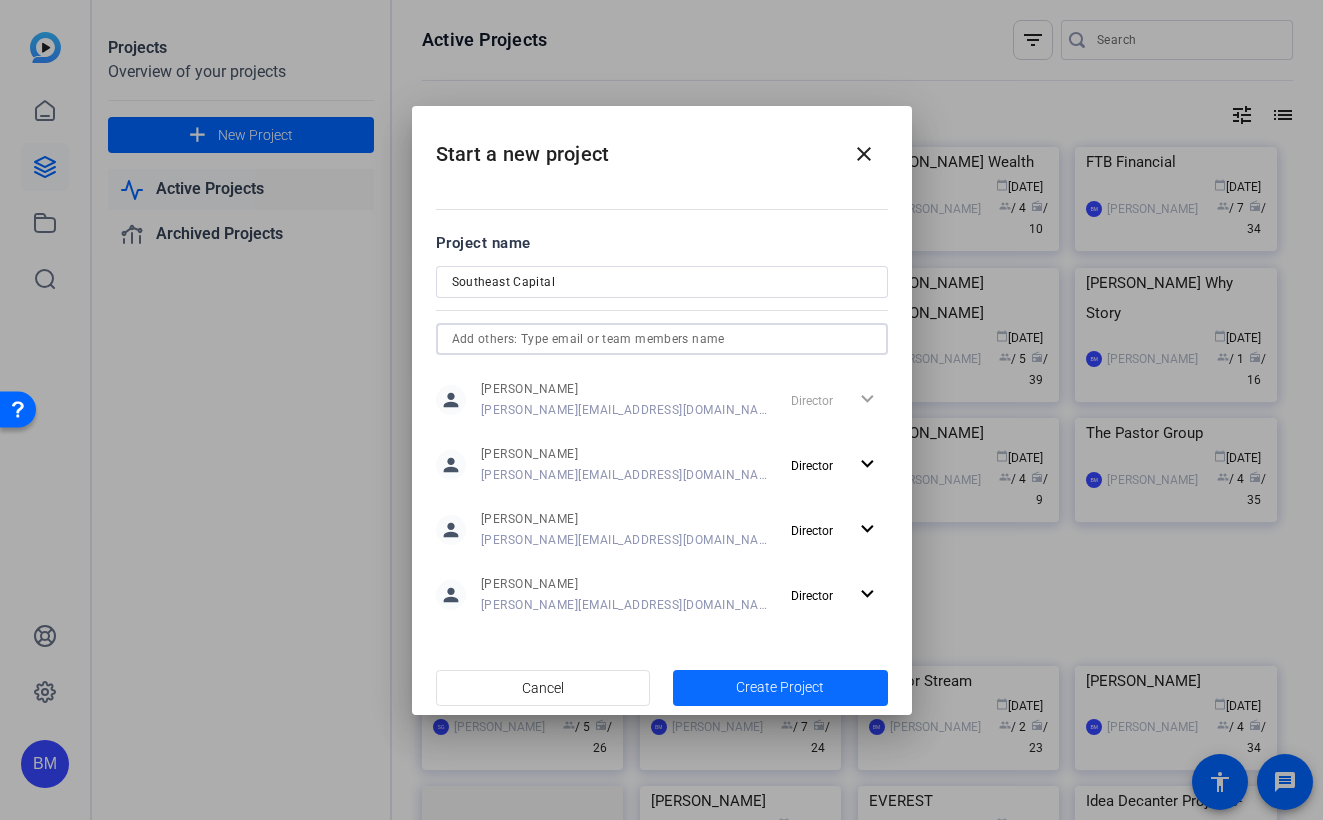 click 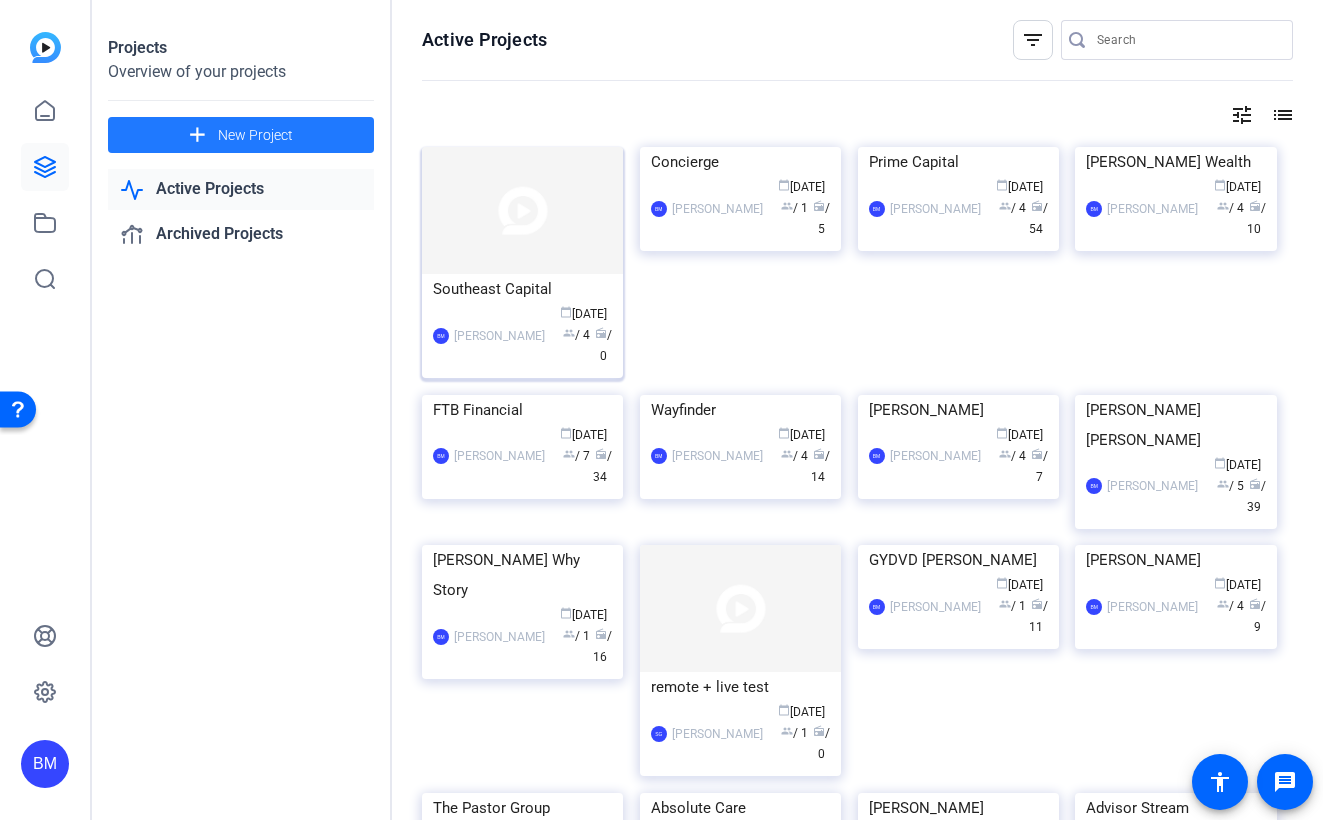 click 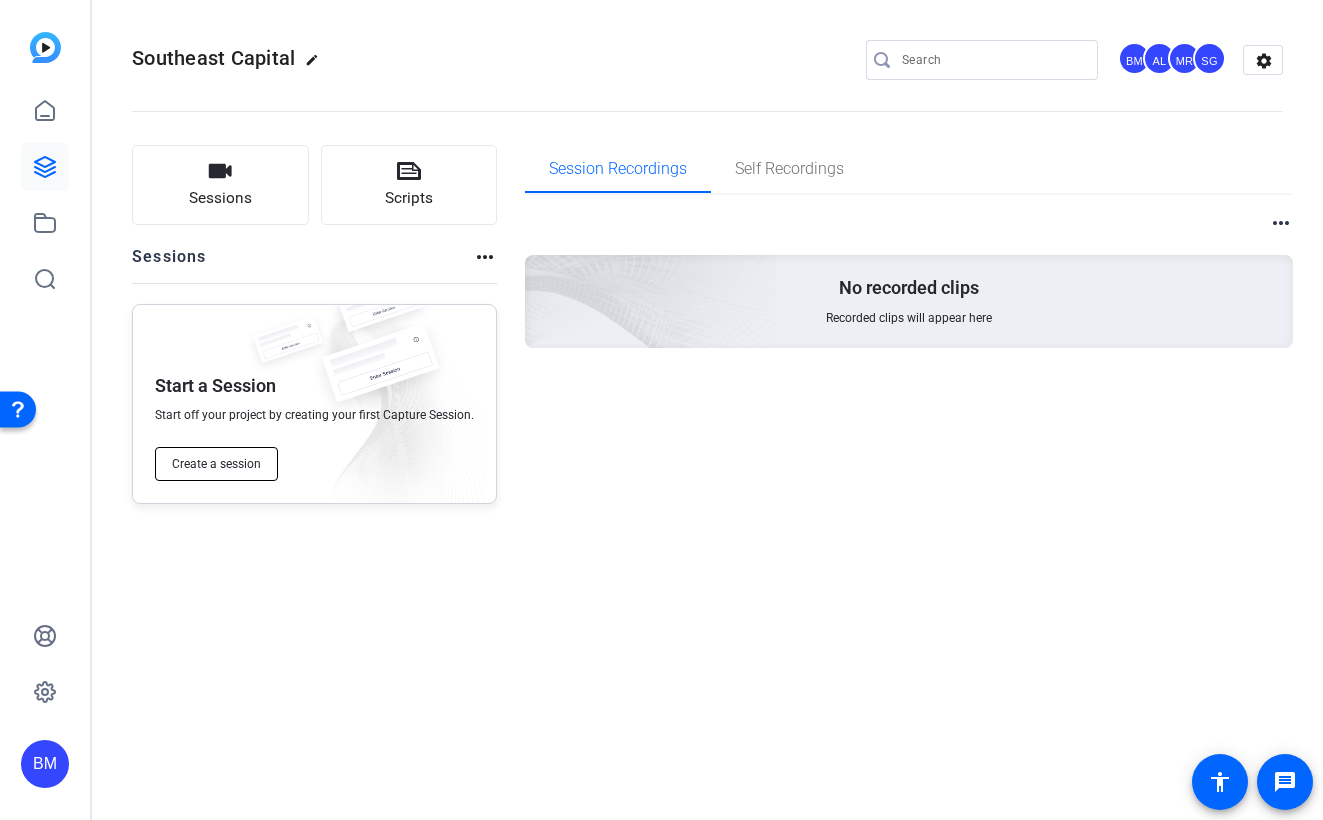 click on "Create a session" 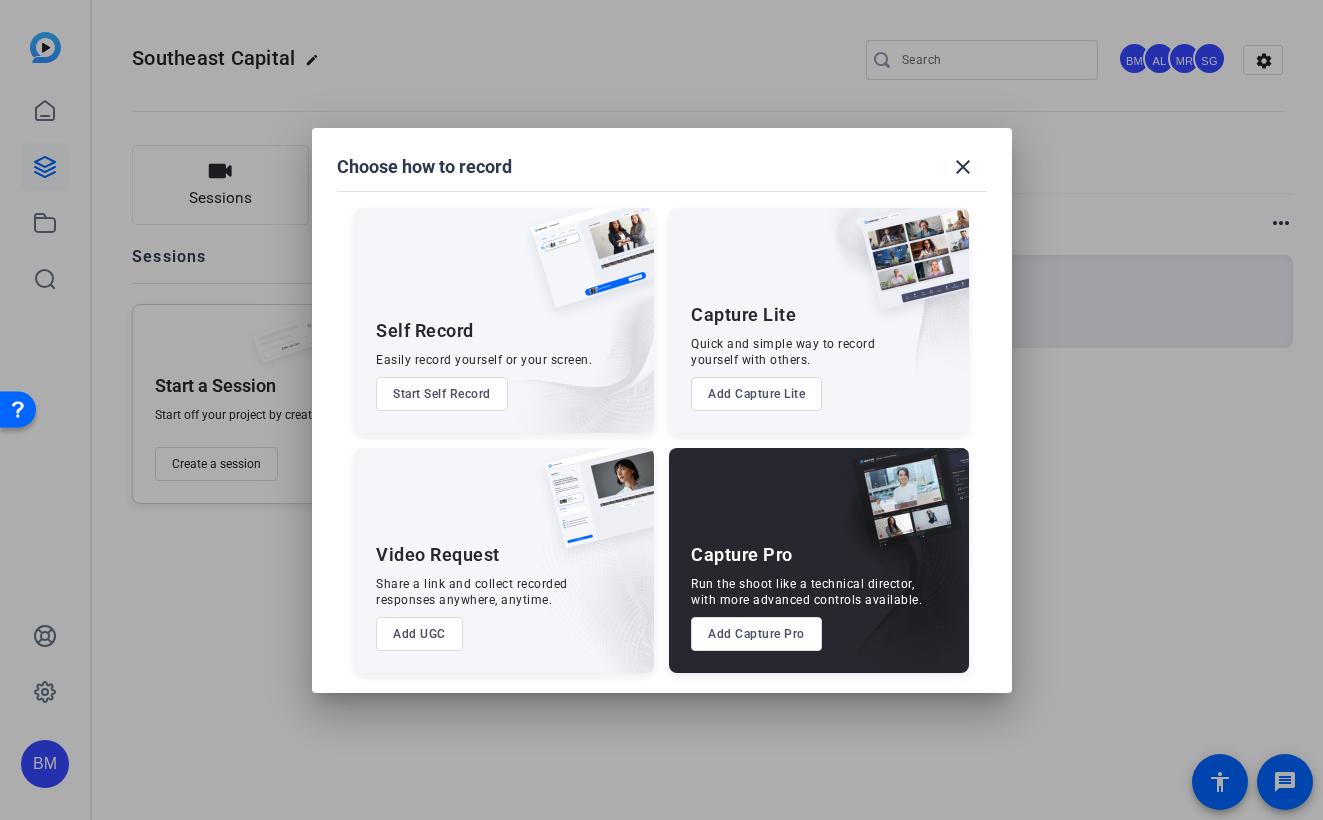 click on "Add Capture Pro" at bounding box center (756, 634) 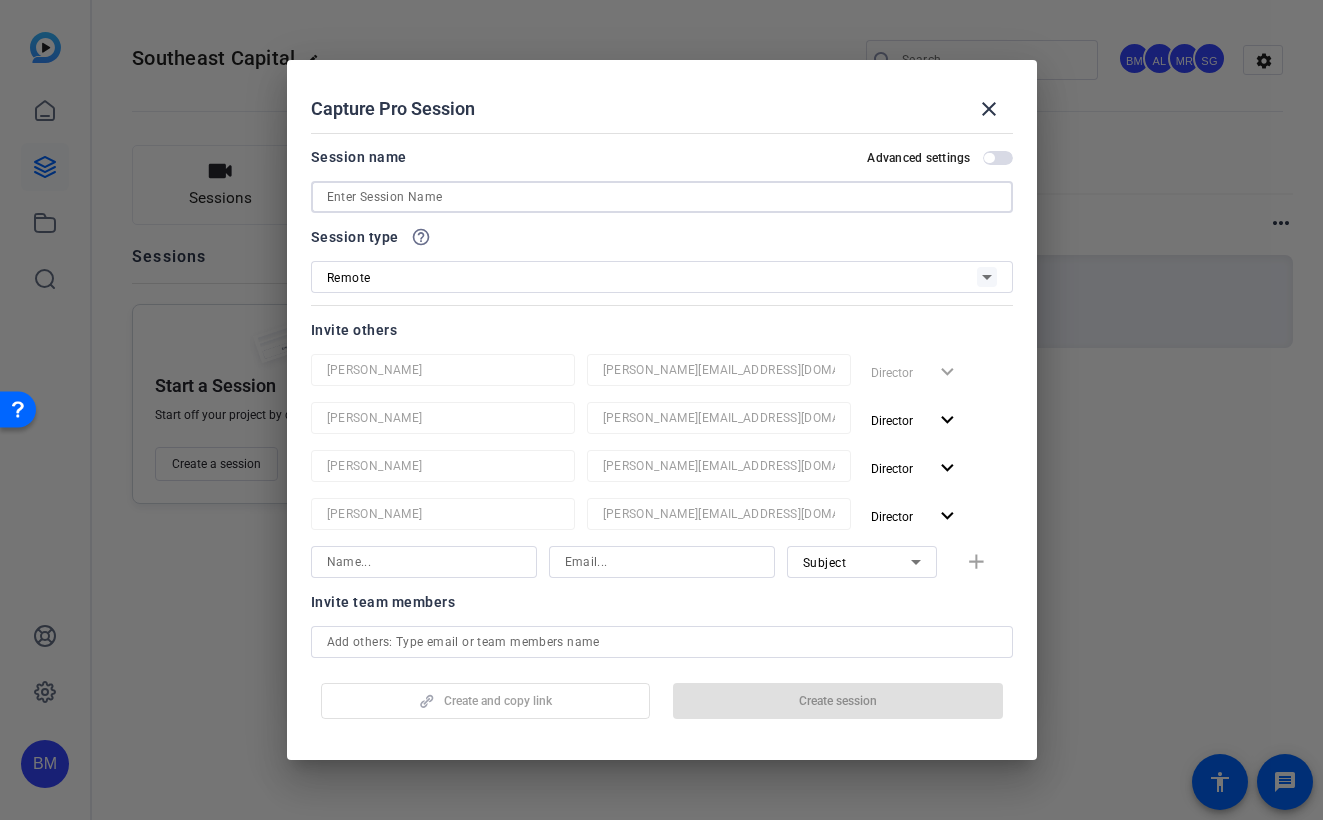 click at bounding box center (662, 197) 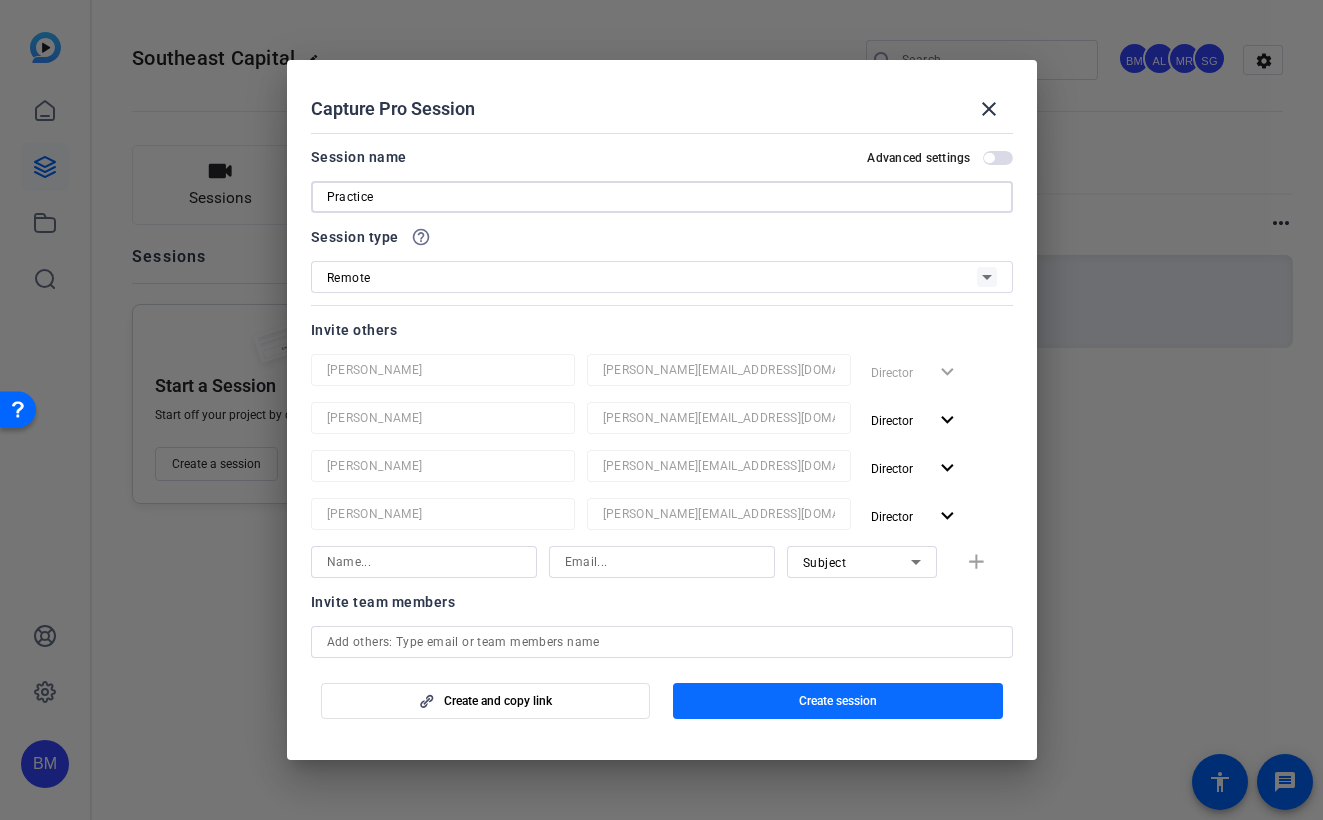 type on "Practice" 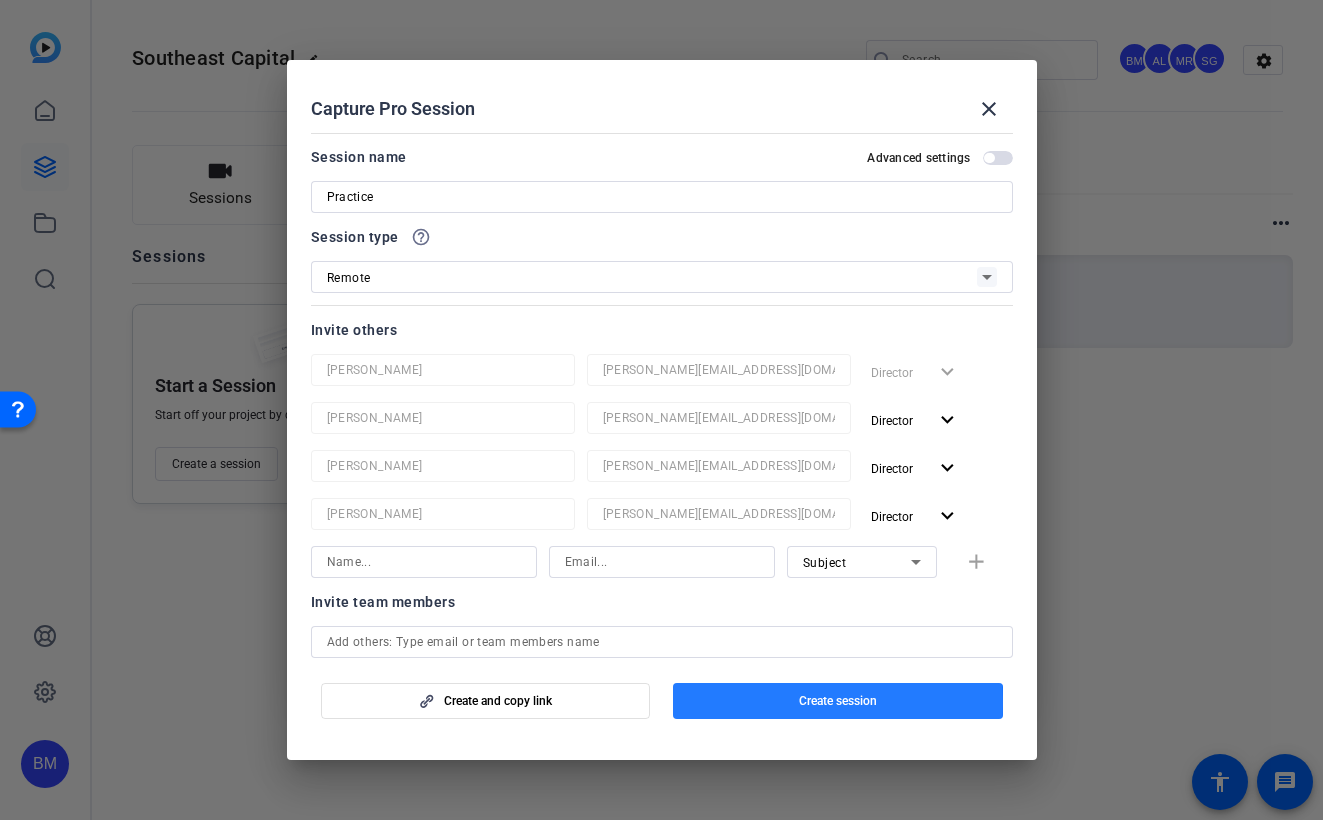 click 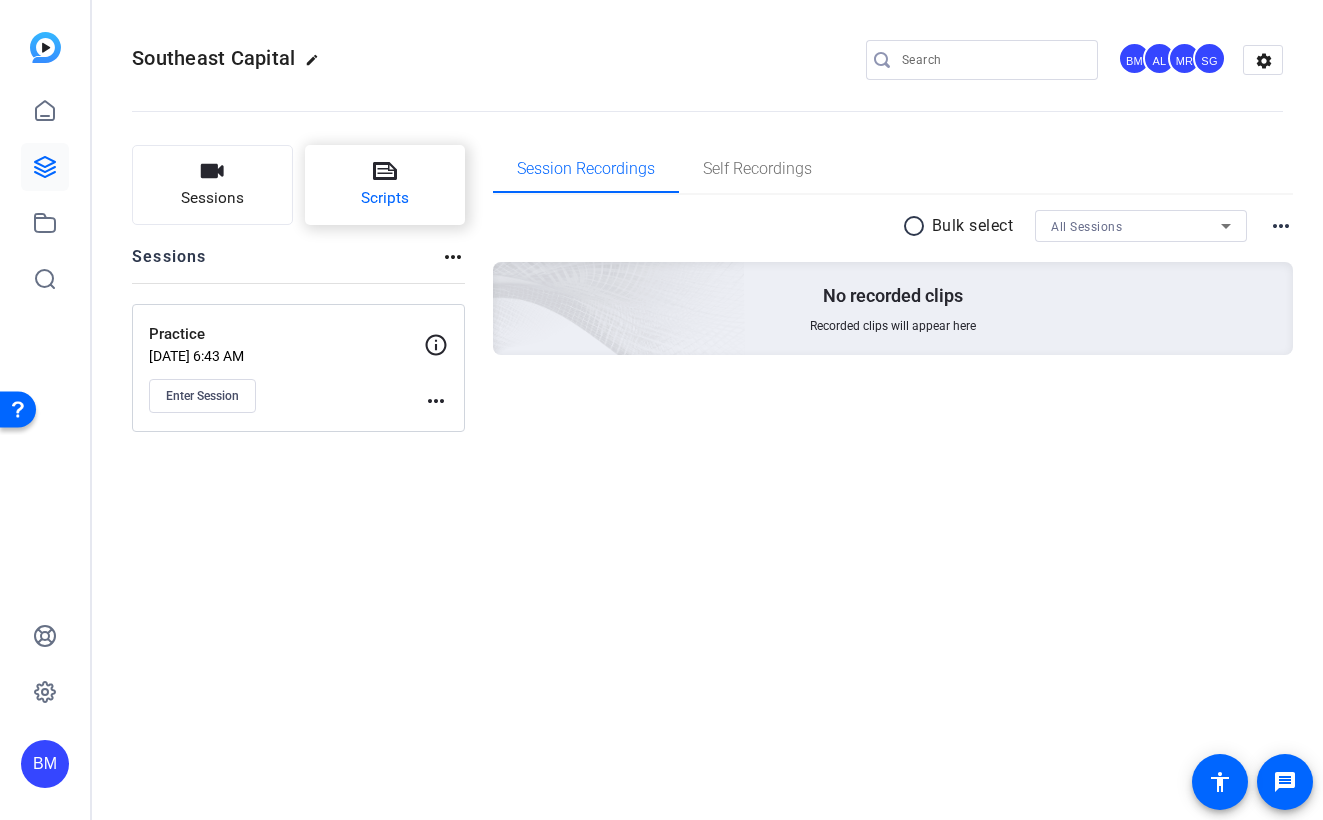 click on "Scripts" 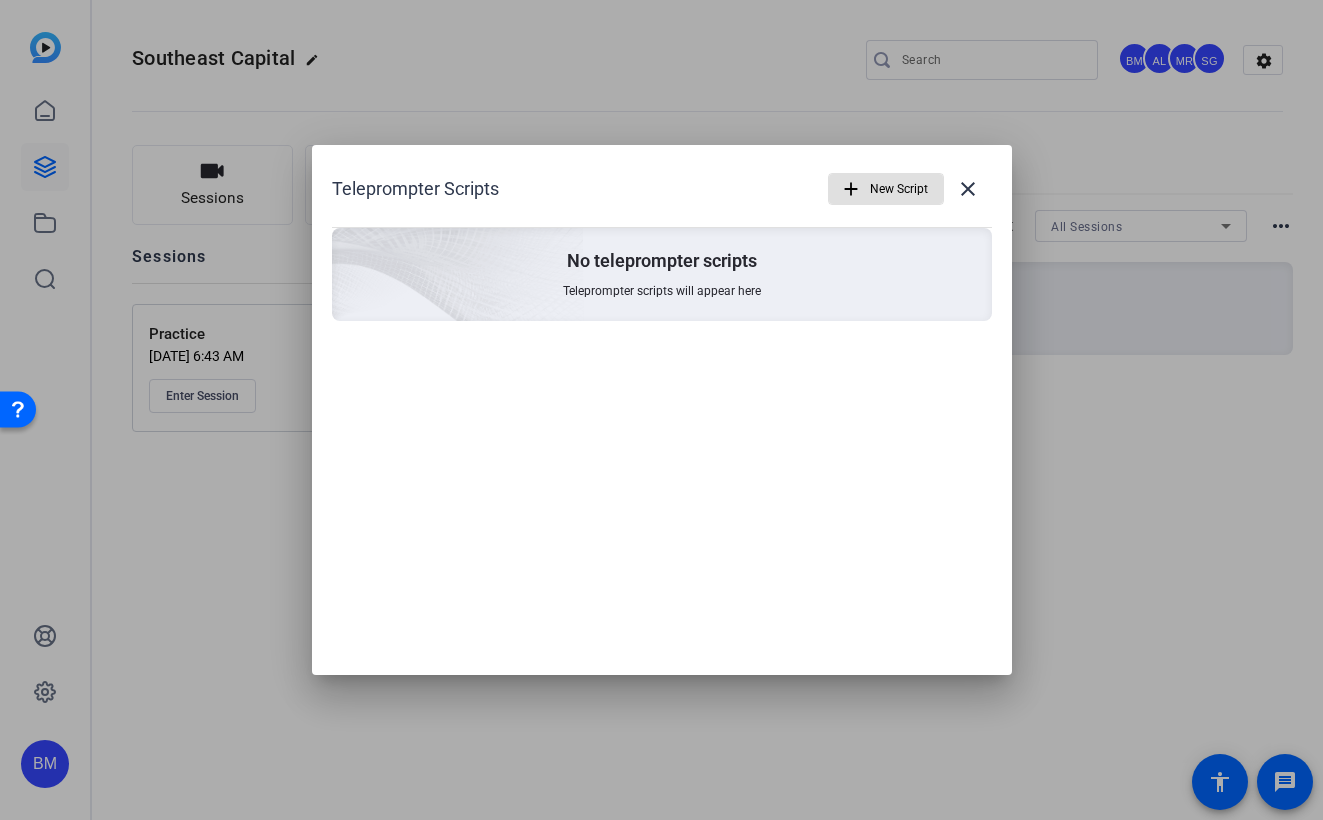 click on "New Script" at bounding box center (899, 189) 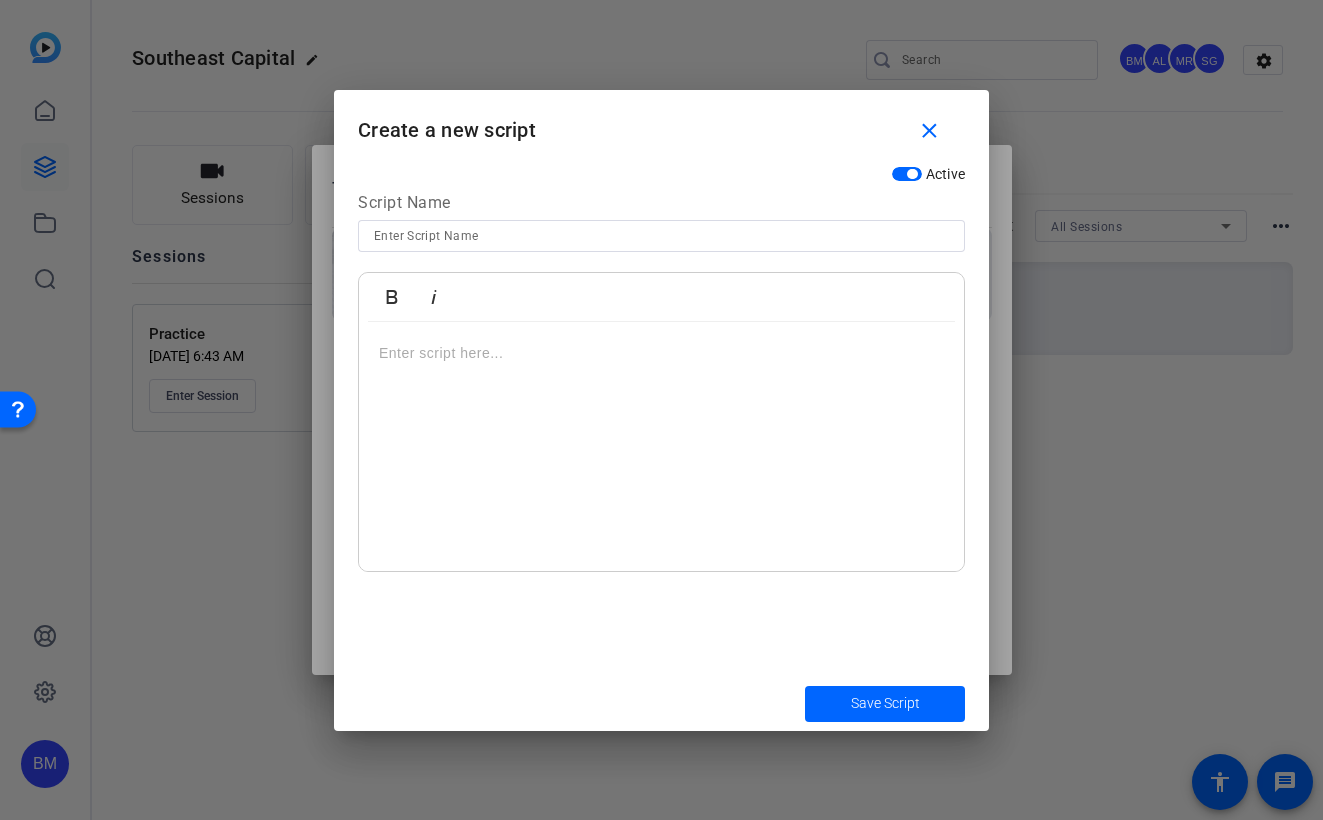 click at bounding box center (661, 447) 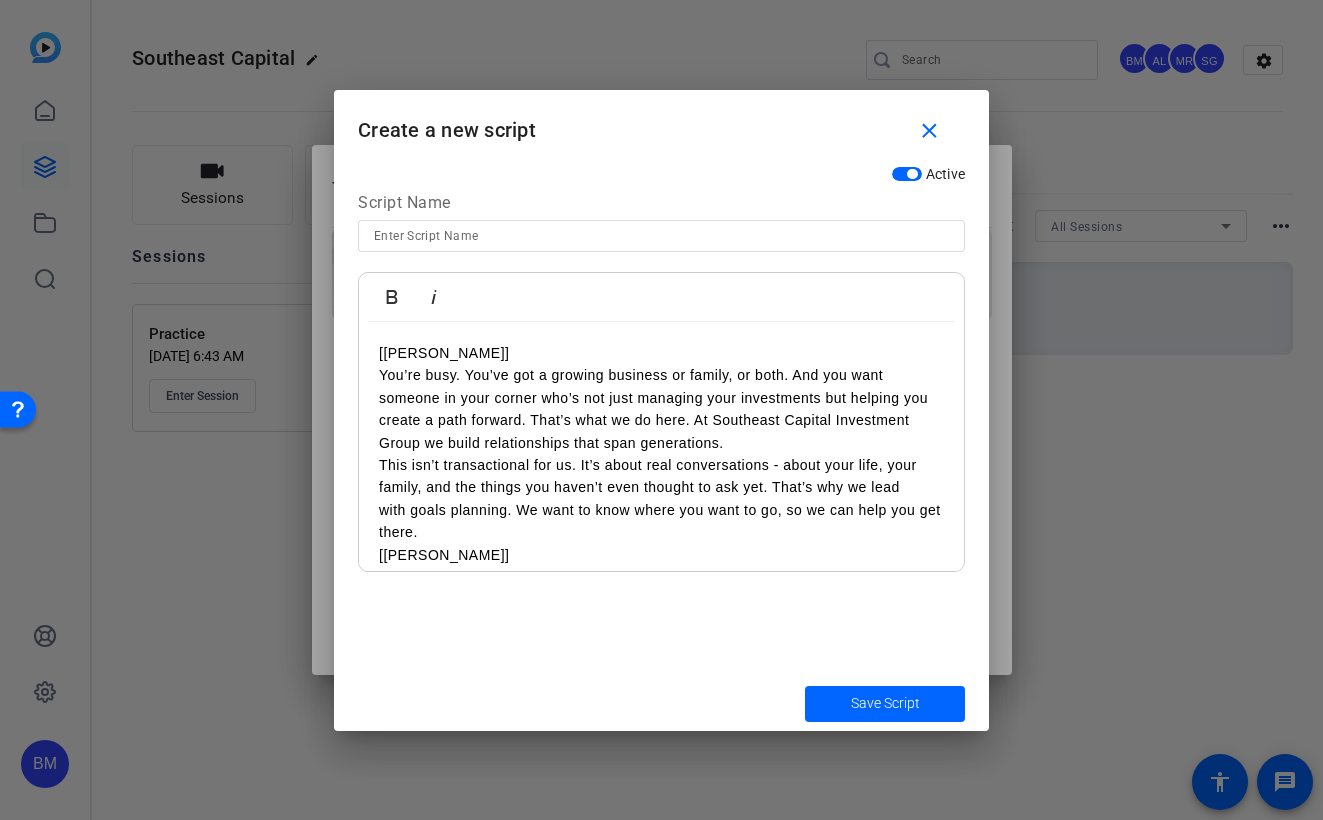 scroll, scrollTop: 487, scrollLeft: 0, axis: vertical 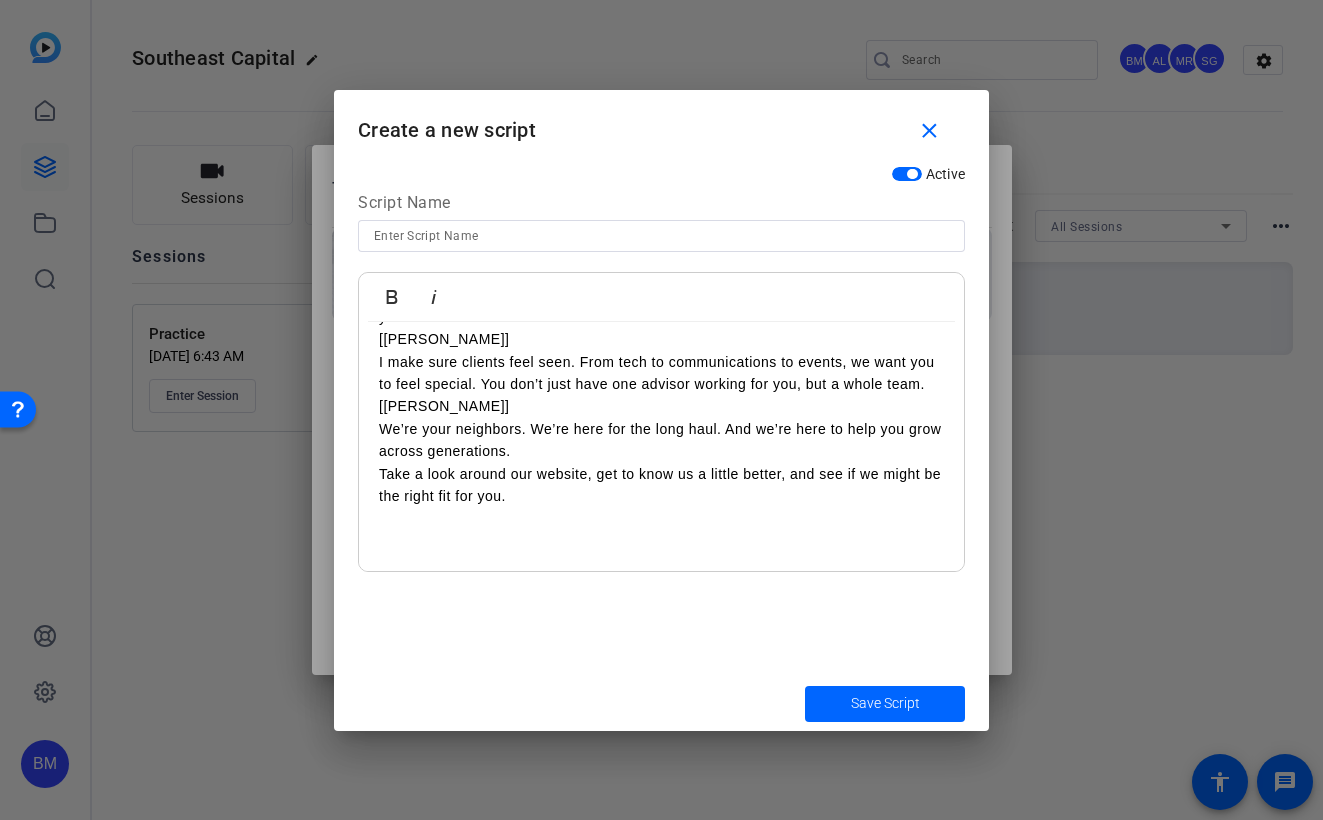 click at bounding box center (661, 236) 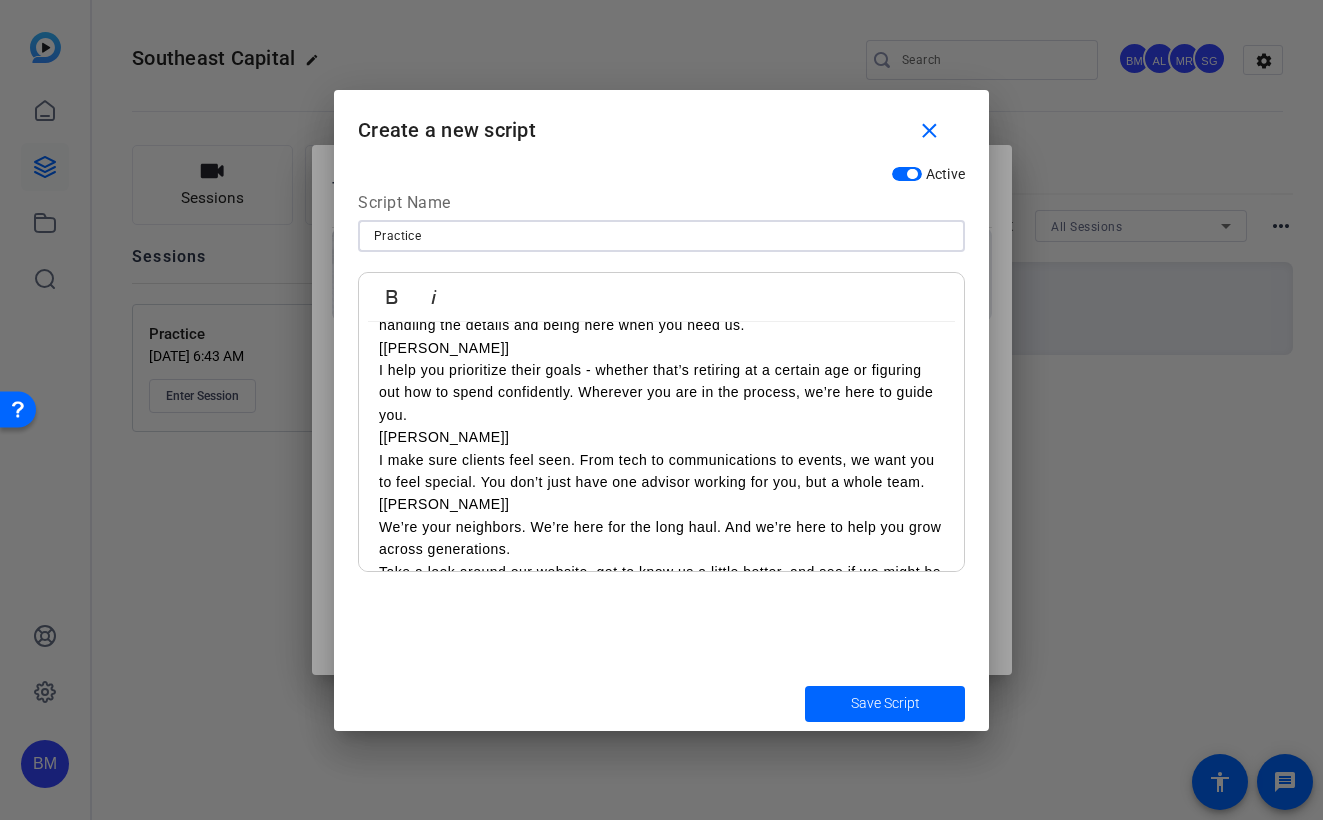 scroll, scrollTop: 0, scrollLeft: 0, axis: both 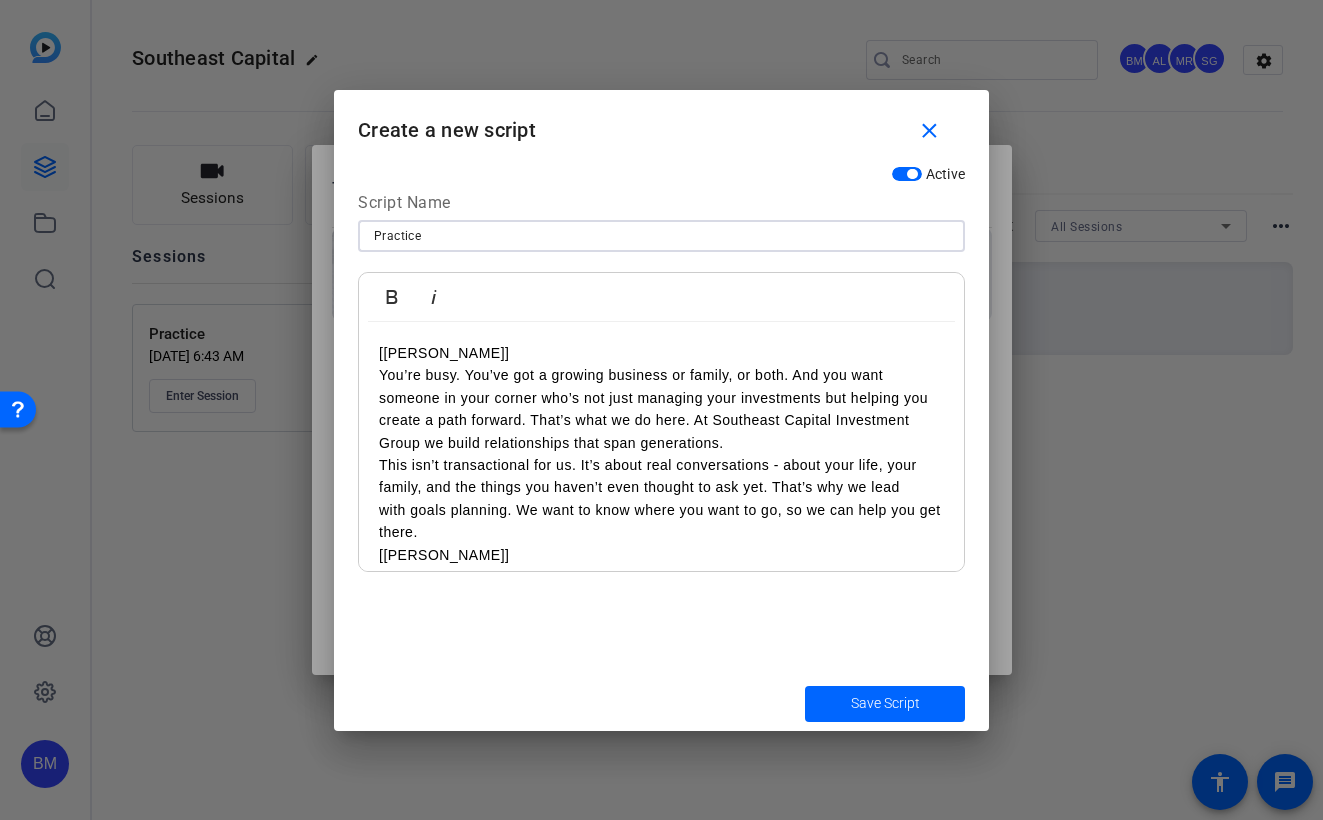 type on "Practice" 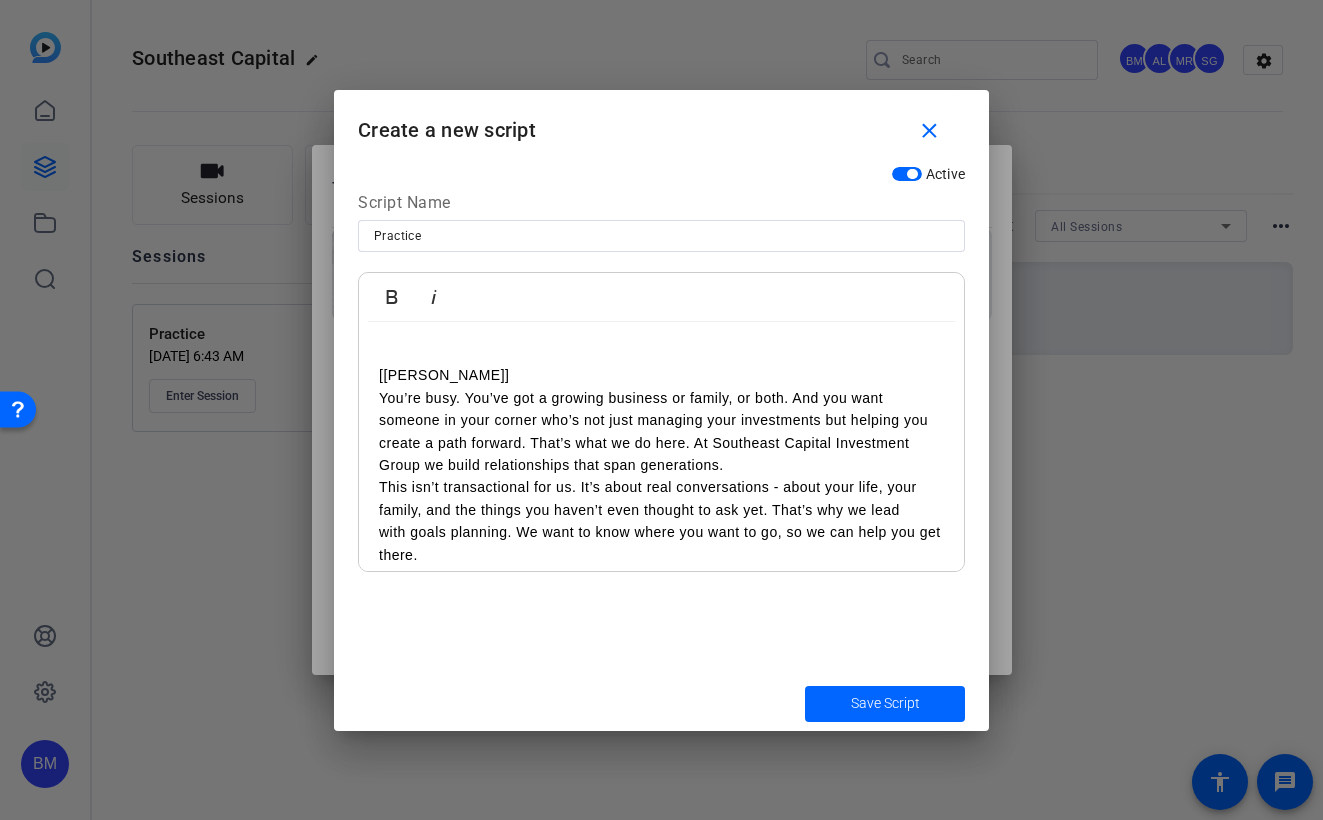 type 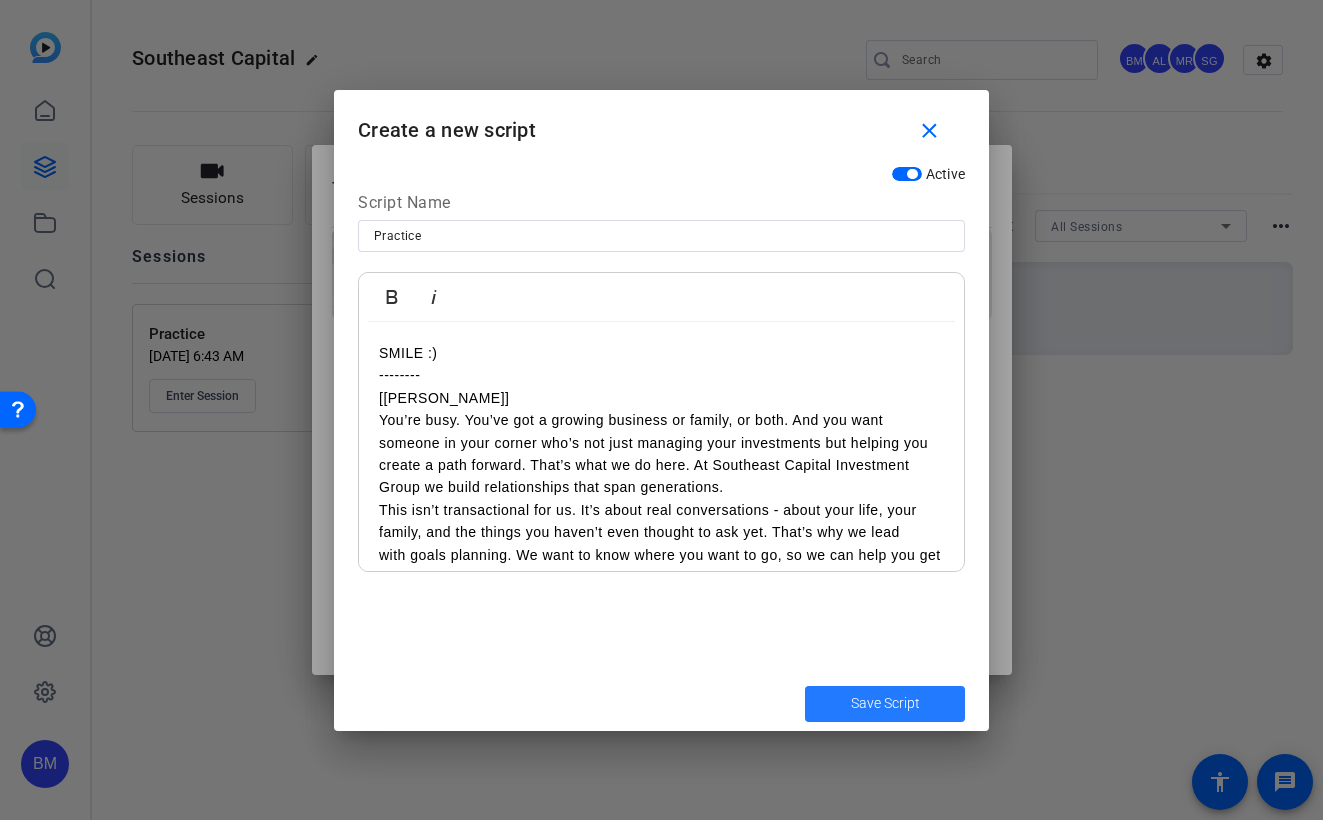 click at bounding box center [885, 704] 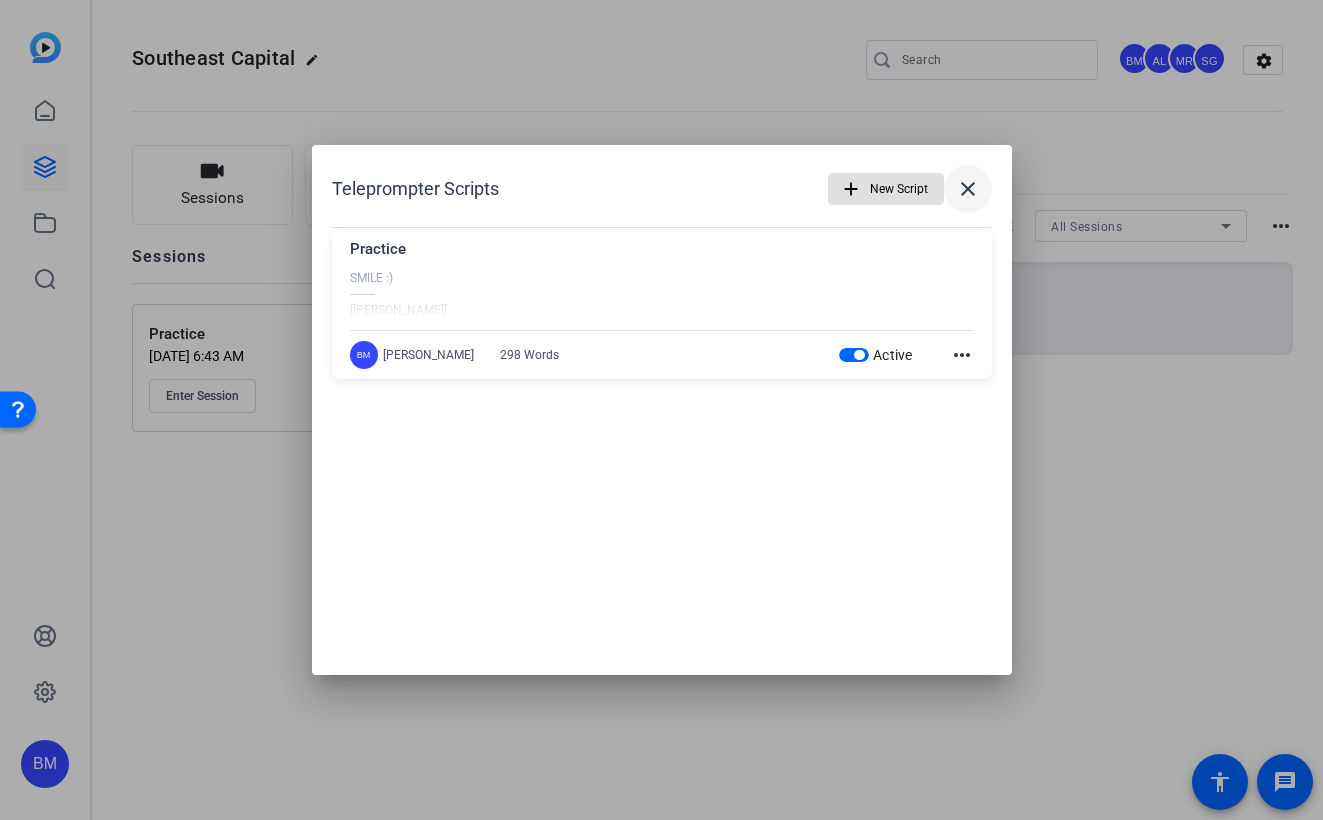click at bounding box center [968, 189] 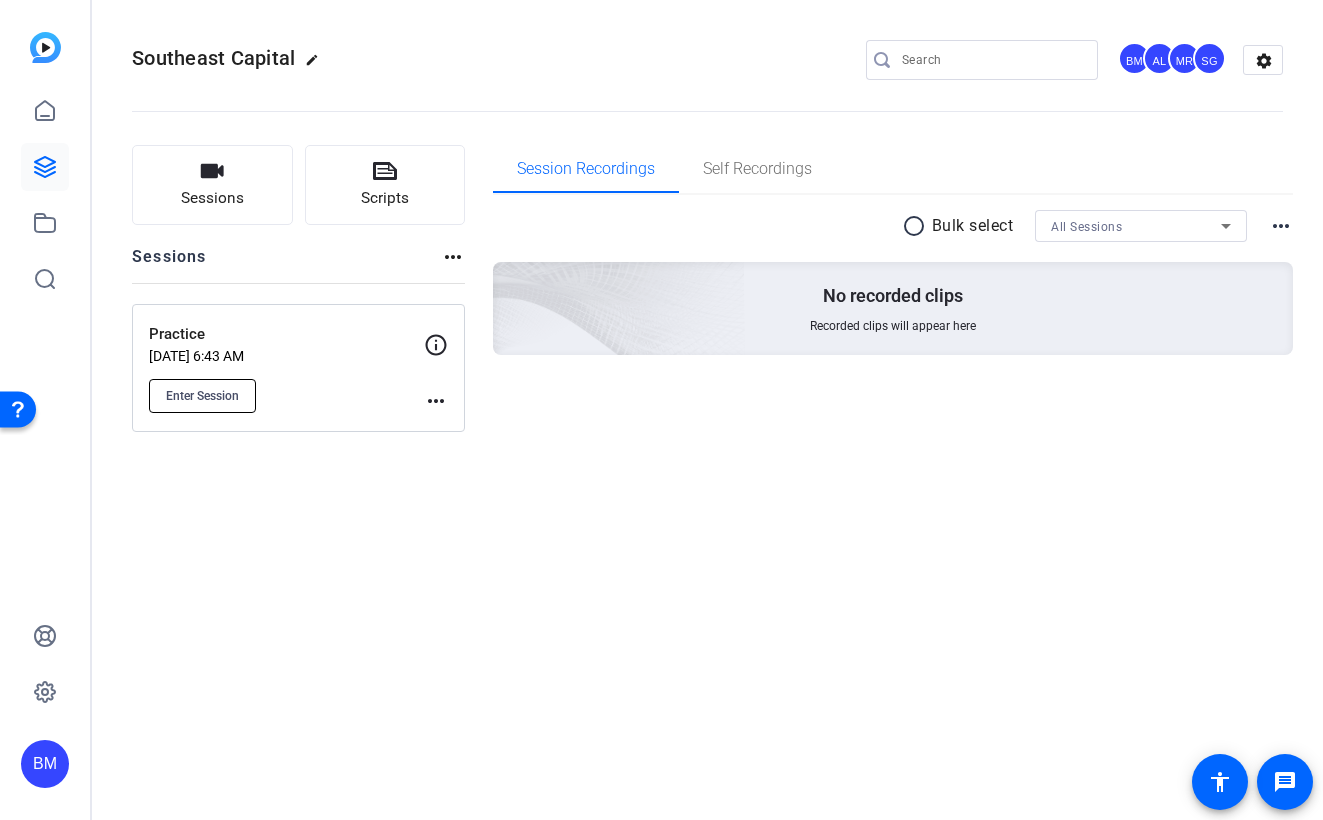 click on "Enter Session" 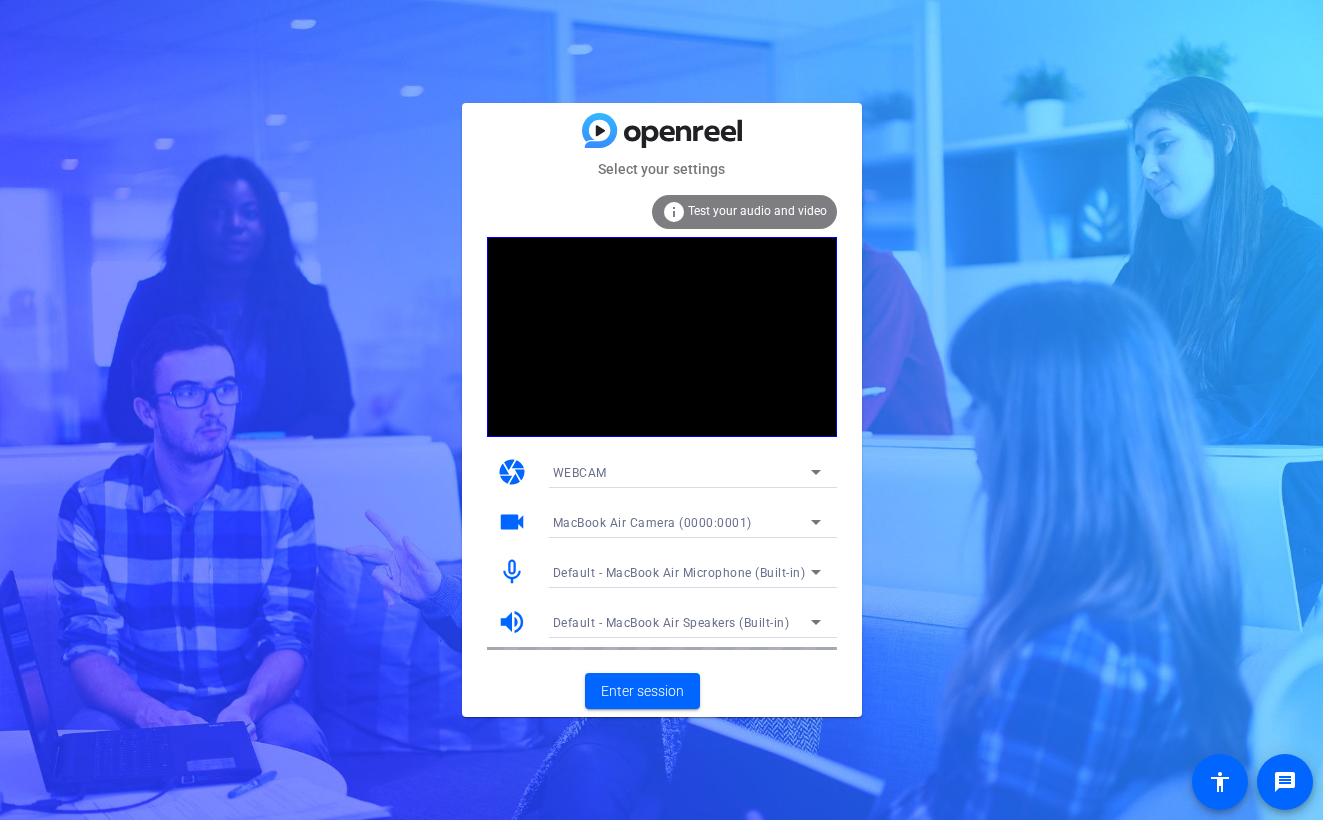 scroll, scrollTop: 0, scrollLeft: 0, axis: both 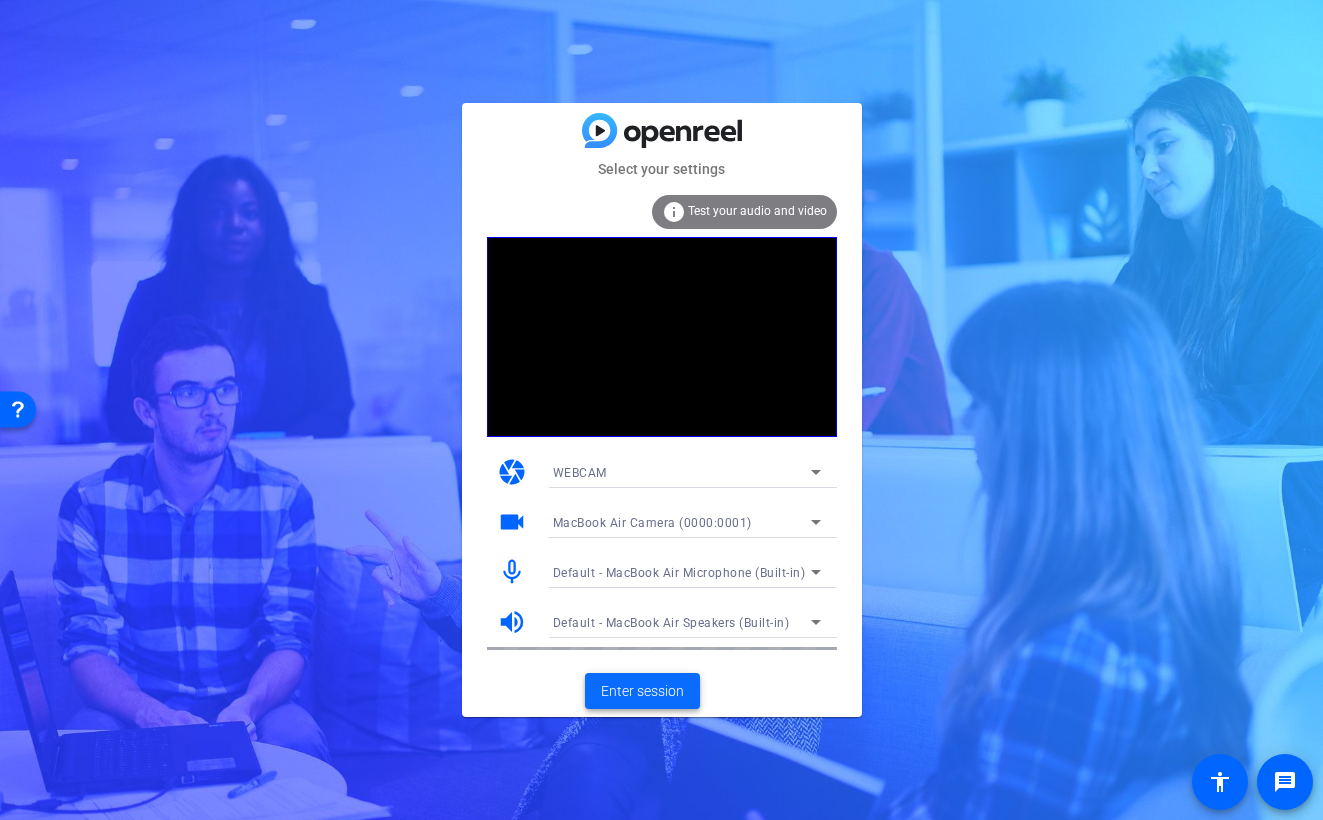 click on "Enter session" 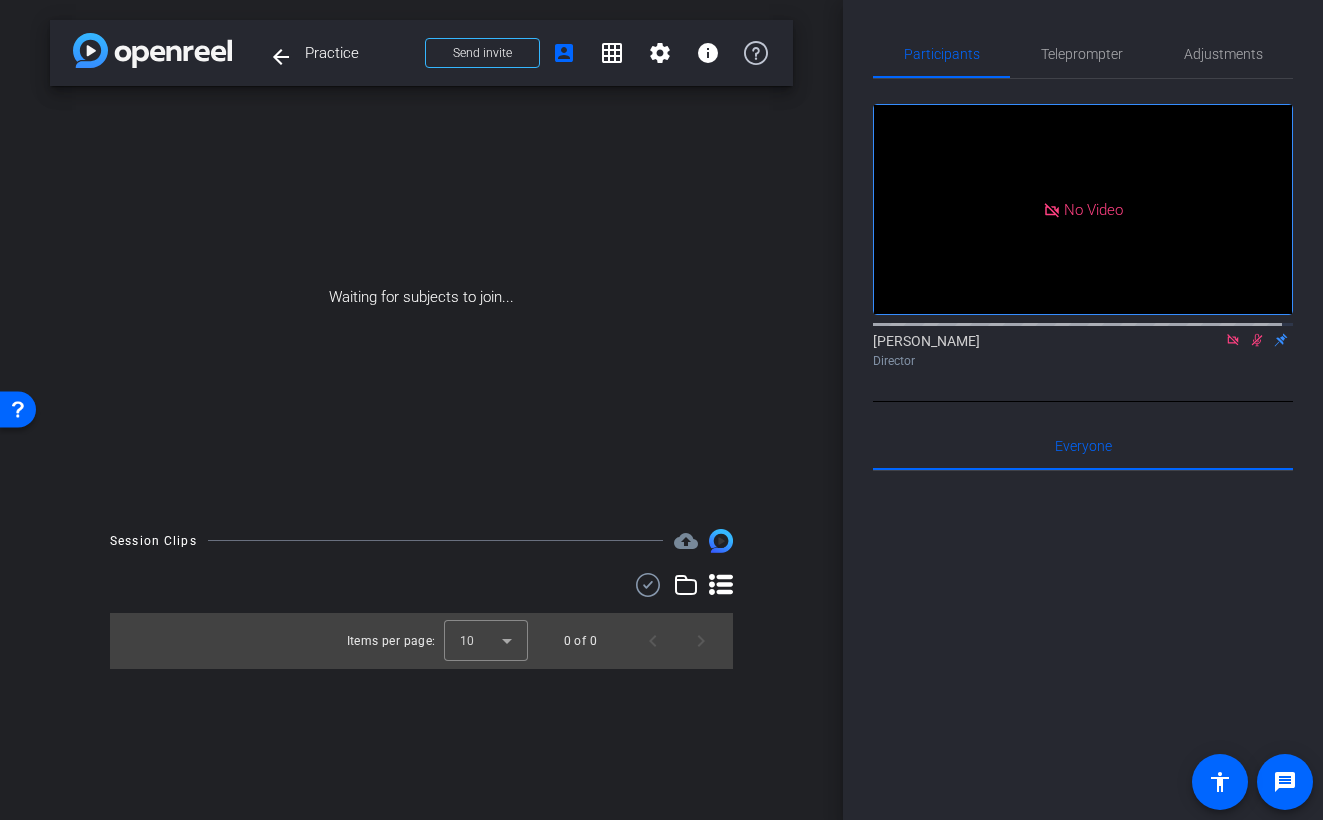 click 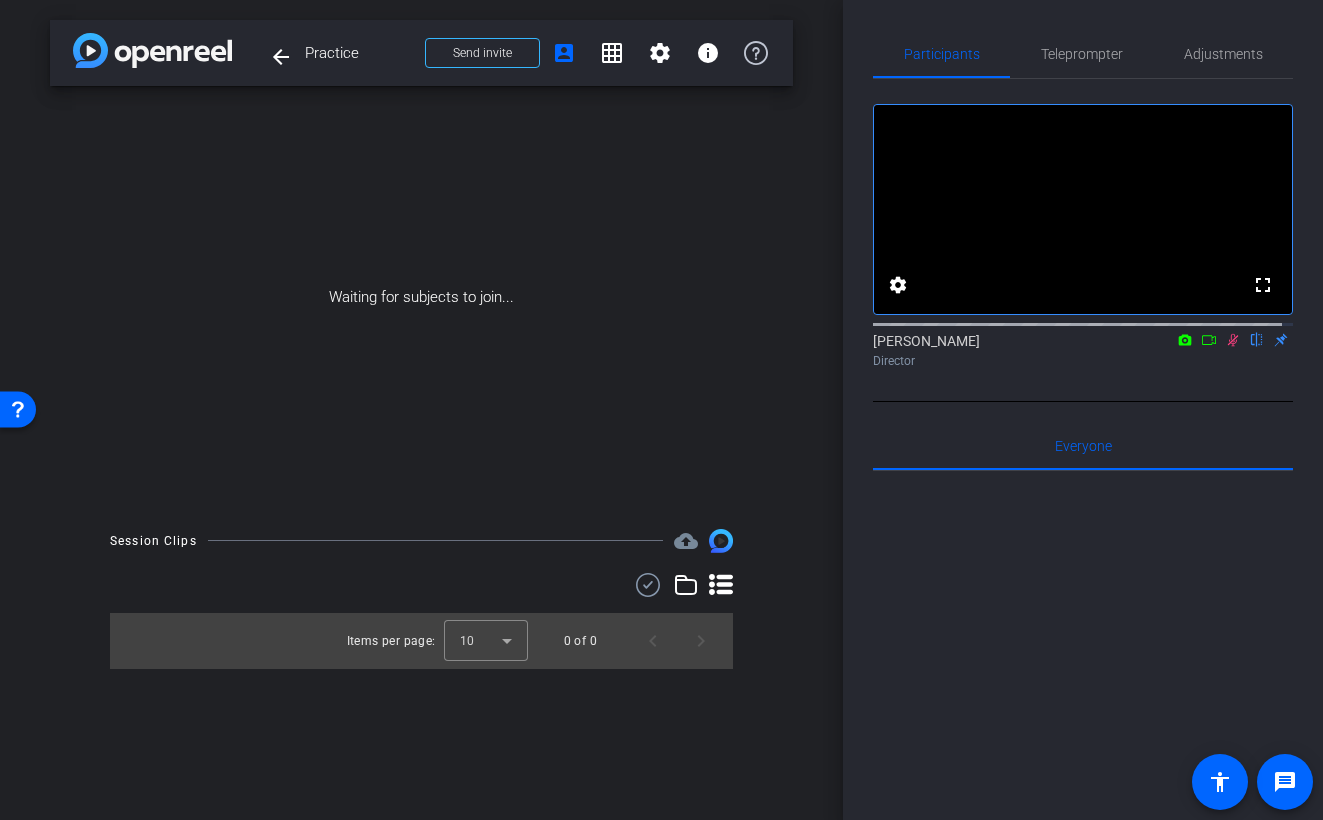 click 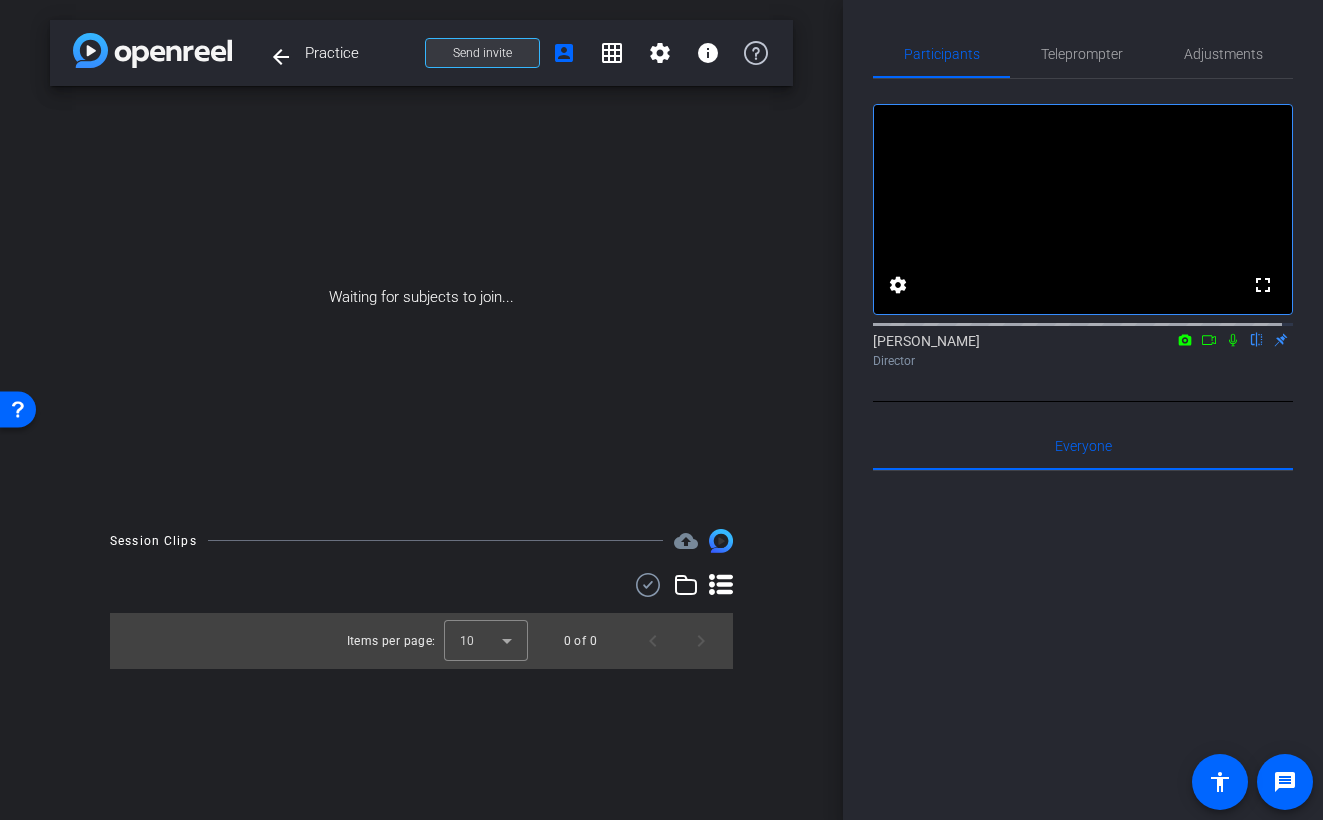 click at bounding box center [482, 53] 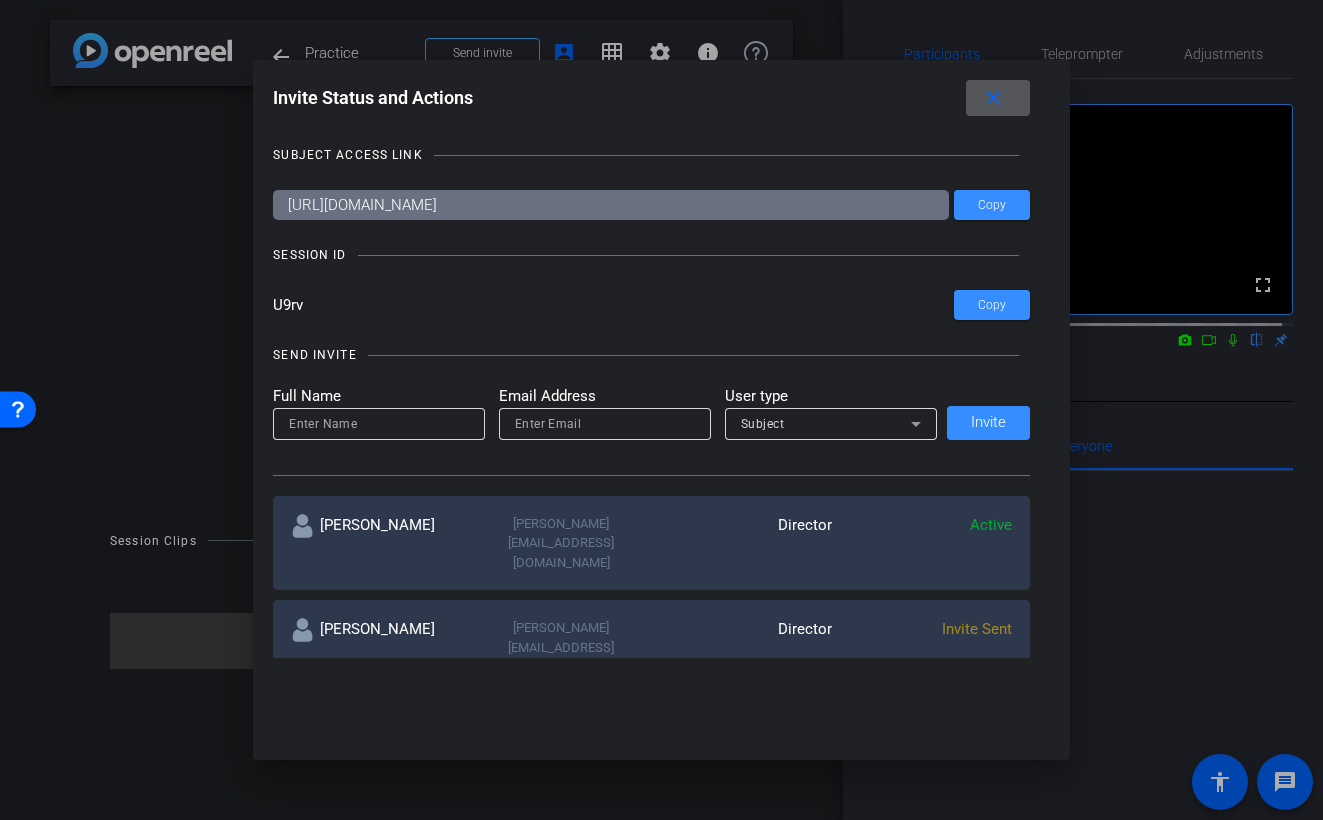 click at bounding box center (998, 98) 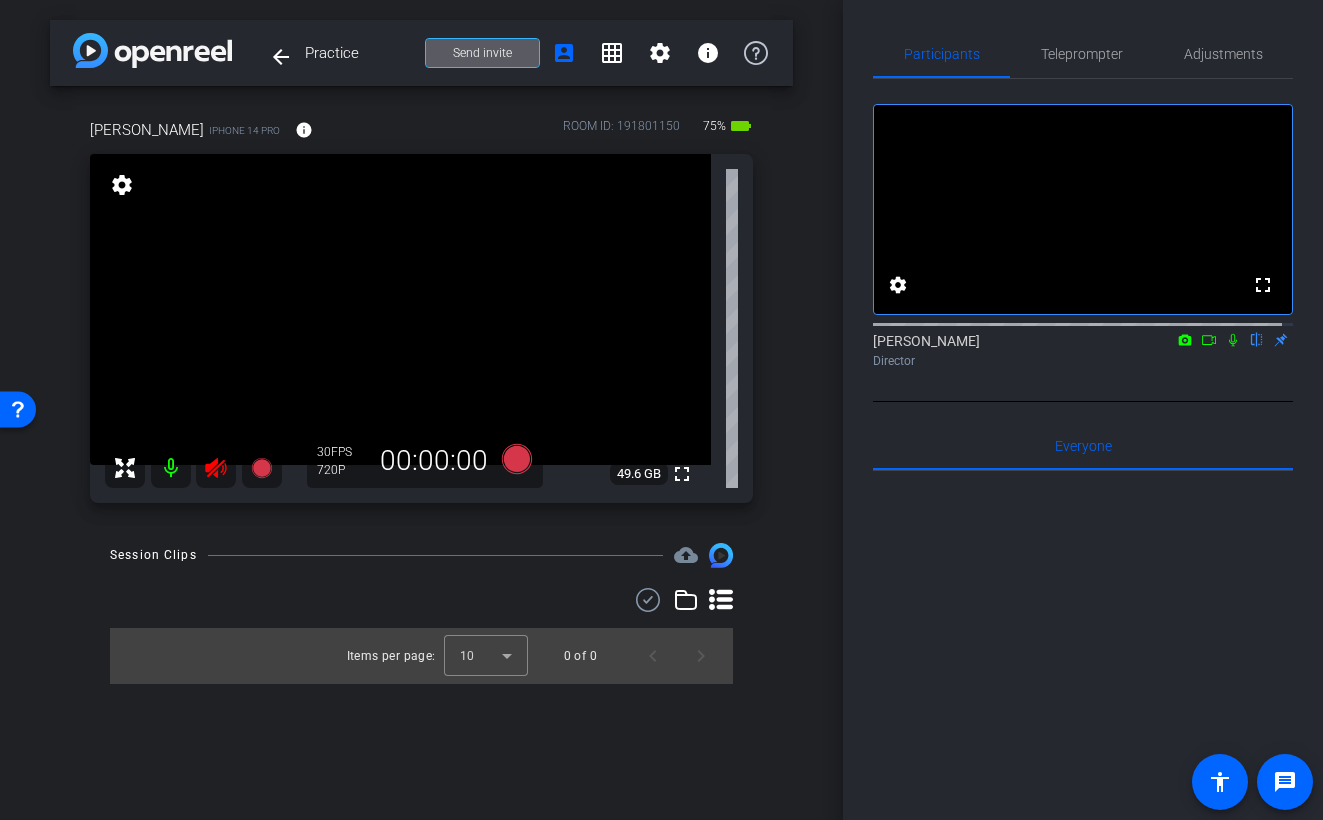 click at bounding box center [216, 468] 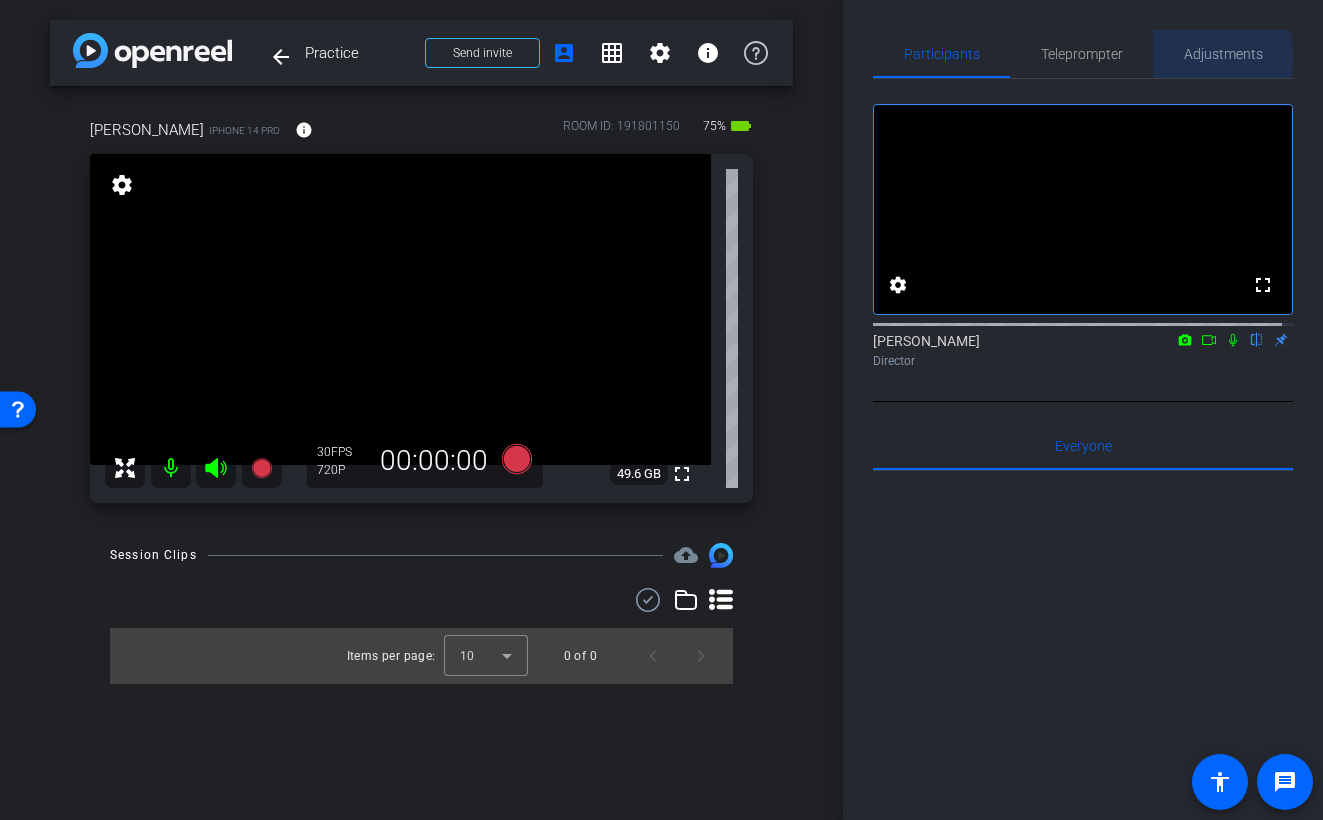 click on "Adjustments" at bounding box center (1223, 54) 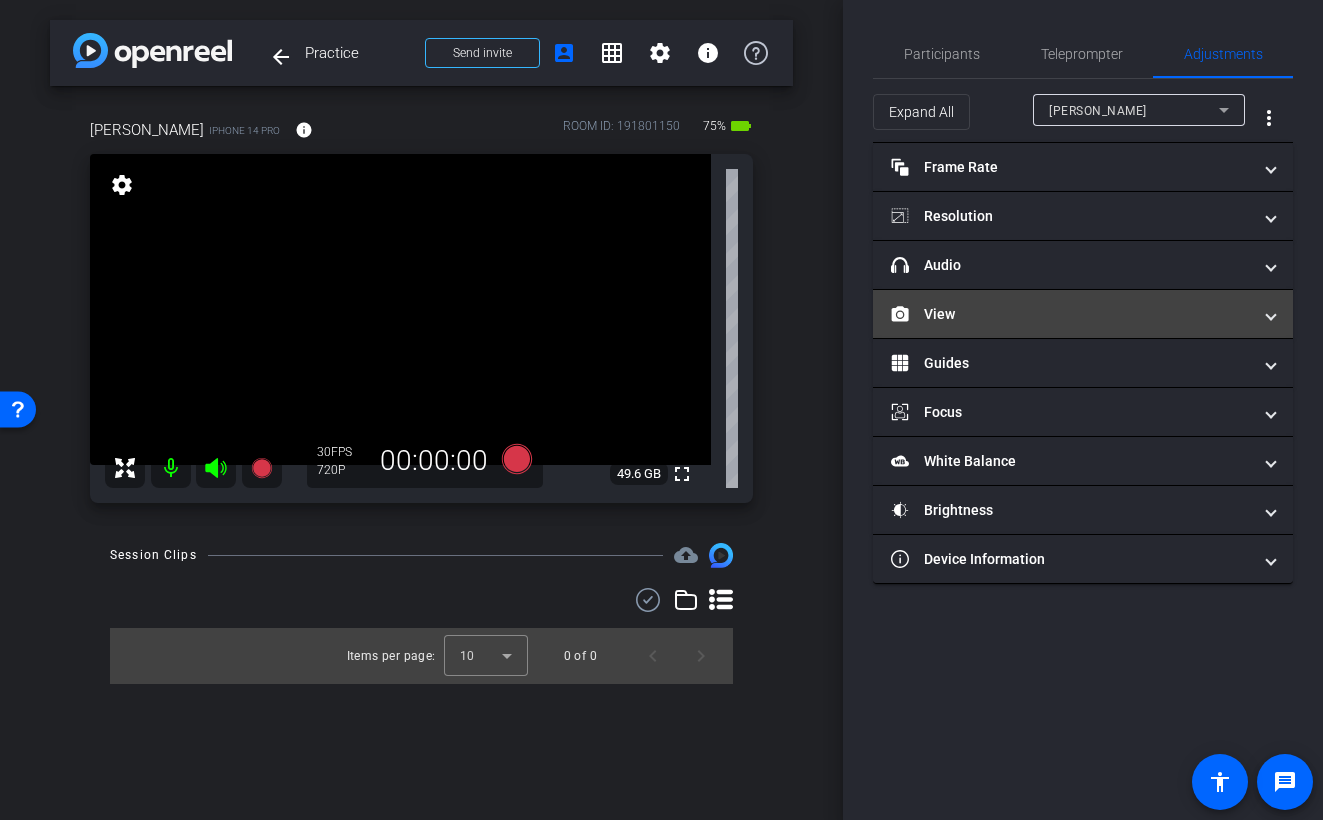 click on "View" at bounding box center (1071, 314) 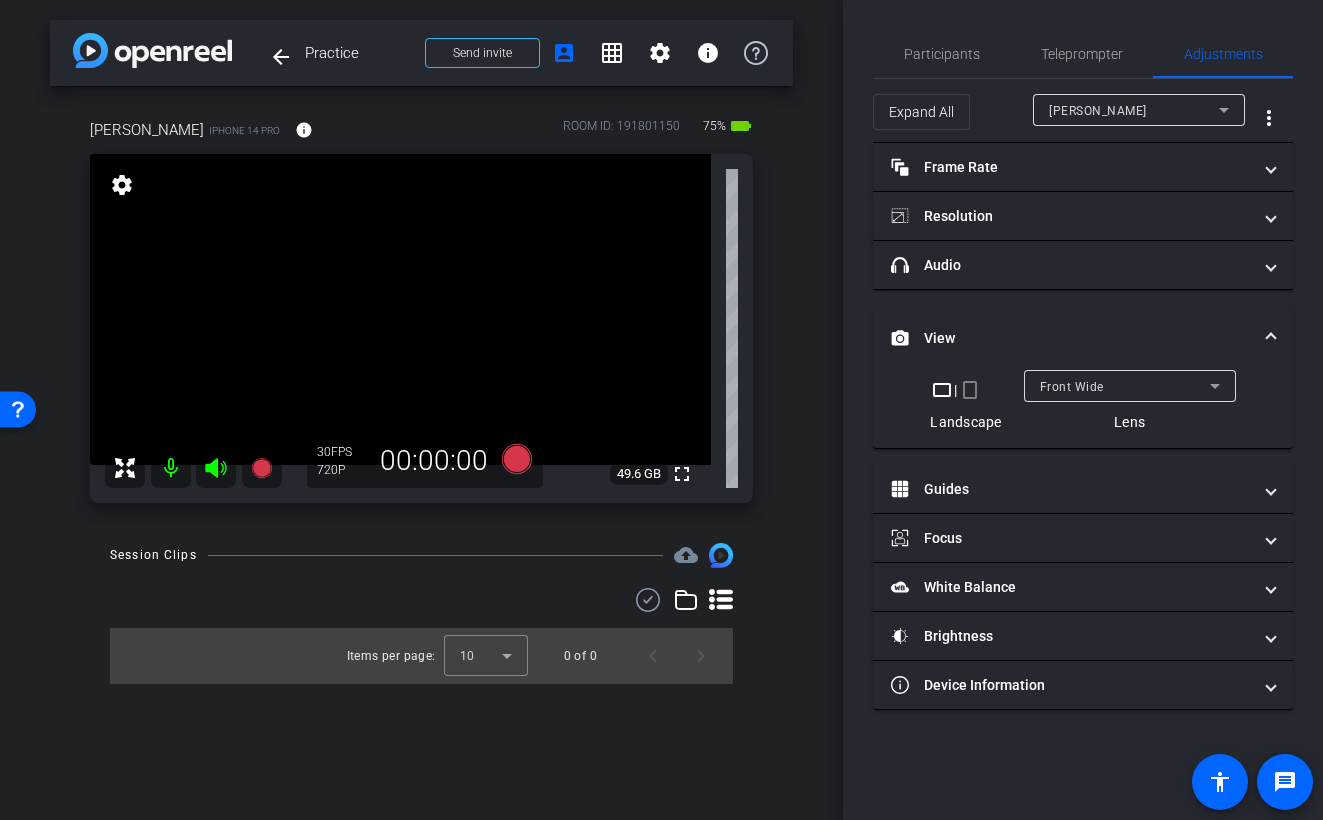 click on "Front Wide" at bounding box center [1072, 387] 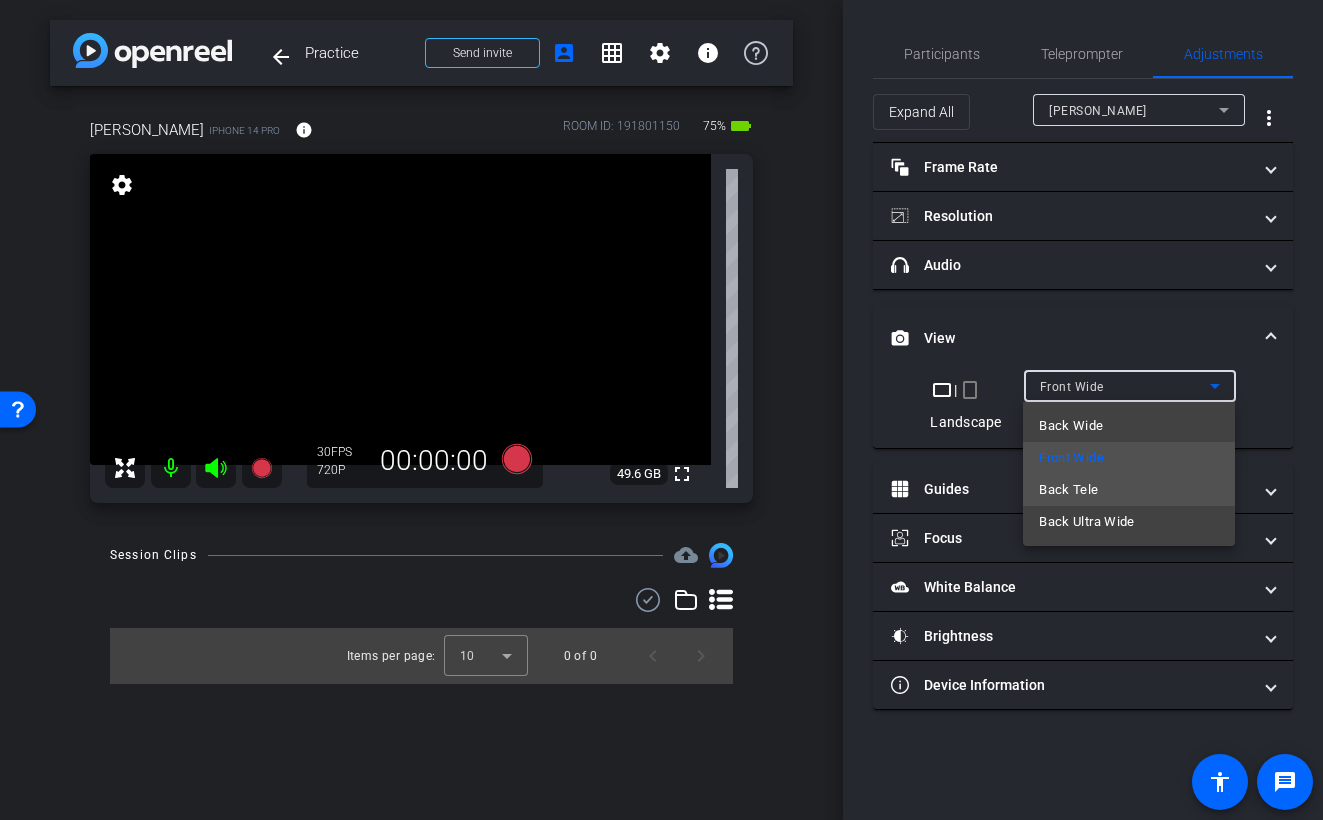 click on "Back Tele" at bounding box center (1068, 490) 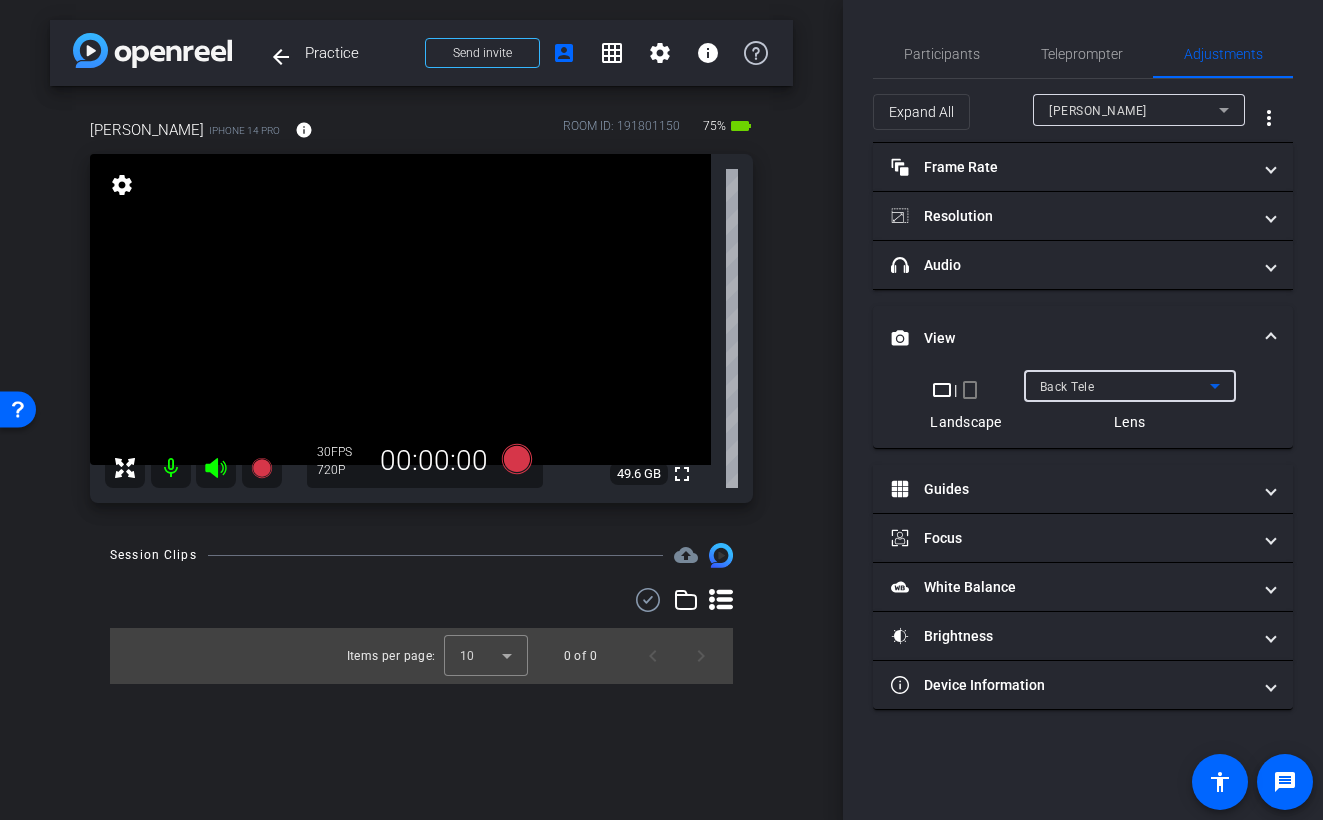 click on "Back Tele" at bounding box center [1067, 387] 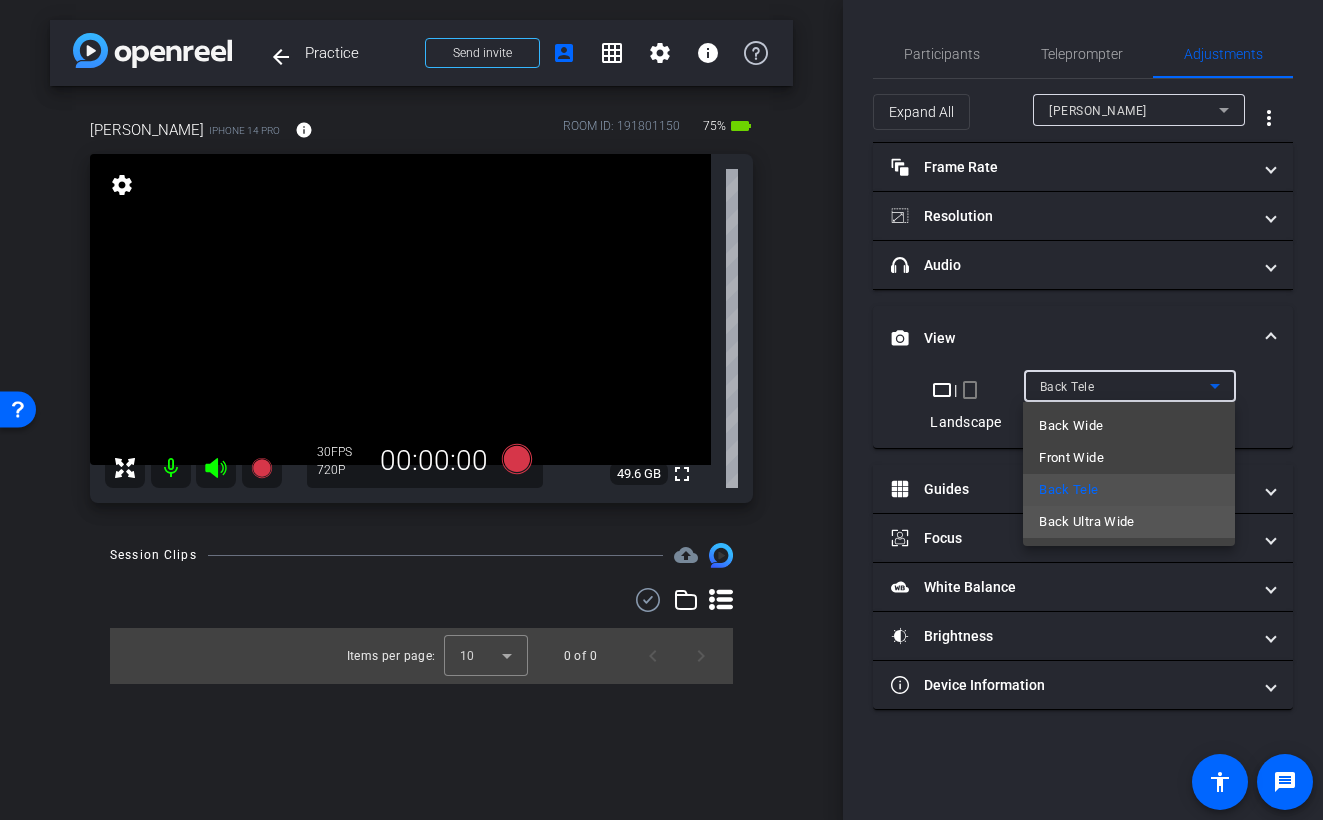 click on "Back Ultra Wide" at bounding box center (1087, 522) 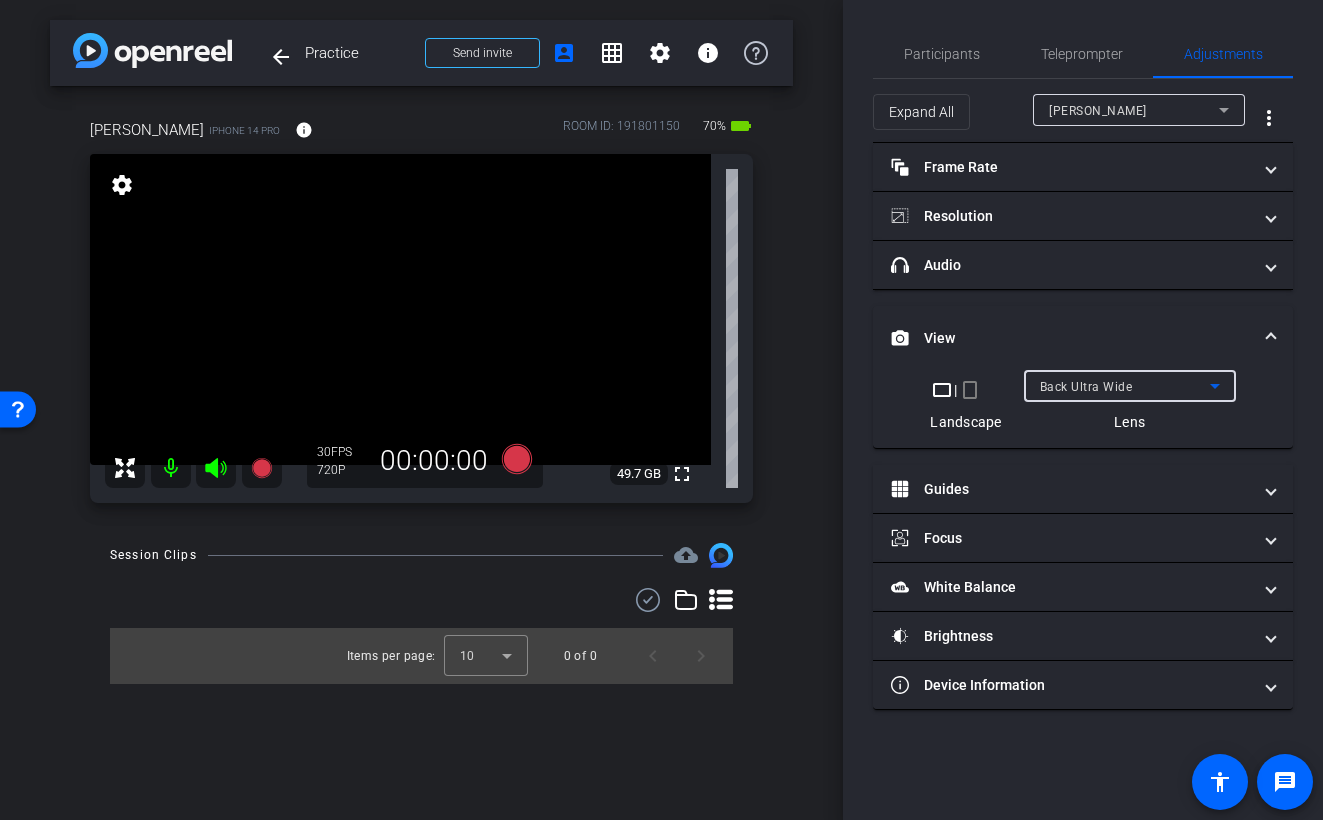 click on "Back Ultra Wide" at bounding box center [1125, 386] 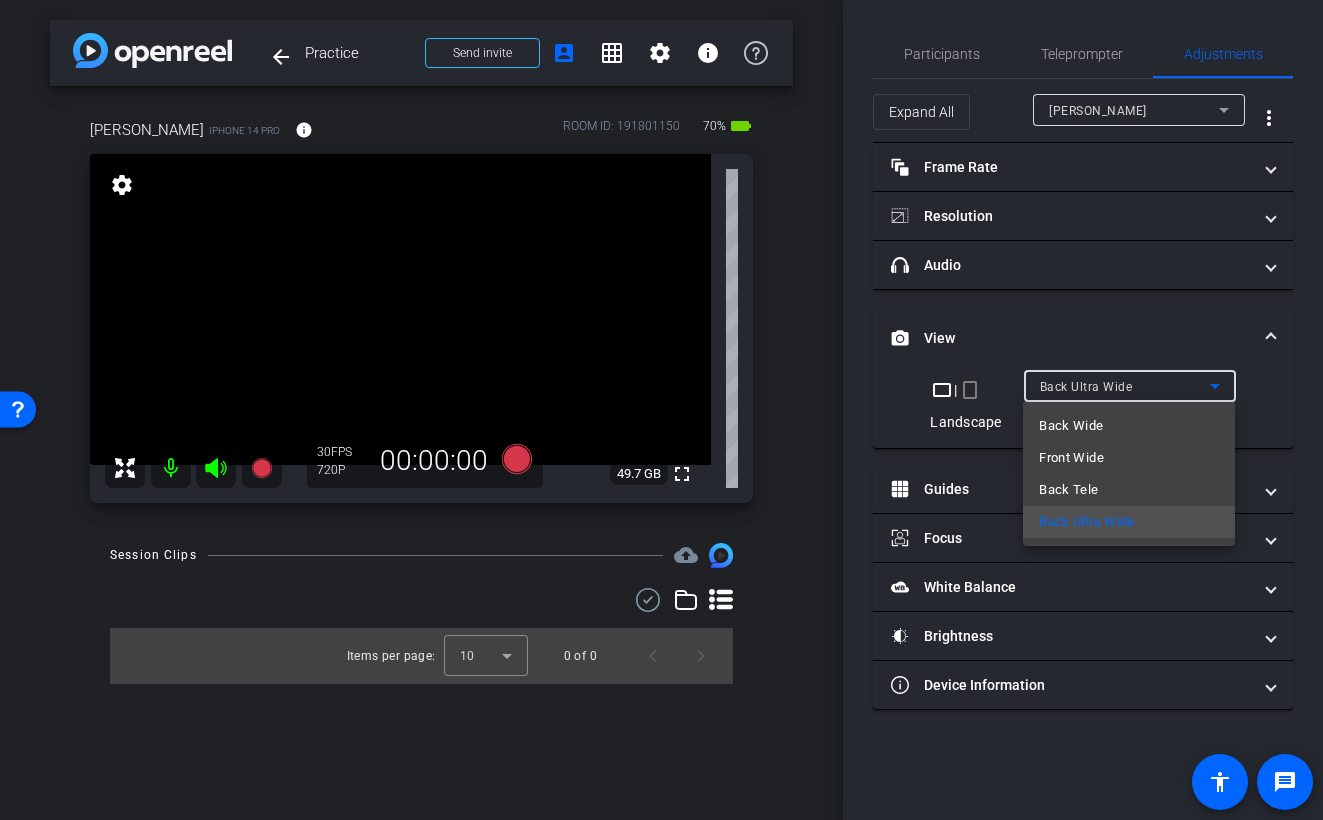 click on "Front Wide" at bounding box center (1129, 458) 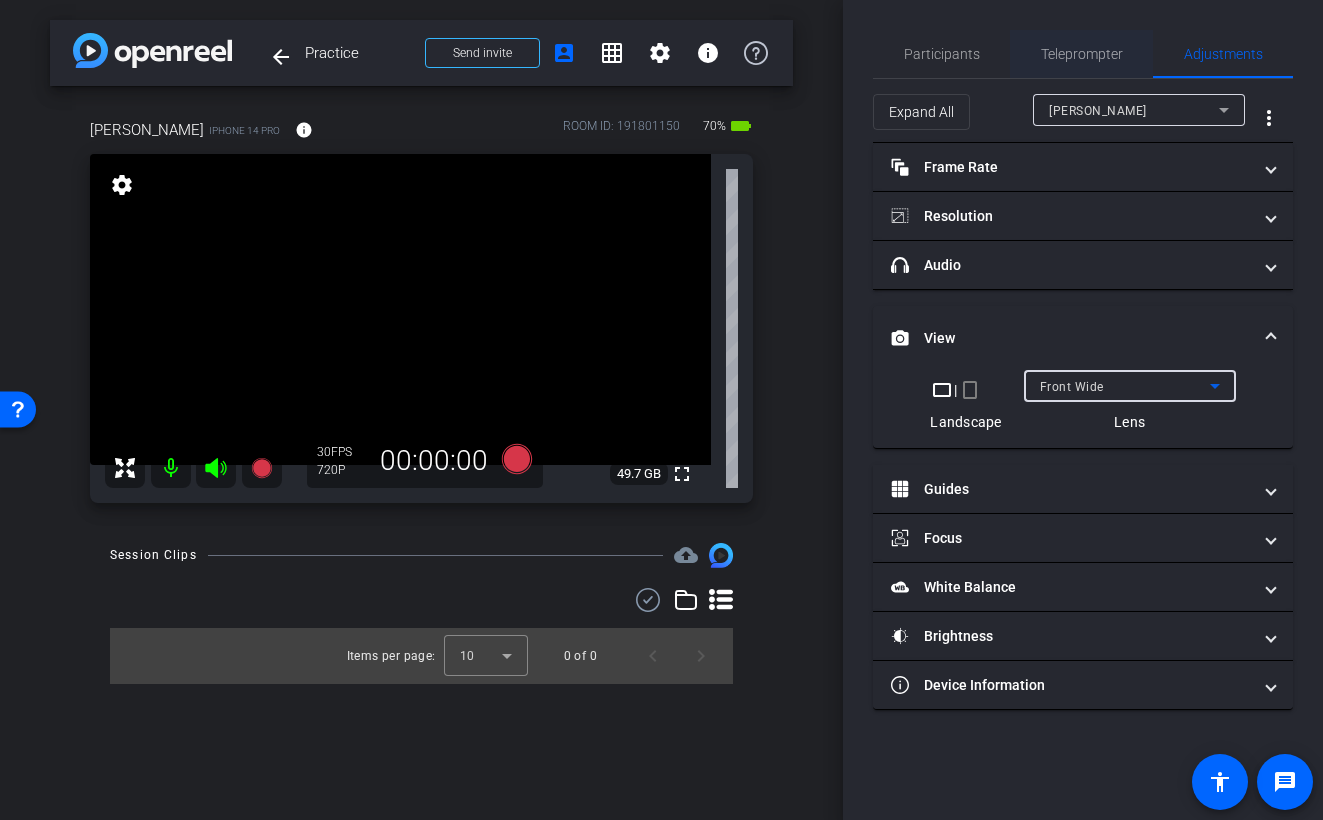 click on "Teleprompter" at bounding box center [1082, 54] 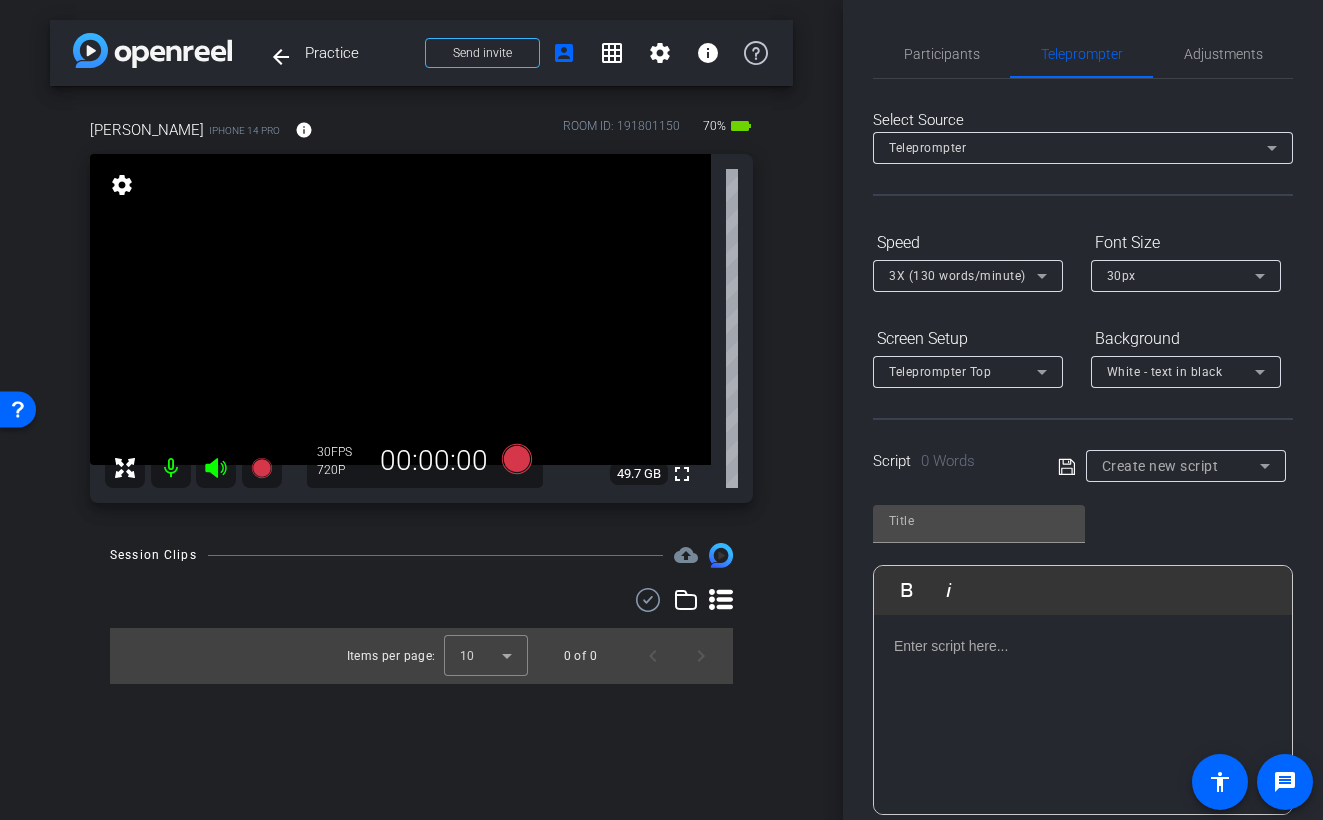 click on "Create new script" at bounding box center (1160, 466) 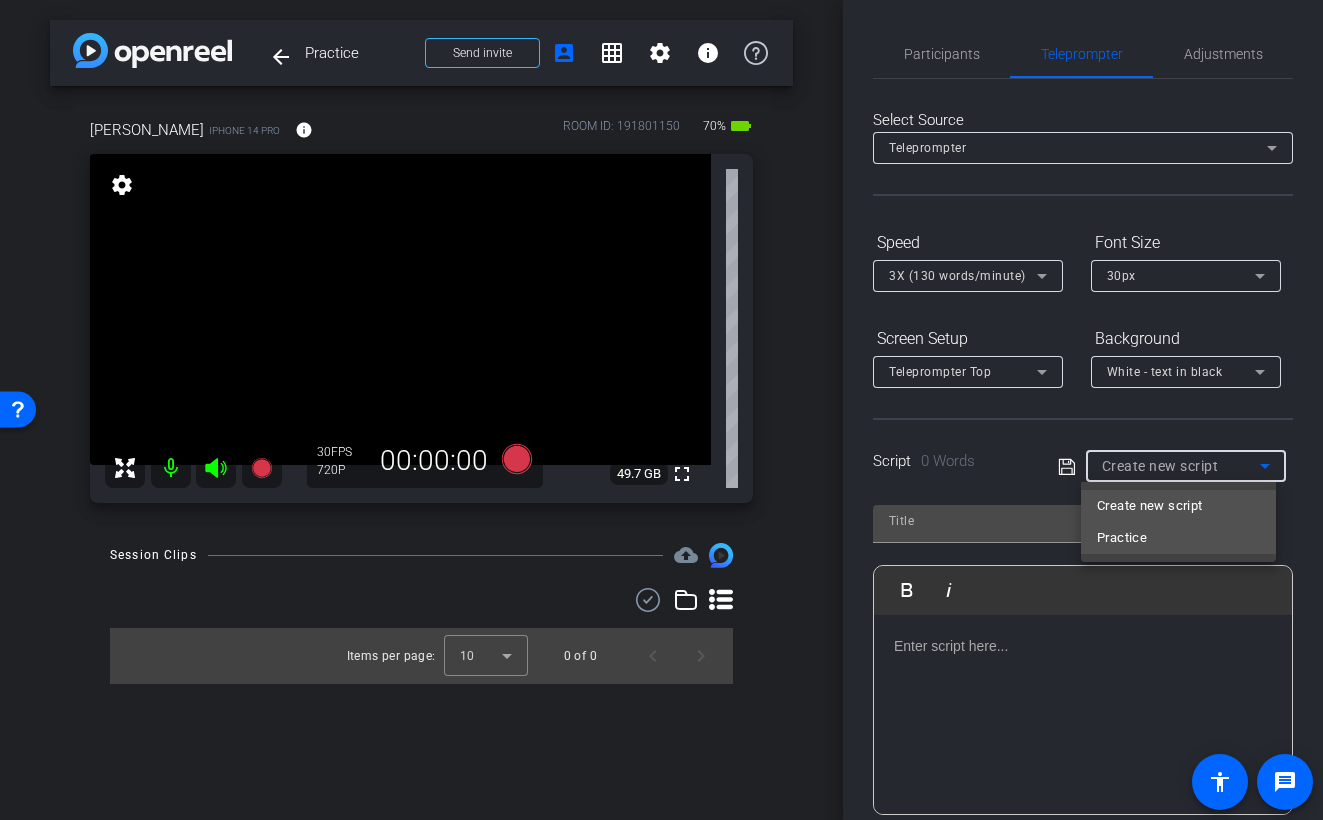 click on "Practice" at bounding box center (1178, 538) 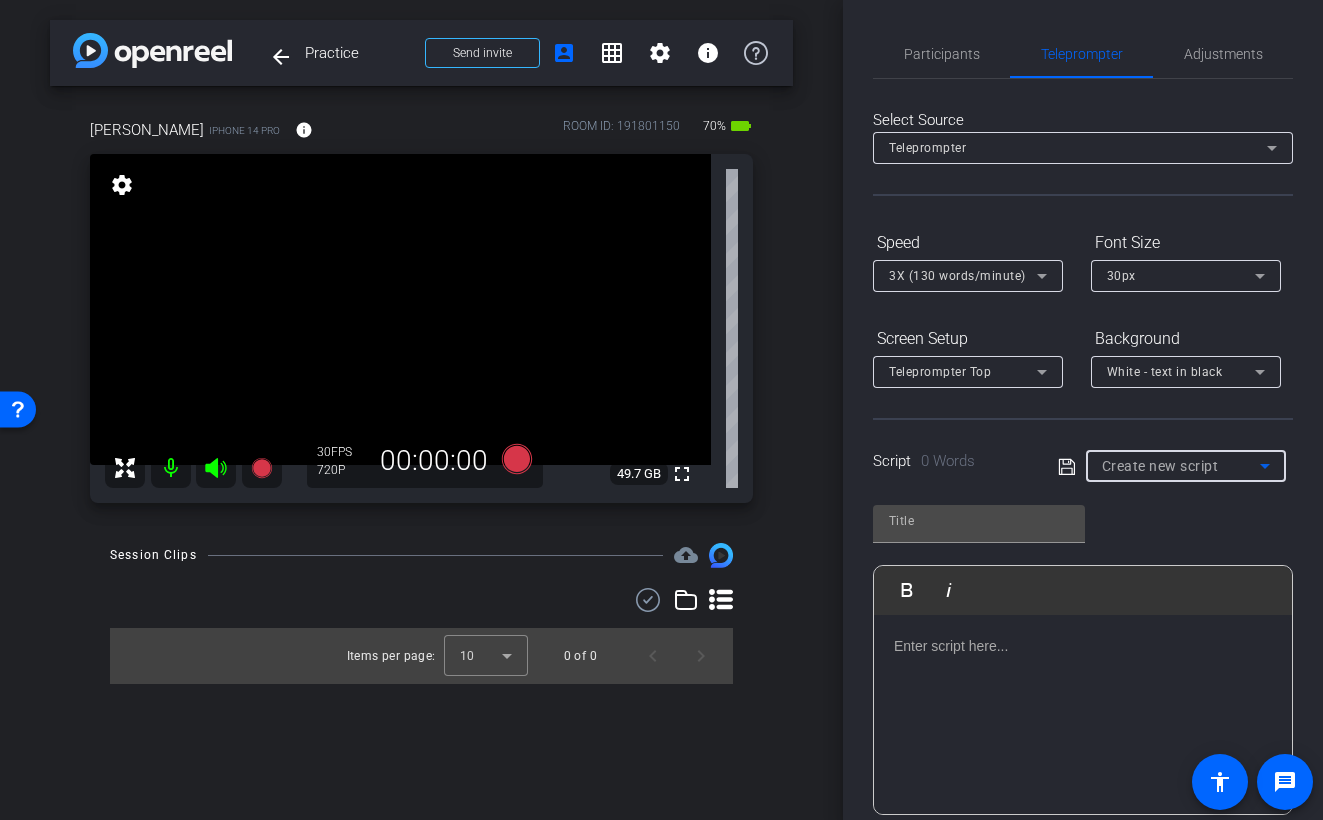 type on "Practice" 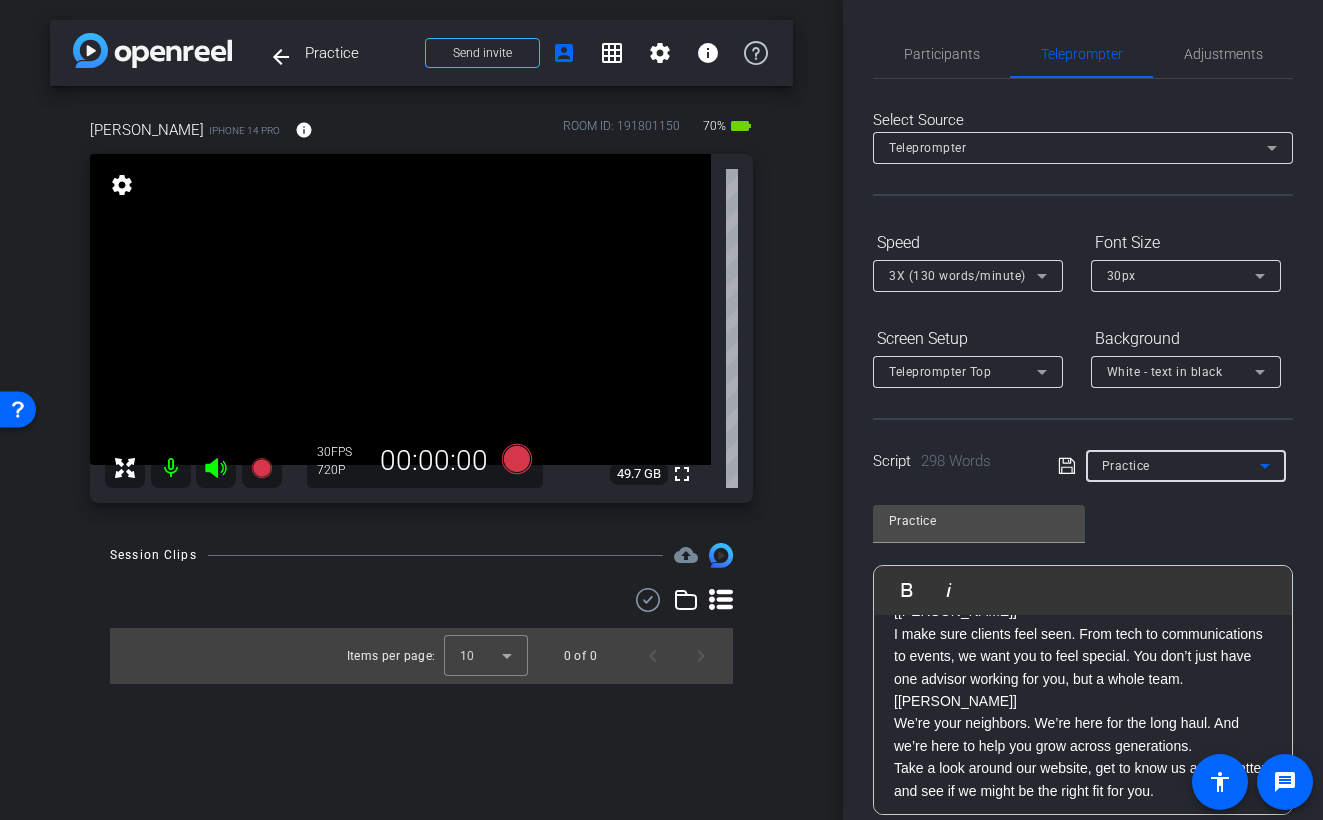 scroll, scrollTop: 665, scrollLeft: 0, axis: vertical 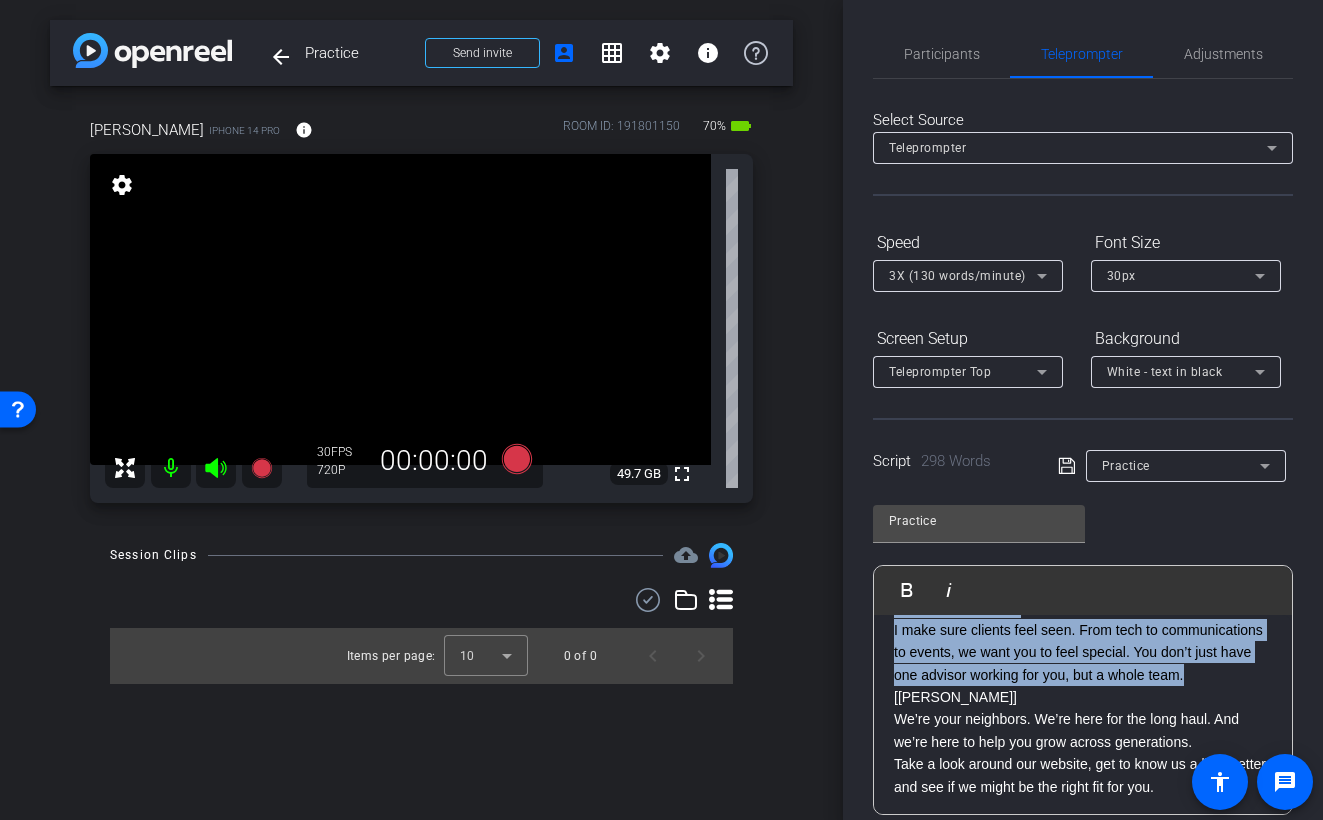 drag, startPoint x: 991, startPoint y: 740, endPoint x: 895, endPoint y: 660, distance: 124.964 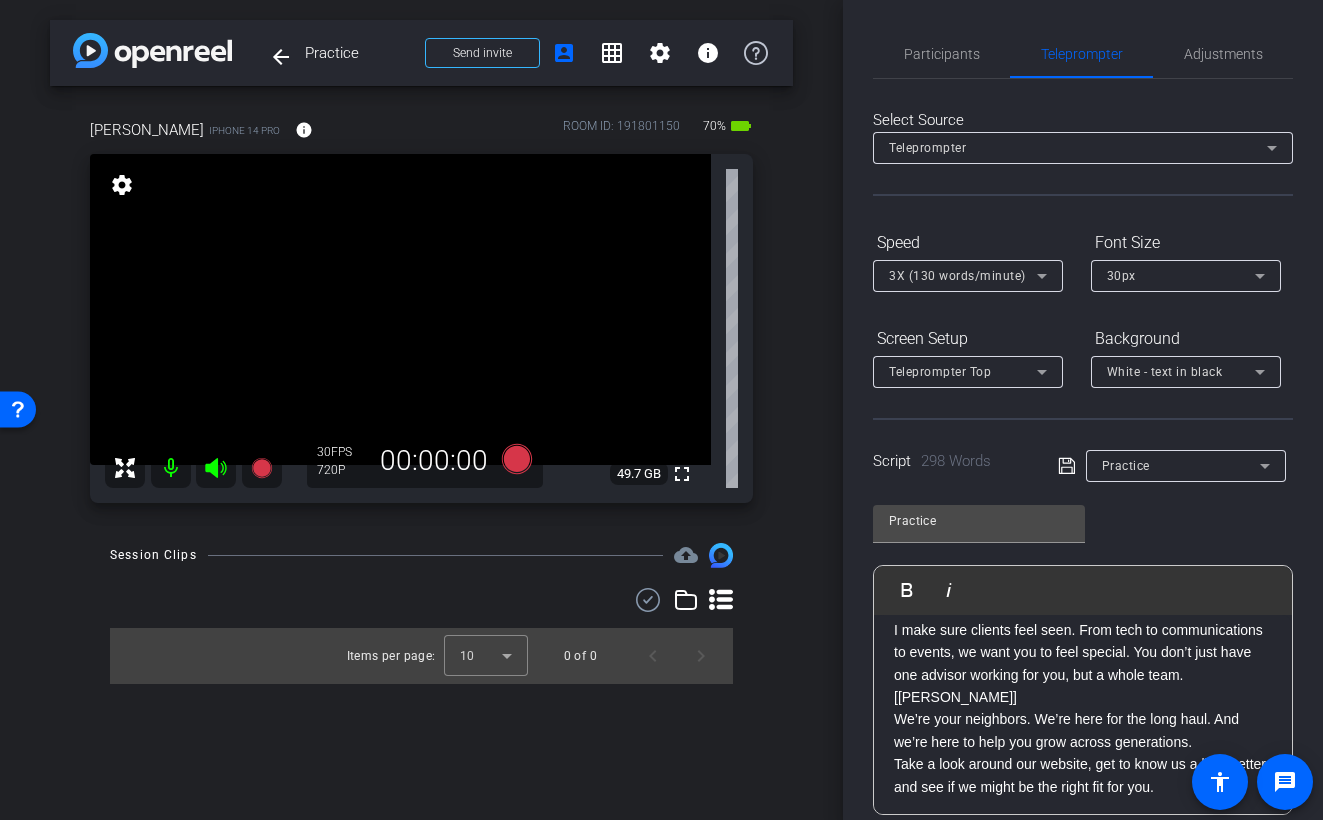 click on "I make sure clients feel seen. From tech to communications to events, we want you to feel special. You don’t just have one advisor working for you, but a whole team." 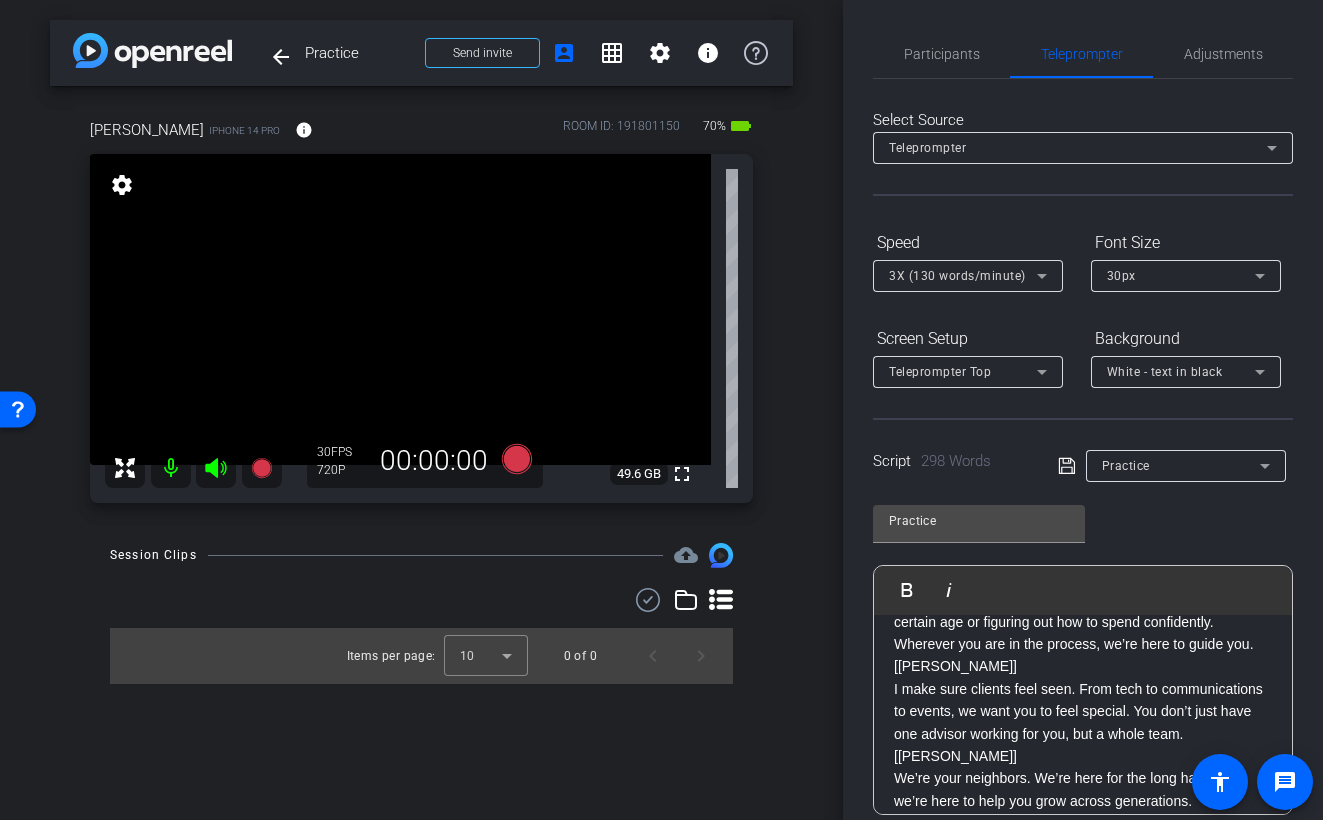 scroll, scrollTop: 582, scrollLeft: 0, axis: vertical 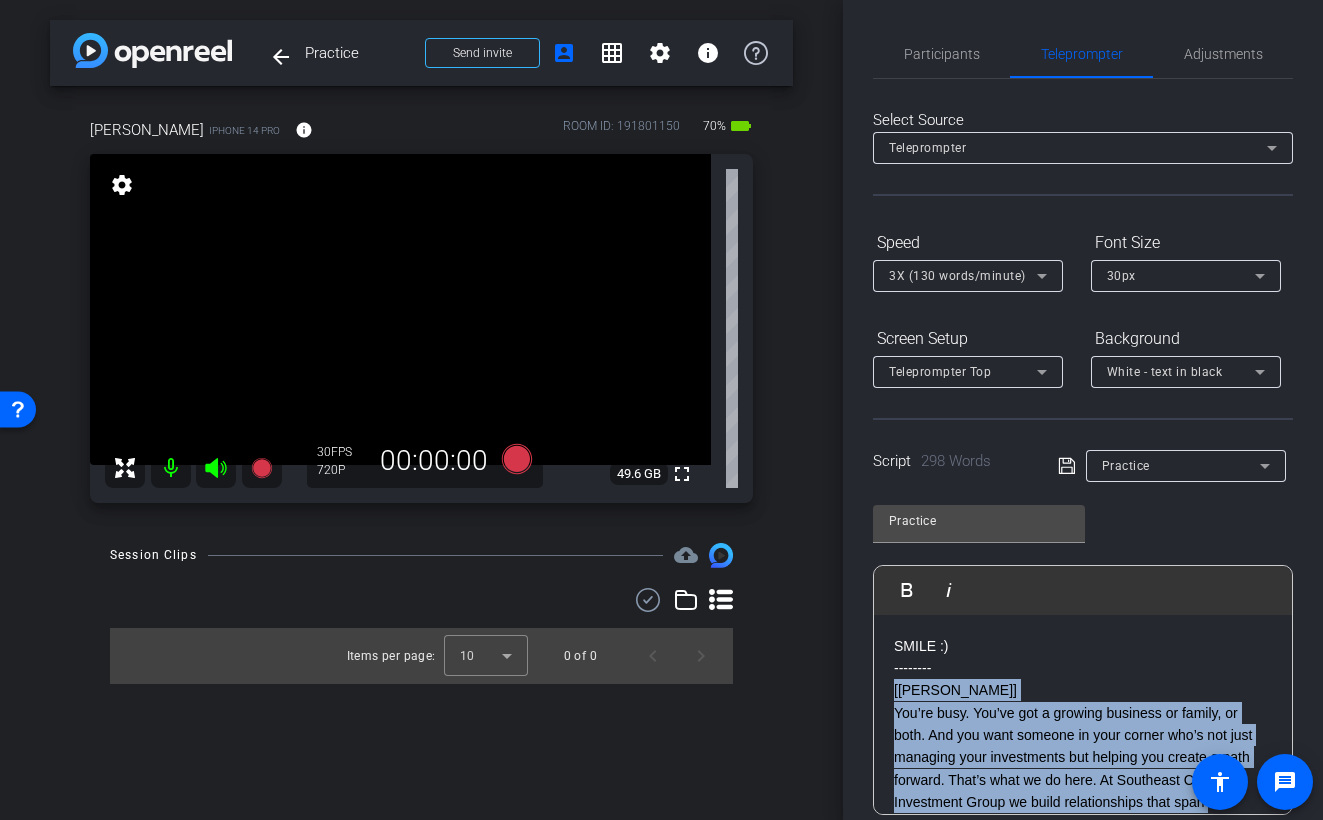 drag, startPoint x: 967, startPoint y: 720, endPoint x: 882, endPoint y: 686, distance: 91.5478 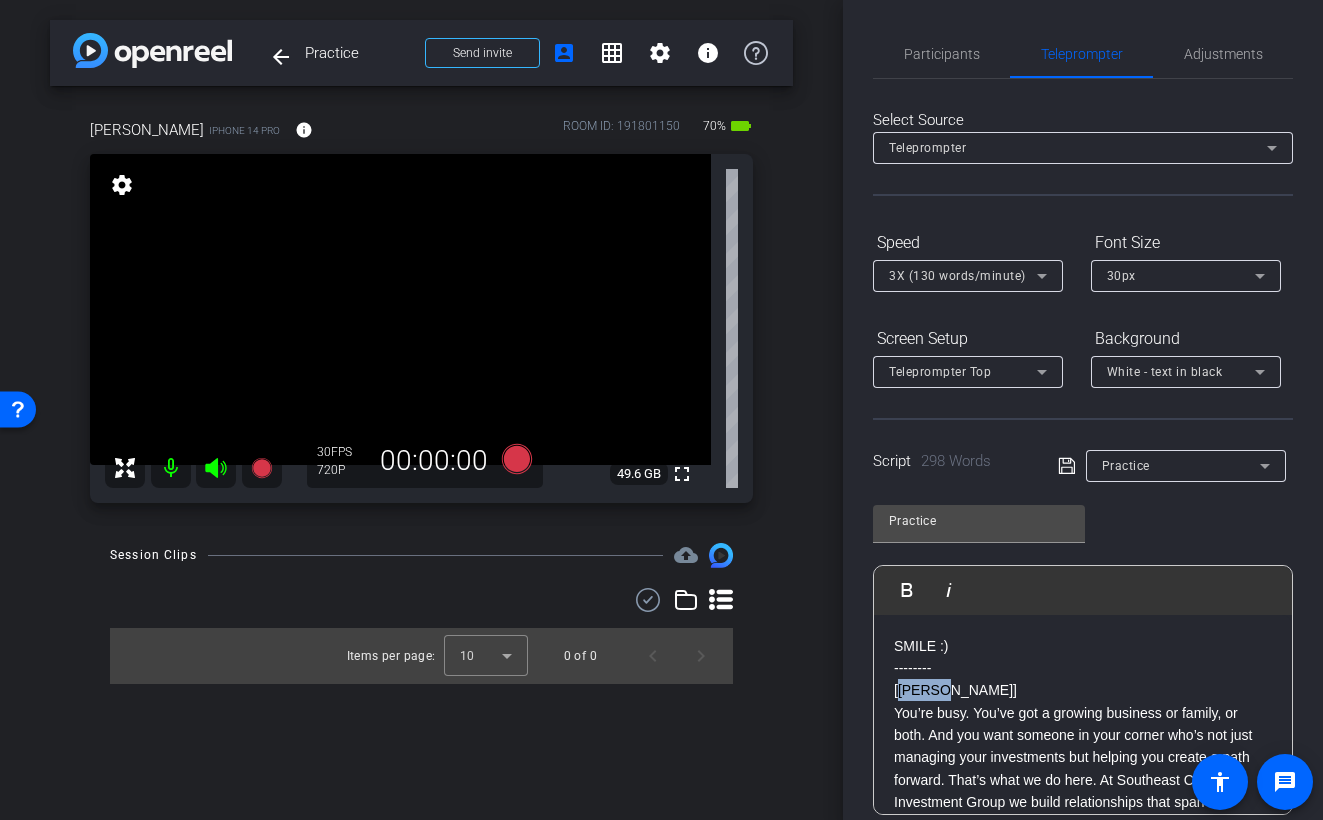 type 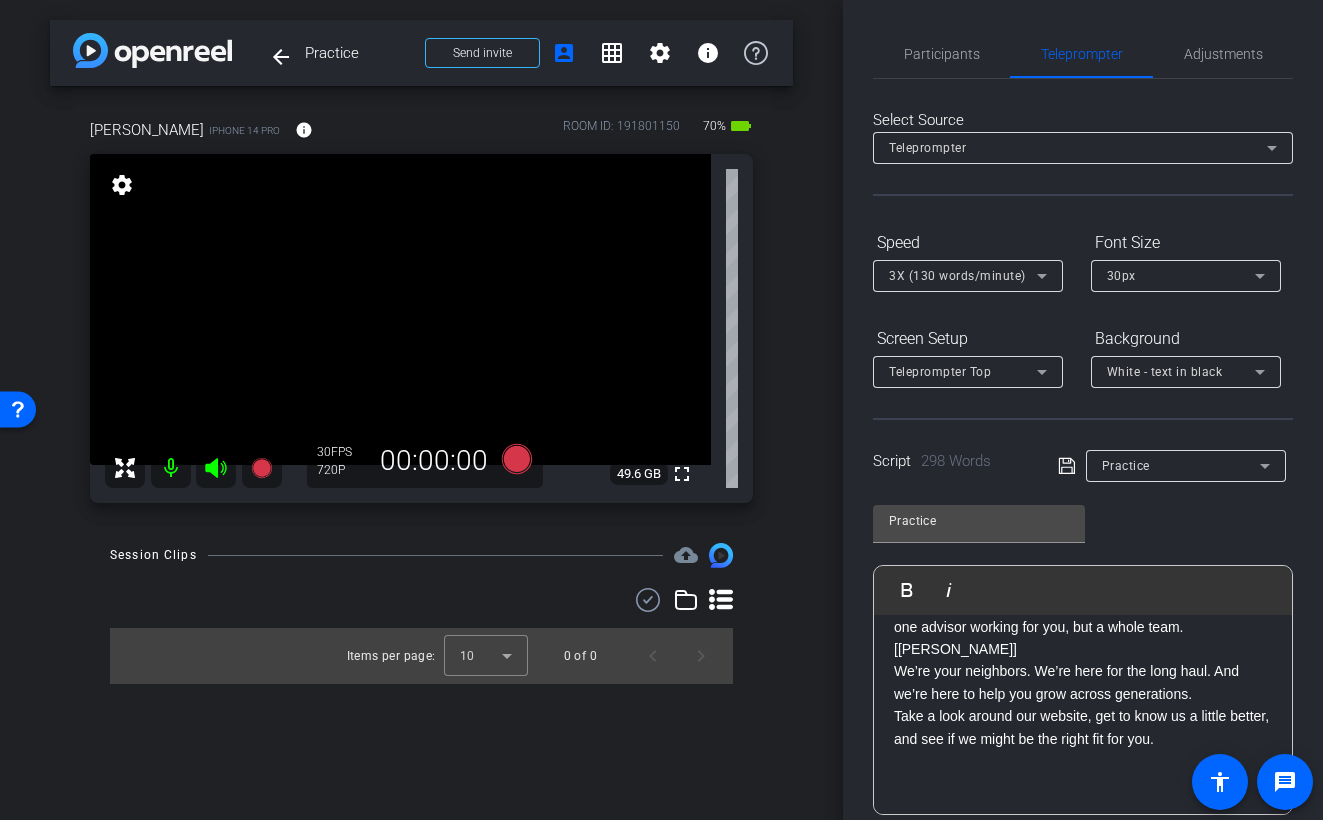 scroll, scrollTop: 780, scrollLeft: 0, axis: vertical 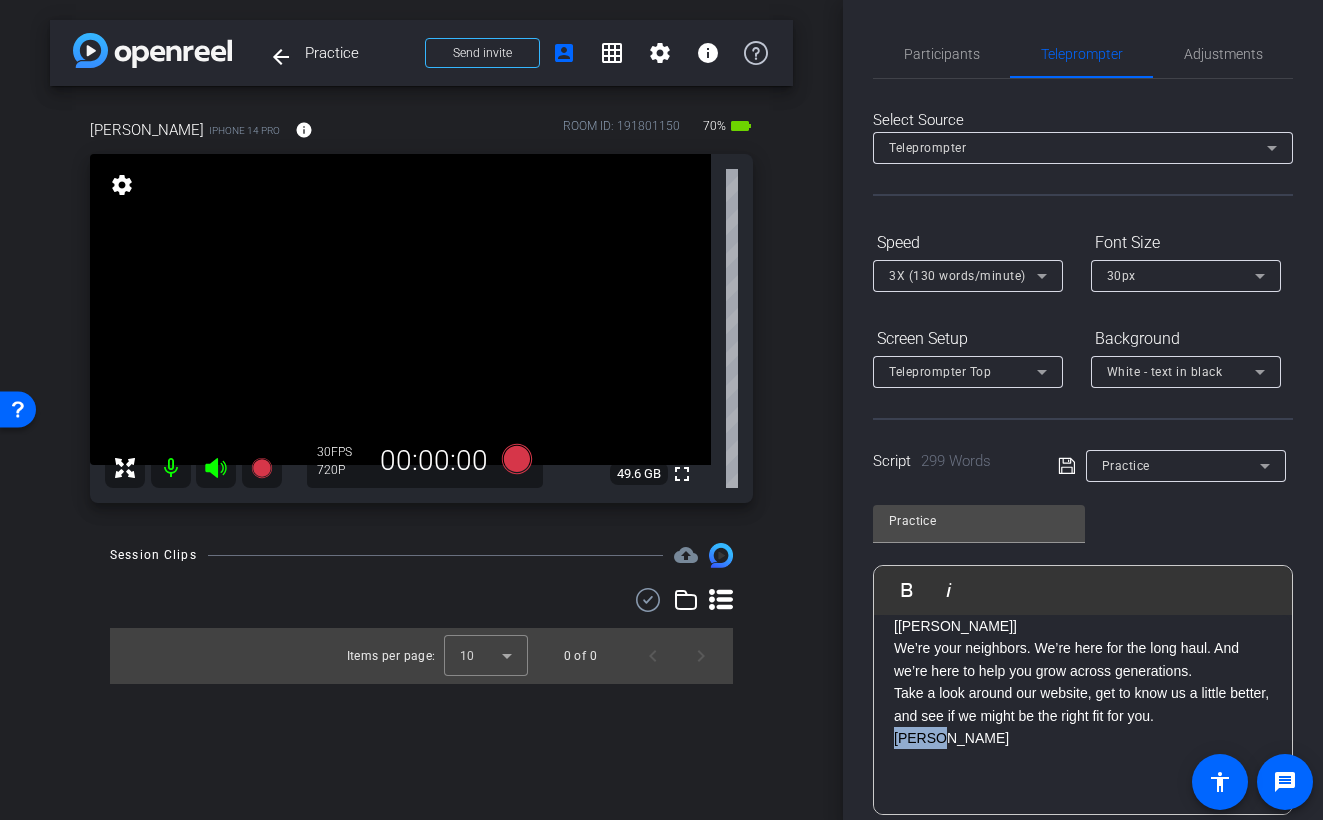 drag, startPoint x: 956, startPoint y: 761, endPoint x: 838, endPoint y: 755, distance: 118.15244 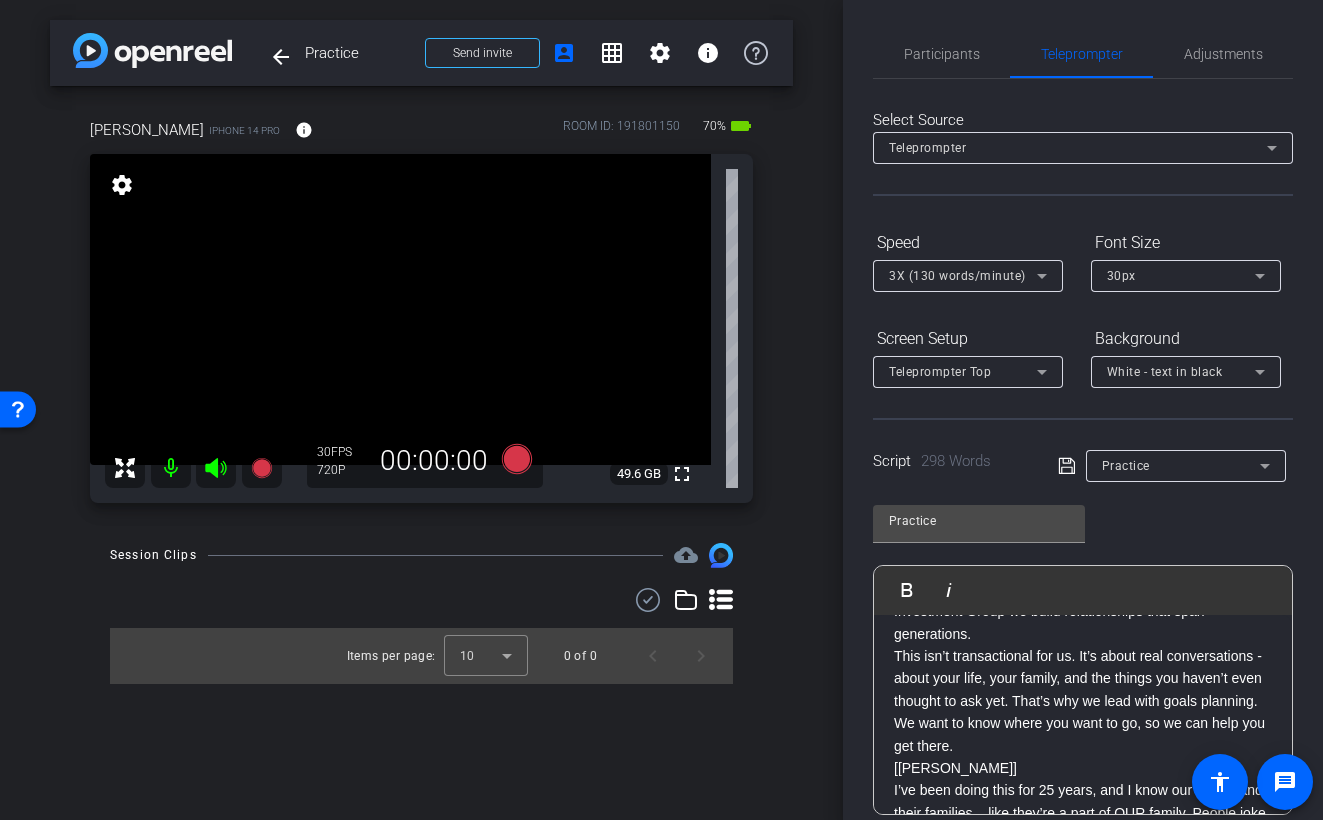 scroll, scrollTop: 187, scrollLeft: 0, axis: vertical 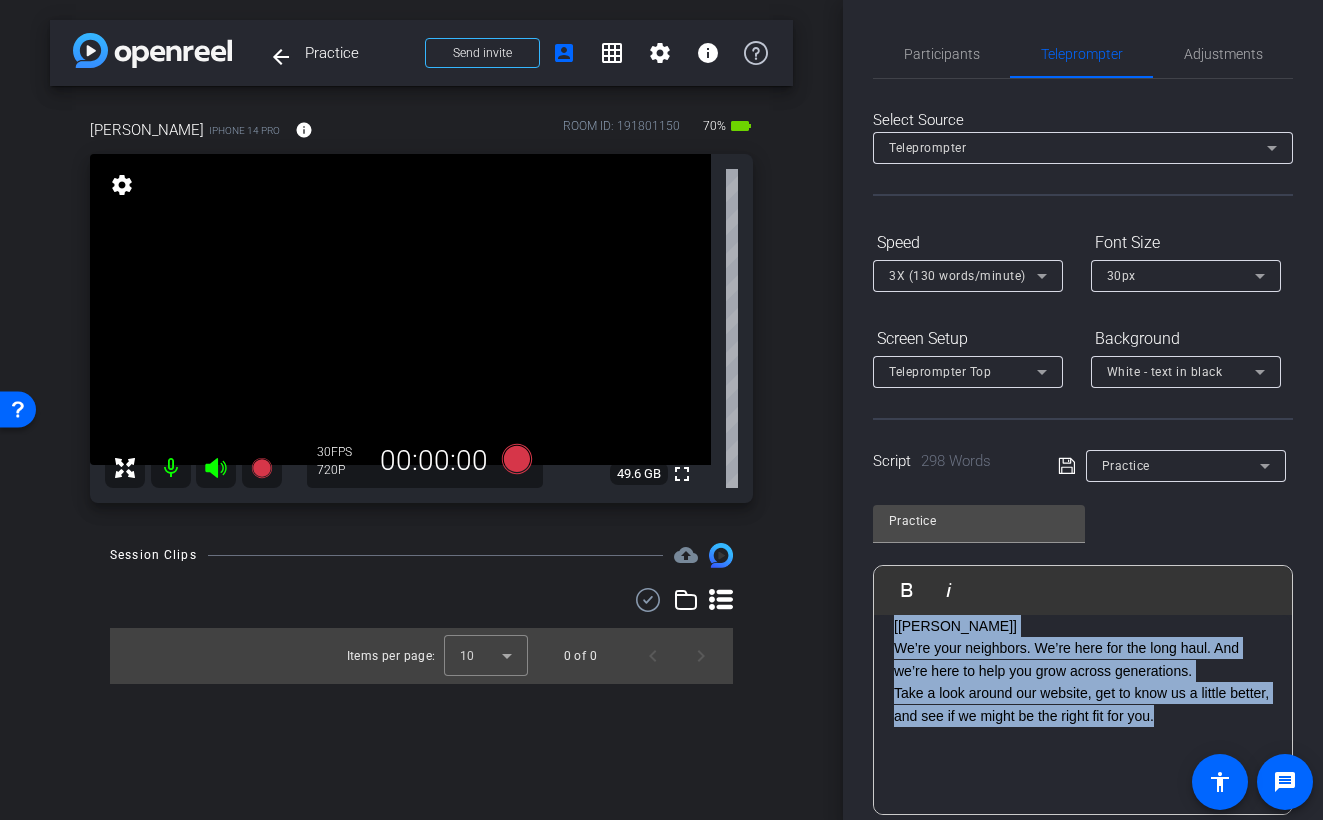 drag, startPoint x: 891, startPoint y: 688, endPoint x: 1200, endPoint y: 727, distance: 311.45145 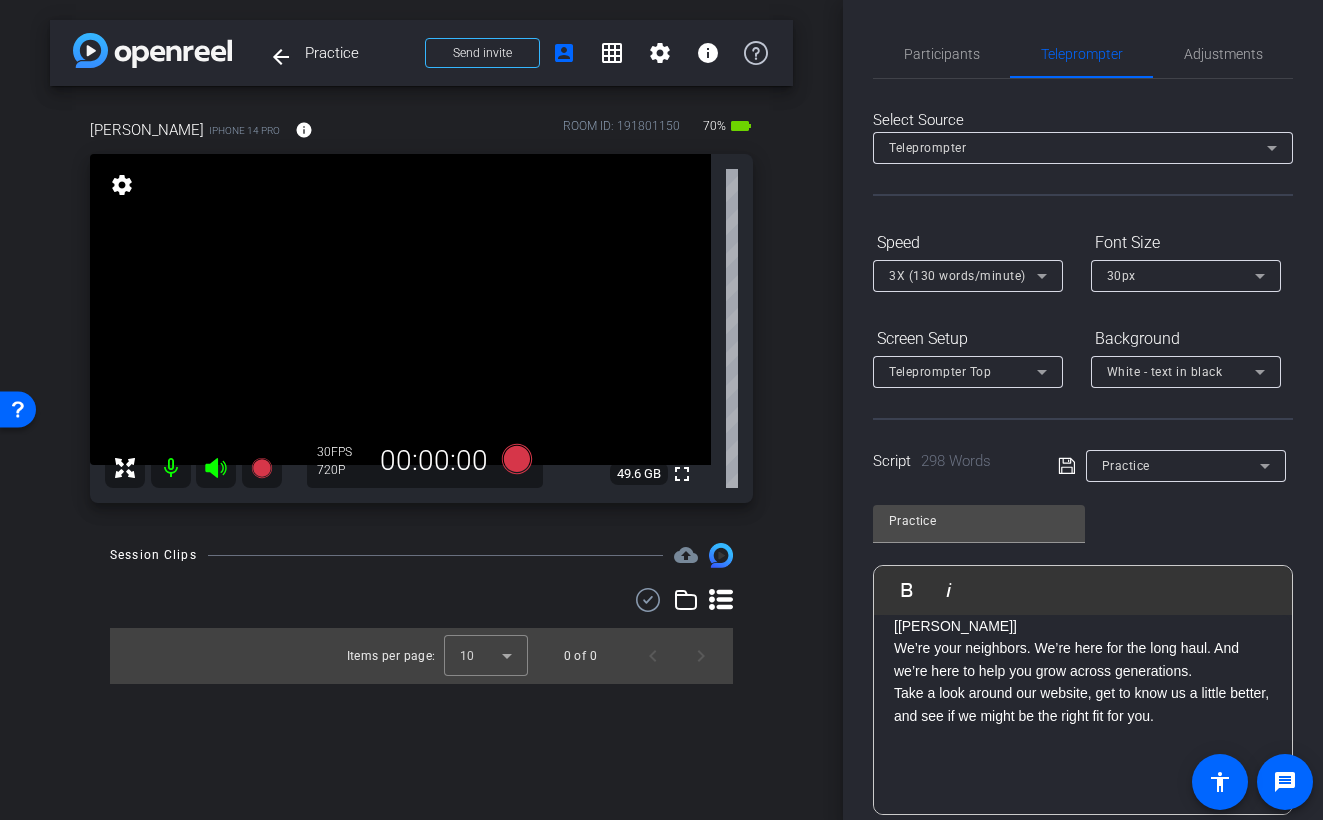 scroll, scrollTop: 0, scrollLeft: 0, axis: both 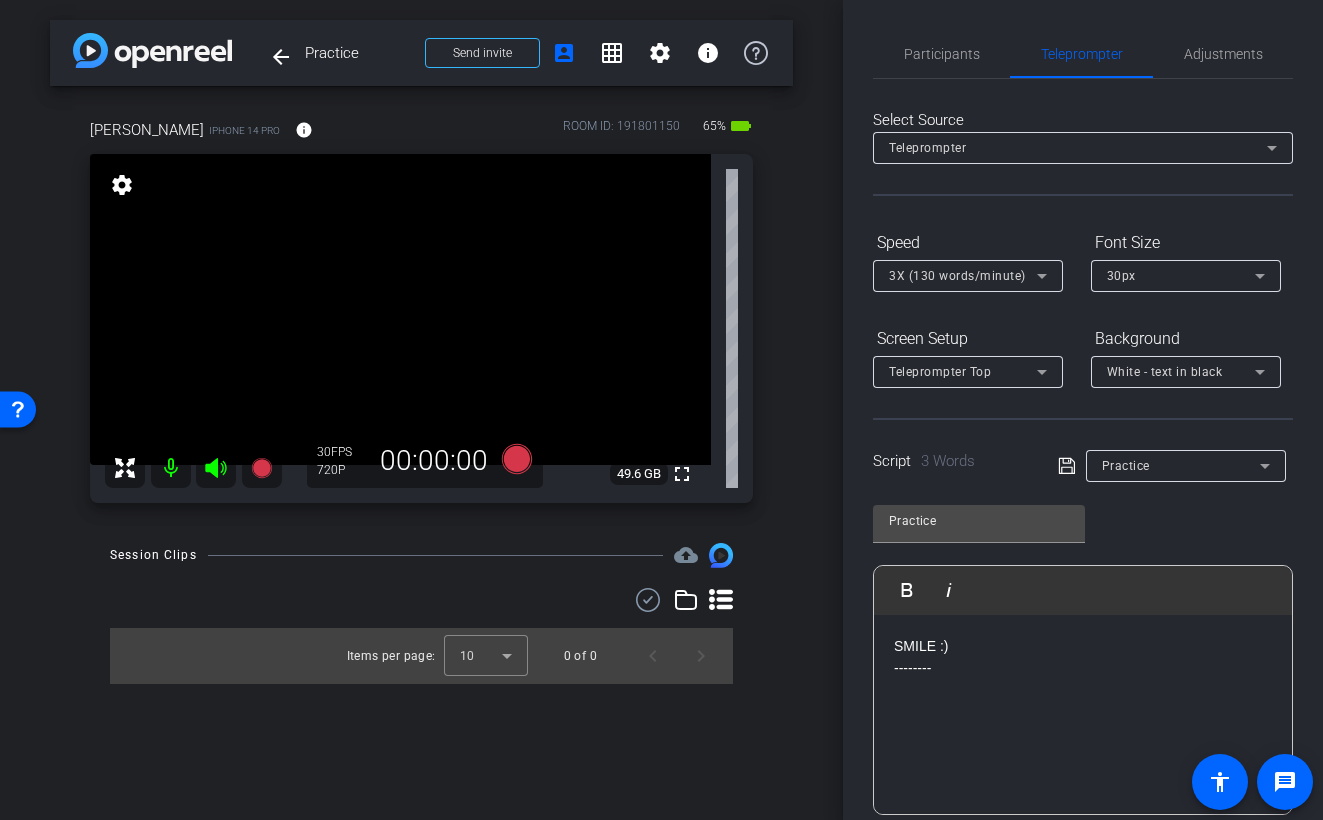 click at bounding box center (1083, 690) 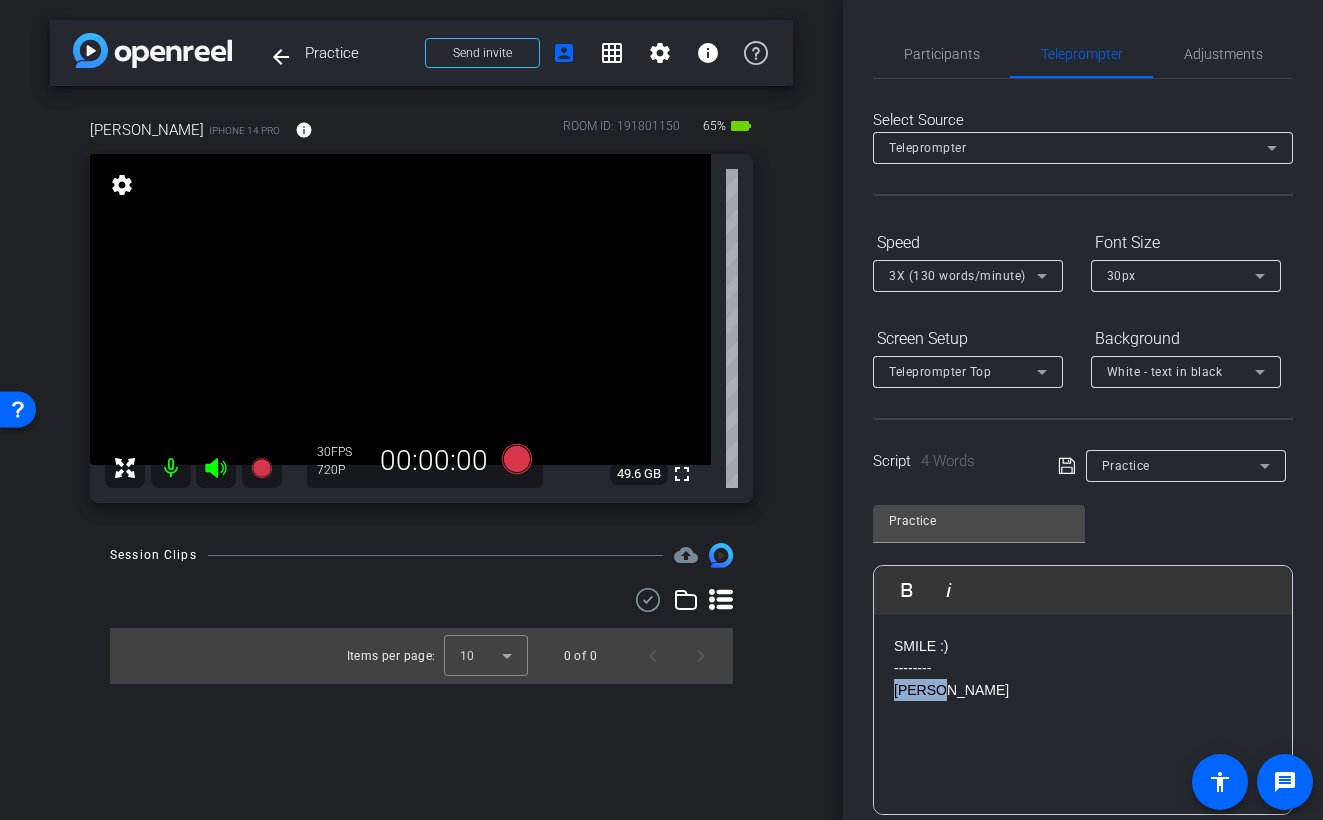 drag, startPoint x: 976, startPoint y: 692, endPoint x: 812, endPoint y: 688, distance: 164.04877 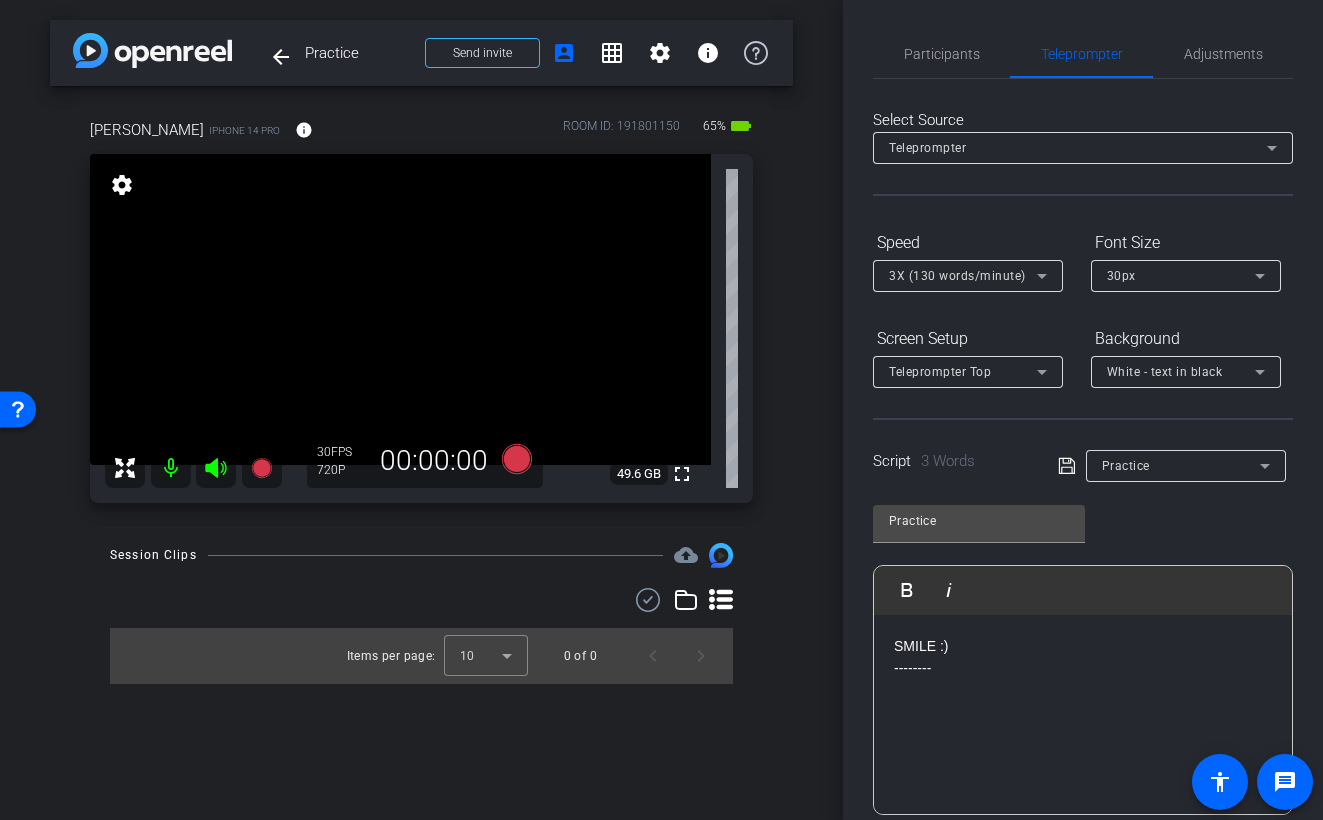click on "SMILE :) --------" 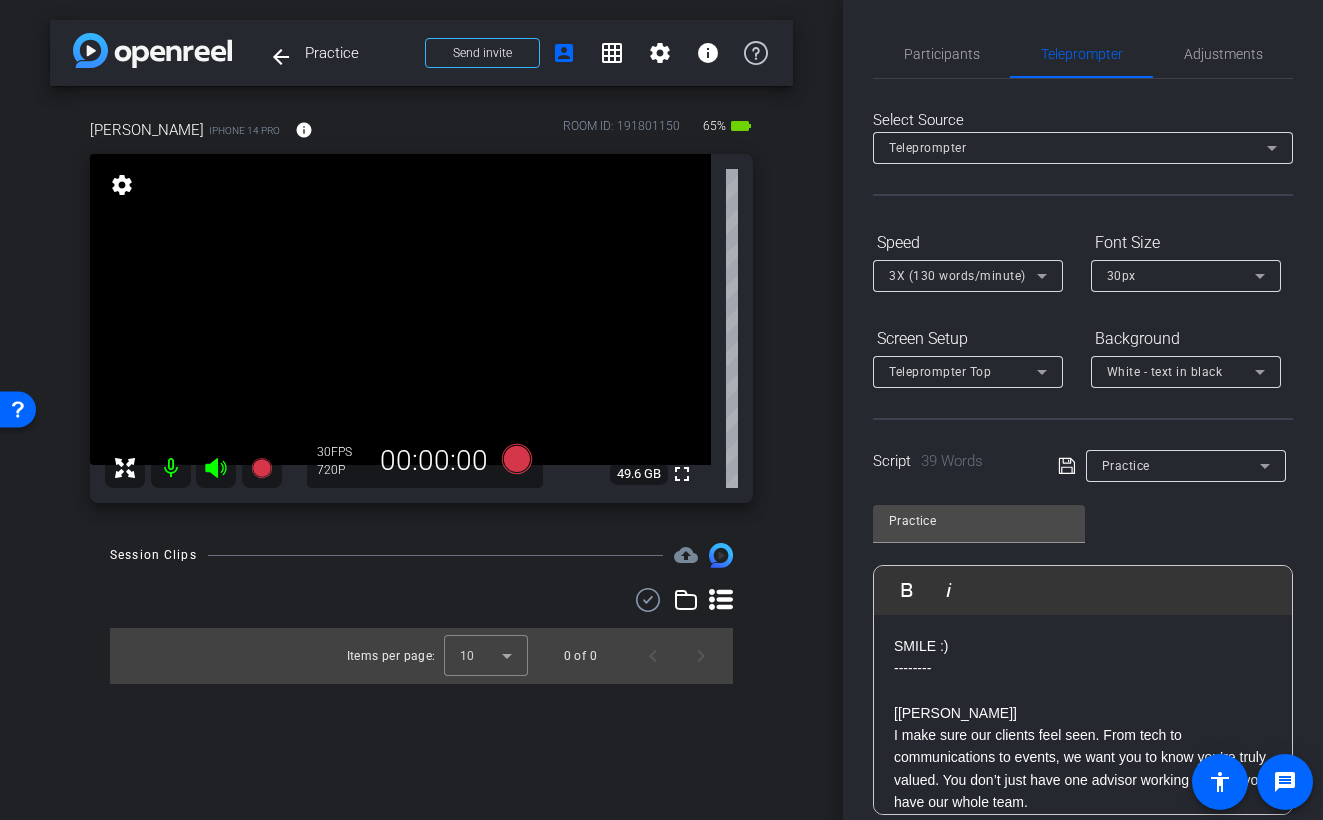 click at bounding box center [1083, 690] 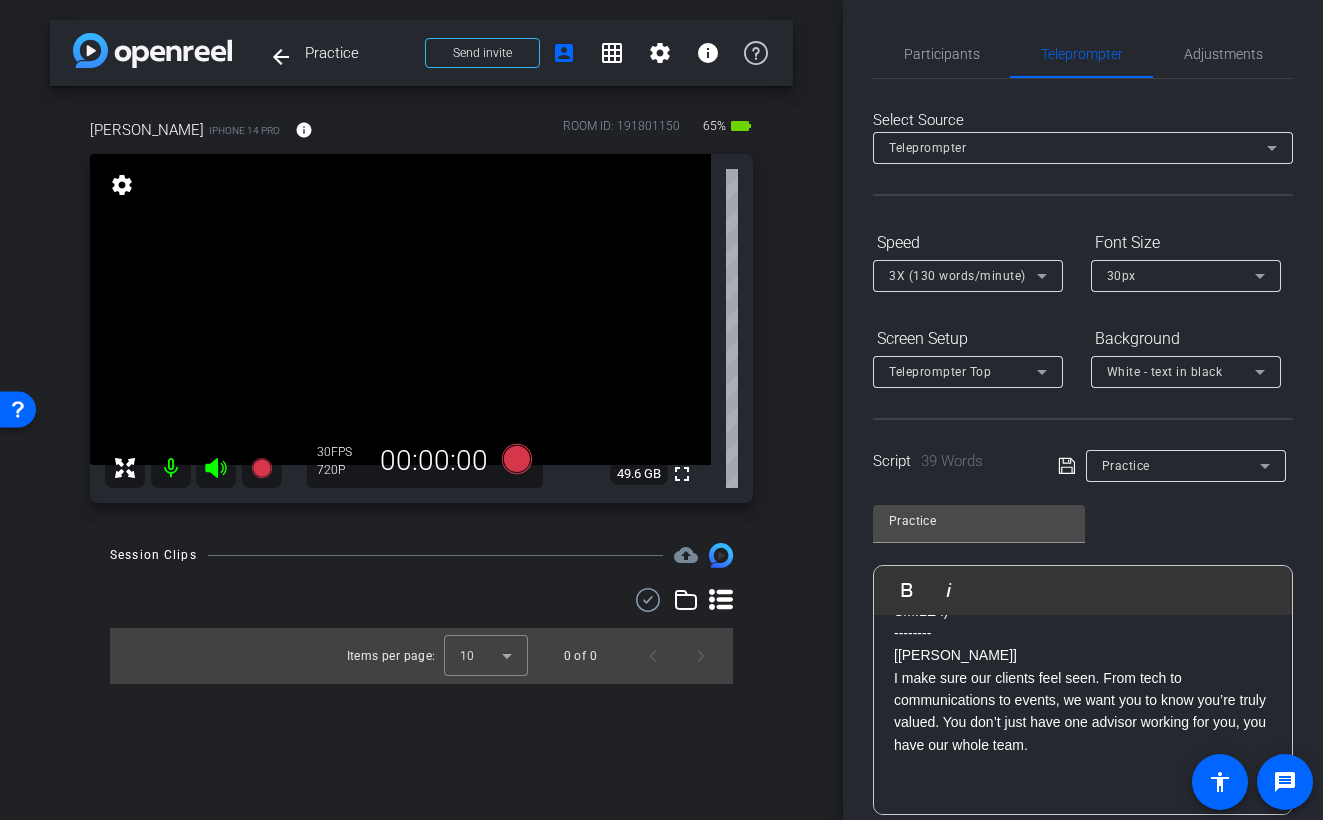scroll, scrollTop: 41, scrollLeft: 0, axis: vertical 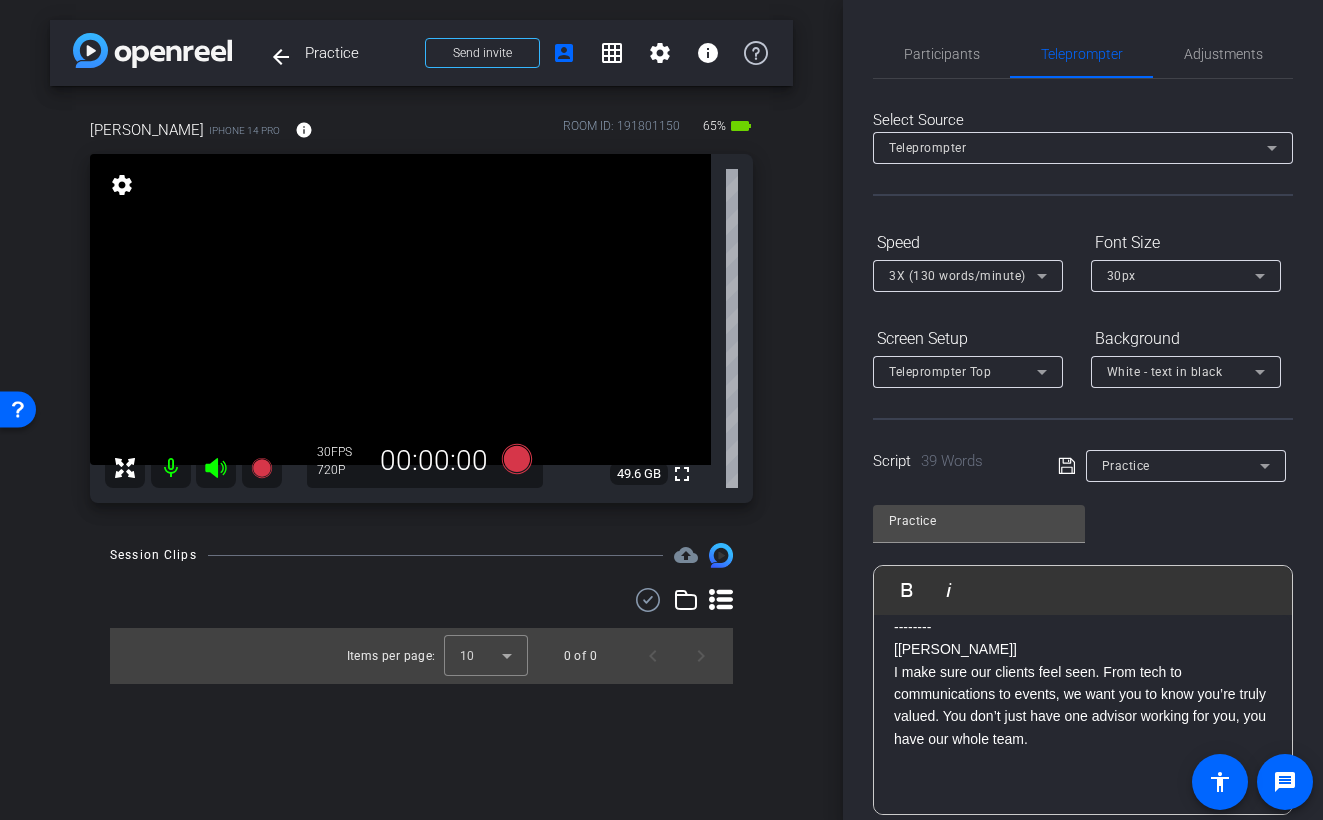 click on "White - text in black" at bounding box center [1165, 372] 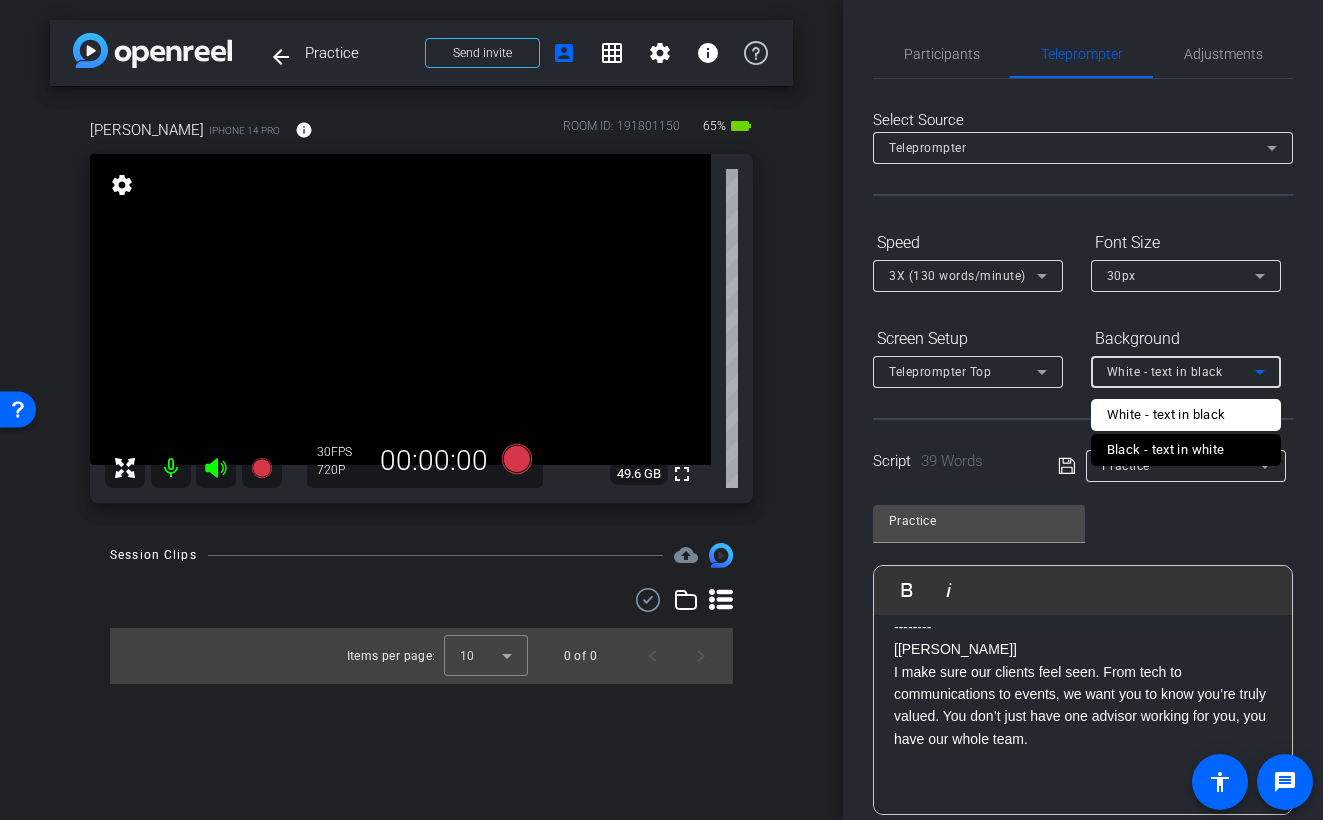 click on "Black - text in white" at bounding box center [1166, 450] 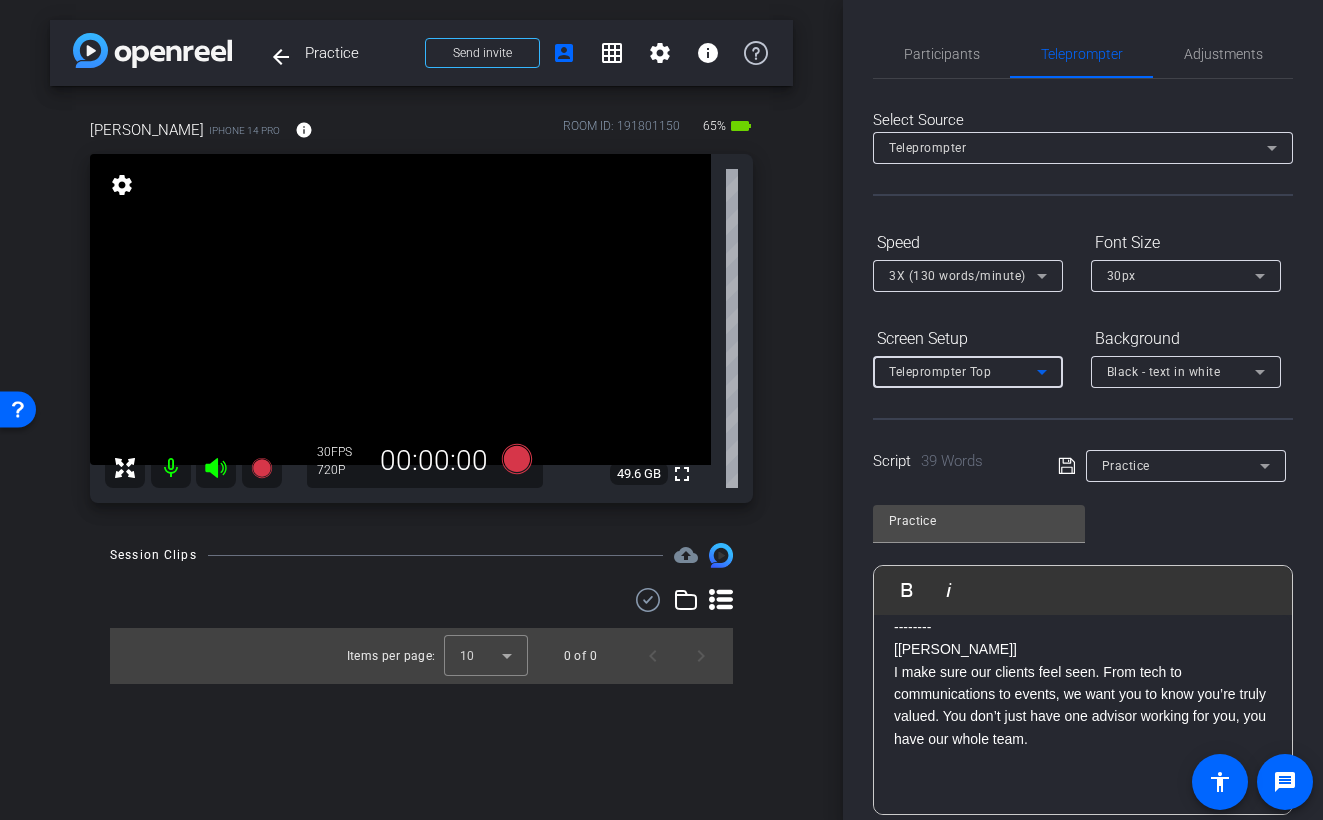 click on "Teleprompter Top" at bounding box center (940, 372) 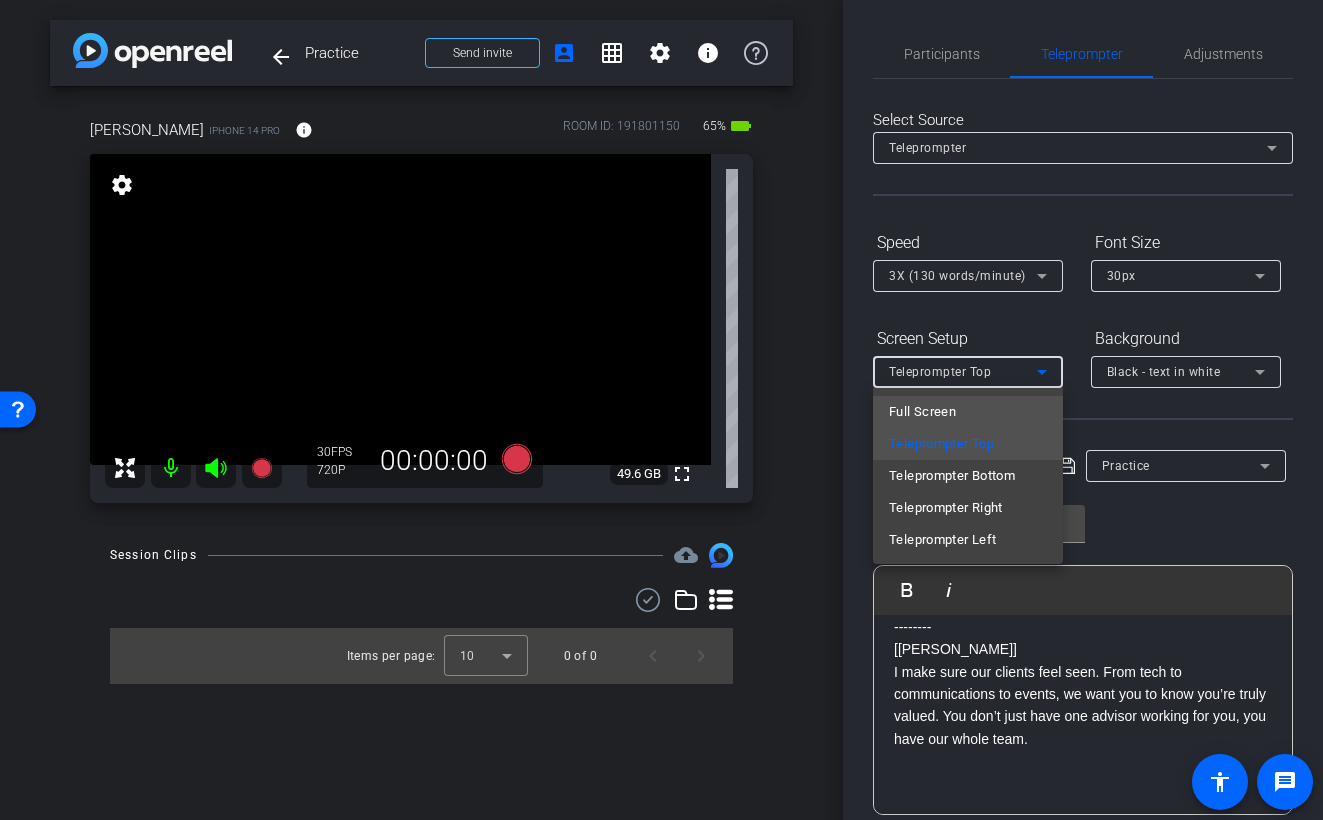 click on "Full Screen" at bounding box center [922, 412] 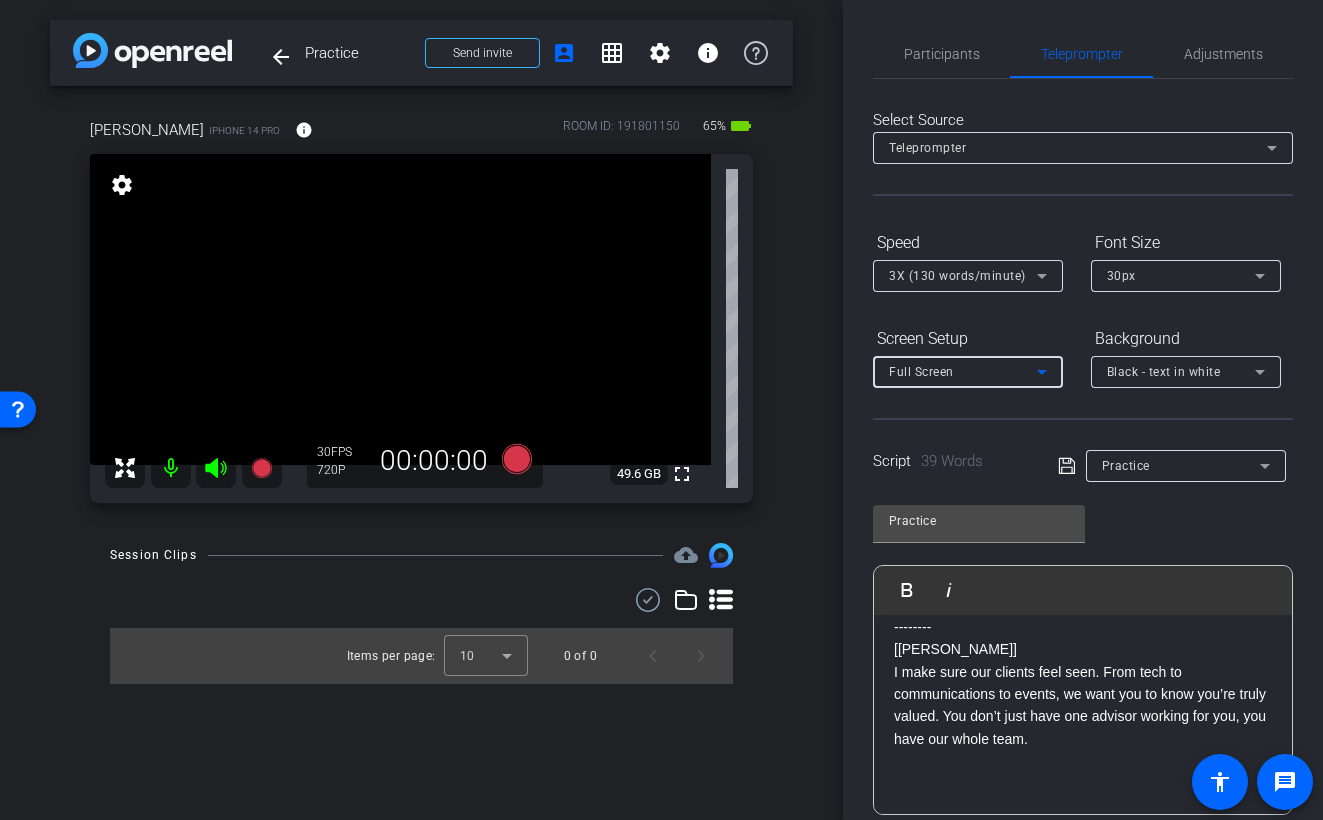 click on "3X (130 words/minute)" at bounding box center [963, 275] 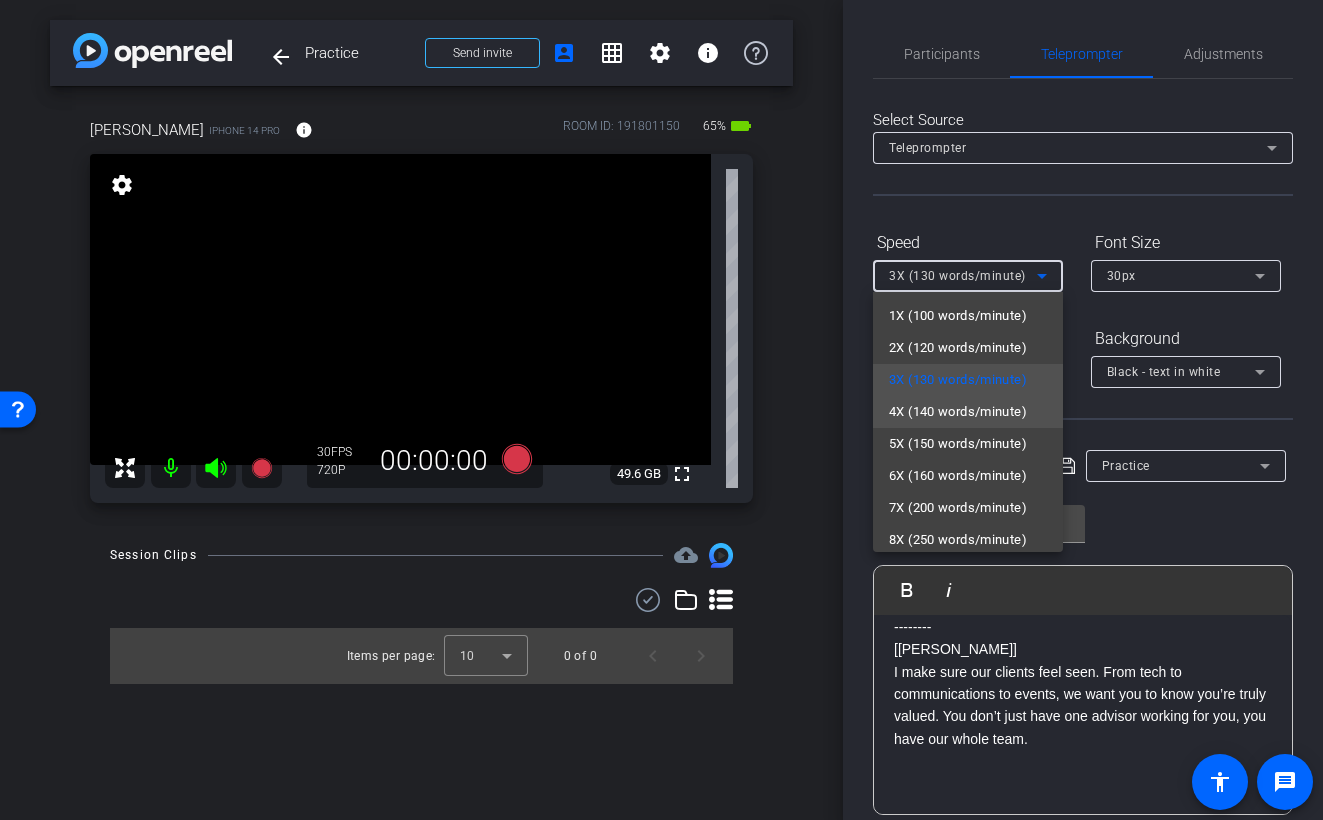 click on "4X (140 words/minute)" at bounding box center (958, 412) 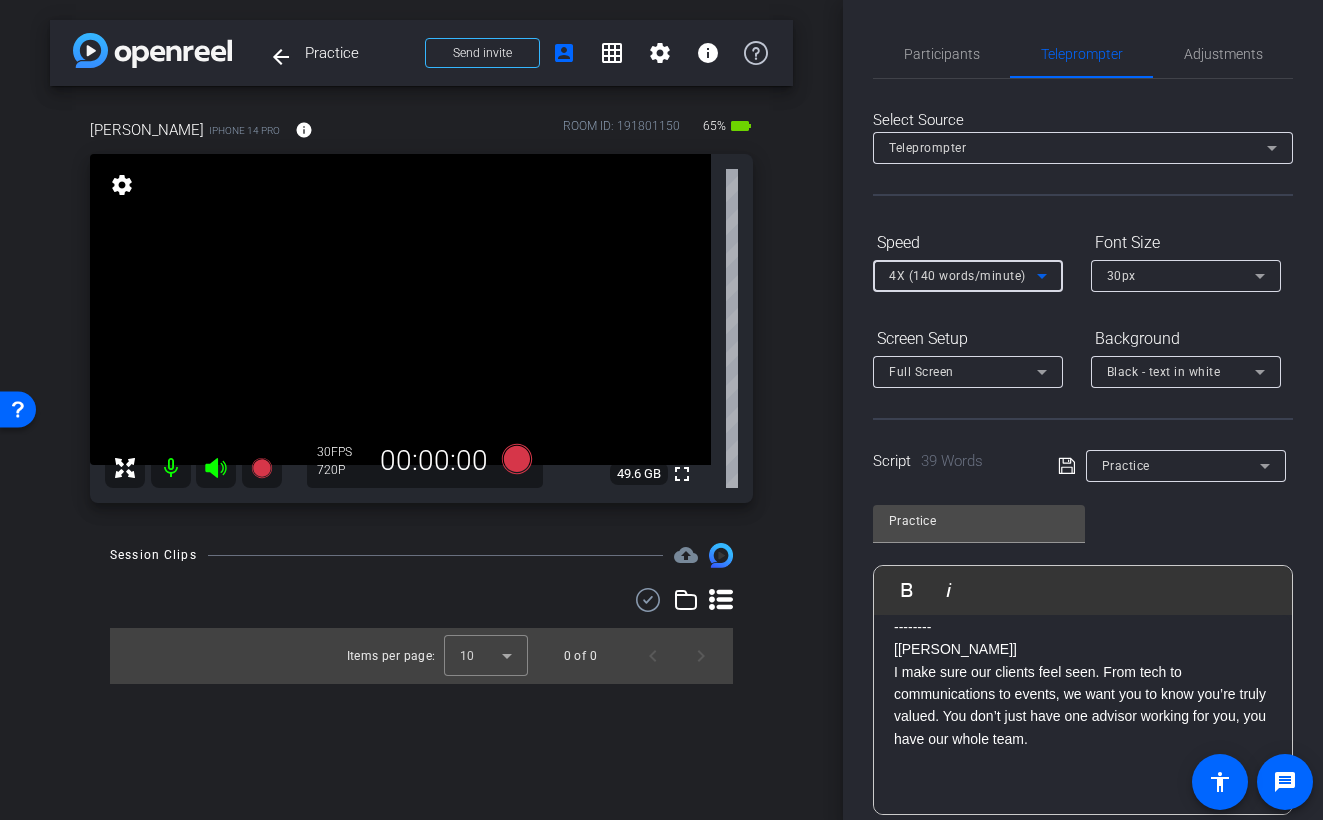 scroll, scrollTop: 273, scrollLeft: 0, axis: vertical 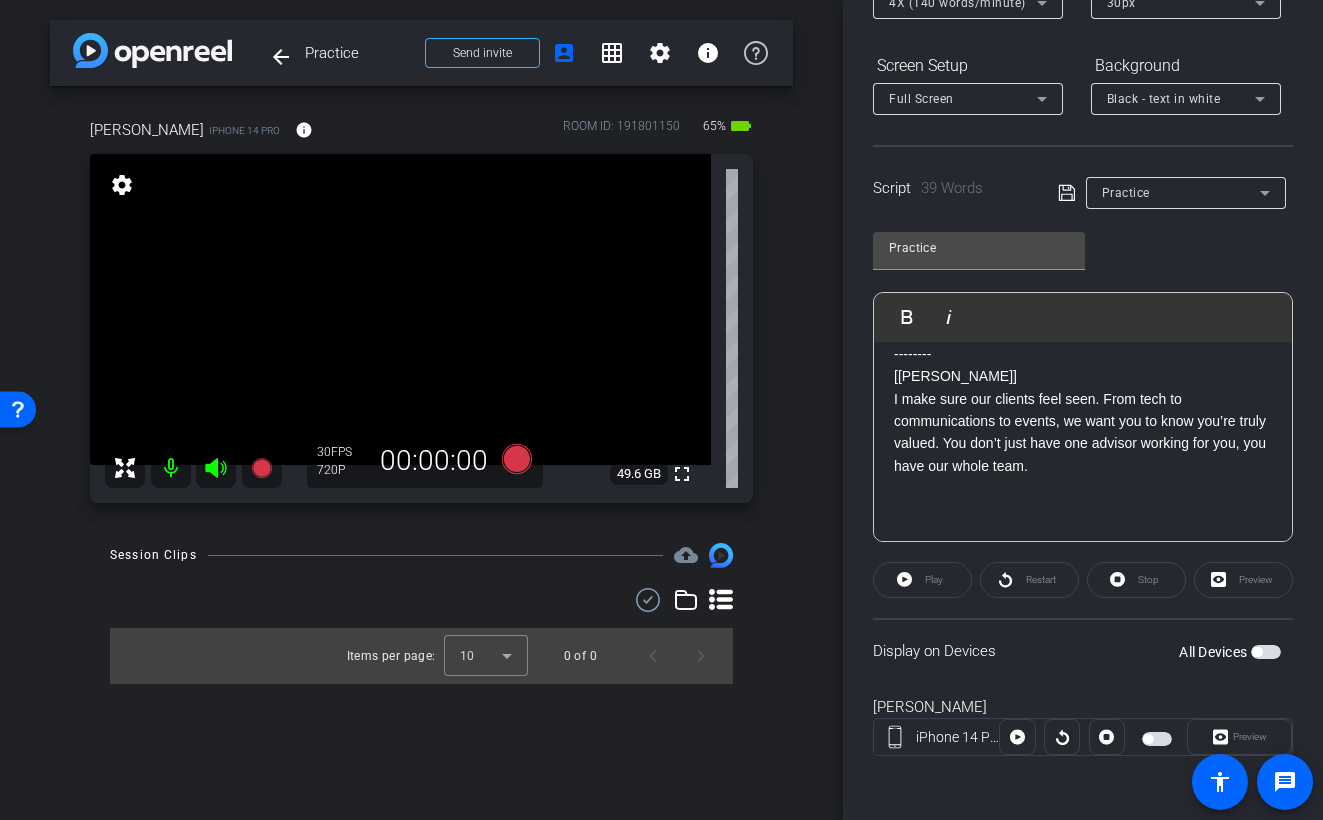 click at bounding box center (1266, 652) 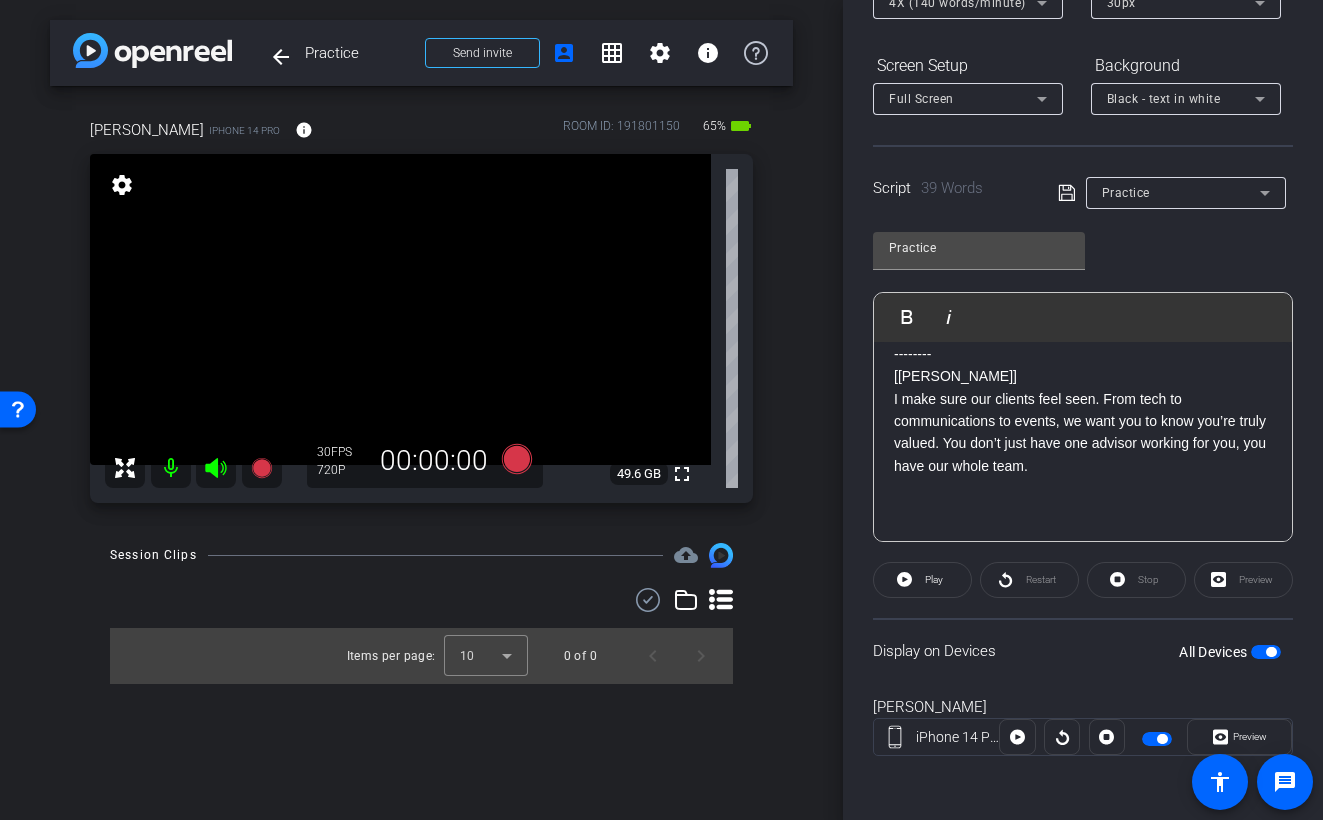 click at bounding box center [1266, 652] 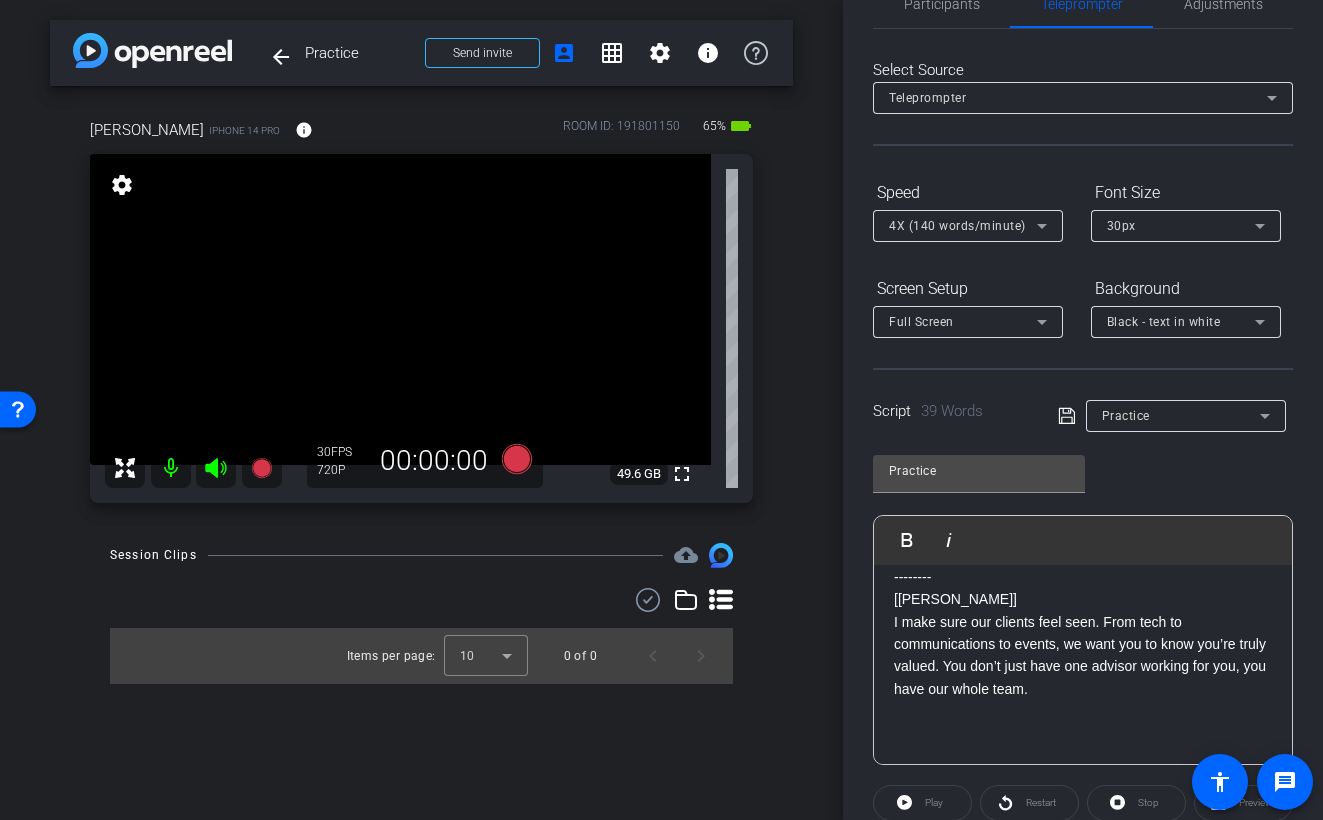 scroll, scrollTop: 0, scrollLeft: 0, axis: both 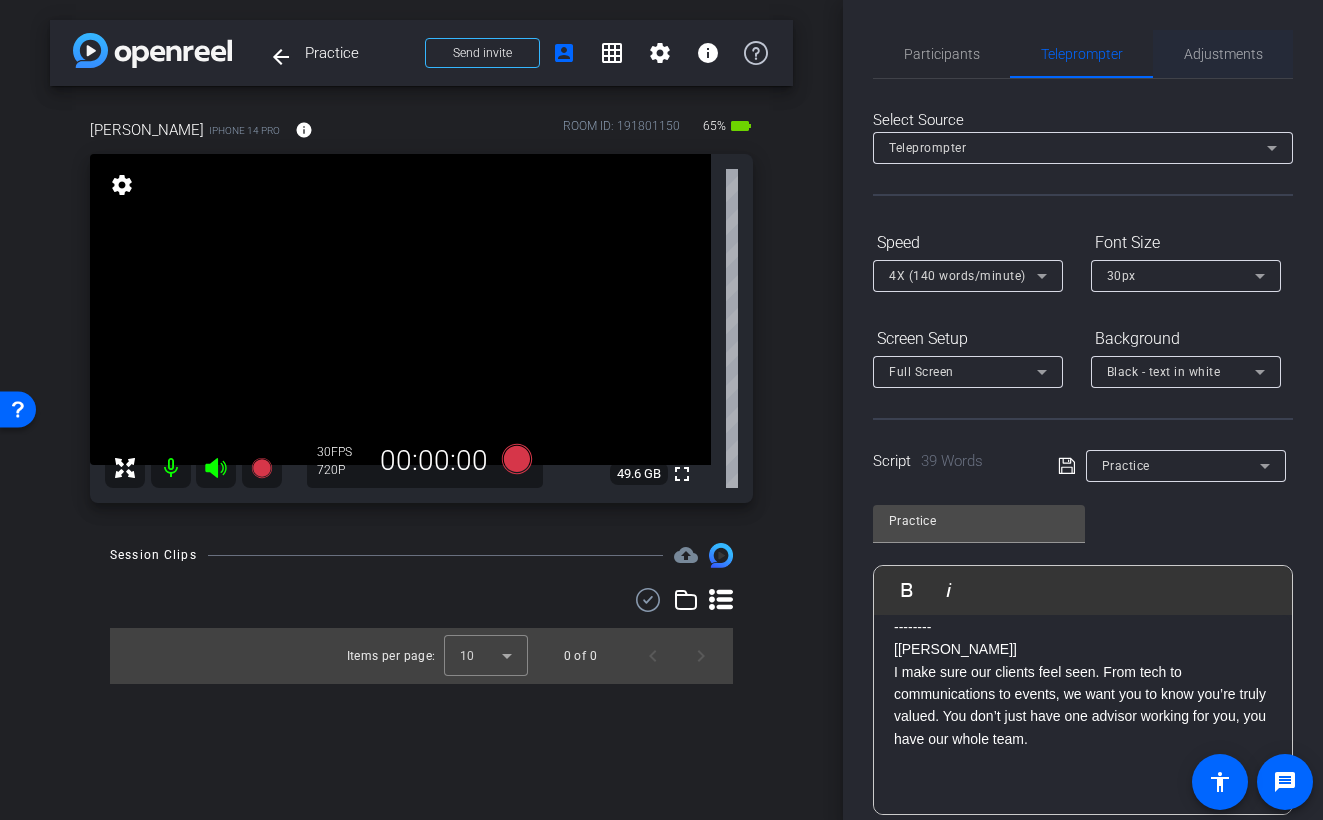 click on "Adjustments" at bounding box center [1223, 54] 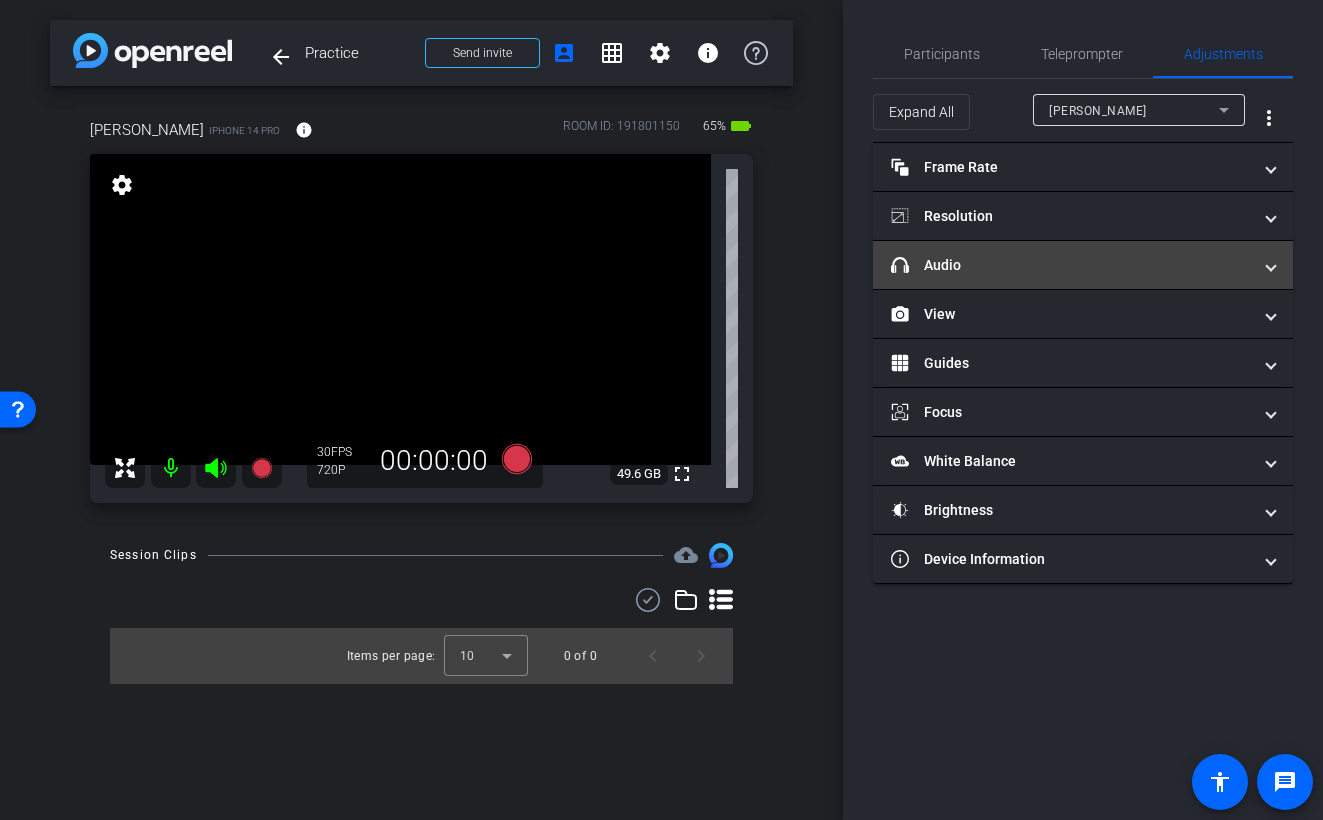 click on "headphone icon
Audio" at bounding box center (1071, 265) 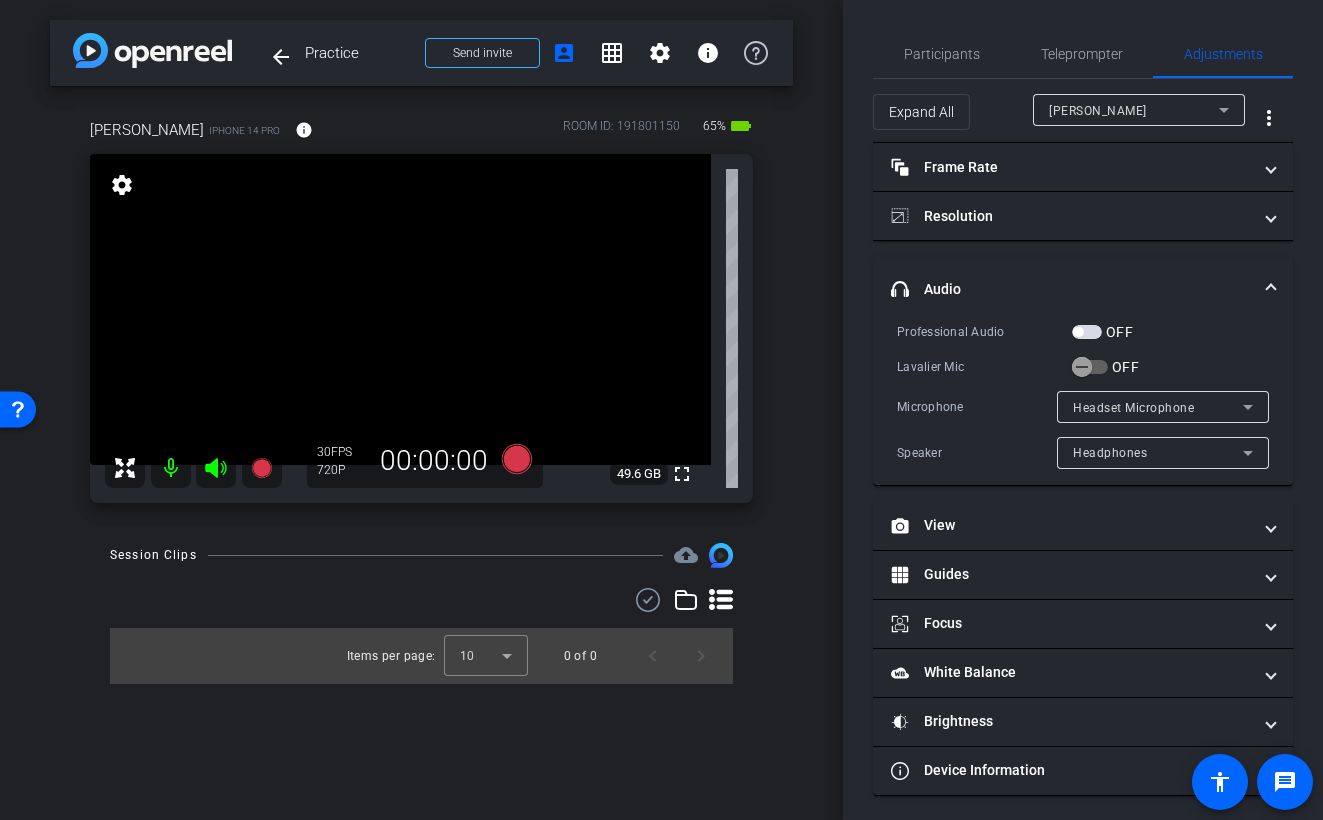 click on "OFF" at bounding box center (1123, 367) 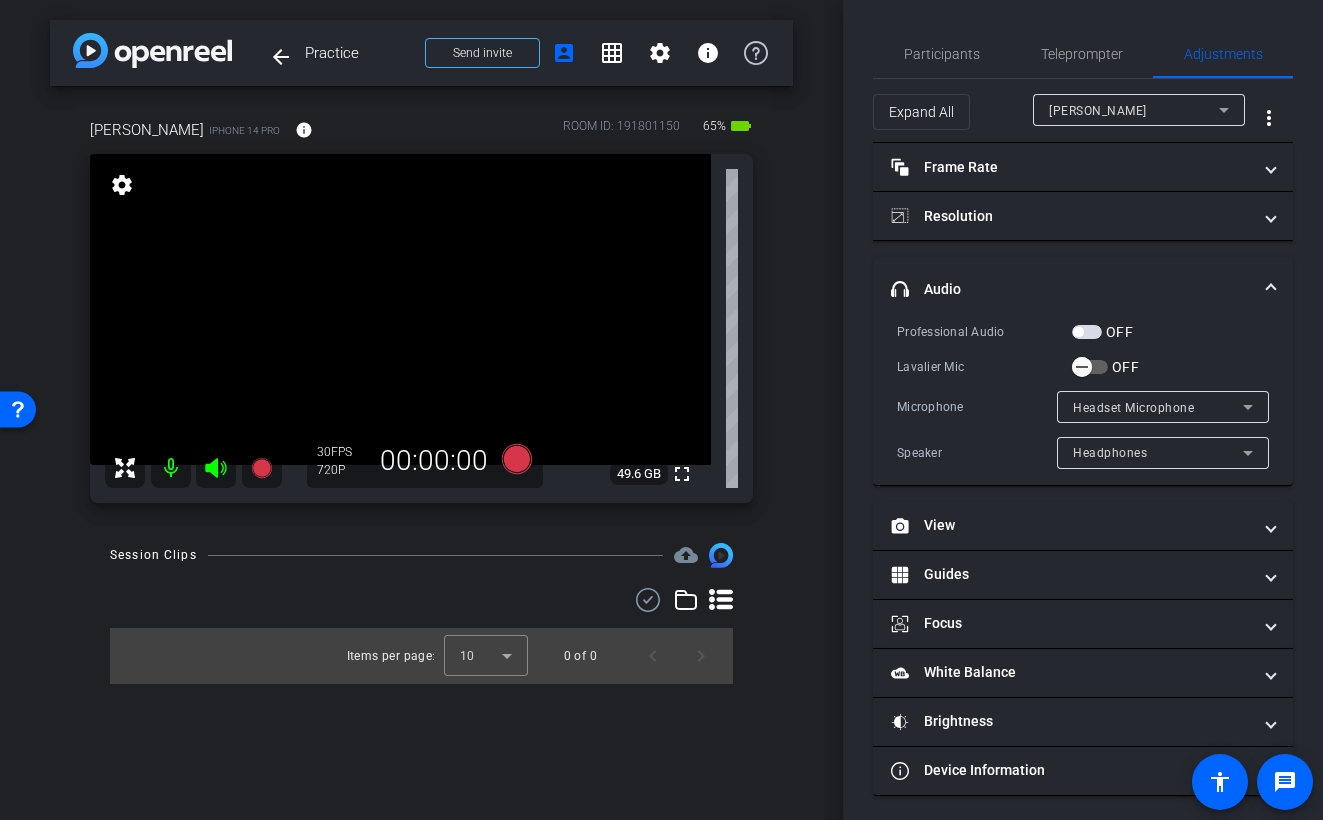 click on "OFF" at bounding box center (1090, 367) 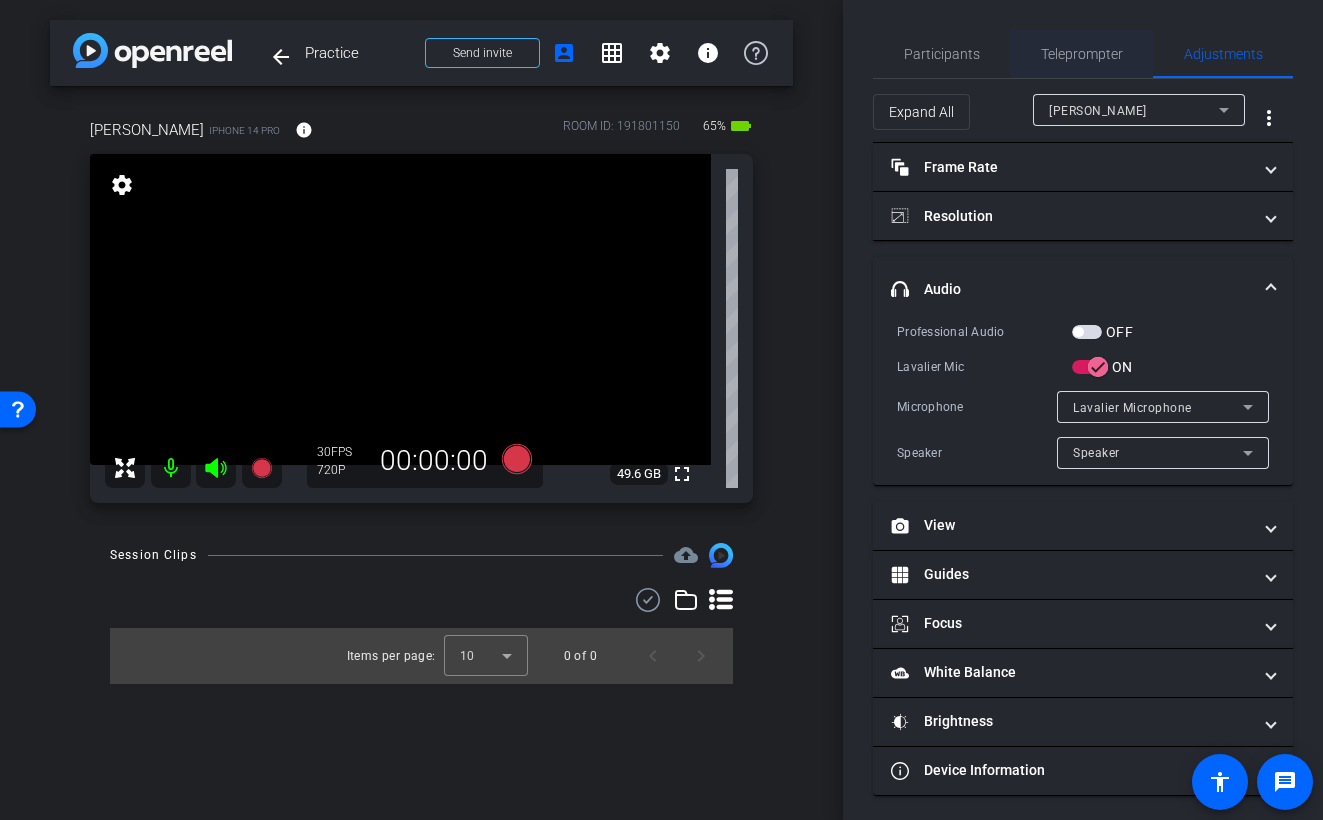 click on "Teleprompter" at bounding box center [1082, 54] 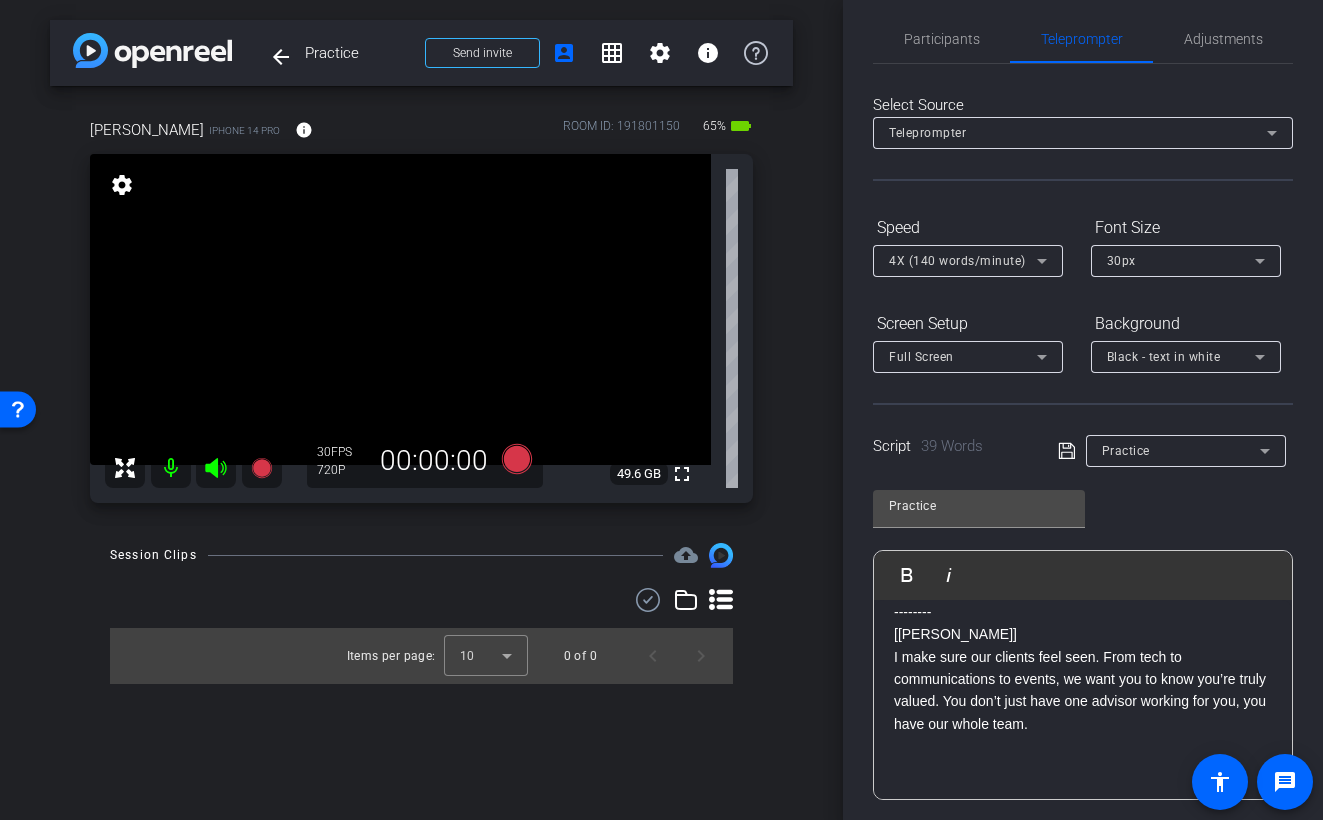 scroll, scrollTop: 35, scrollLeft: 0, axis: vertical 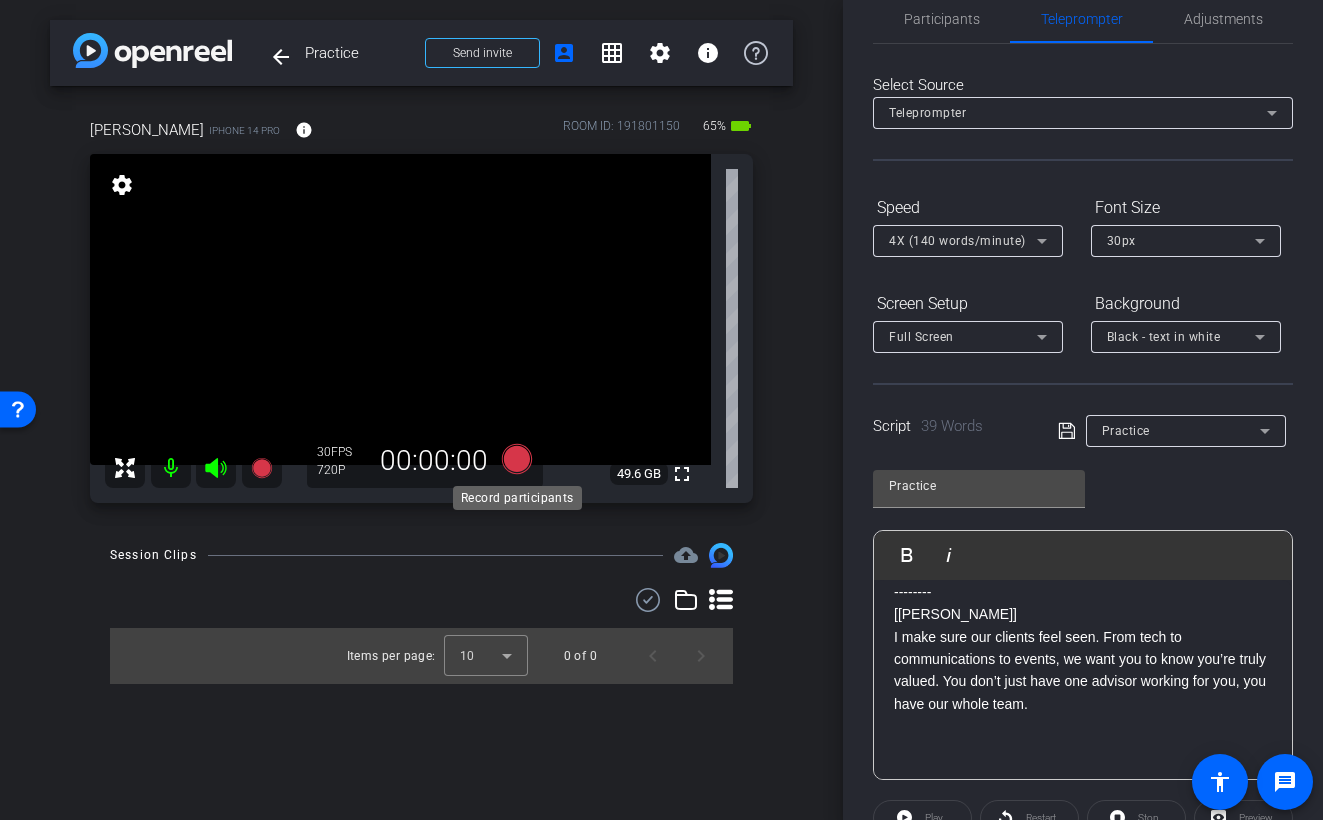 click 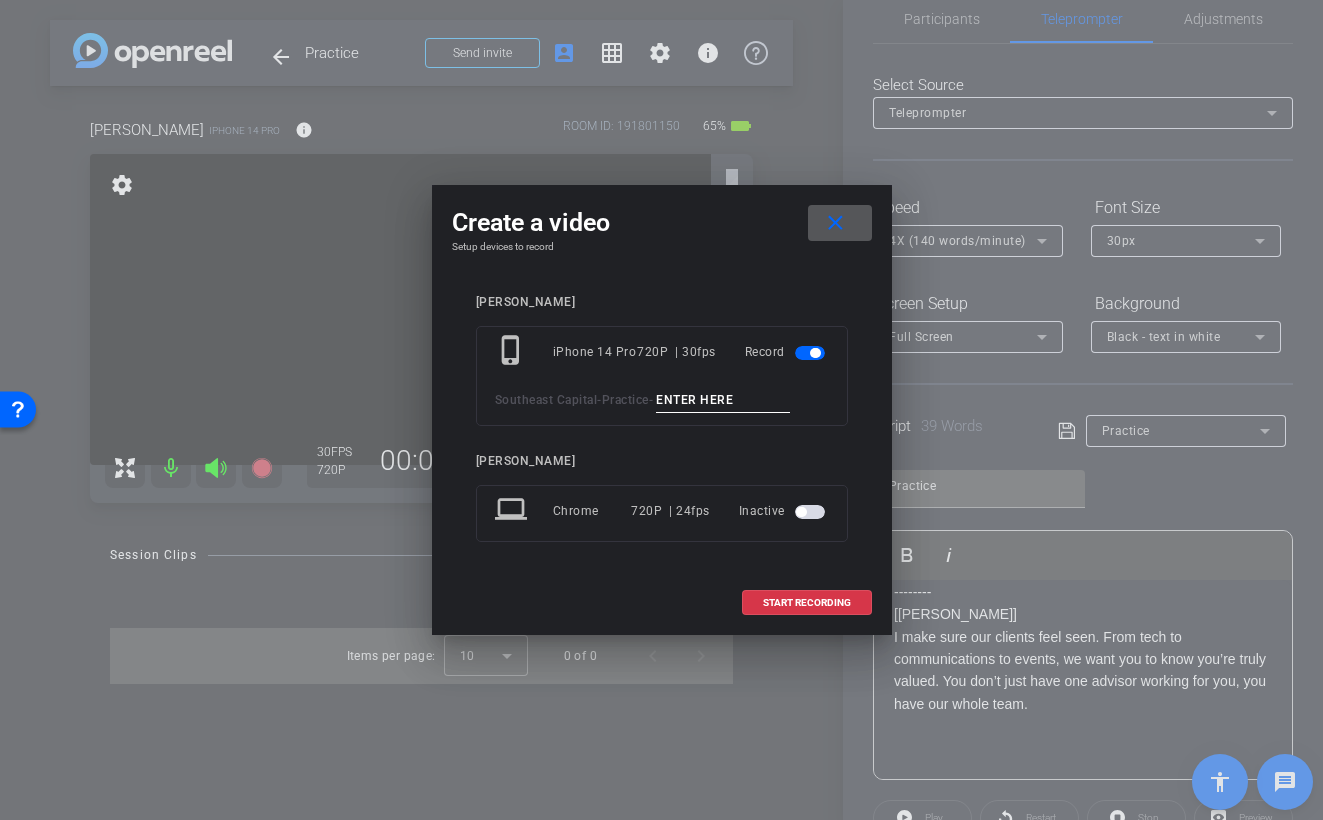 click at bounding box center [723, 400] 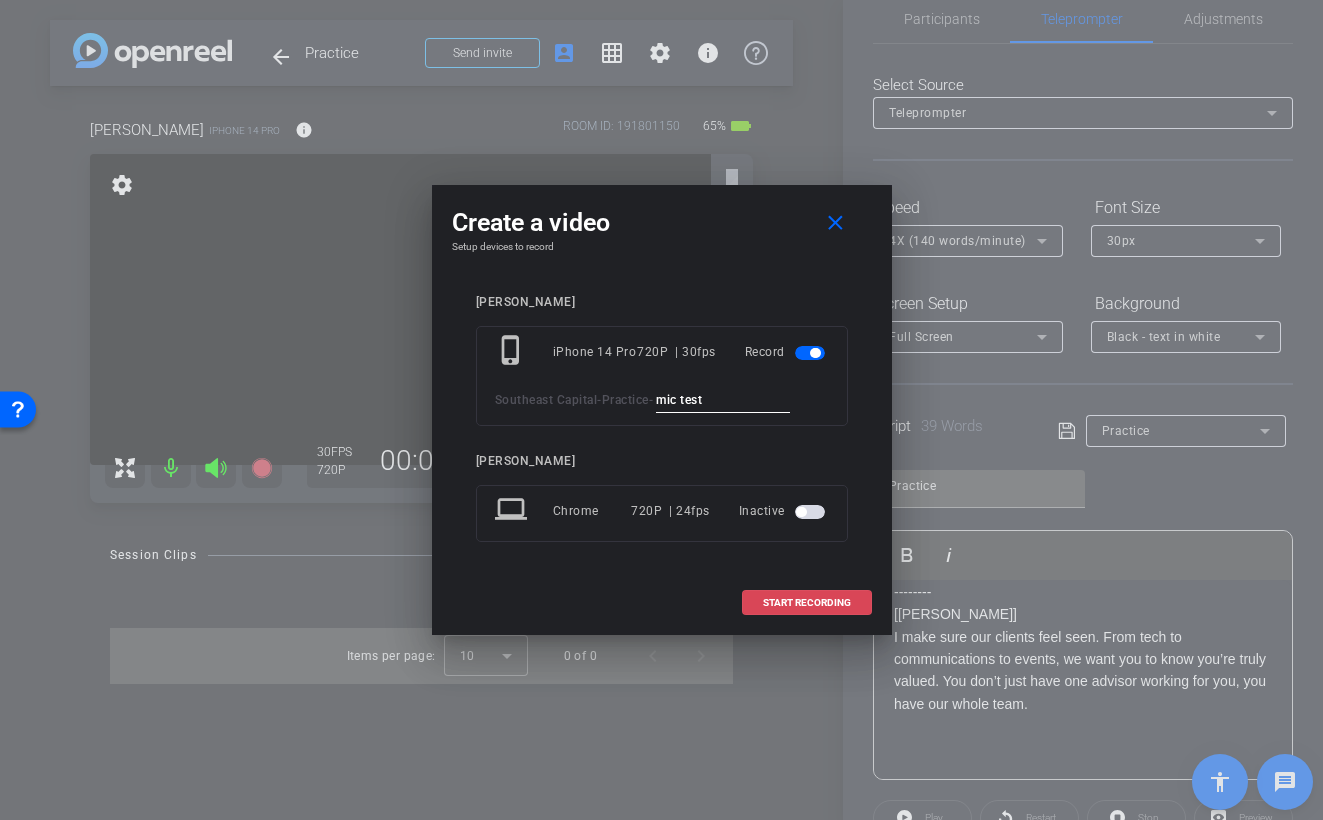 type on "mic test" 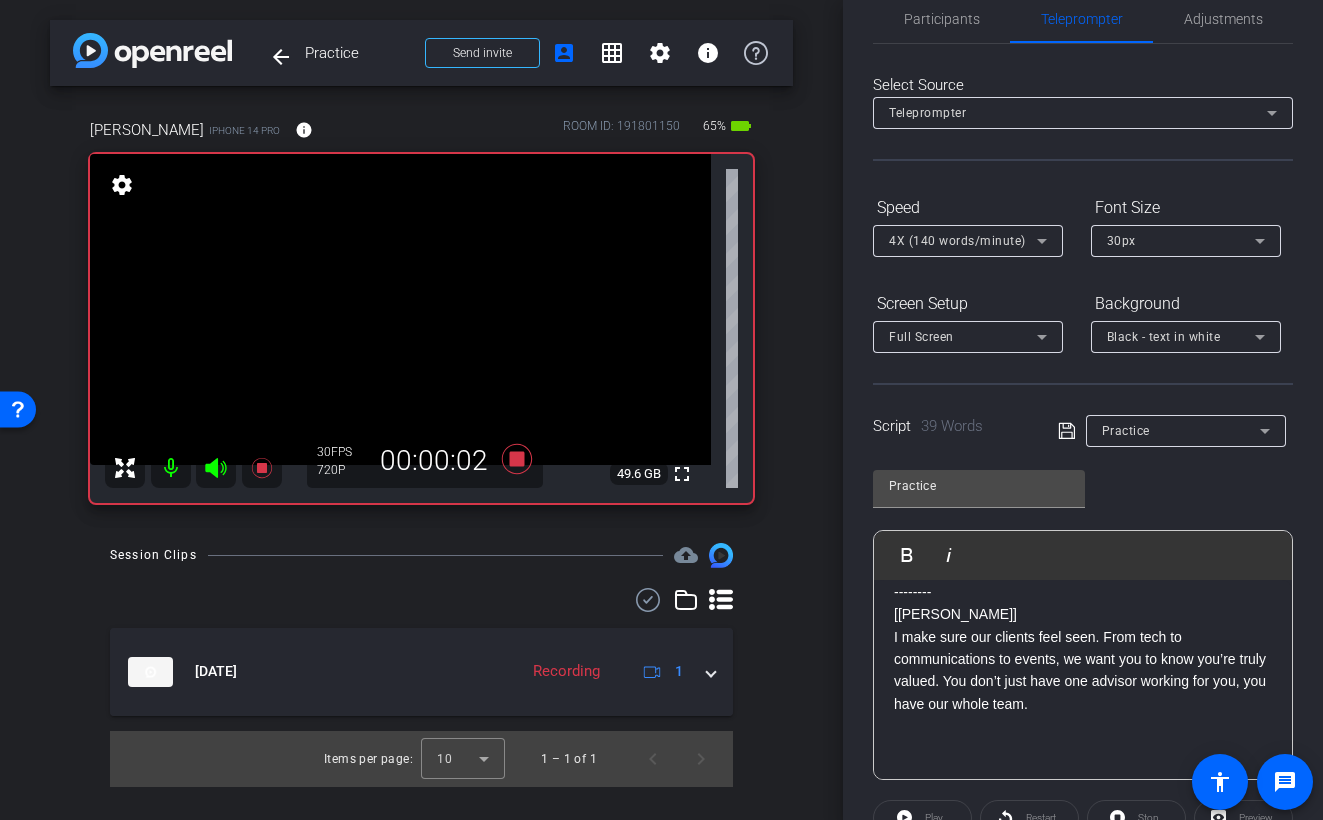 click on "Adjustments" at bounding box center [1223, 19] 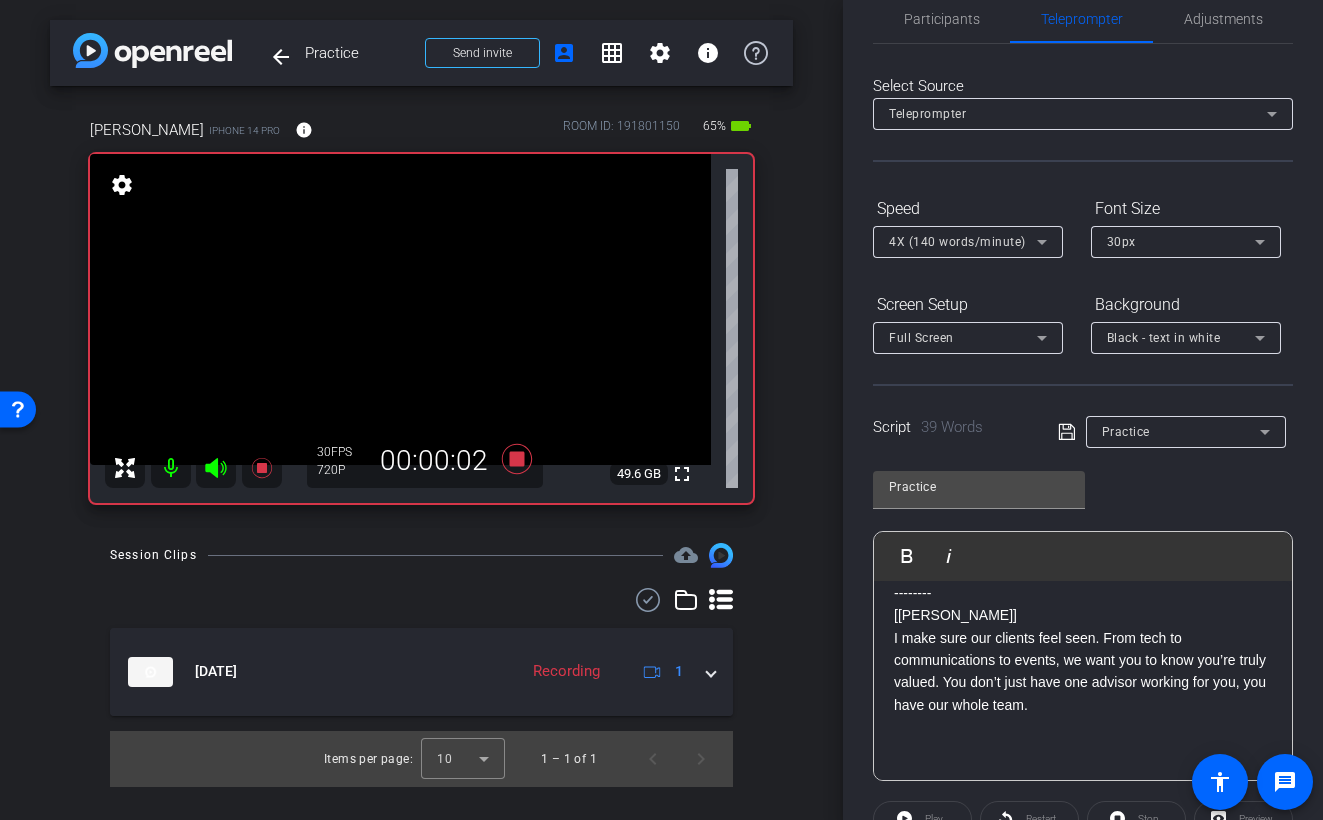 scroll, scrollTop: 0, scrollLeft: 0, axis: both 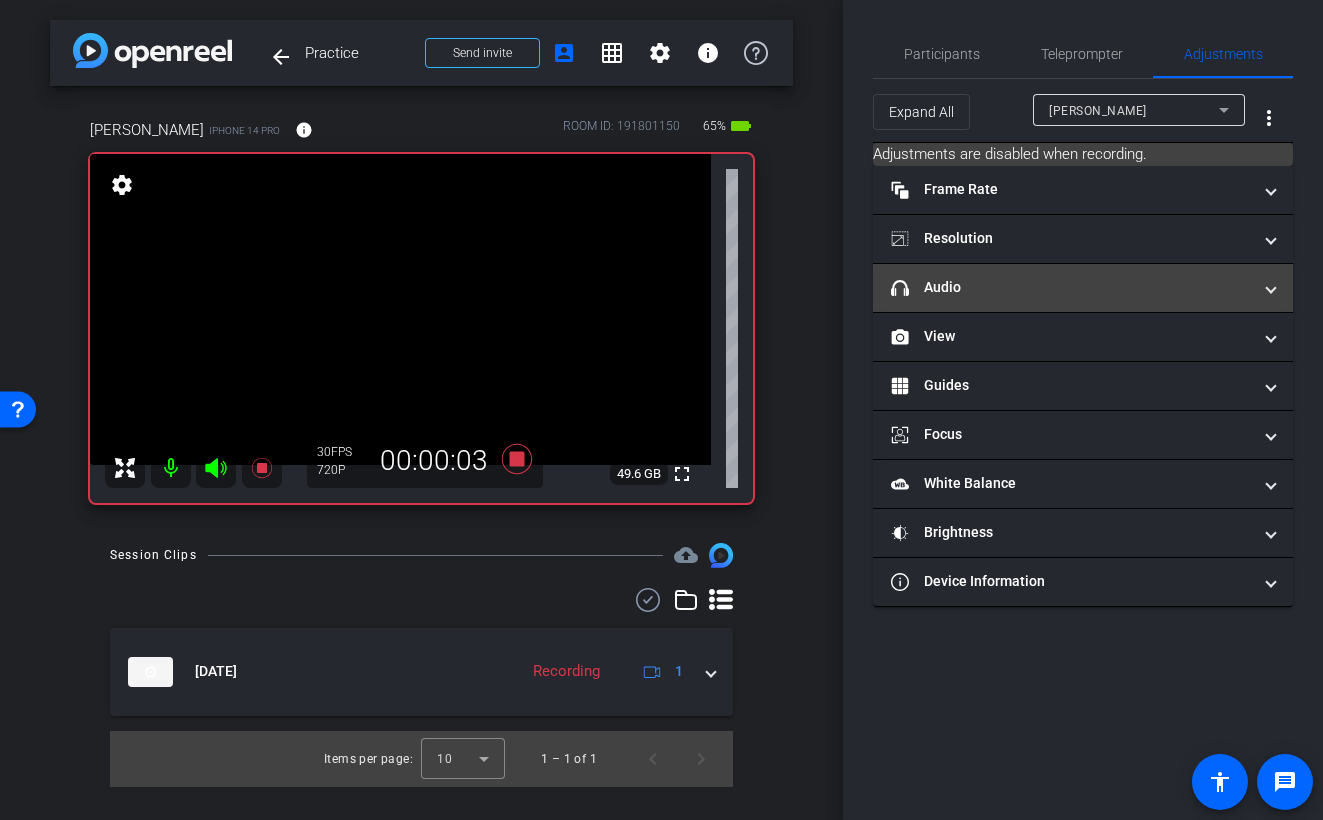click on "headphone icon
Audio" at bounding box center (1071, 287) 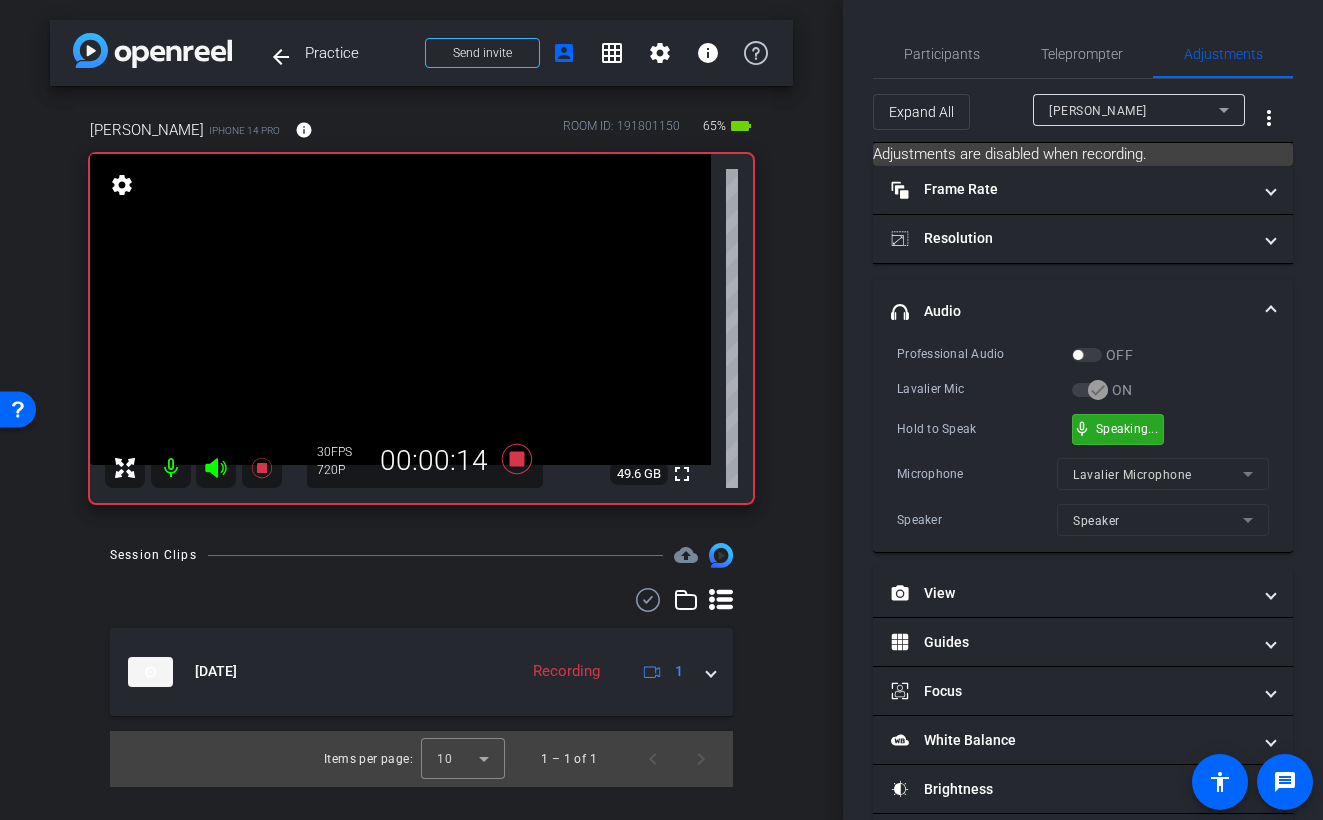 click on "mic_none Speaking..." at bounding box center (1118, 429) 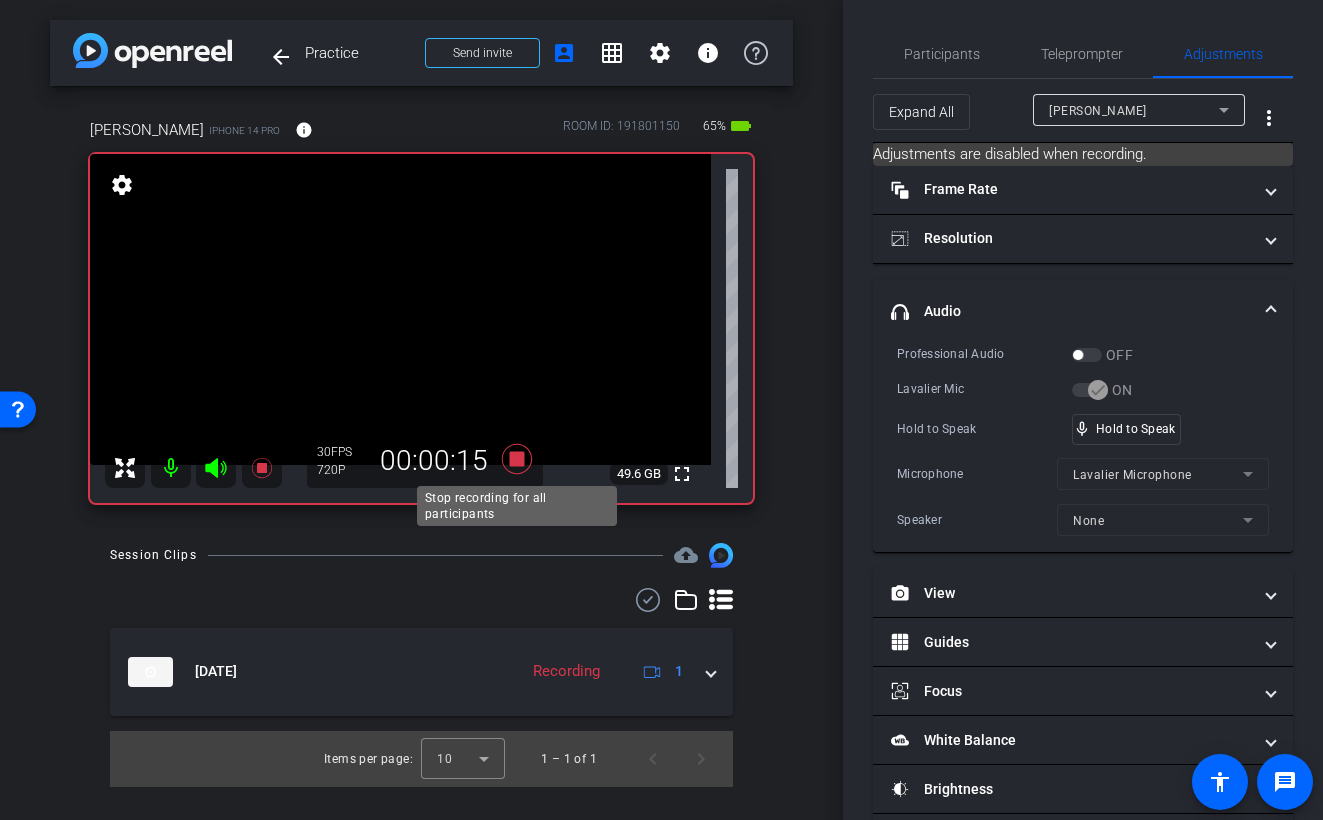 click 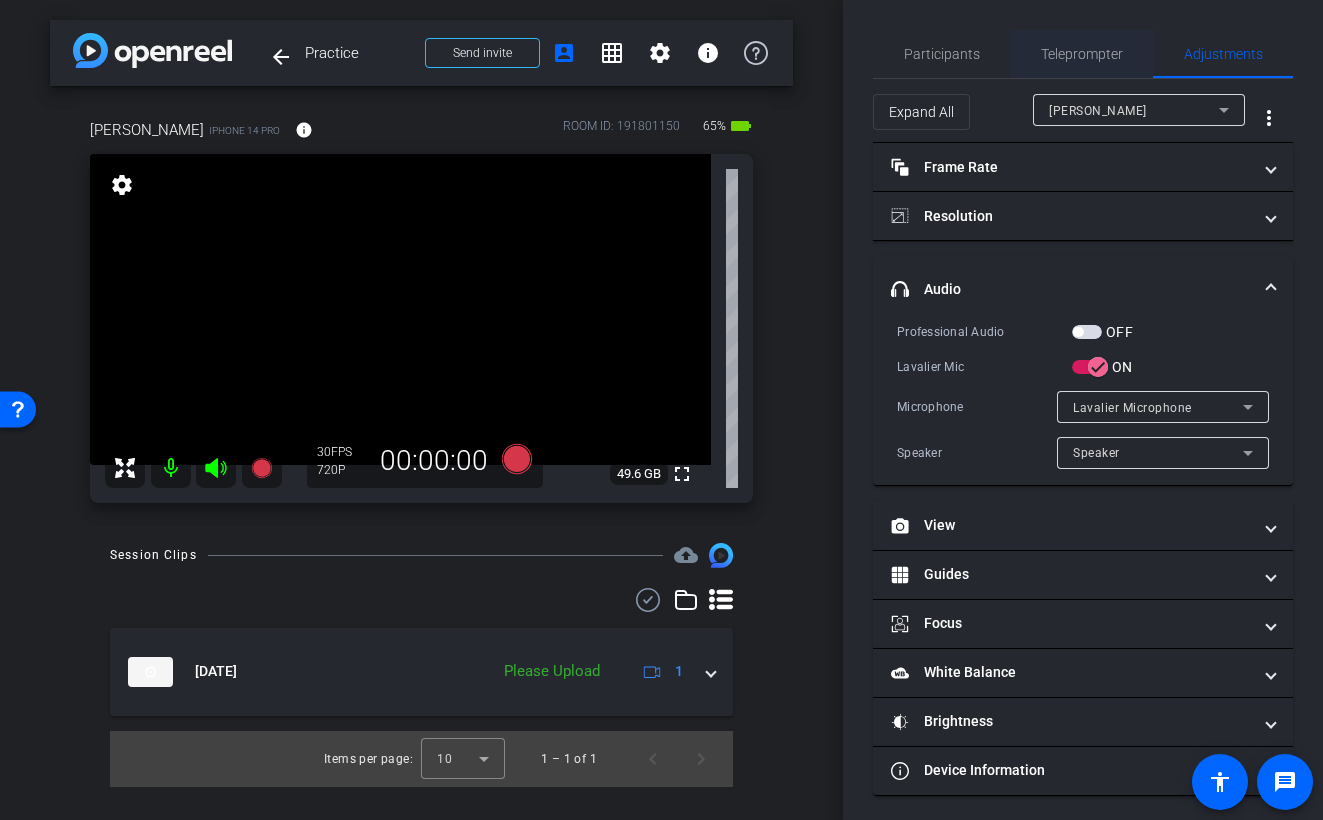 click on "Teleprompter" at bounding box center (1082, 54) 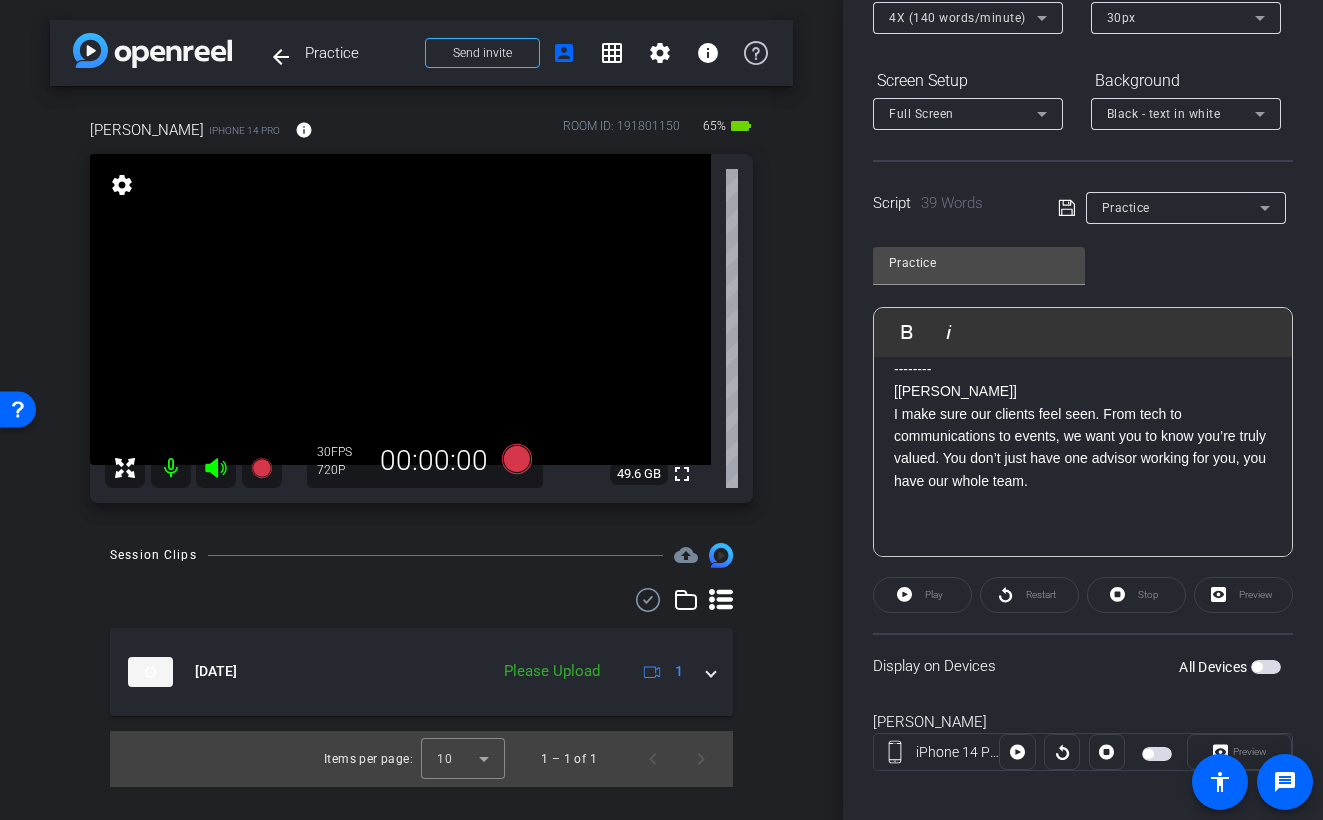 scroll, scrollTop: 273, scrollLeft: 0, axis: vertical 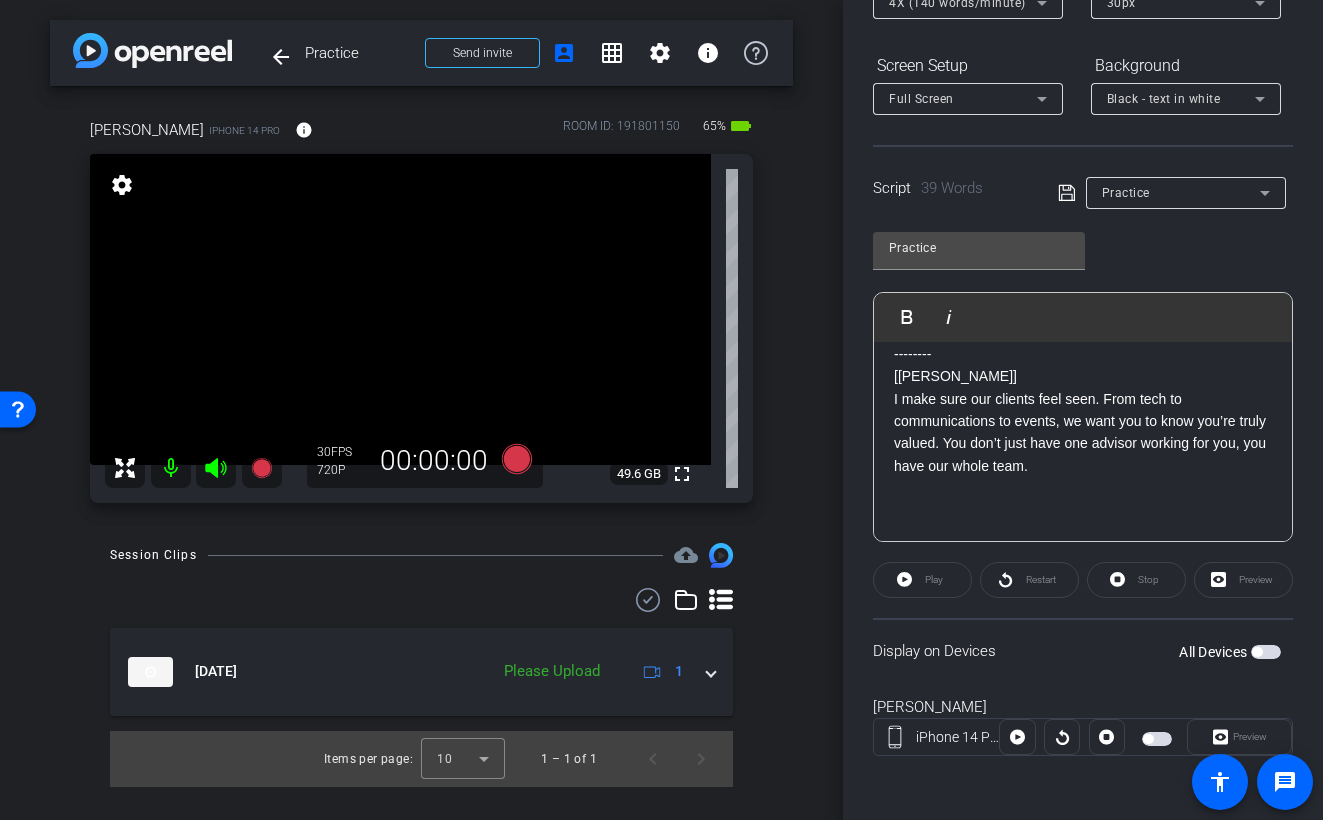 click at bounding box center [1266, 652] 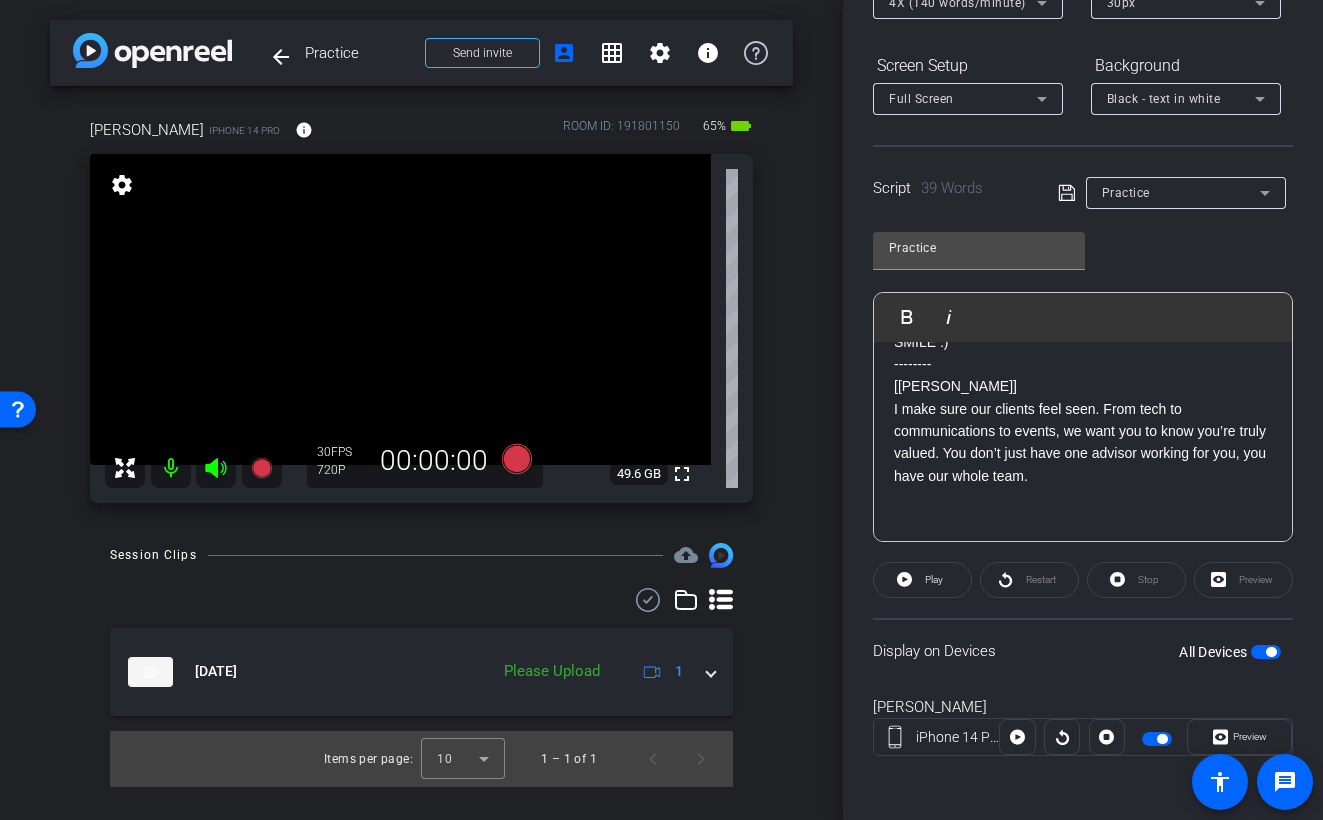scroll, scrollTop: 4, scrollLeft: 0, axis: vertical 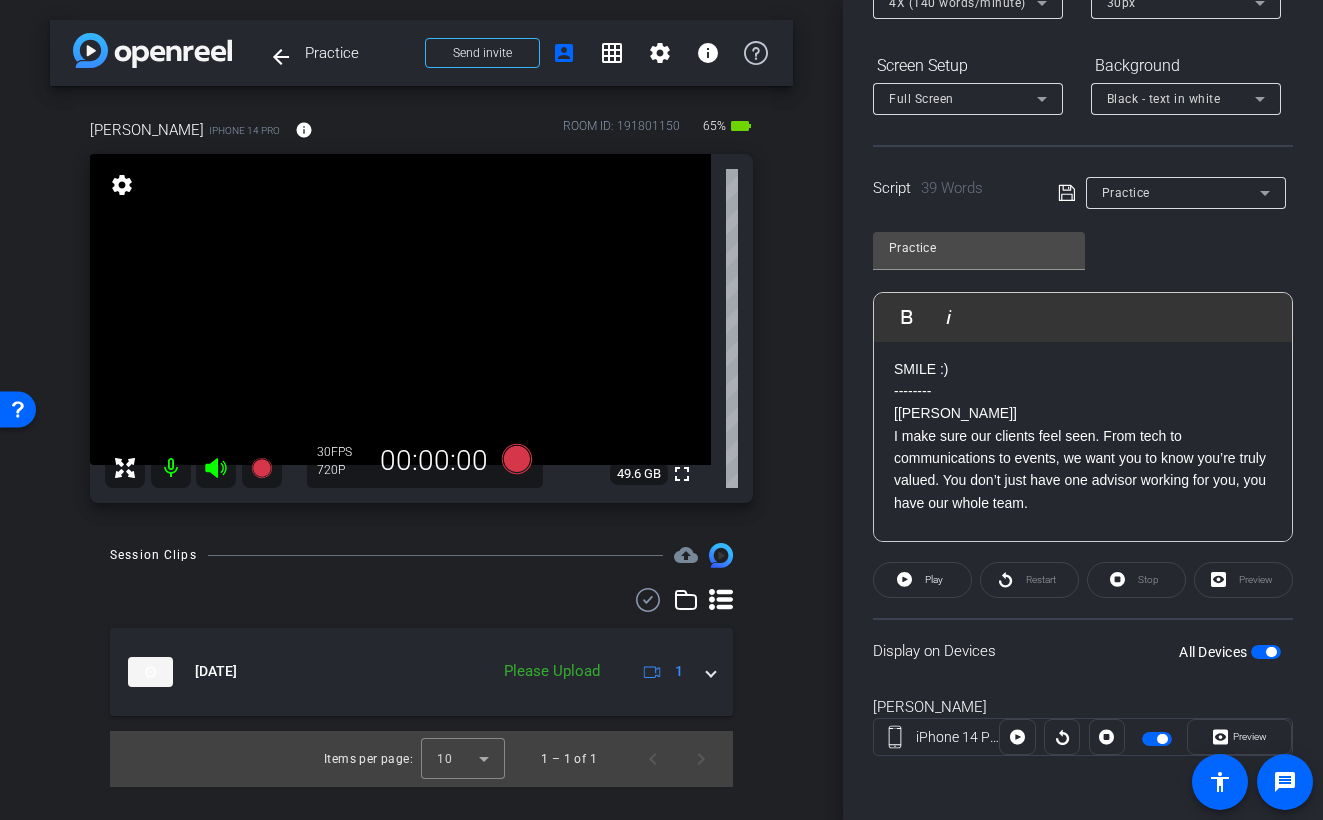 click at bounding box center [1266, 652] 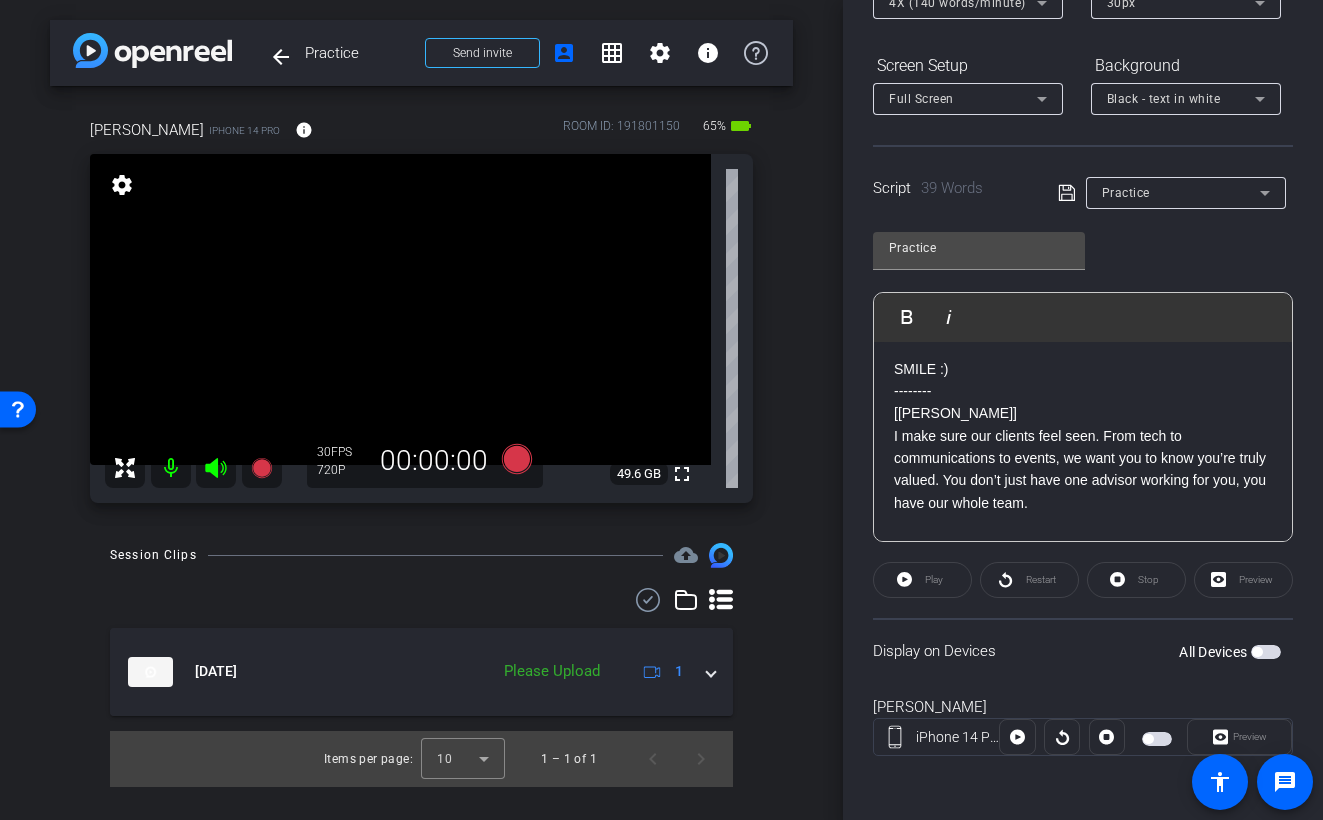 click at bounding box center [1266, 652] 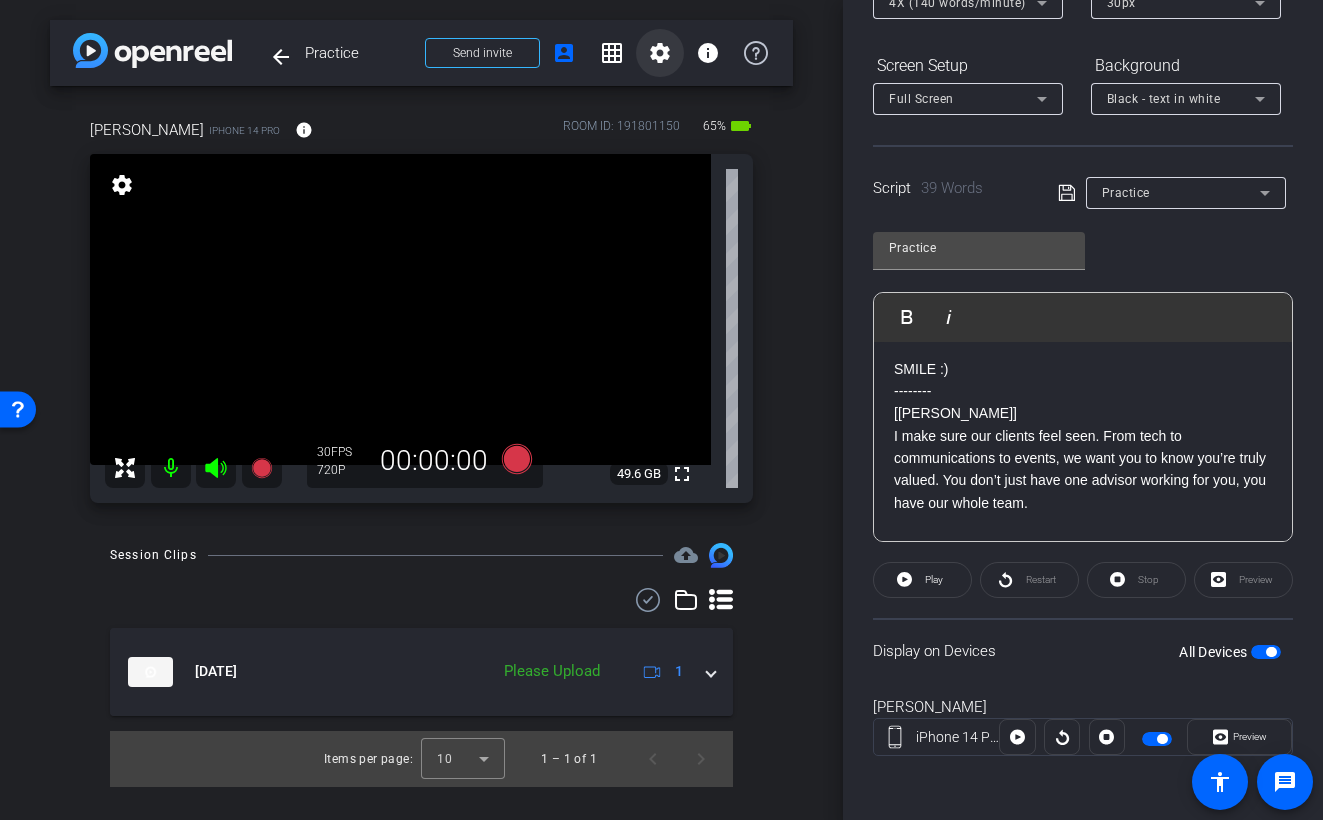 click on "settings" at bounding box center [660, 53] 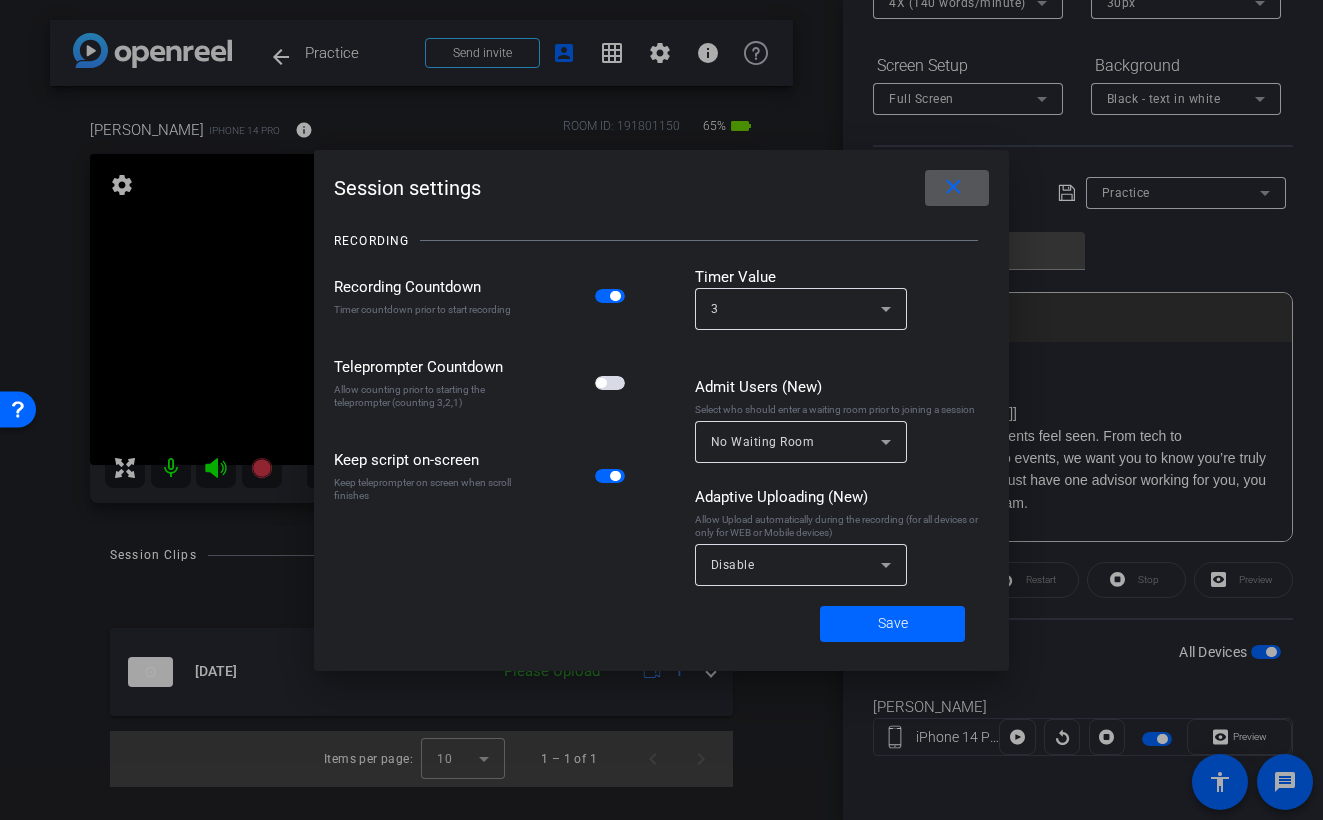 click at bounding box center (610, 383) 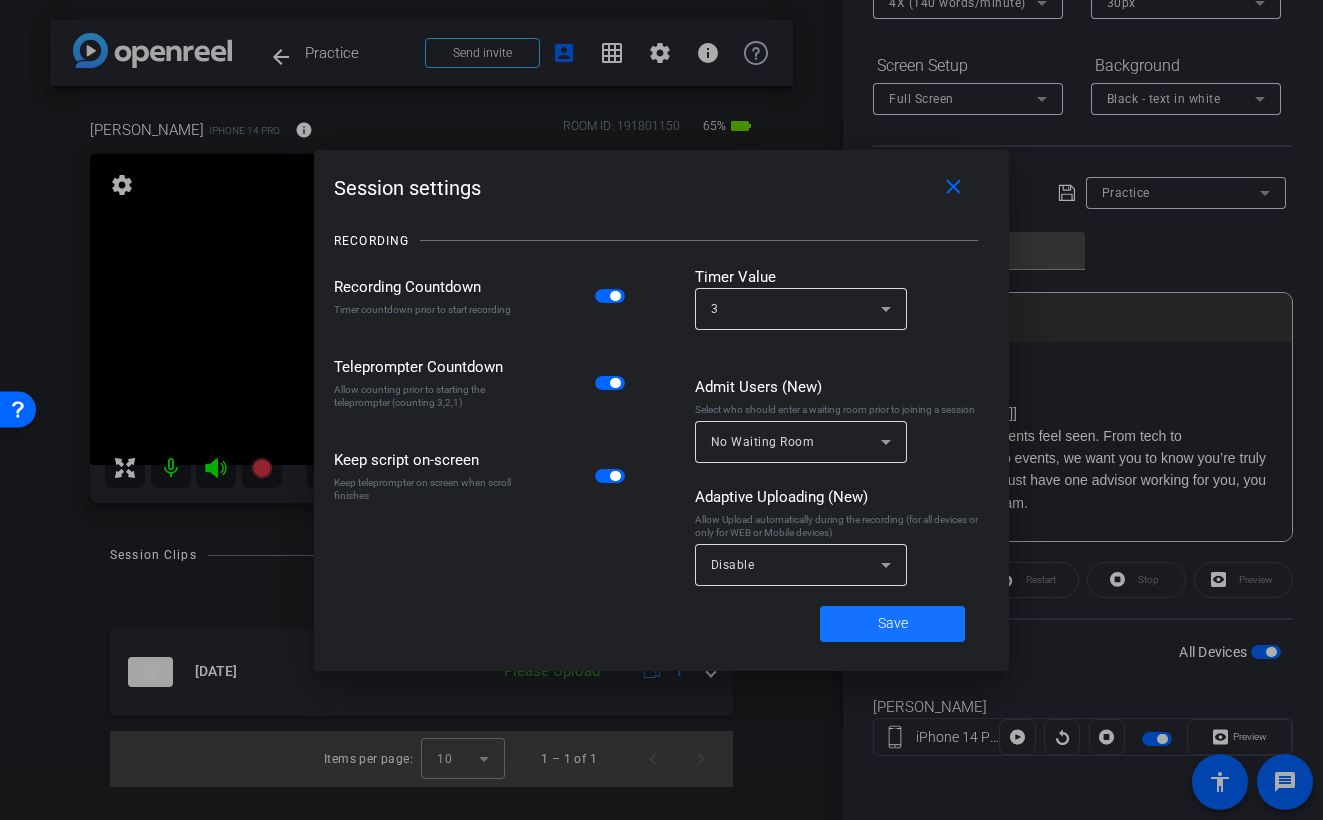 click on "Save" at bounding box center (893, 623) 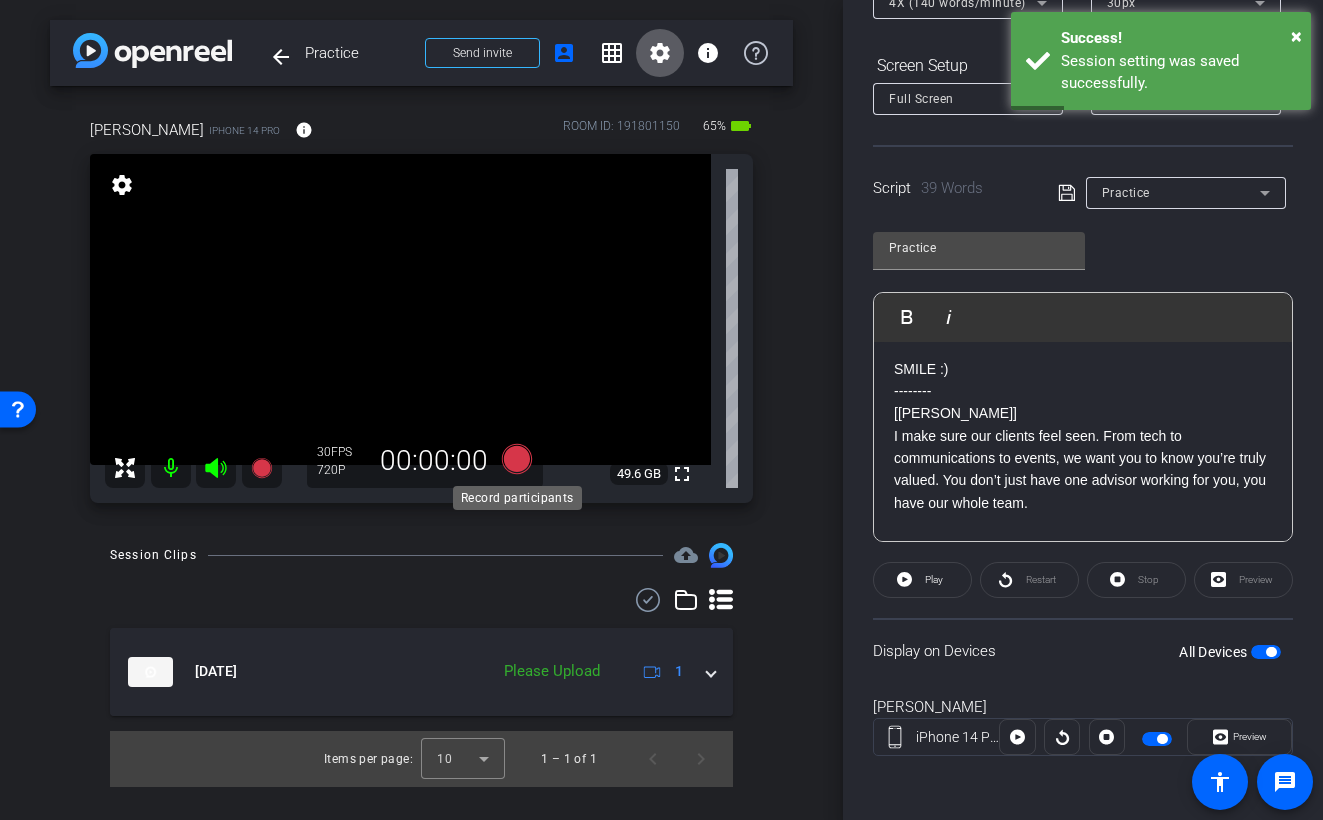 click 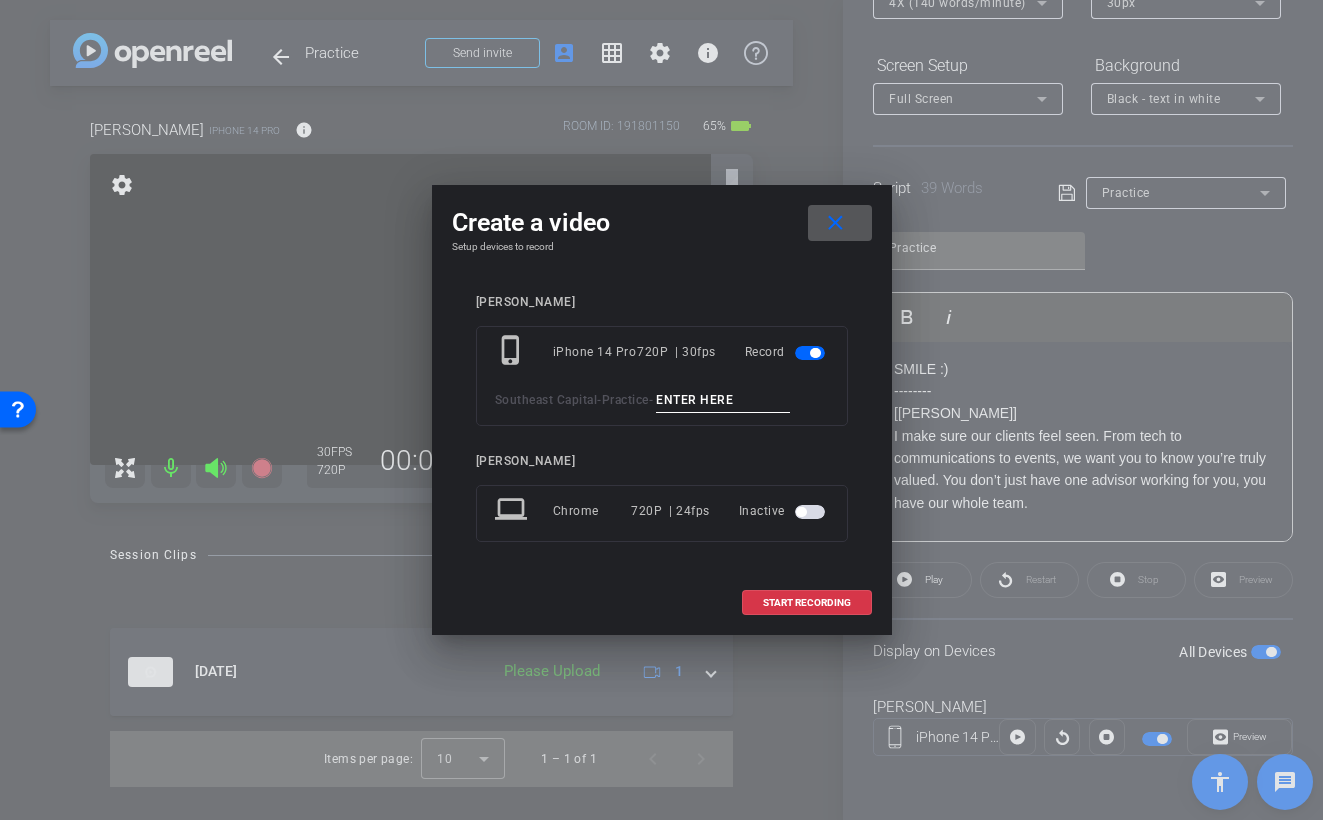 click at bounding box center (723, 400) 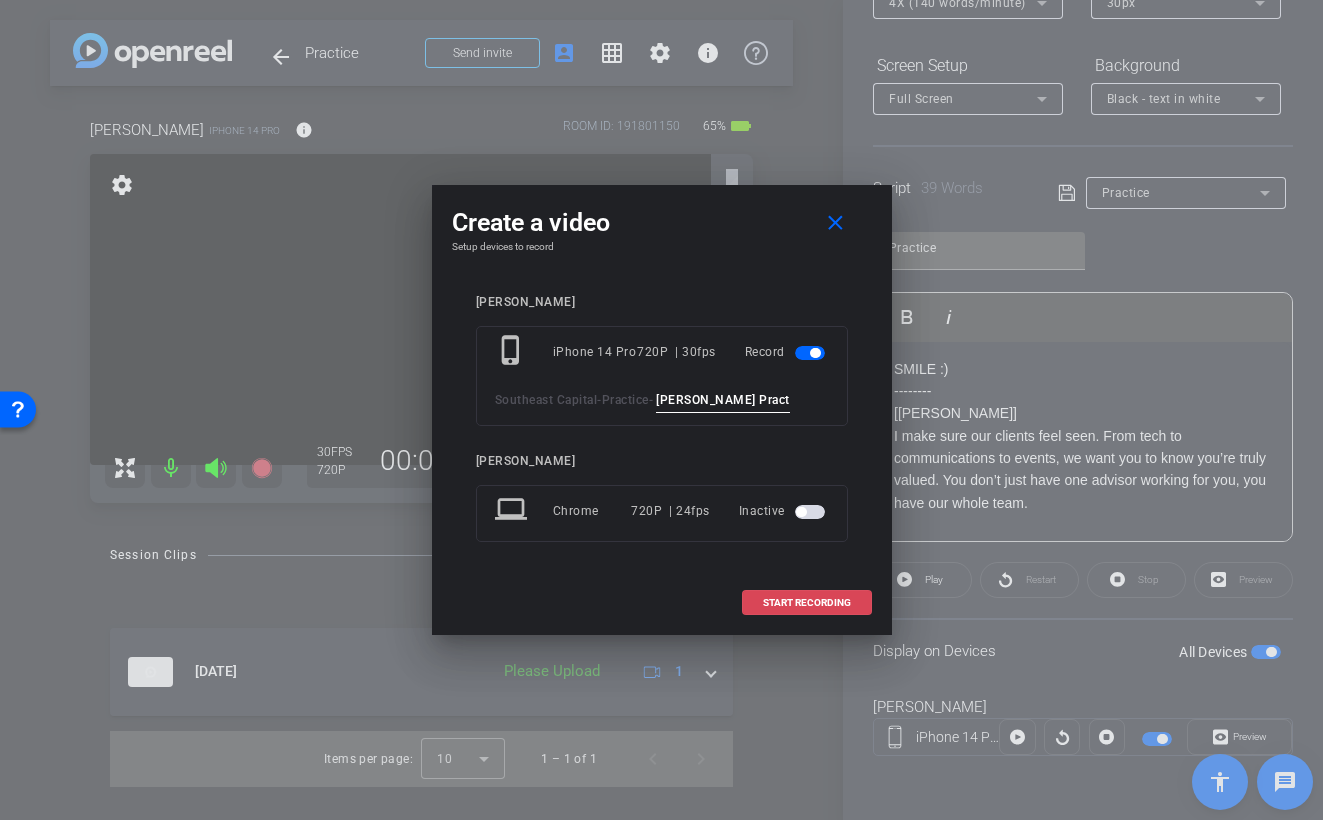 type on "Lee Practice TA1" 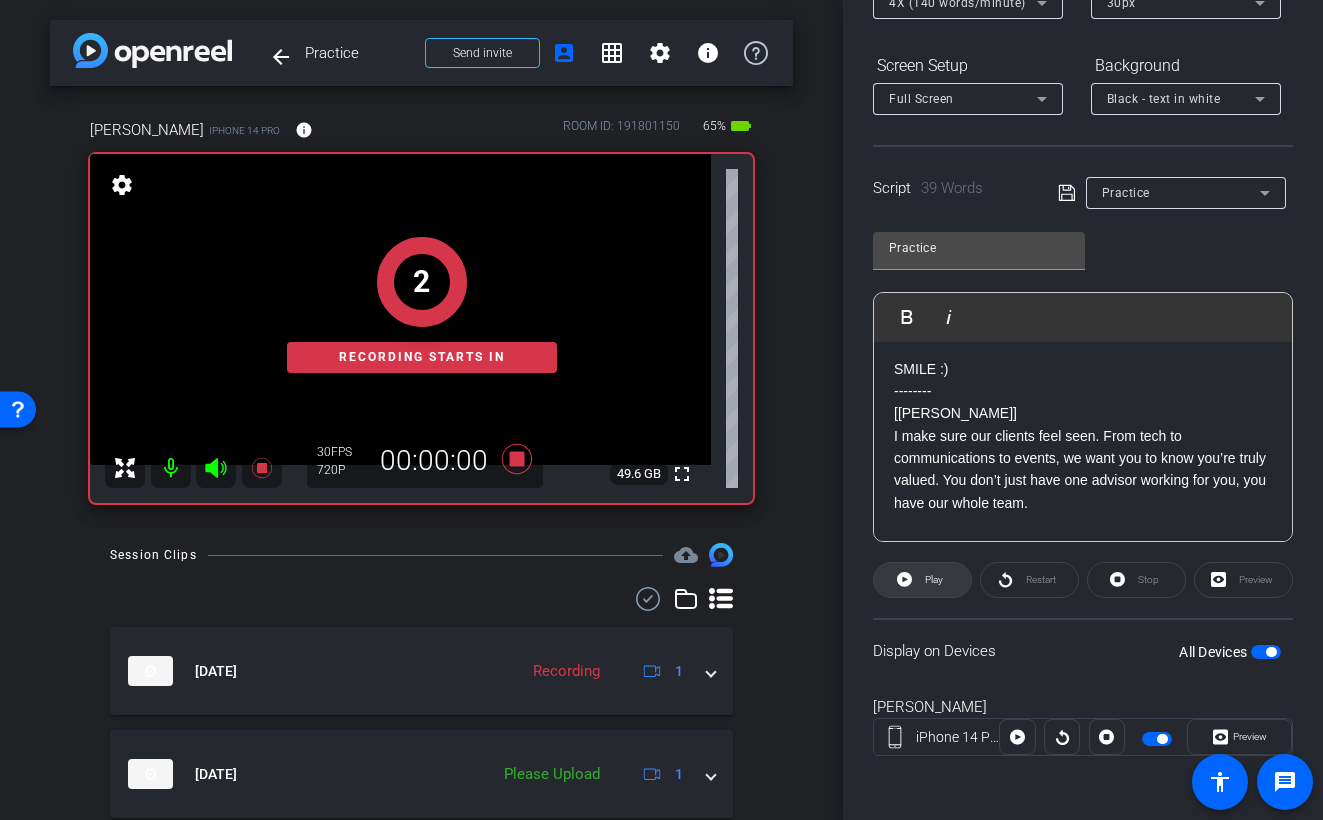 click 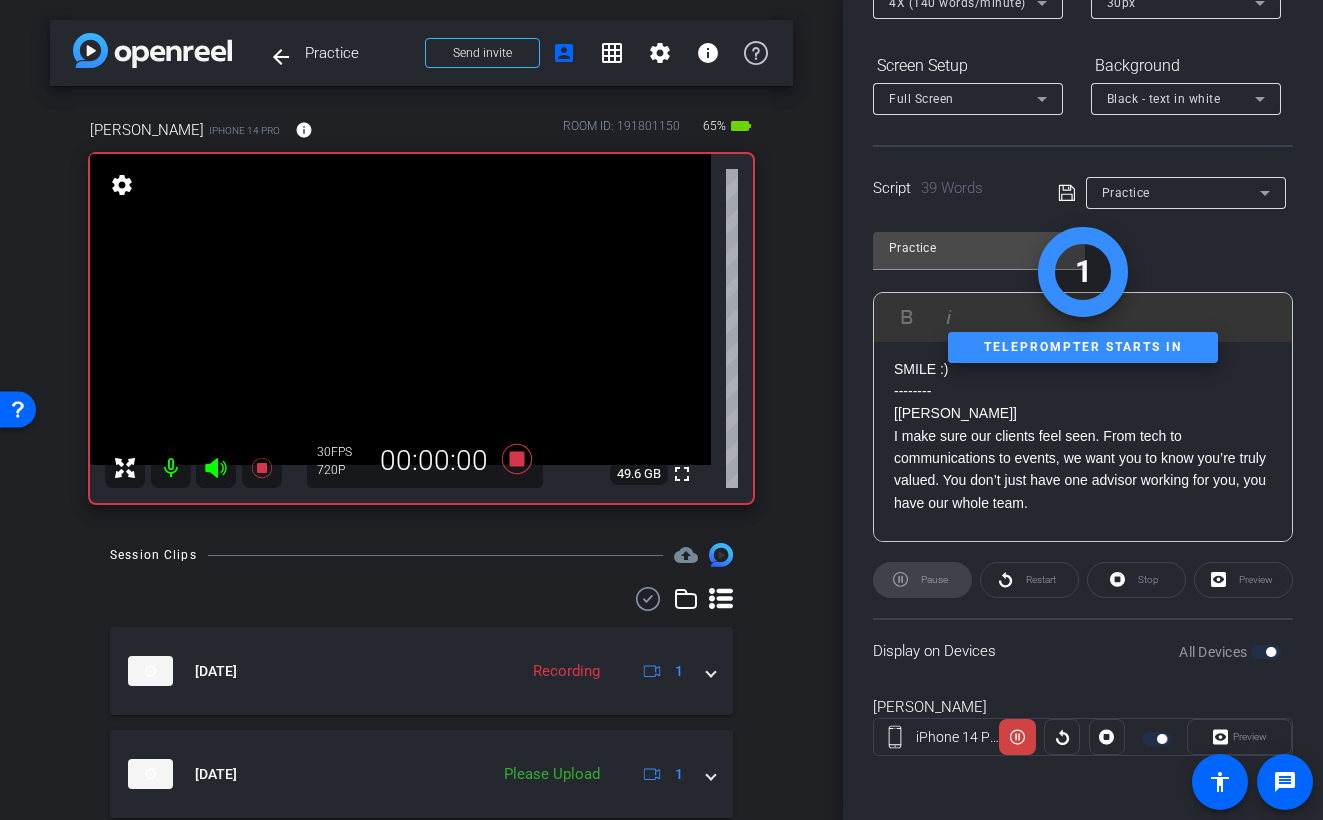 click at bounding box center [216, 468] 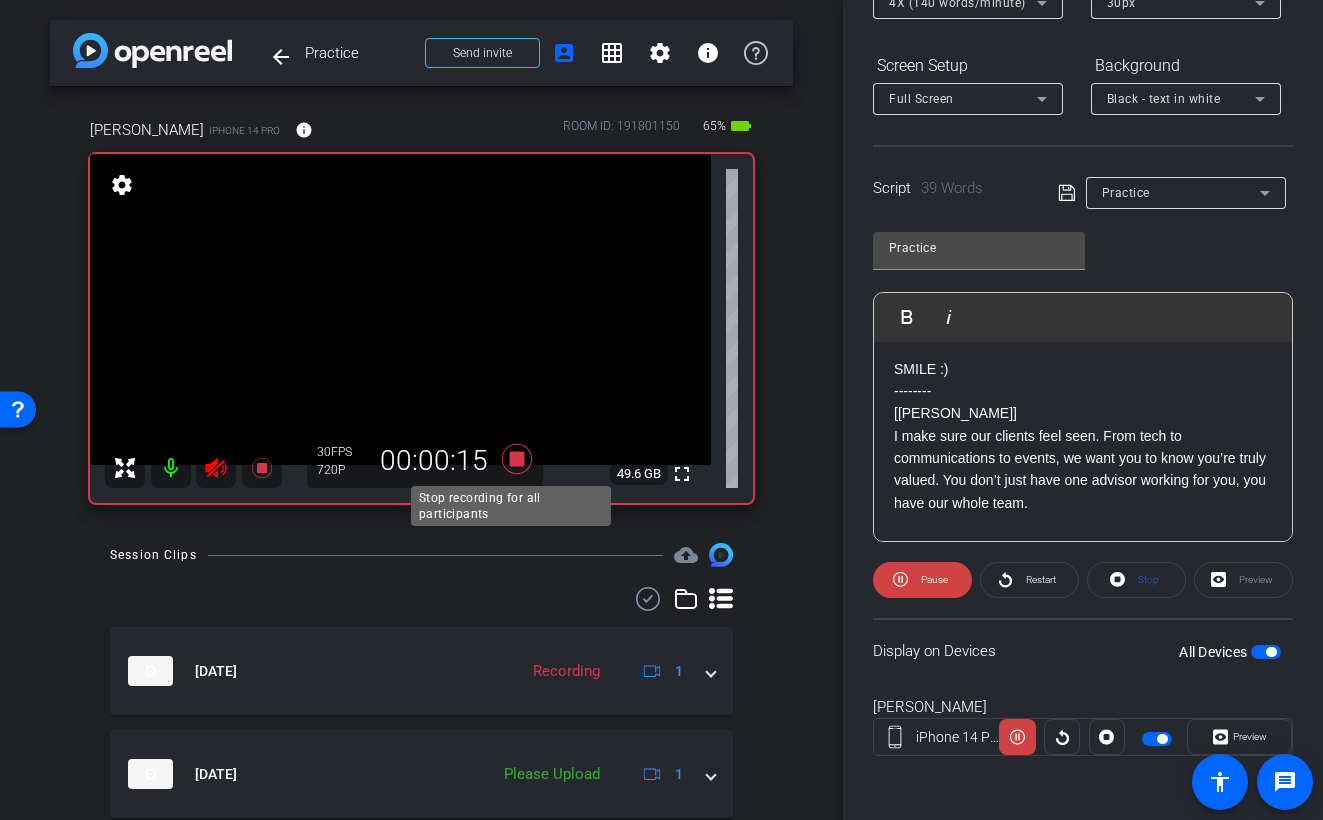click 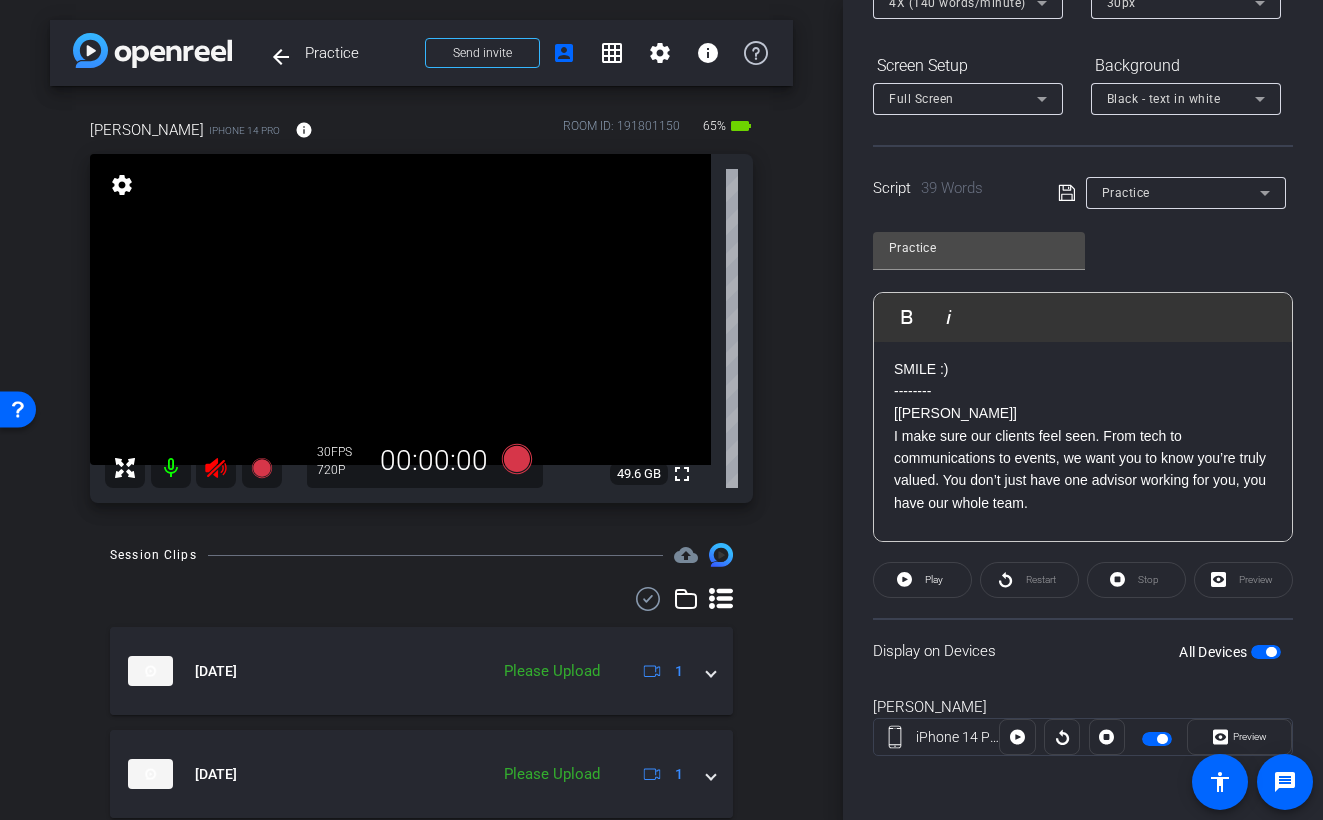 click 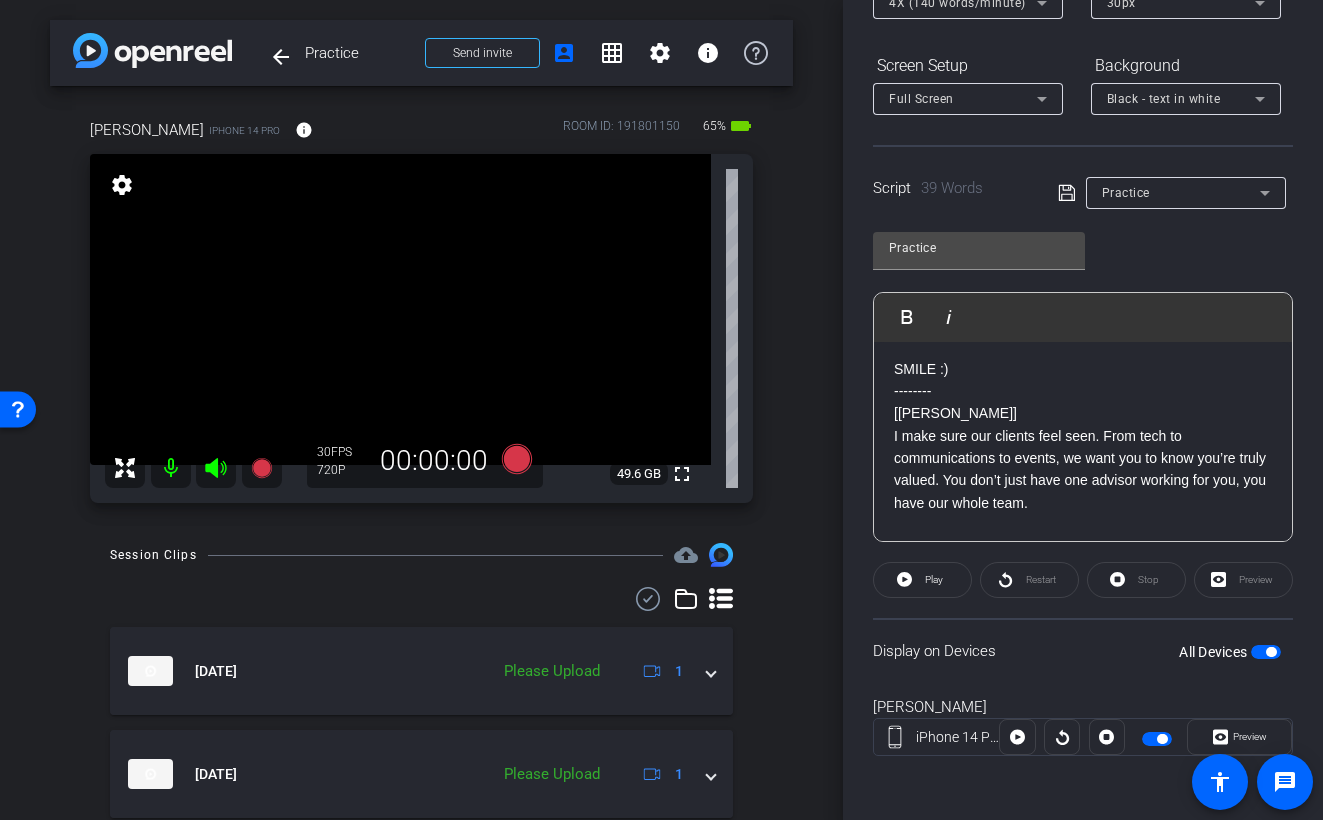 click on "4X (140 words/minute)" at bounding box center [957, 3] 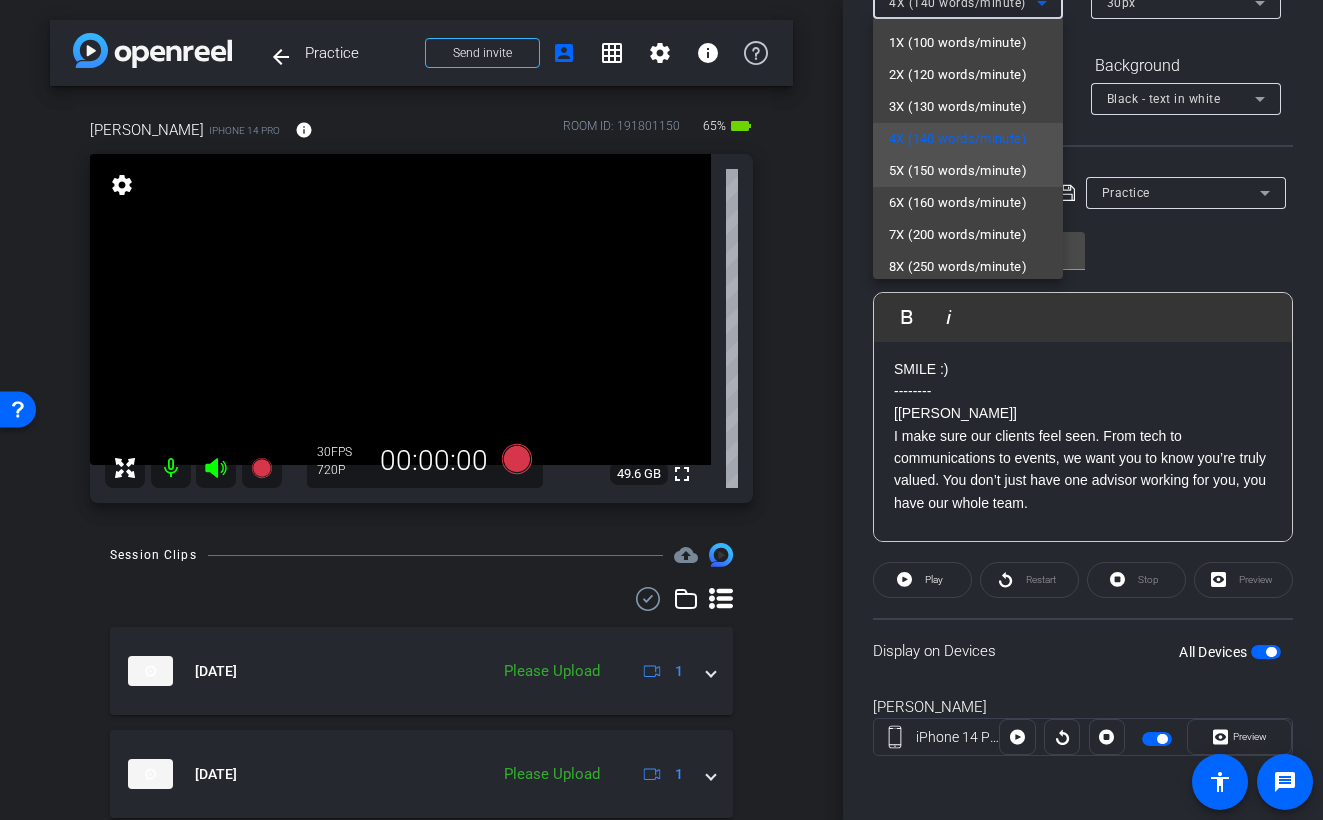 click on "5X (150 words/minute)" at bounding box center (958, 171) 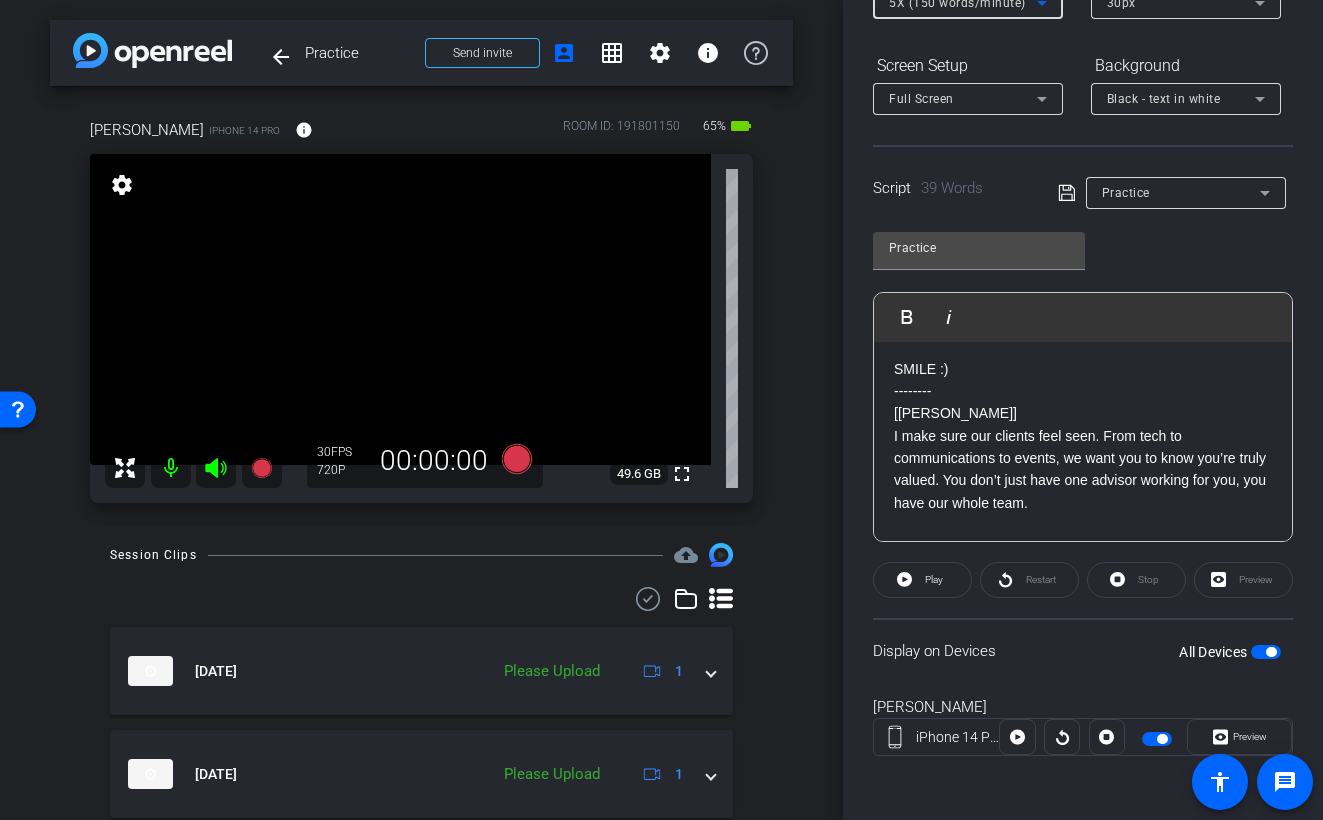 scroll, scrollTop: 263, scrollLeft: 0, axis: vertical 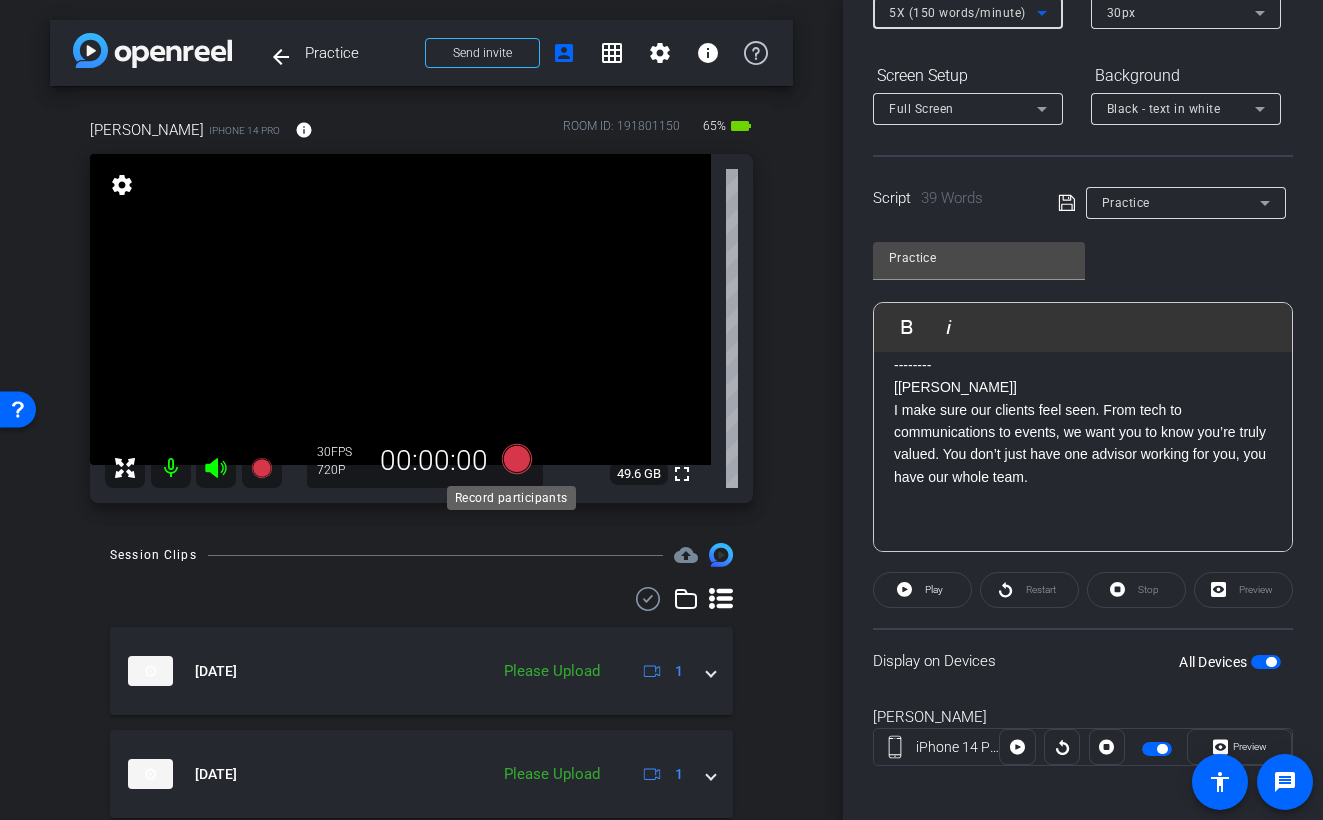 click 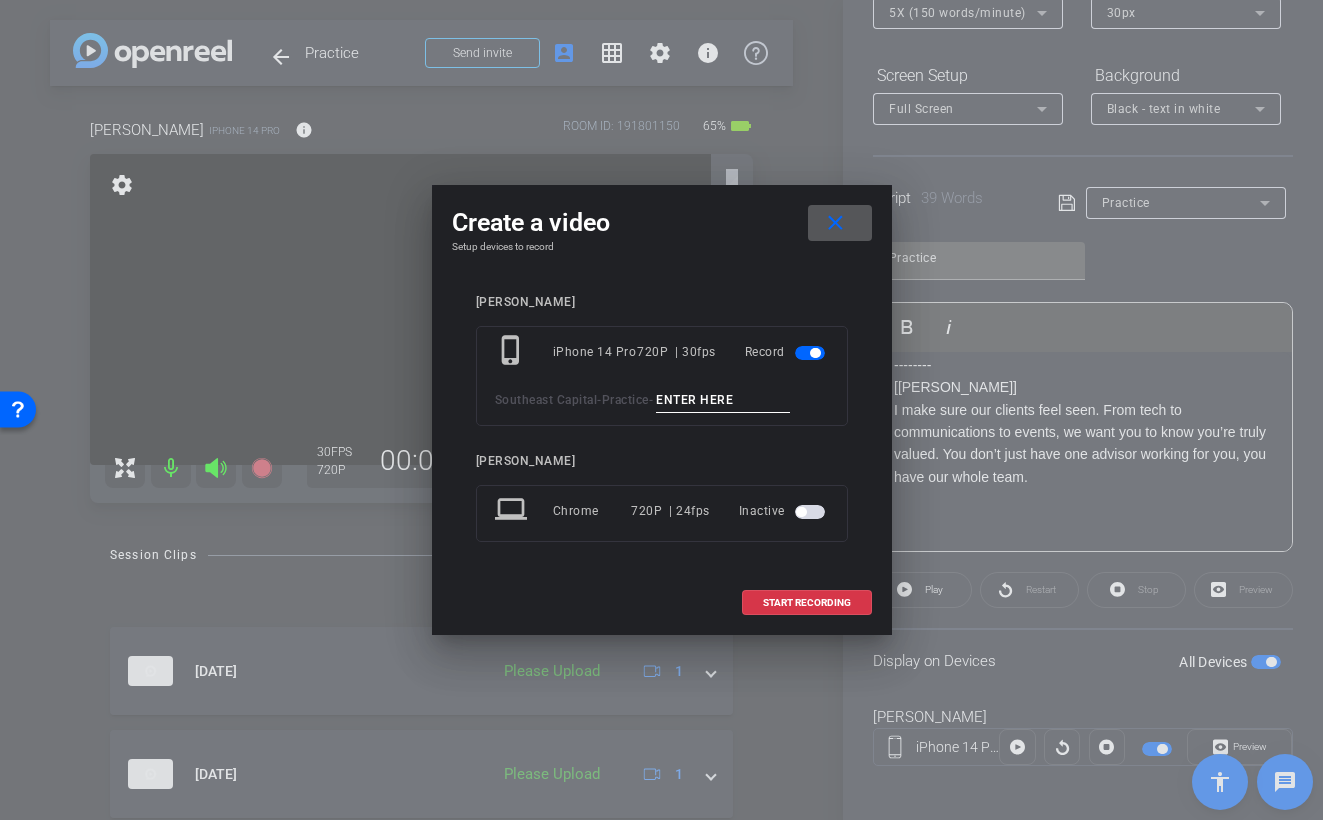 click at bounding box center (723, 400) 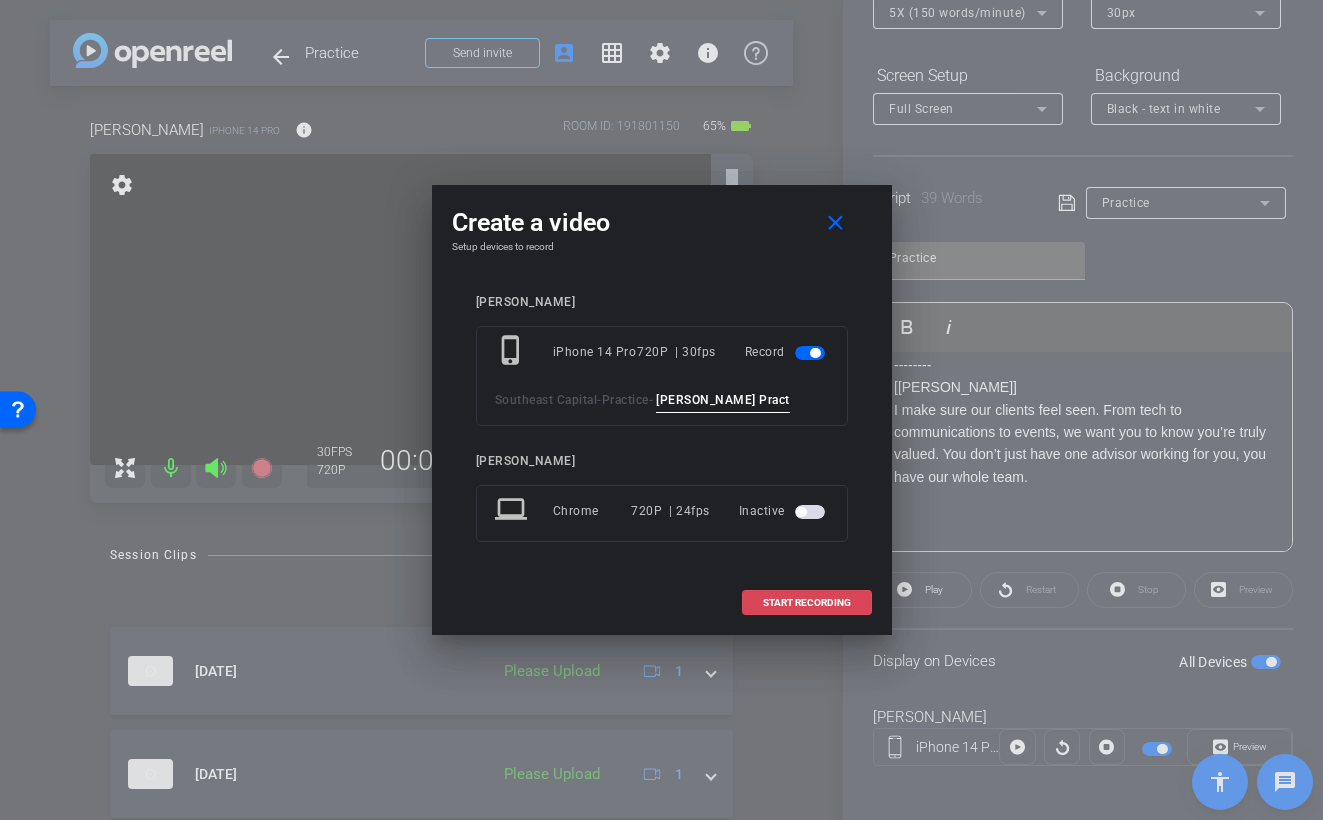 type on "Lee Practice TA2" 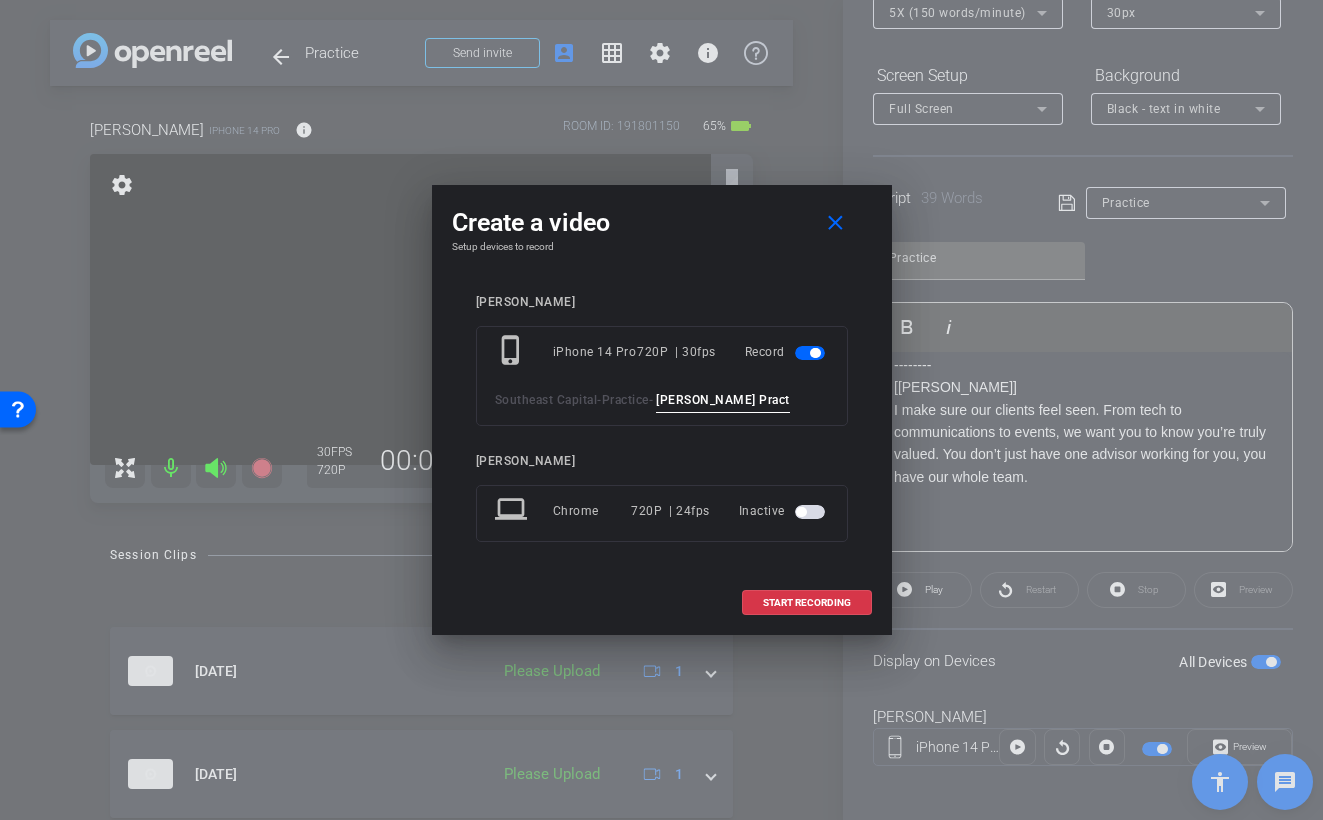 click at bounding box center (807, 603) 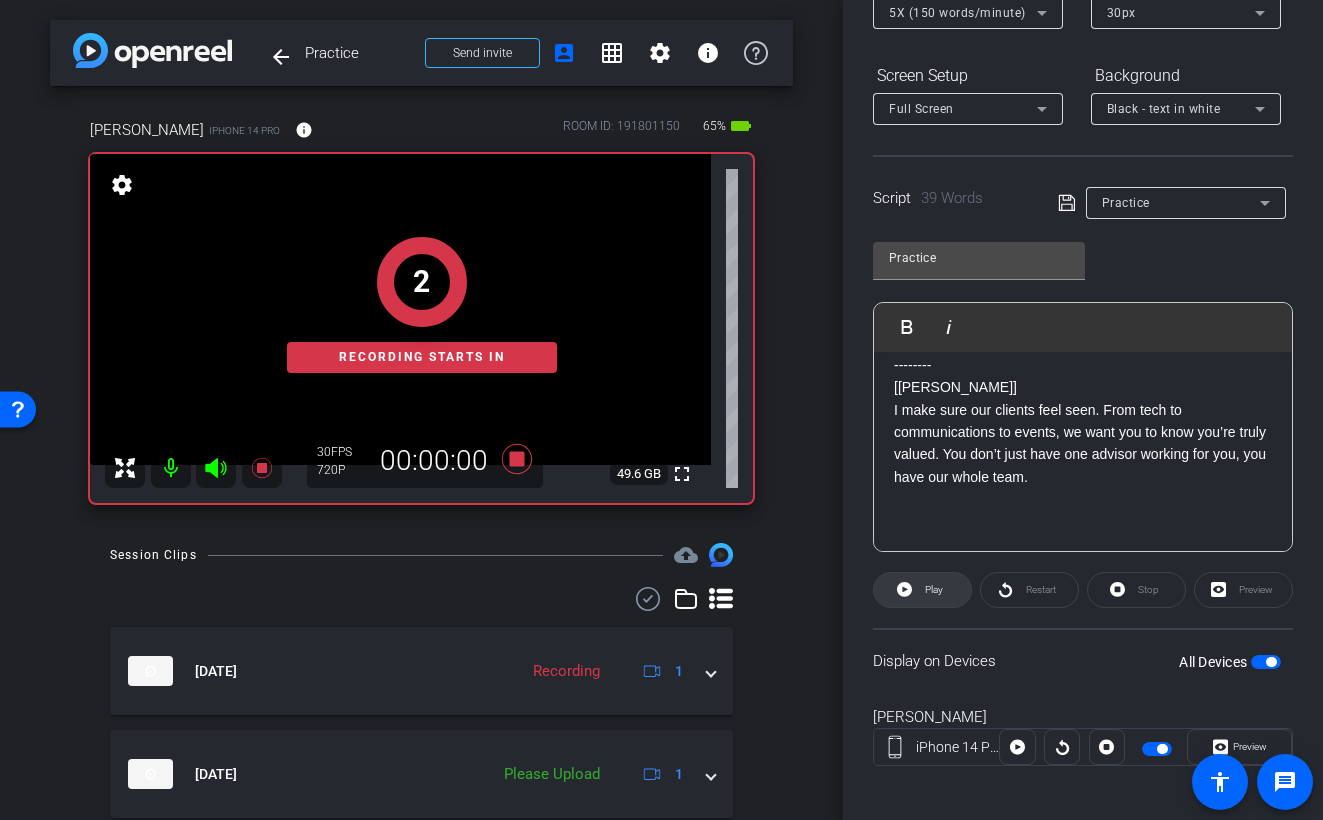click on "Play" 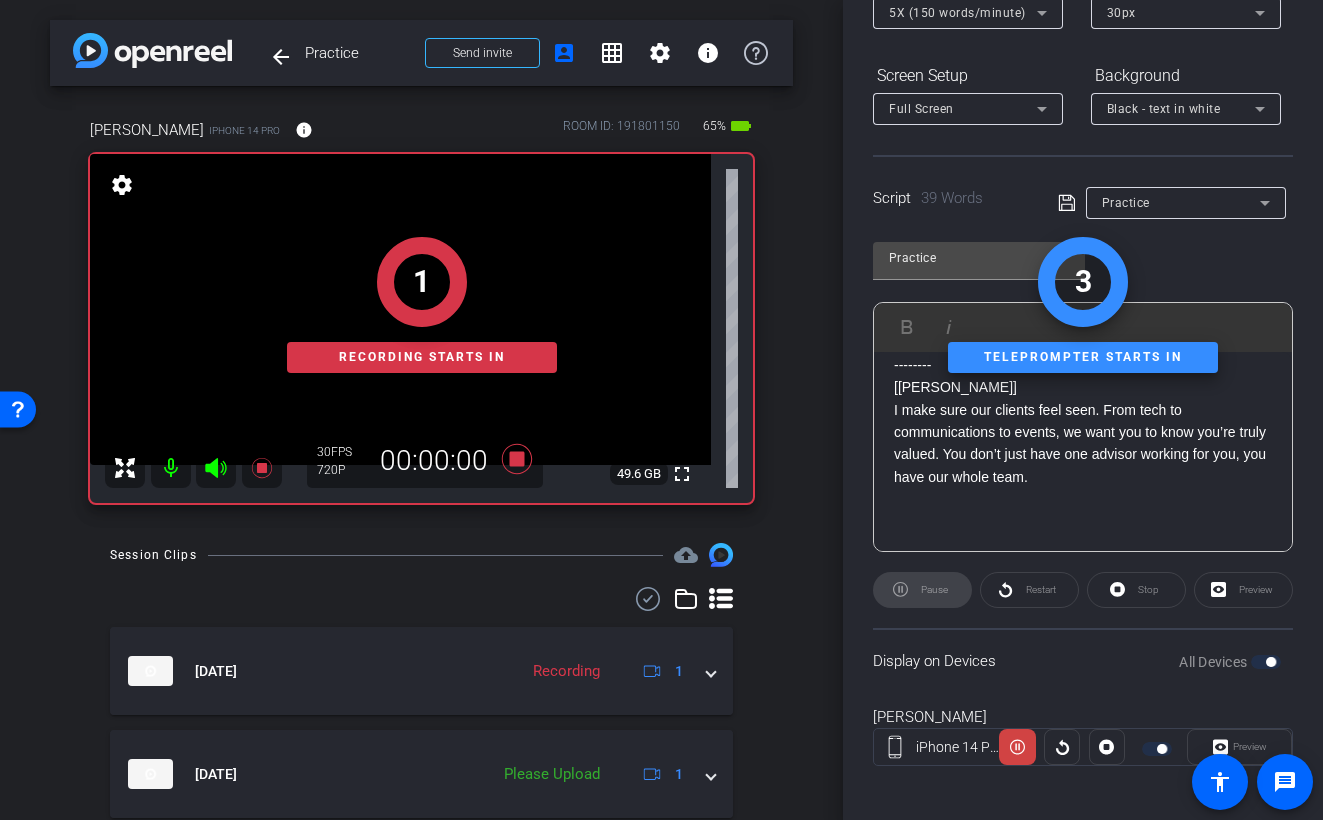 click on "1   Recording starts in" 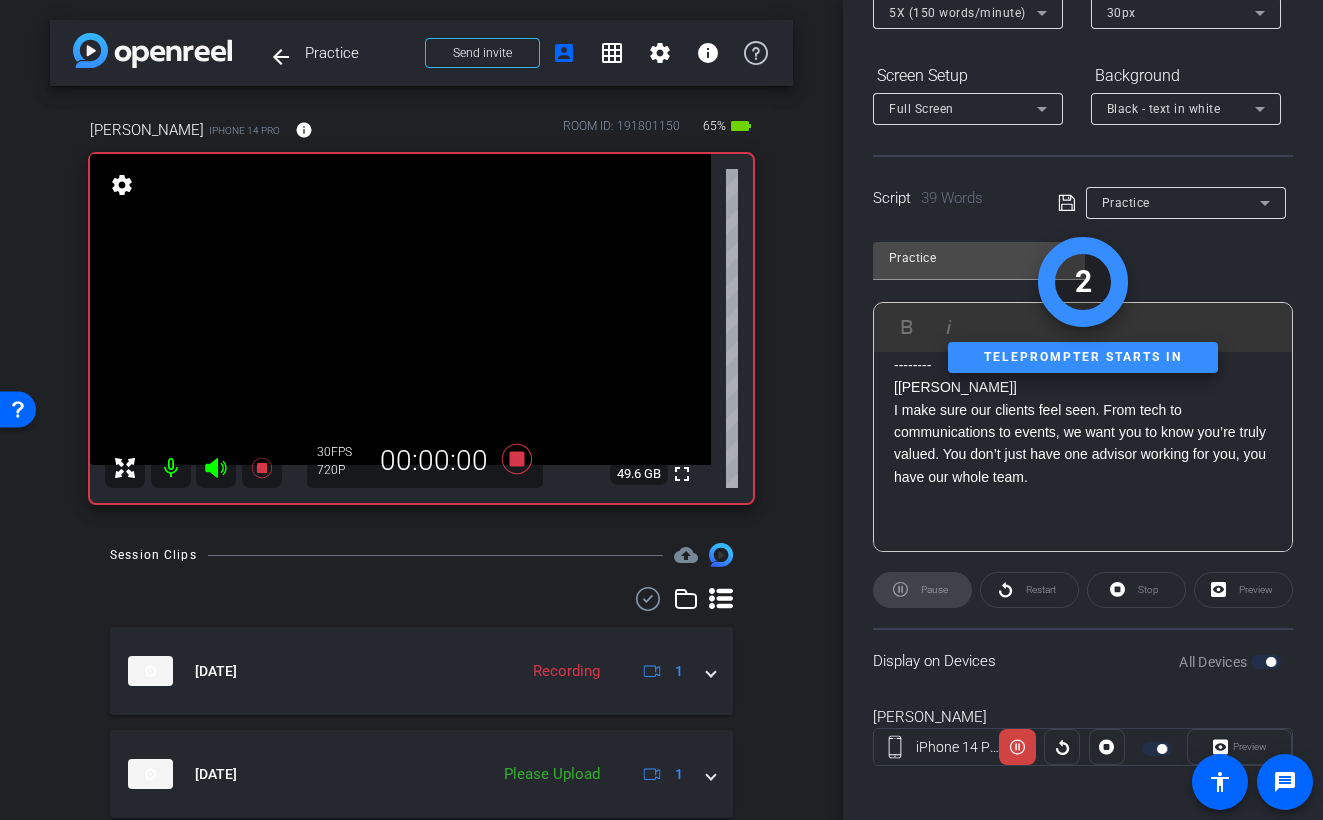 click 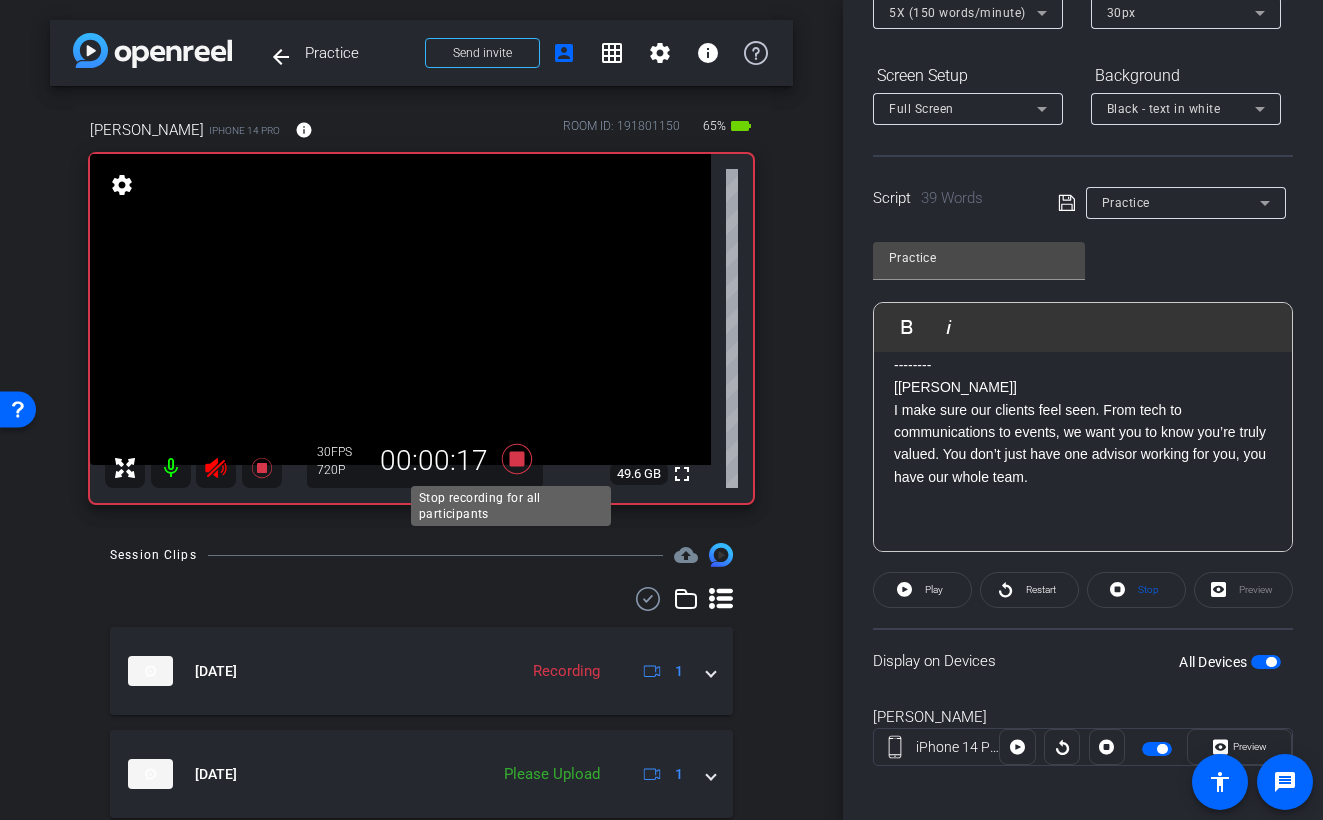 click 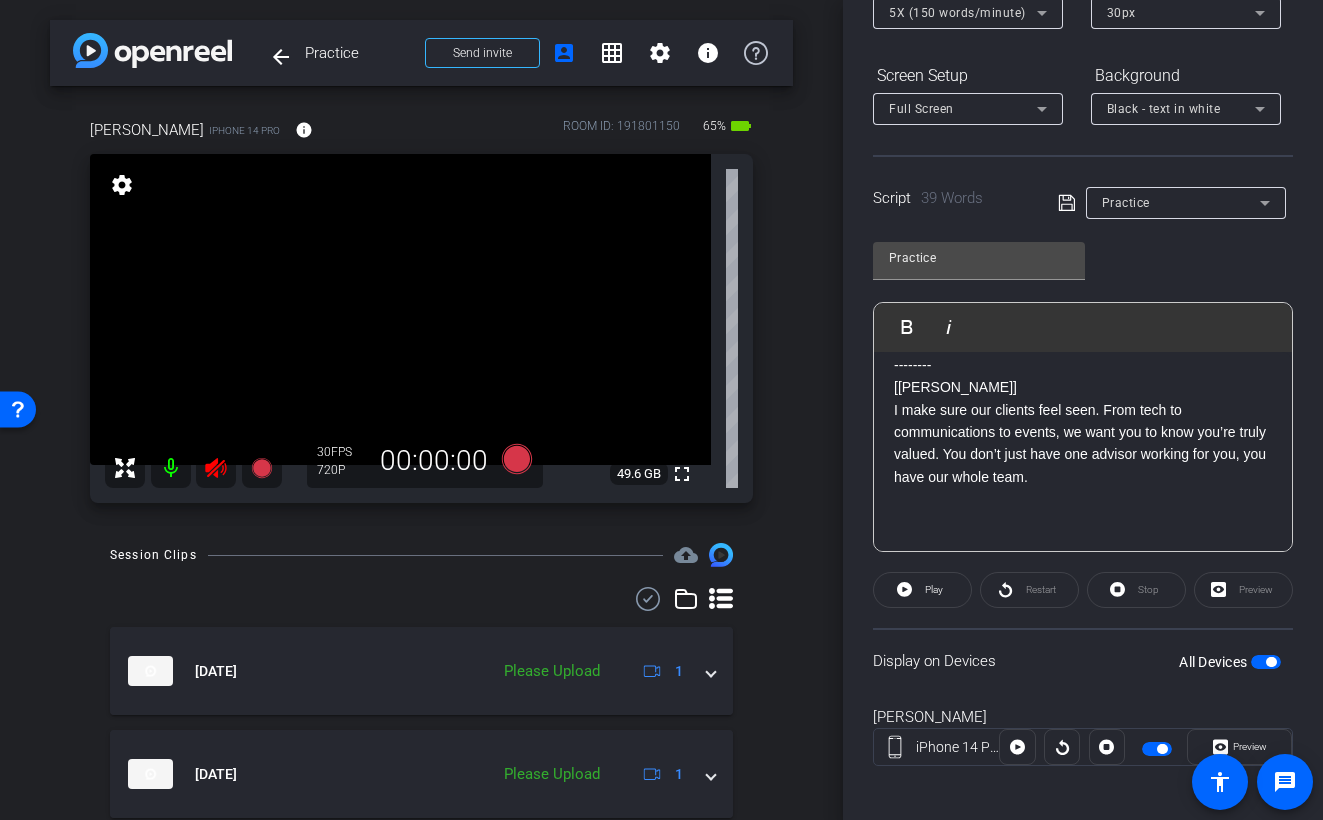 click 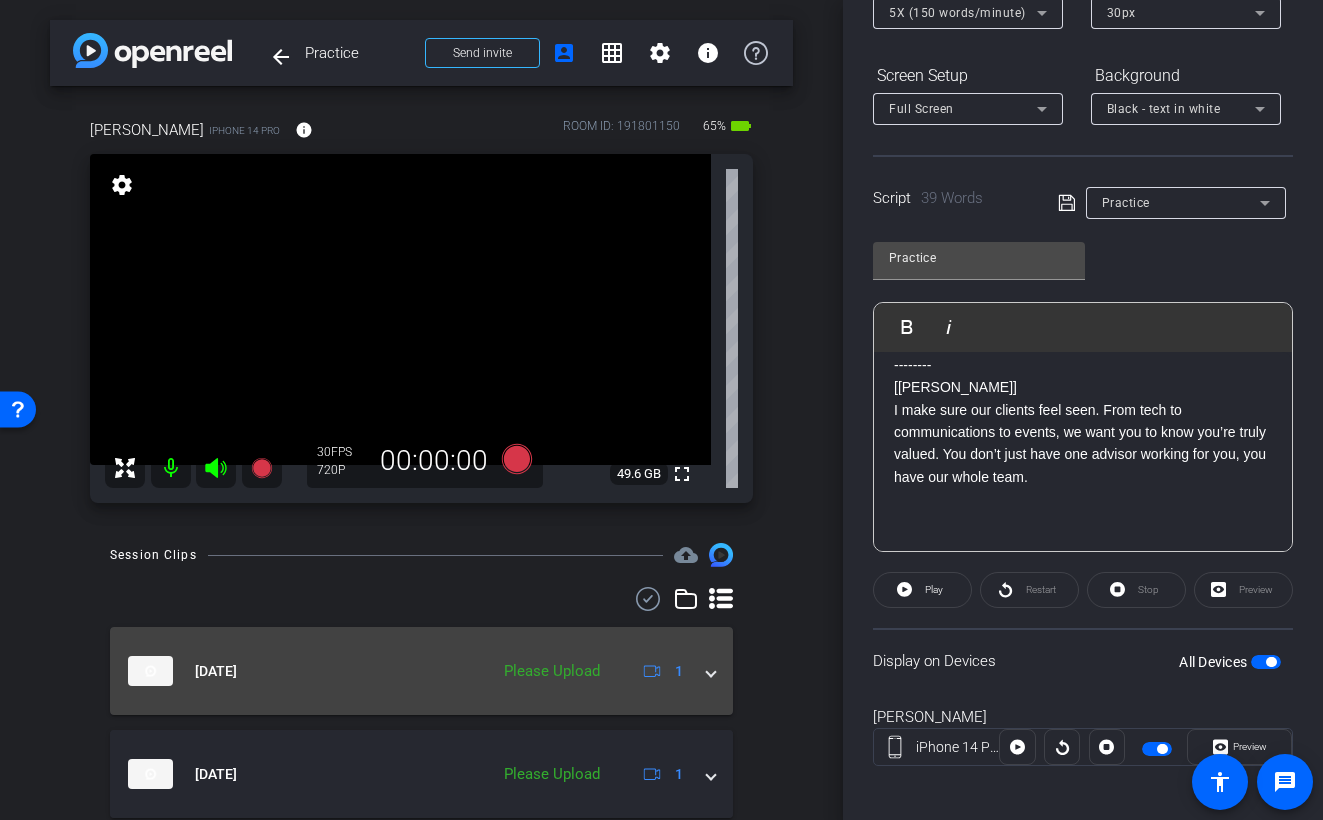 click at bounding box center [711, 671] 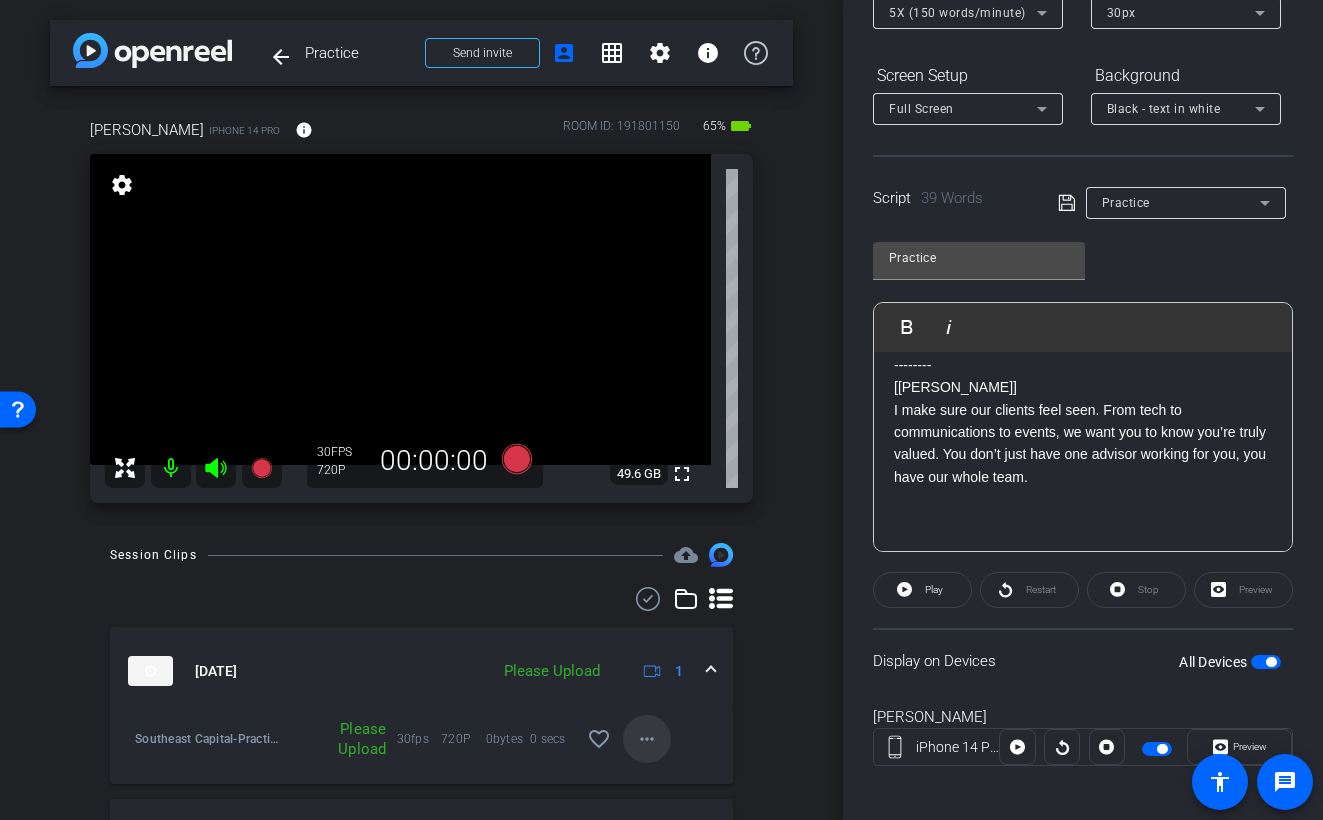 click on "more_horiz" at bounding box center (647, 739) 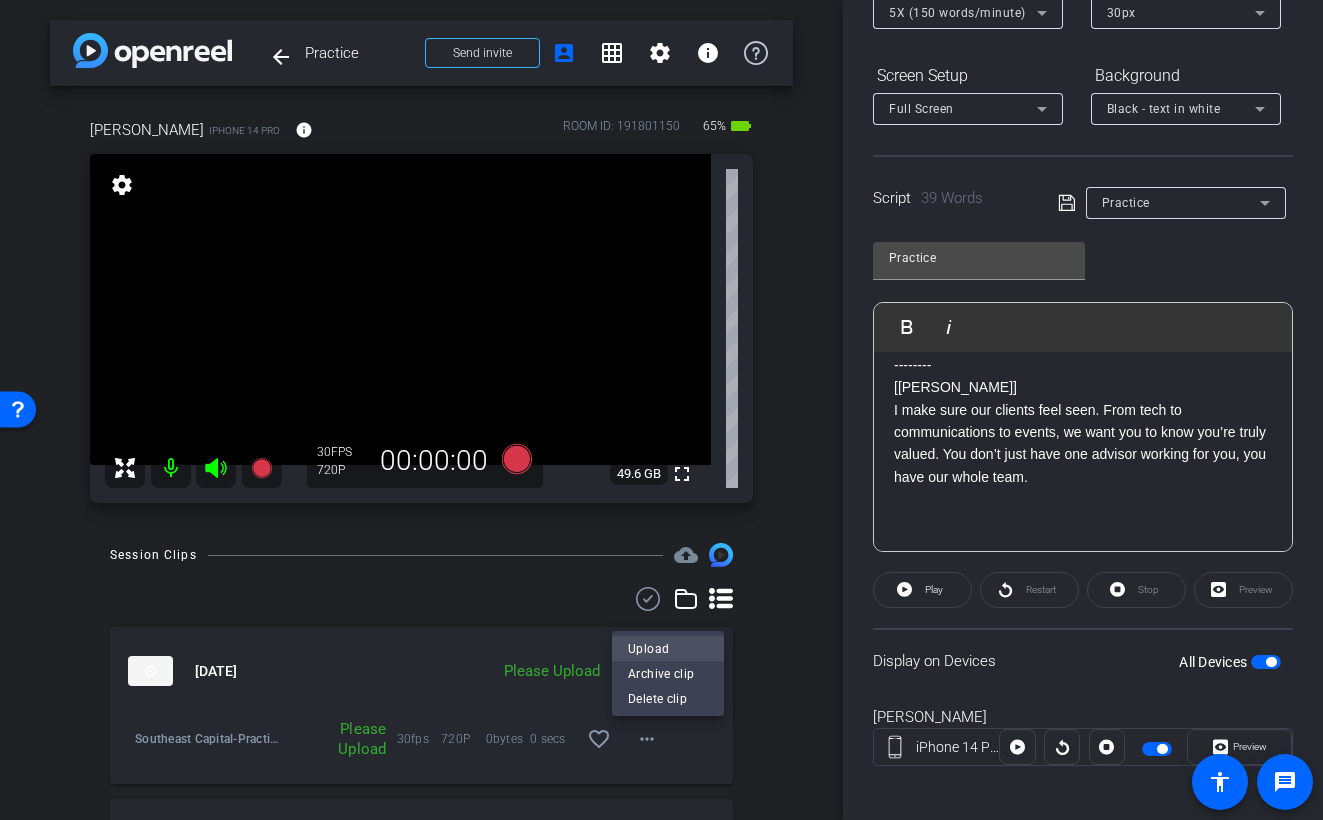 click on "Upload" at bounding box center (668, 648) 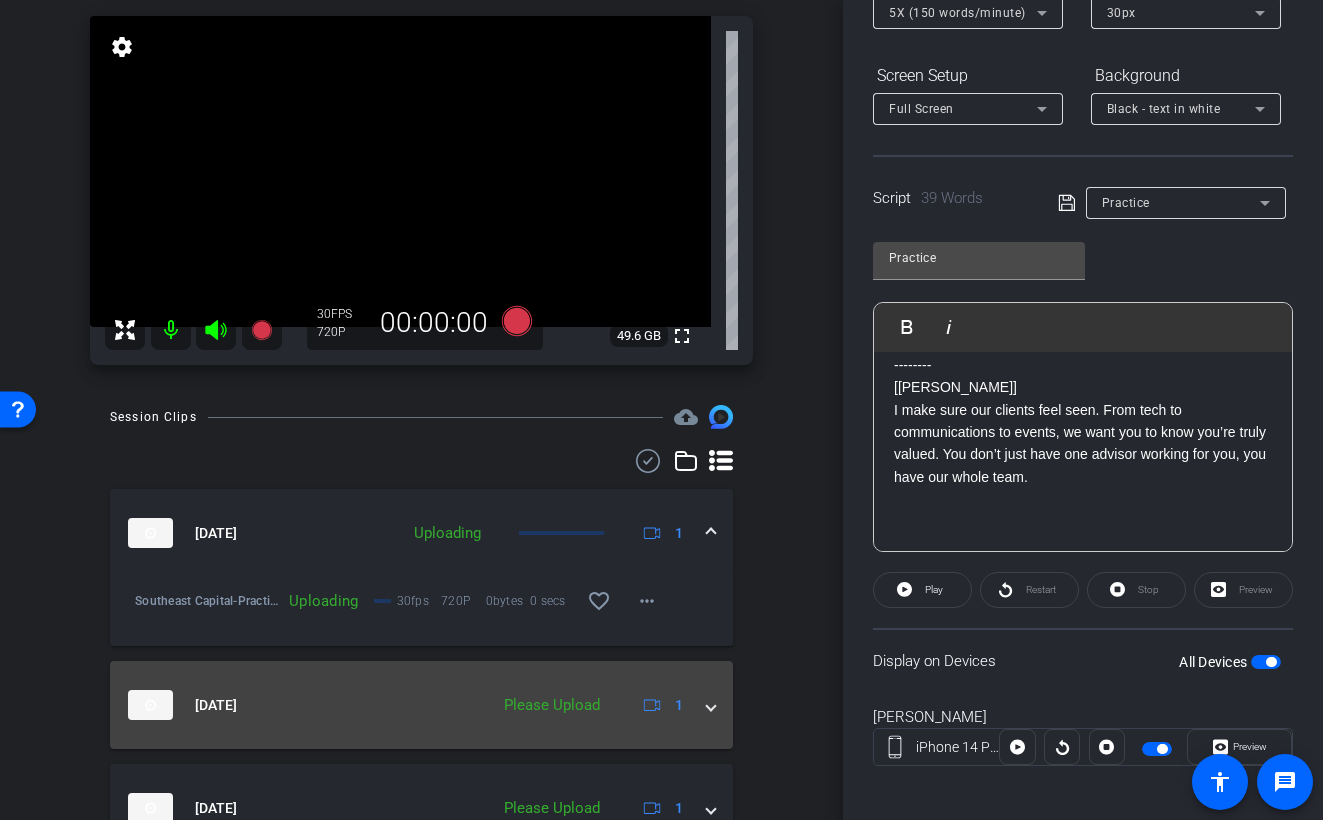 scroll, scrollTop: 138, scrollLeft: 0, axis: vertical 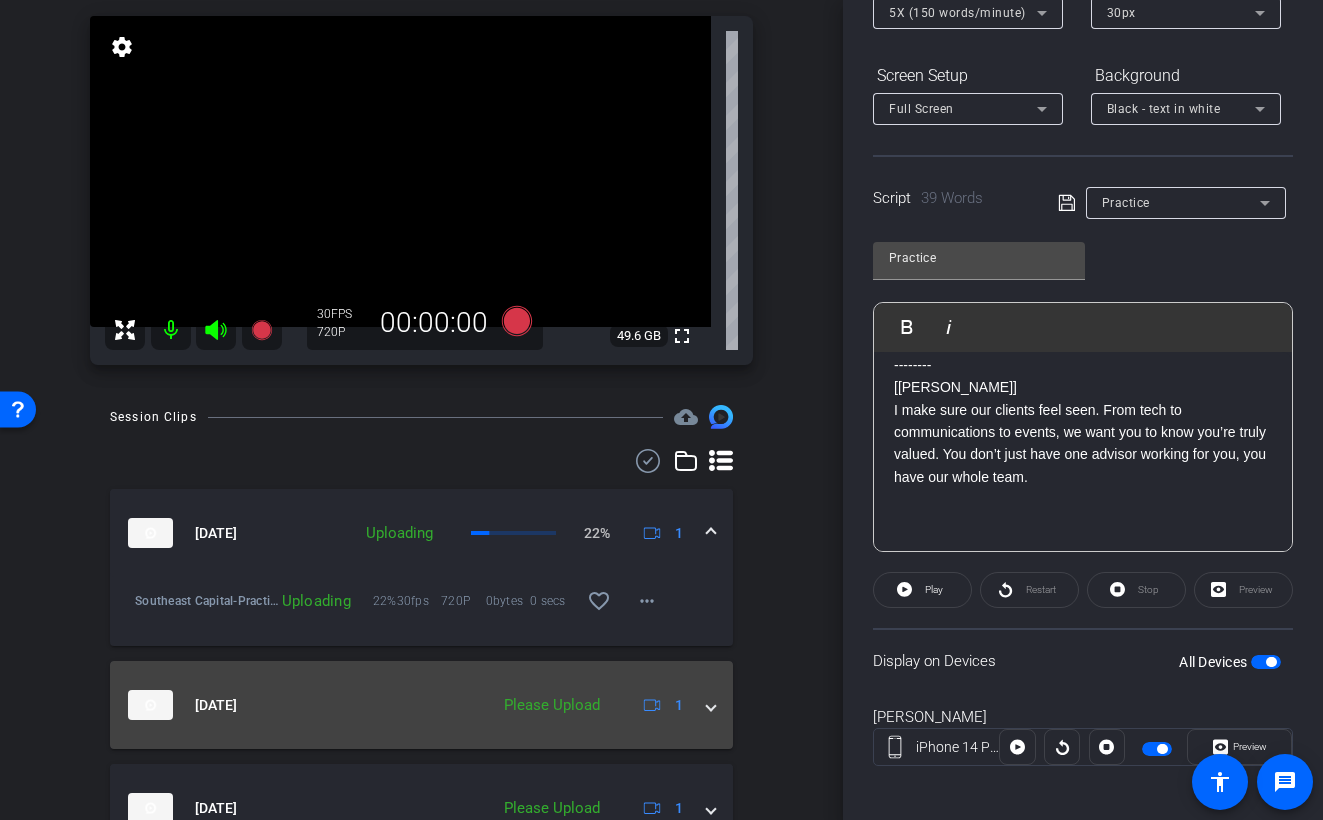 click on "Jul 22, 2025  Please Upload
1" at bounding box center (417, 705) 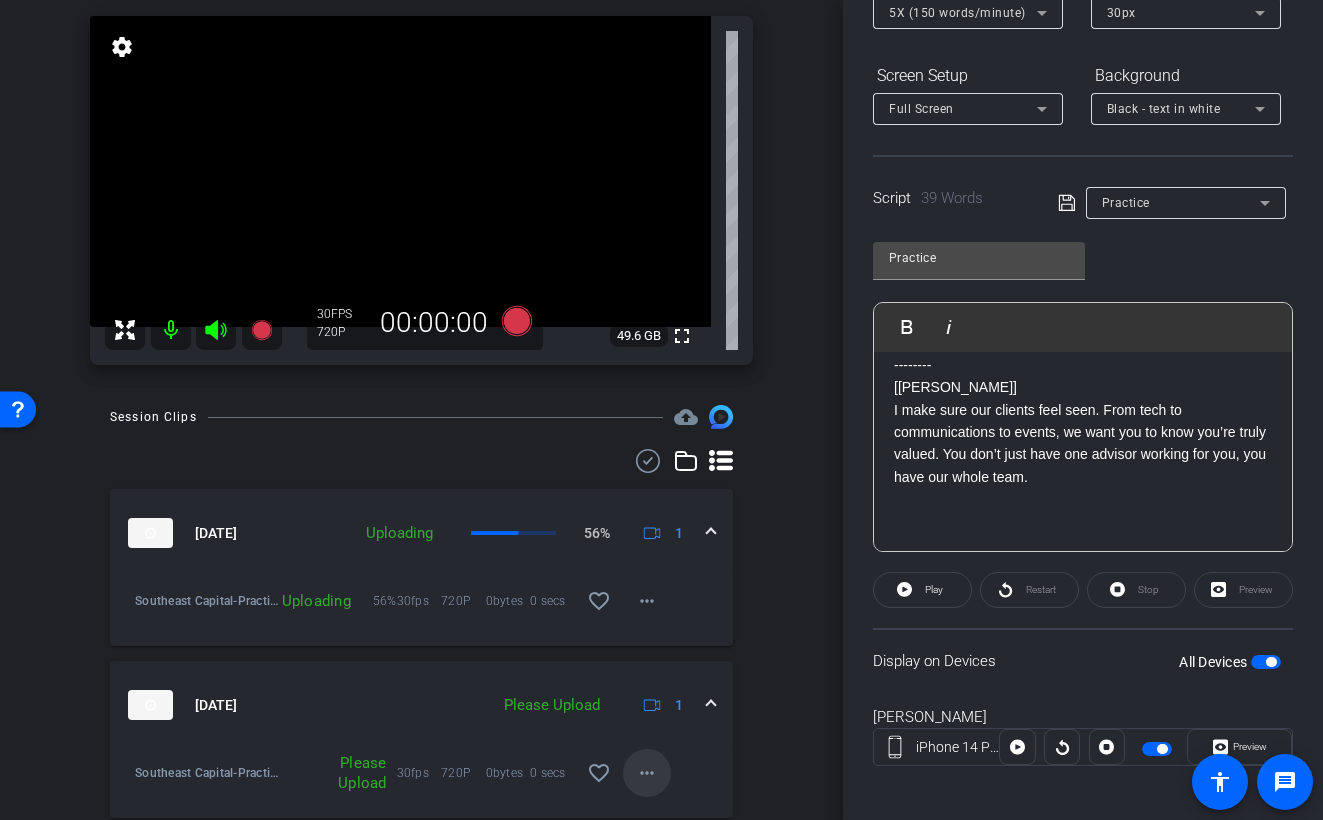 click on "more_horiz" at bounding box center [647, 773] 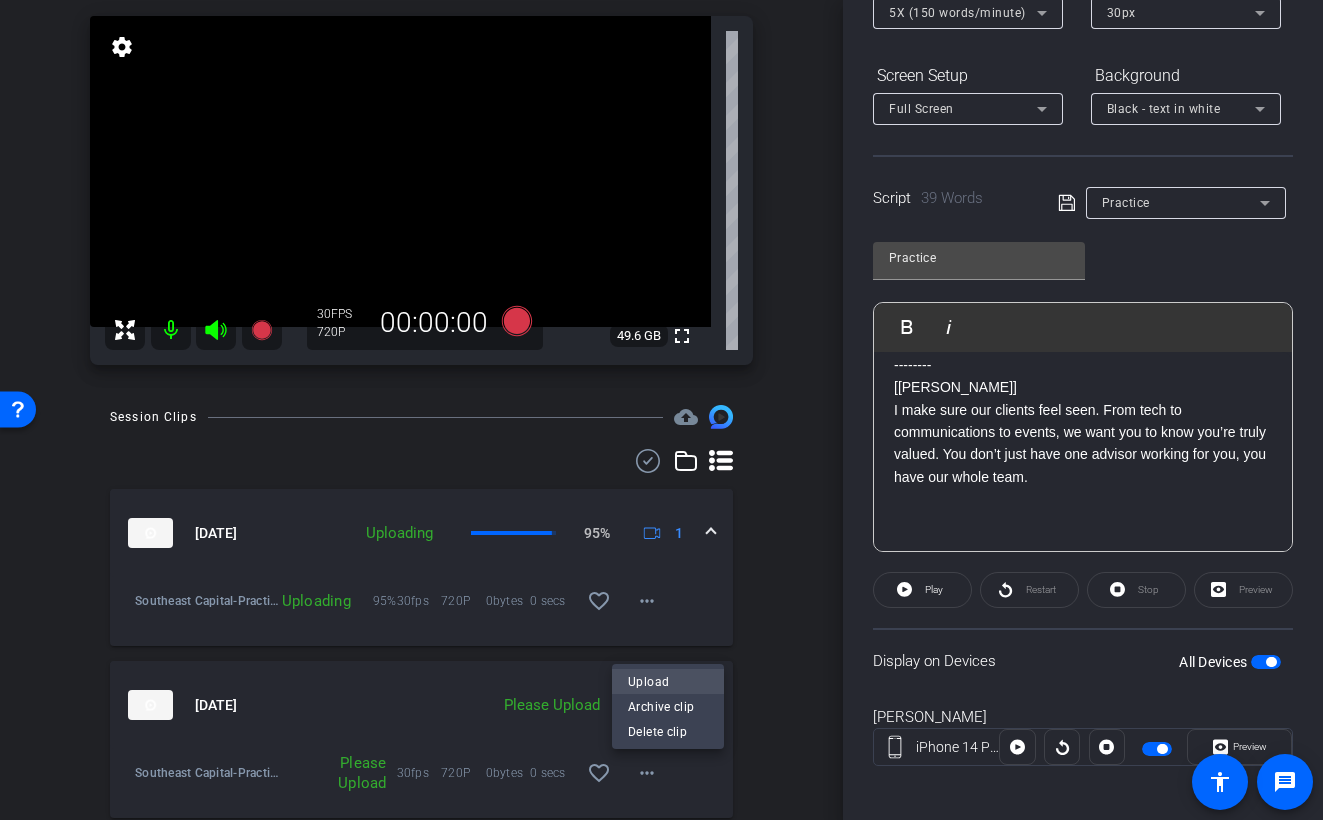 click on "Upload" at bounding box center [668, 682] 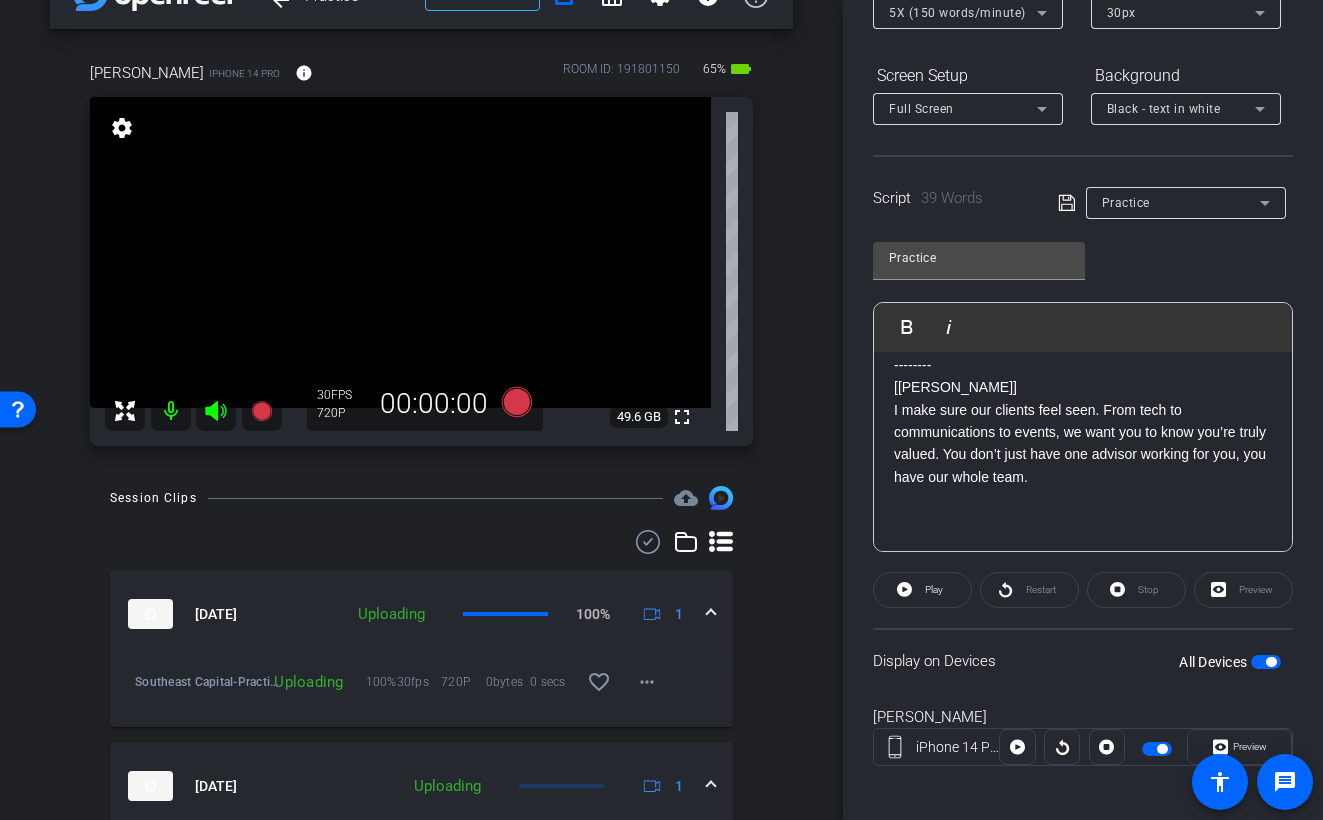 scroll, scrollTop: 0, scrollLeft: 0, axis: both 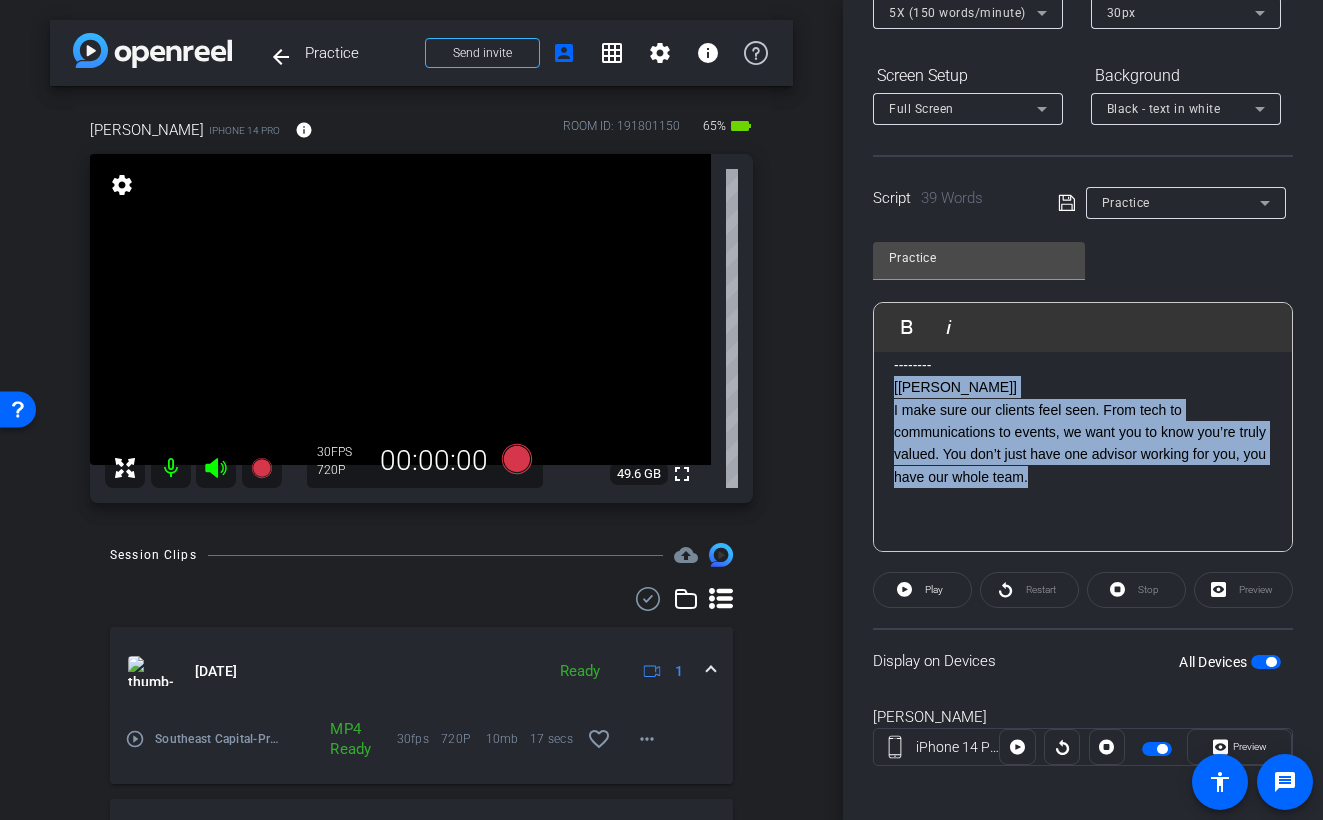 drag, startPoint x: 1102, startPoint y: 487, endPoint x: 887, endPoint y: 381, distance: 239.71024 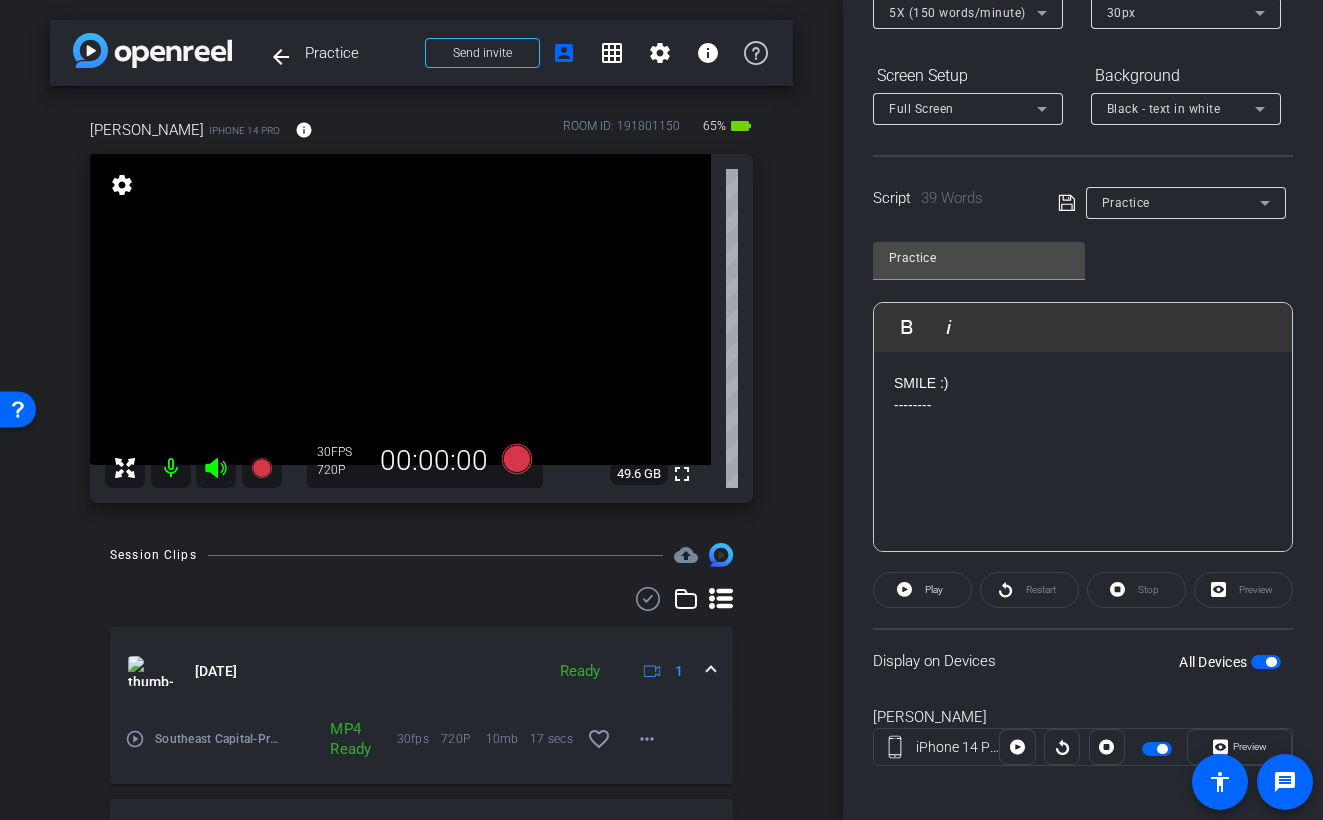 scroll, scrollTop: 0, scrollLeft: 0, axis: both 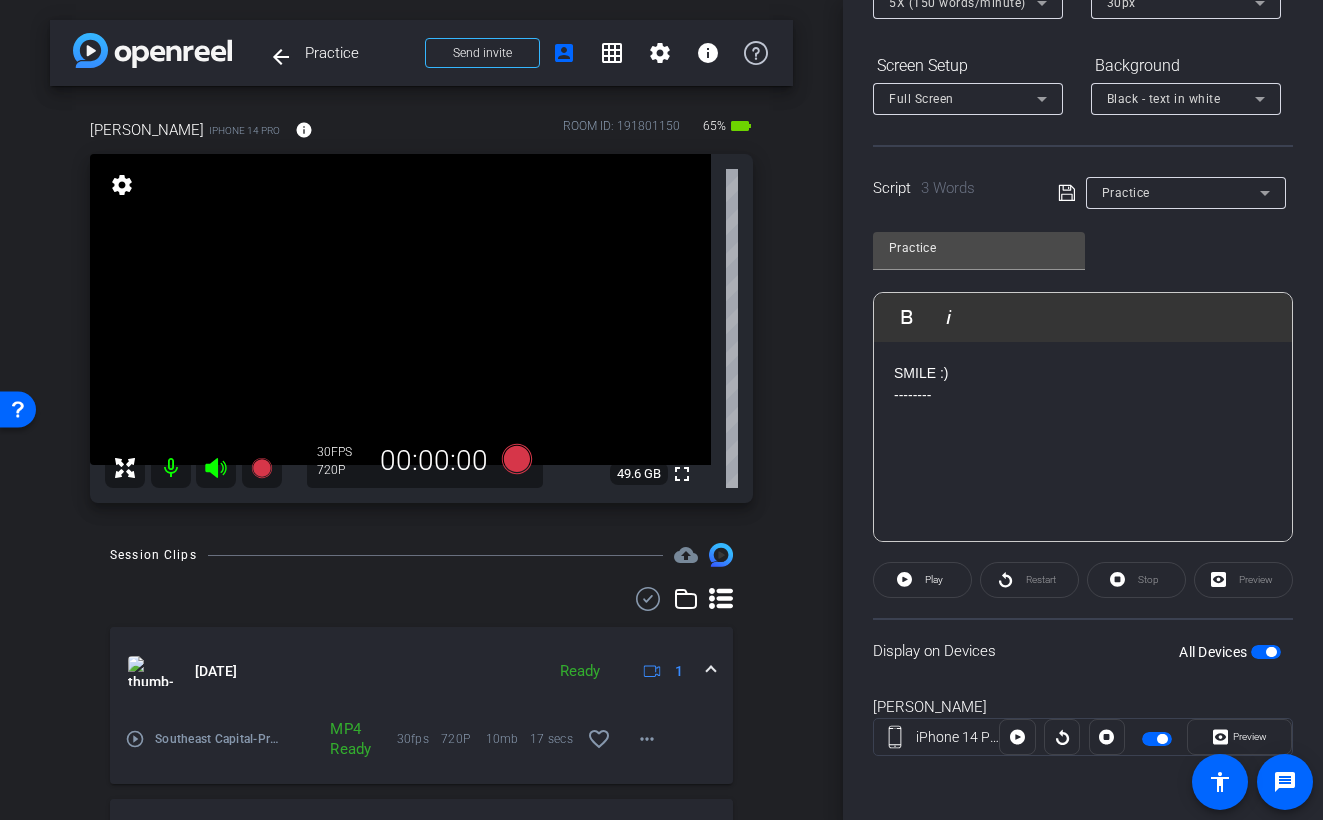 click at bounding box center (1271, 652) 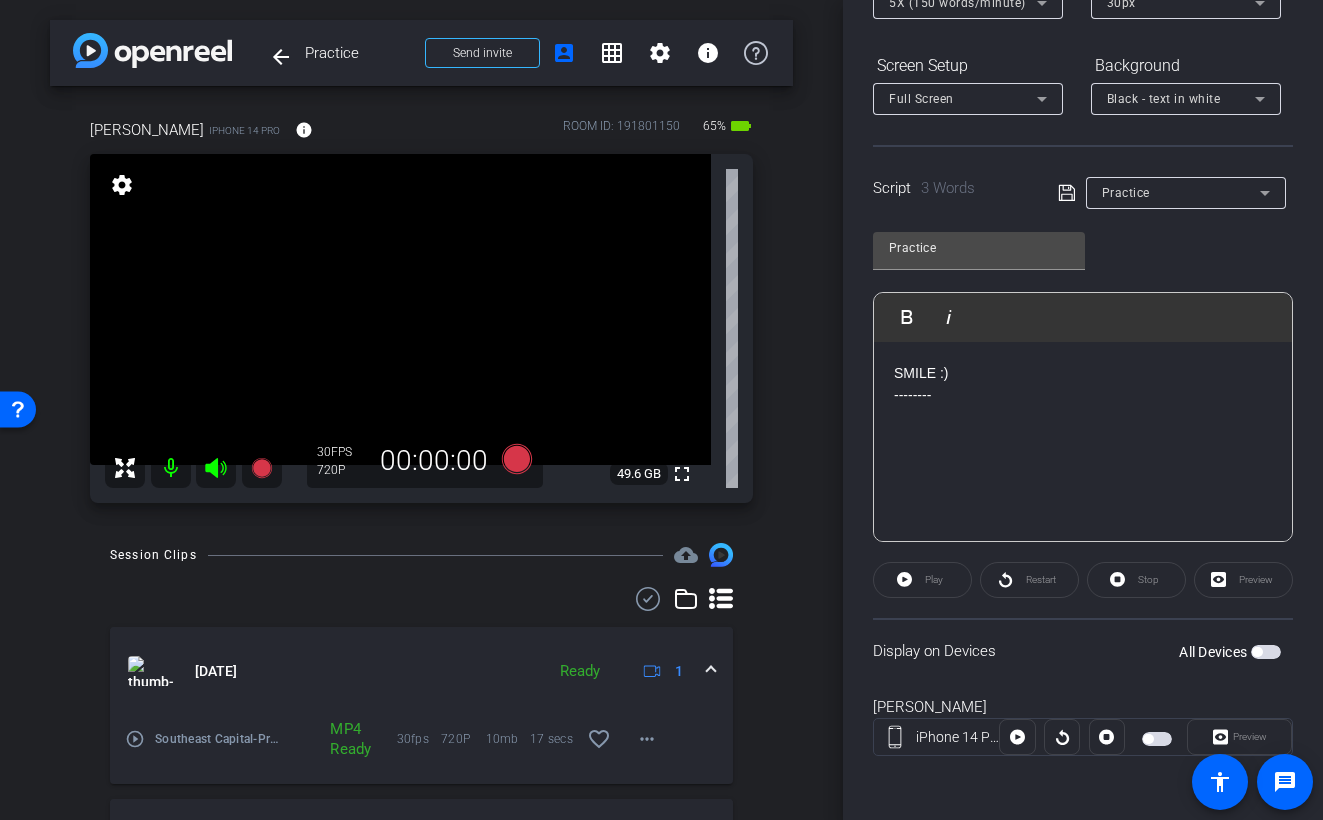 click at bounding box center (1083, 417) 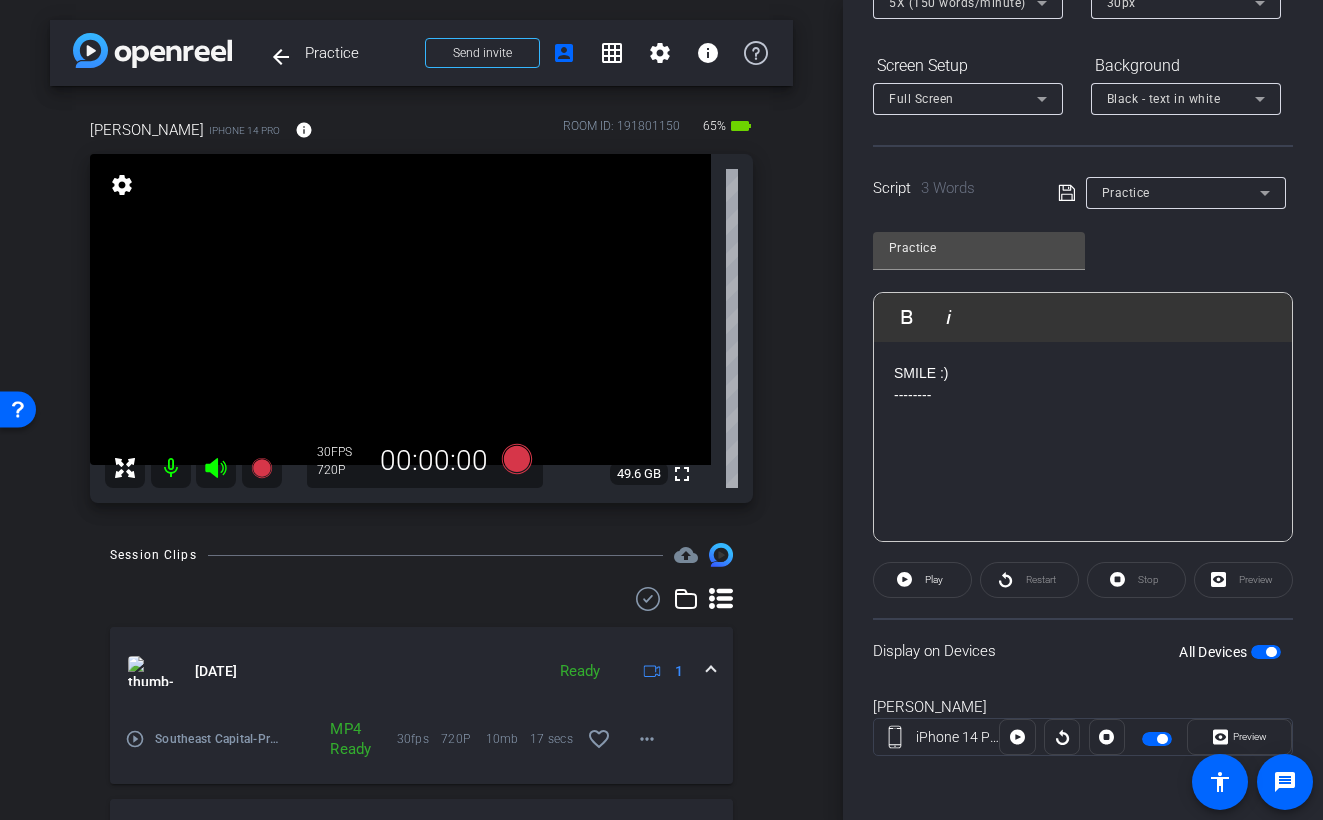 click at bounding box center (1266, 652) 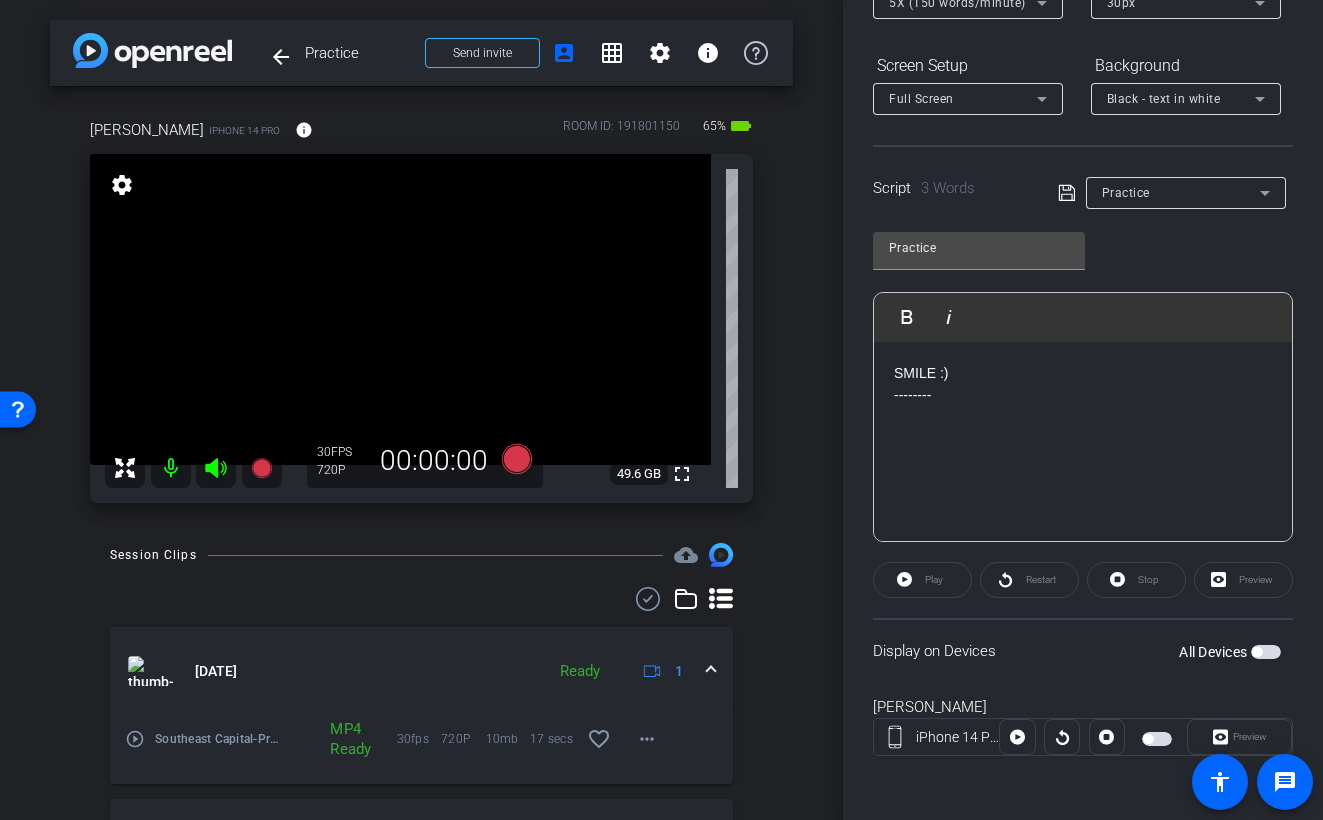 click at bounding box center (1083, 417) 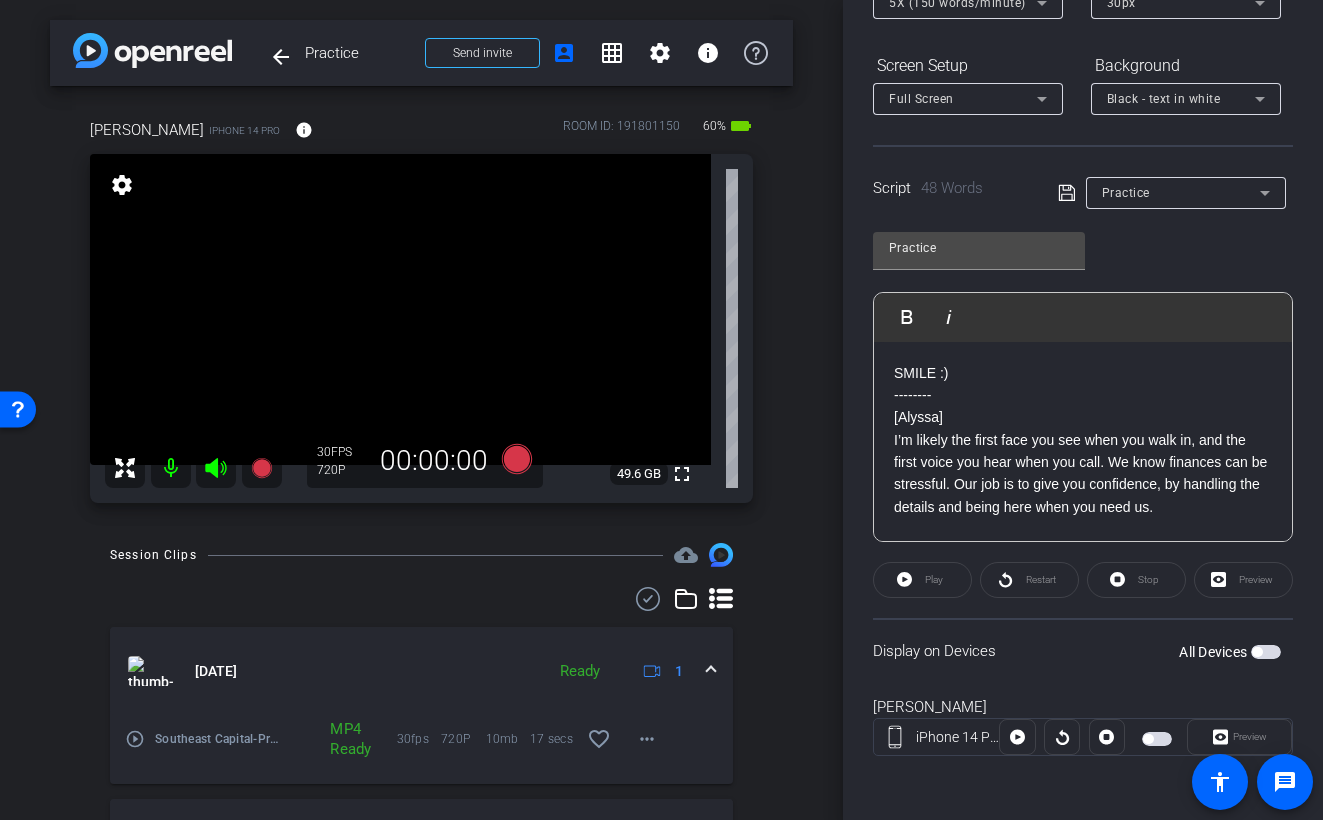 click at bounding box center (400, 309) 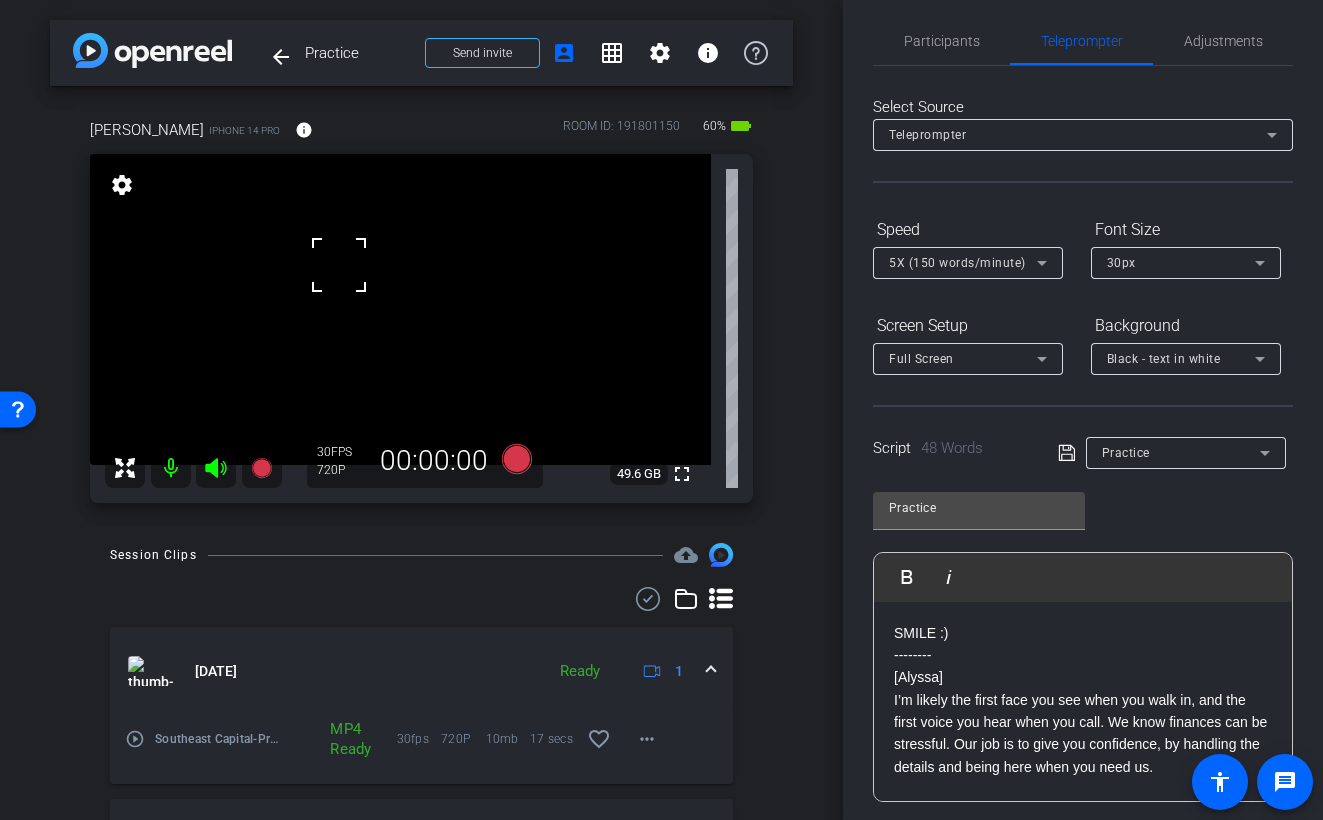 scroll, scrollTop: 0, scrollLeft: 0, axis: both 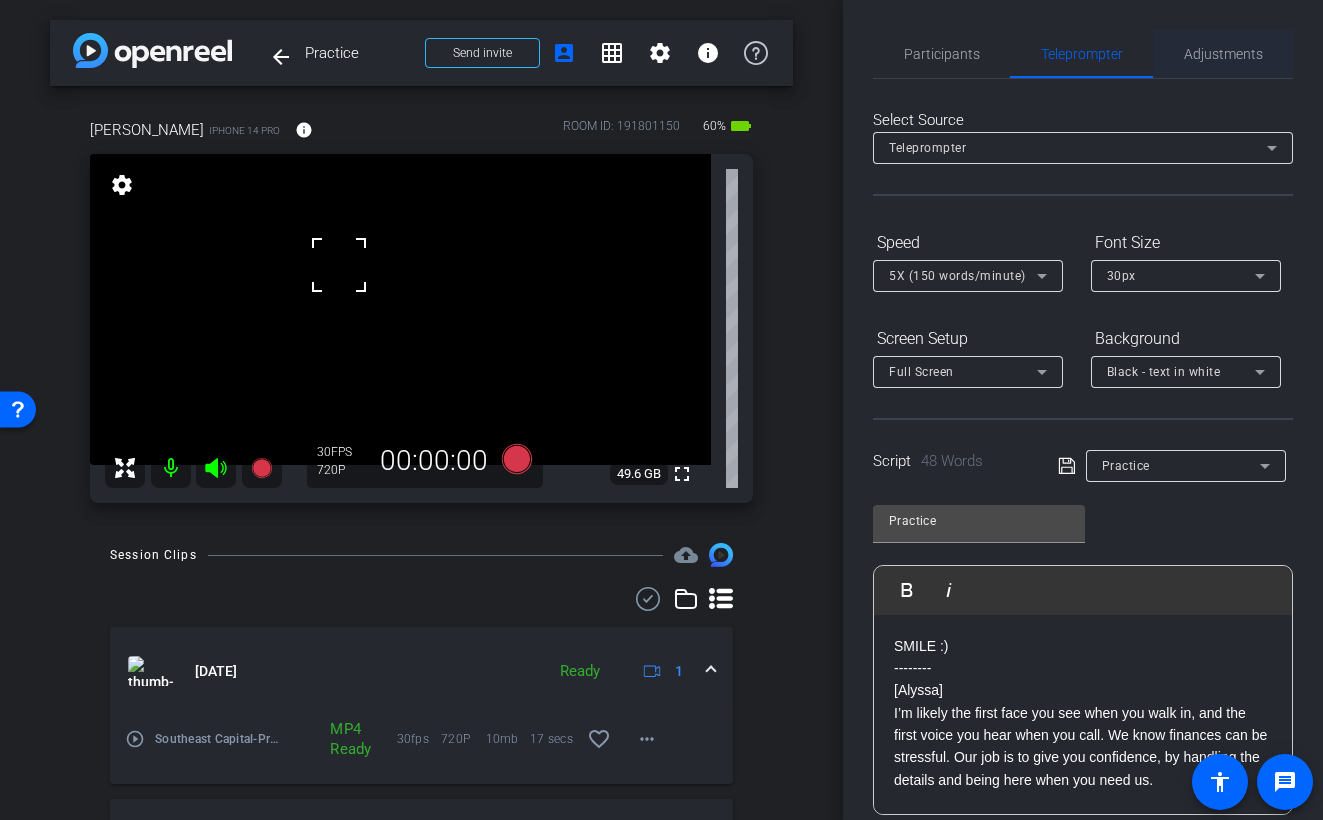 click on "Adjustments" at bounding box center (1223, 54) 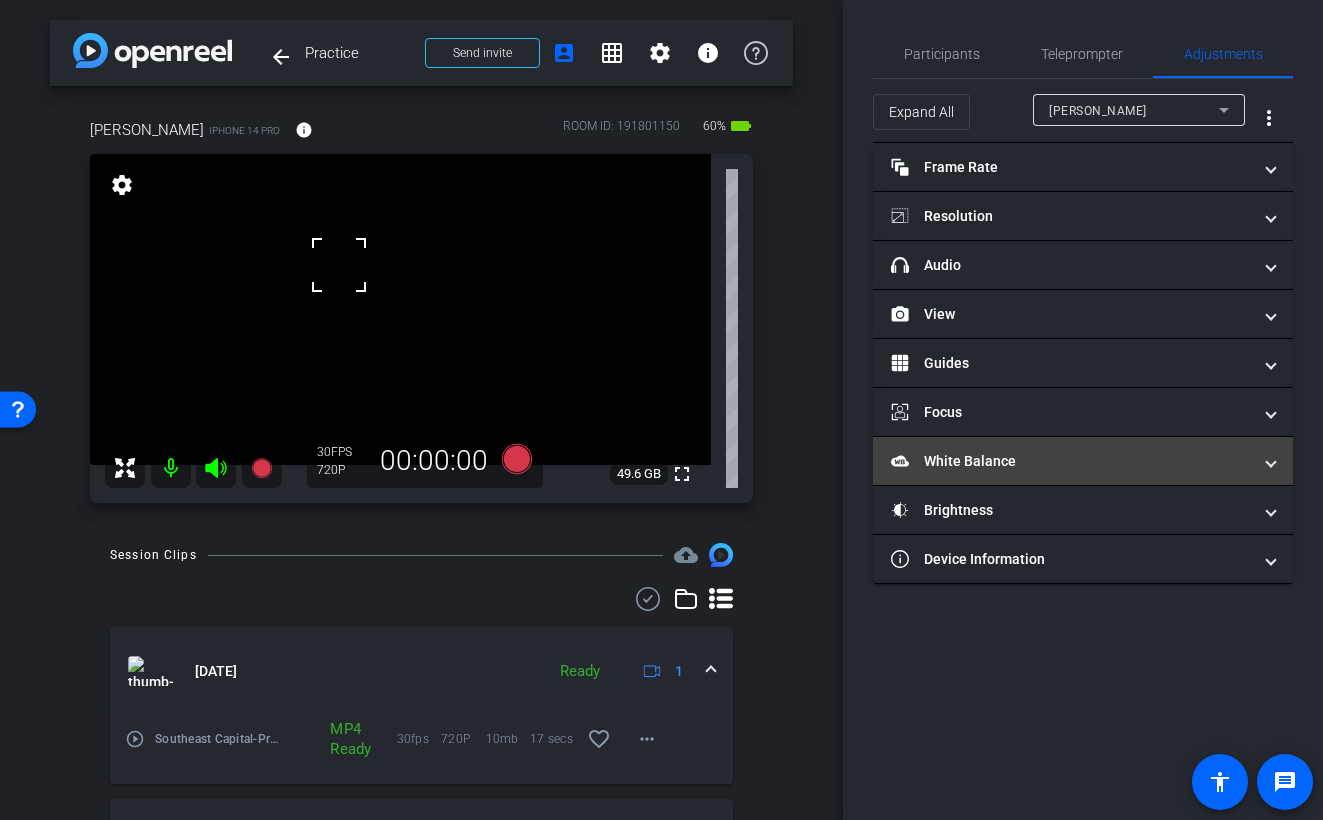 click on "White Balance
White Balance" at bounding box center (1071, 461) 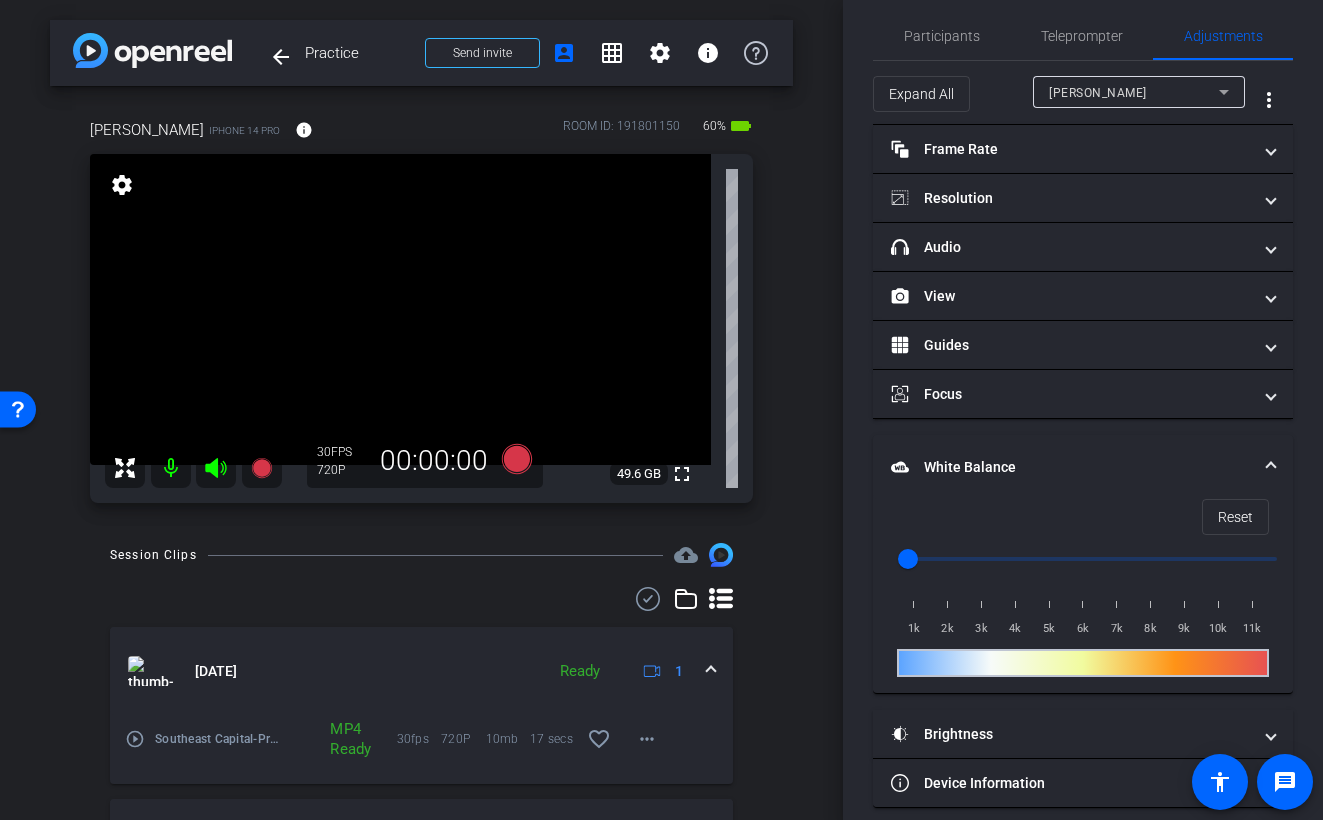 scroll, scrollTop: 36, scrollLeft: 0, axis: vertical 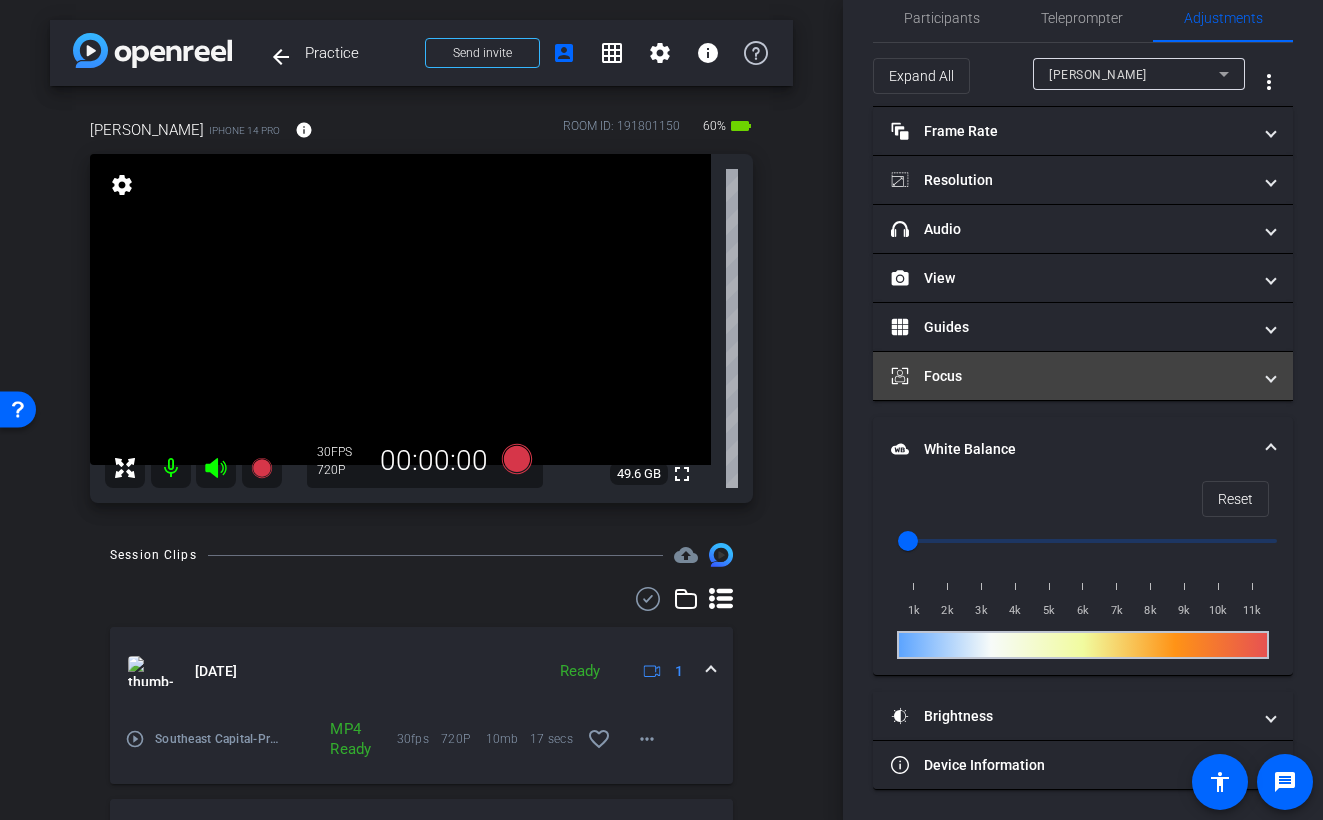 click on "Focus" at bounding box center (1071, 376) 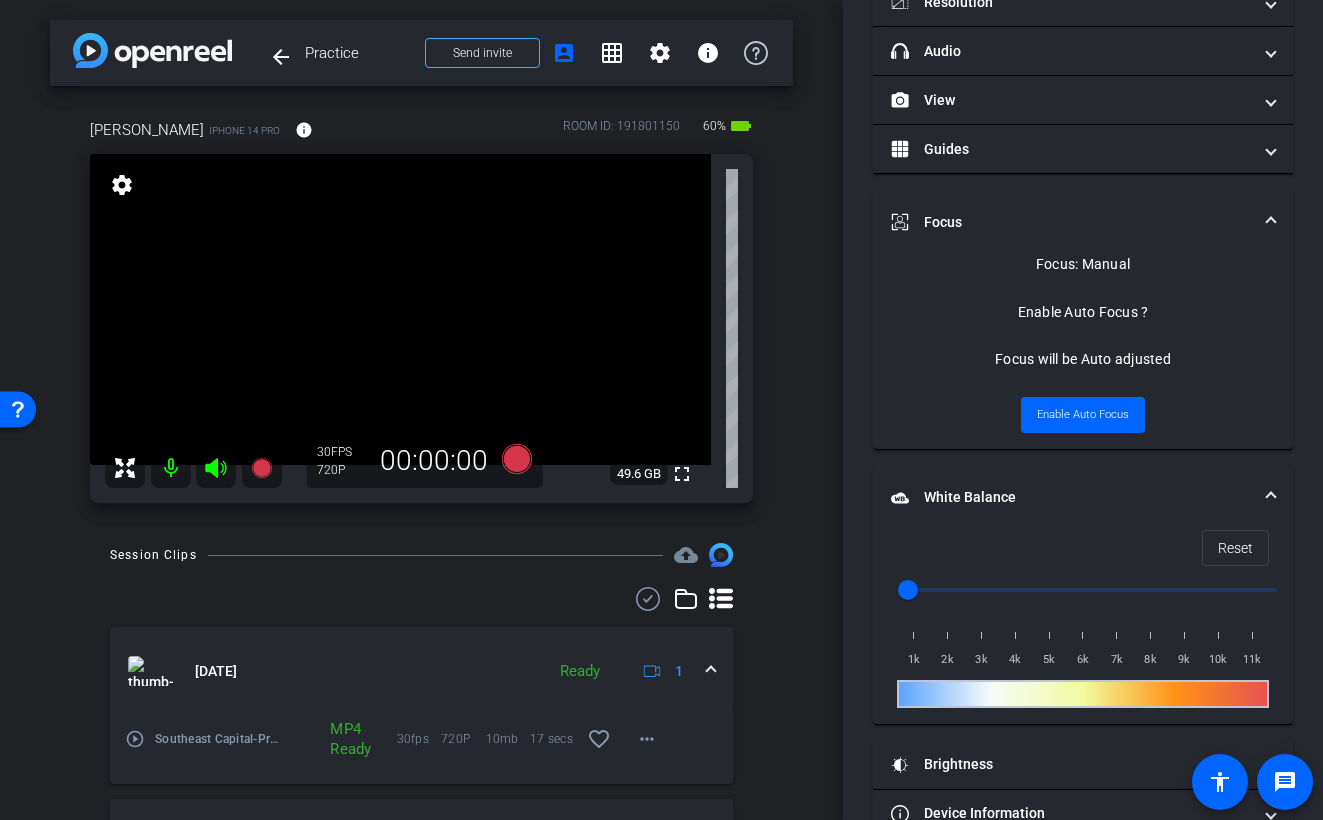 scroll, scrollTop: 252, scrollLeft: 0, axis: vertical 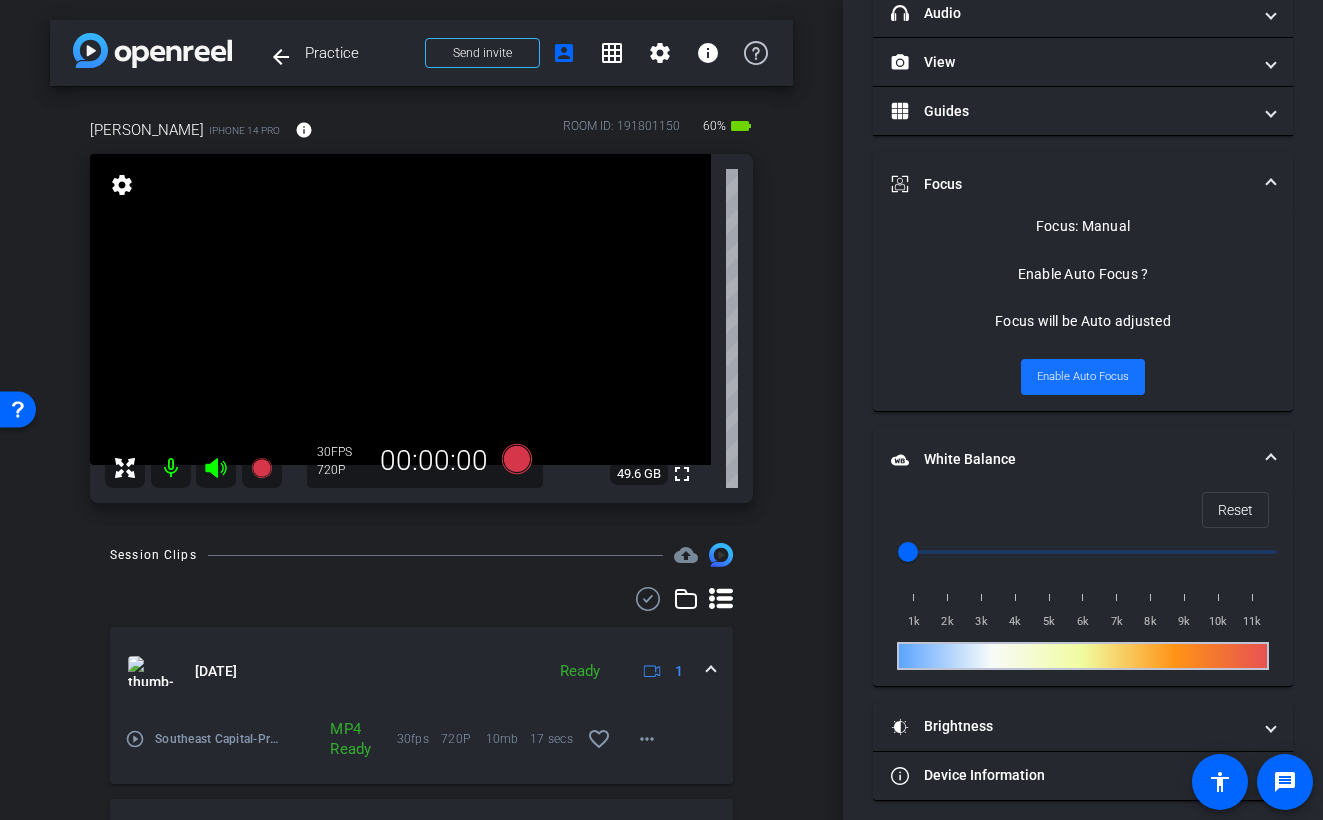 click on "Enable Auto Focus" at bounding box center [1083, 377] 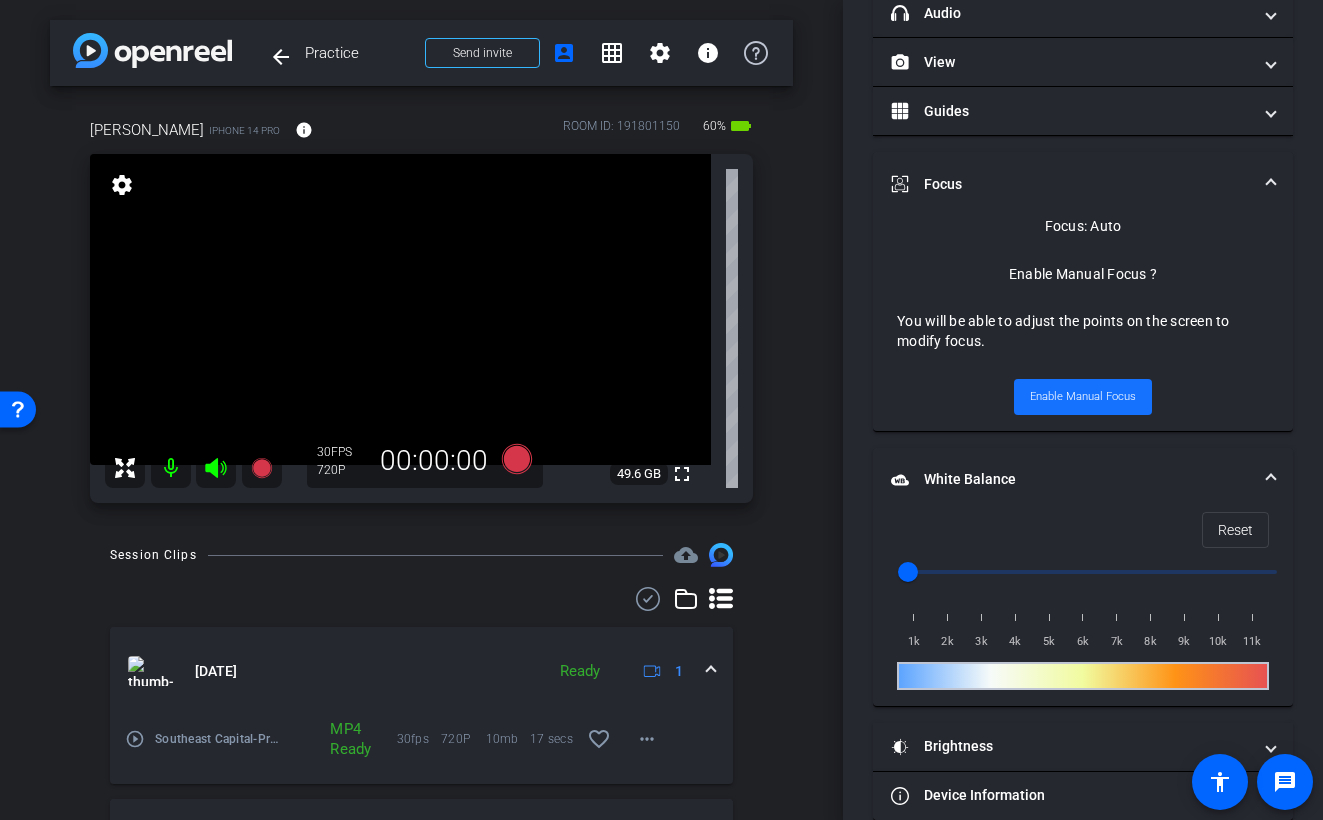 click on "Enable Manual Focus" at bounding box center [1083, 397] 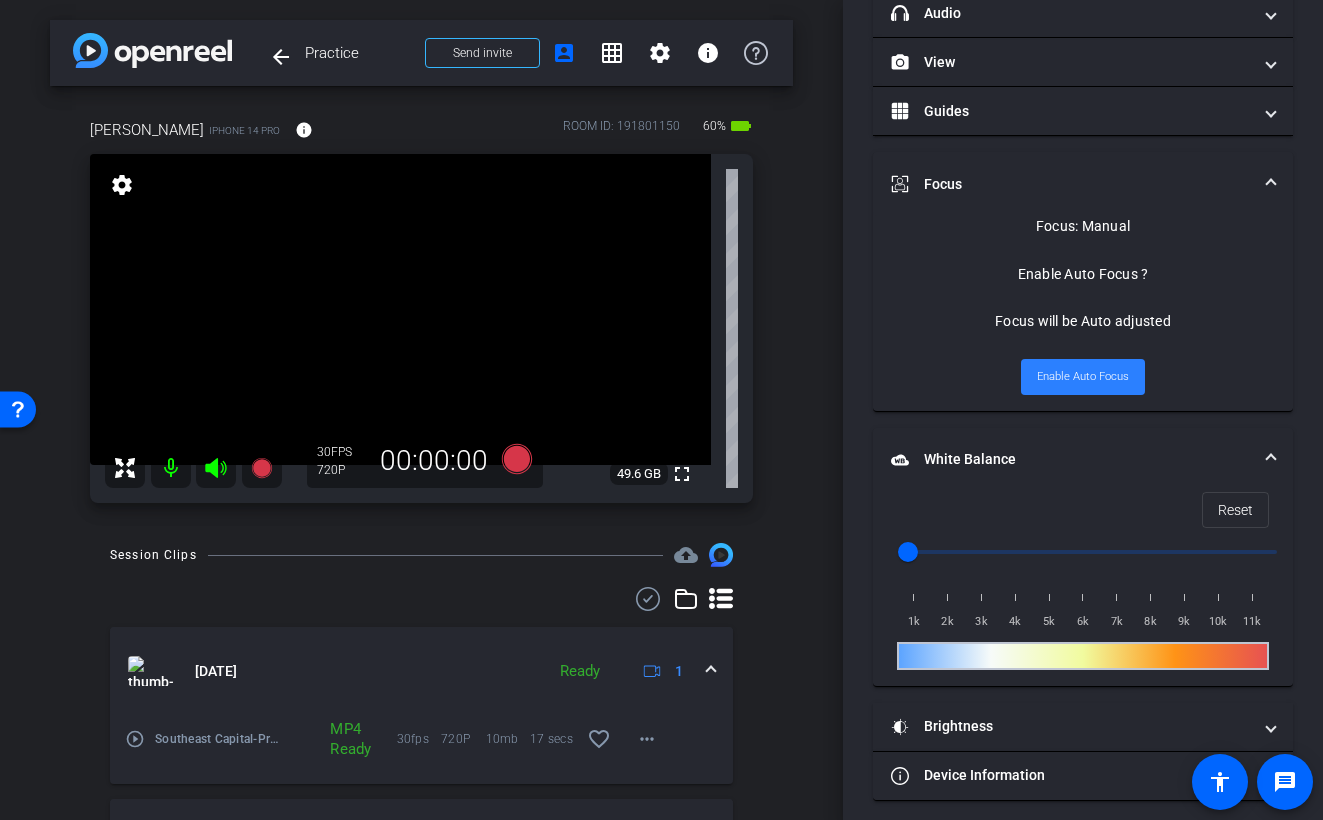 click on "Enable Auto Focus" at bounding box center (1083, 377) 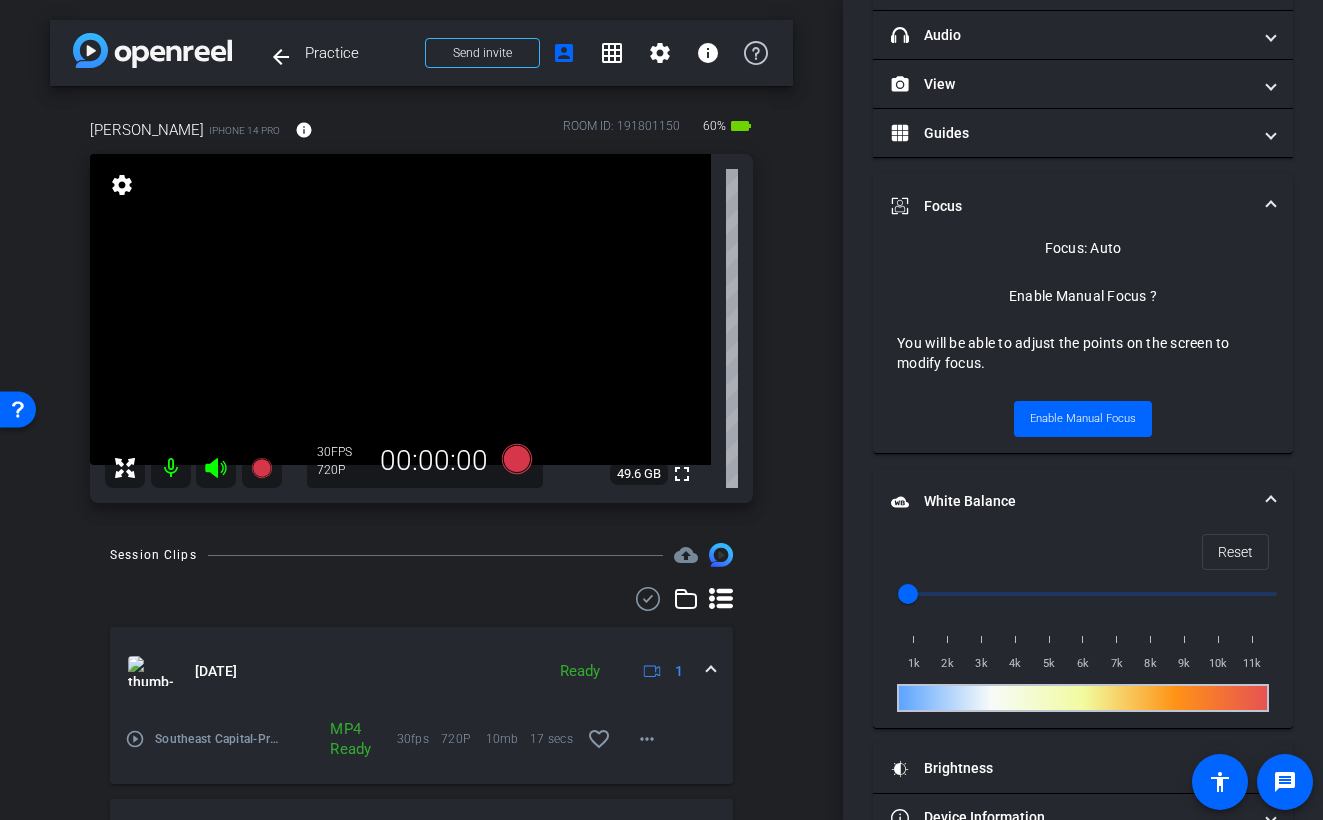 scroll, scrollTop: 196, scrollLeft: 0, axis: vertical 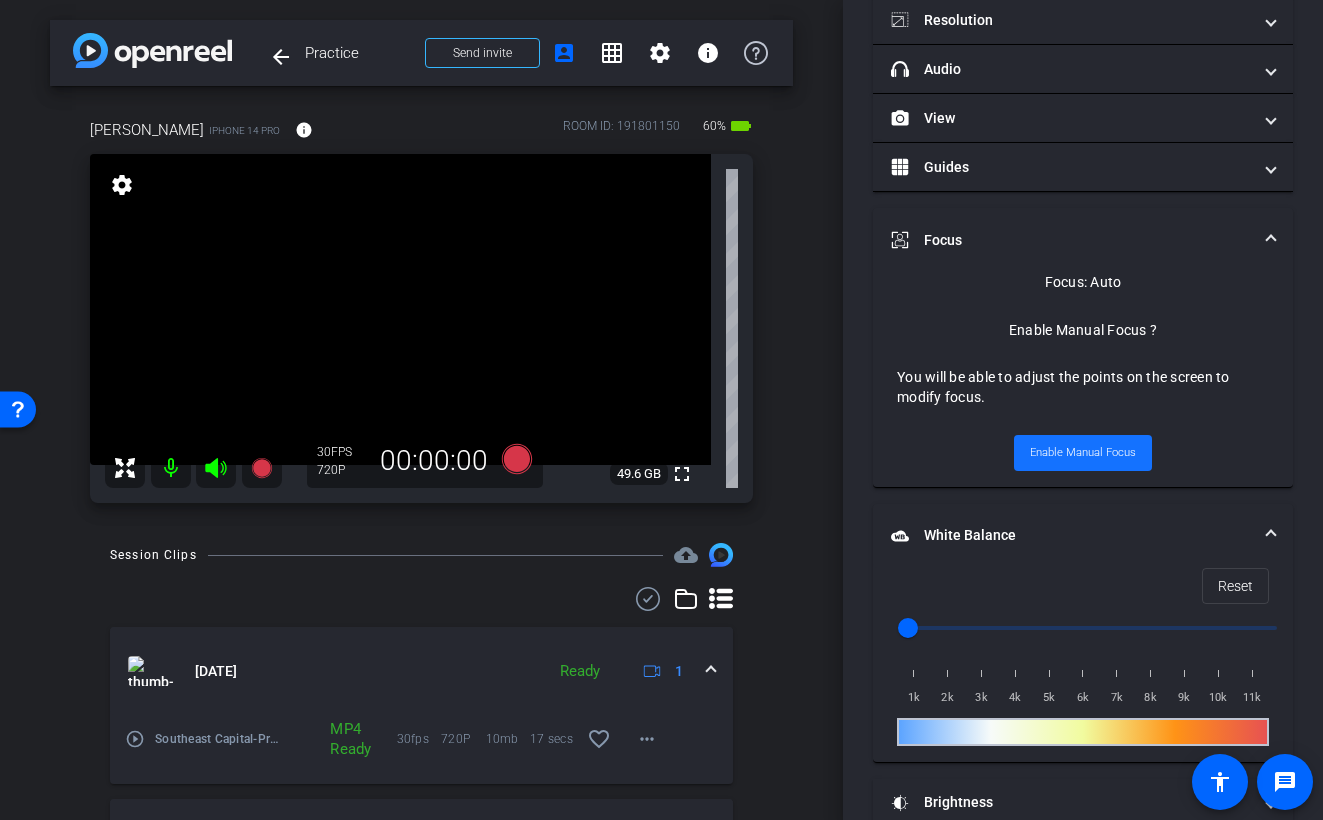 click on "Enable Manual Focus" at bounding box center [1083, 453] 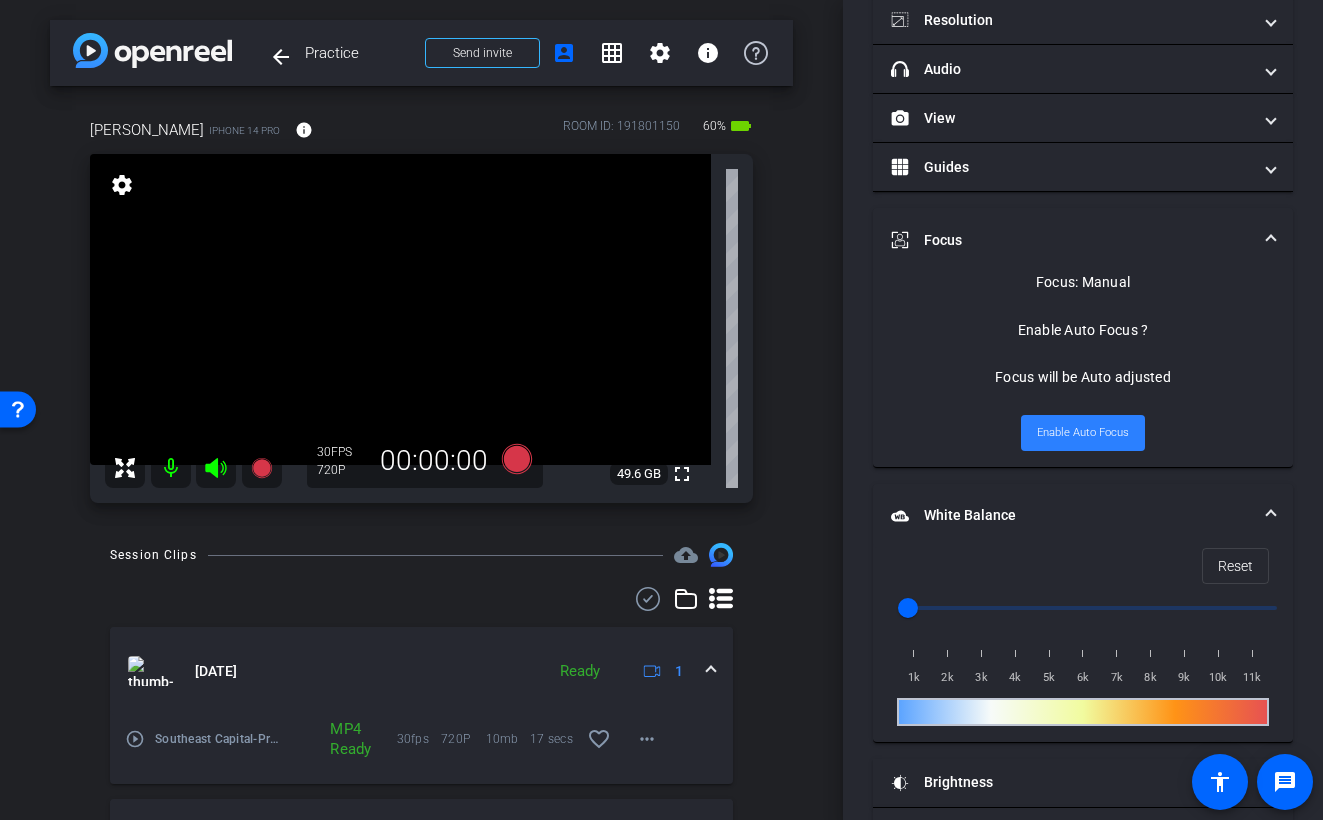 click on "Enable Auto Focus" at bounding box center (1083, 433) 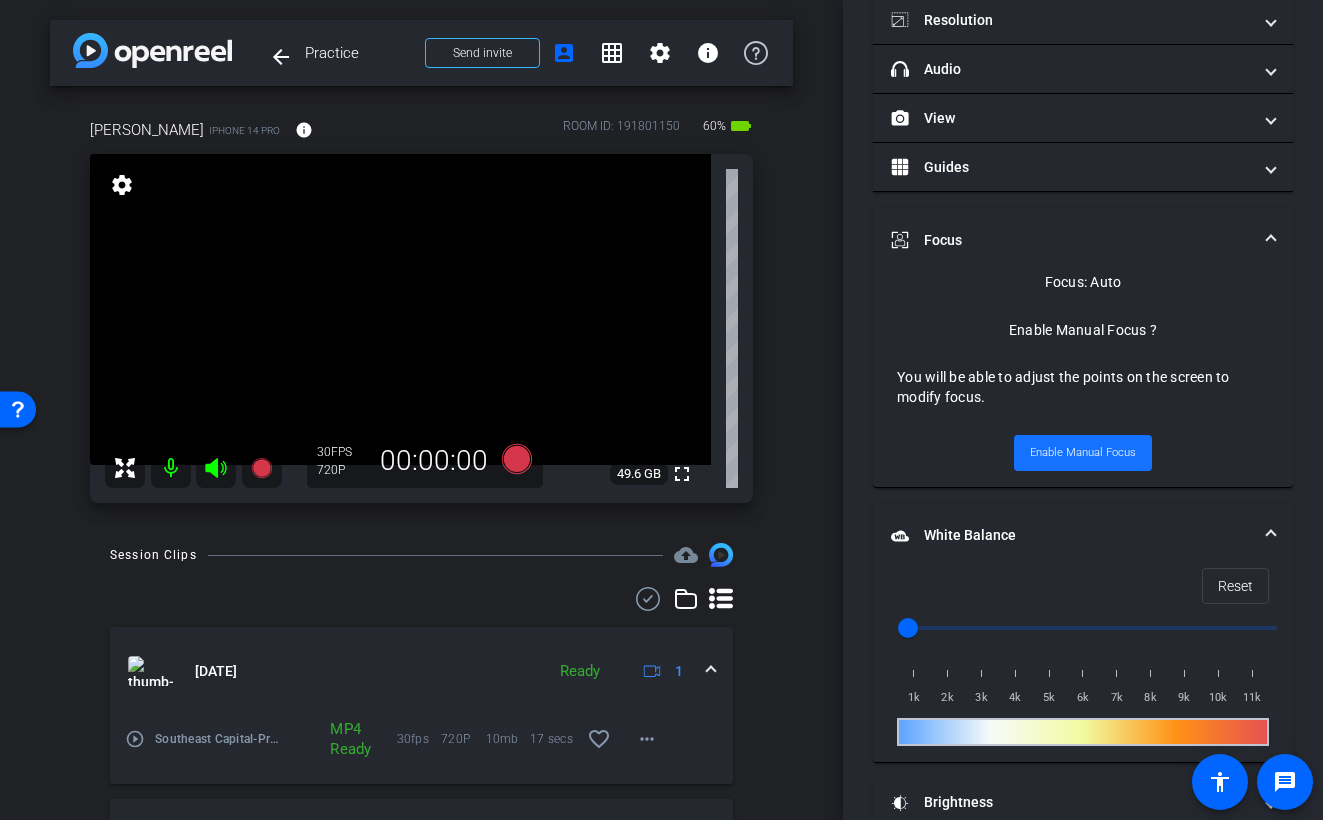 click on "Enable Manual Focus" at bounding box center [1083, 453] 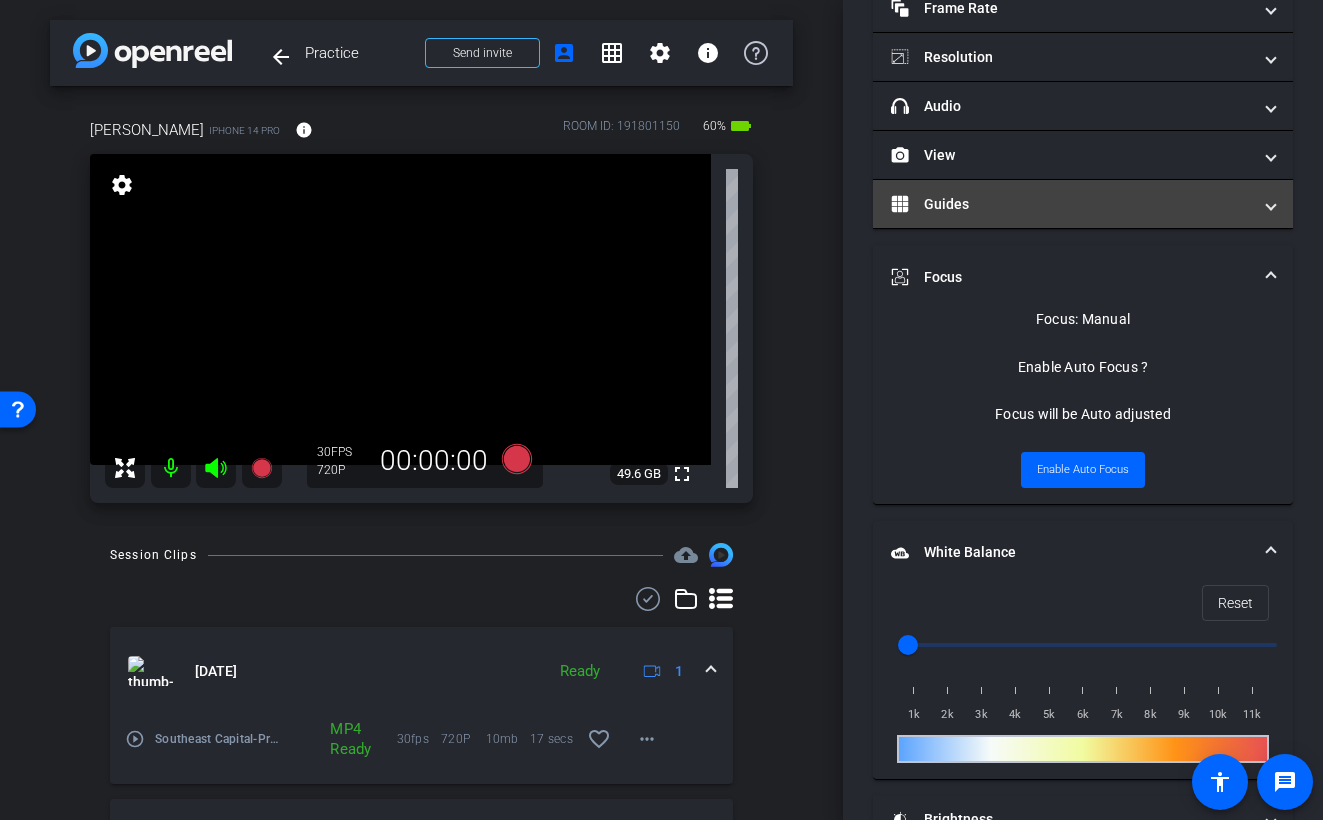 scroll, scrollTop: 0, scrollLeft: 0, axis: both 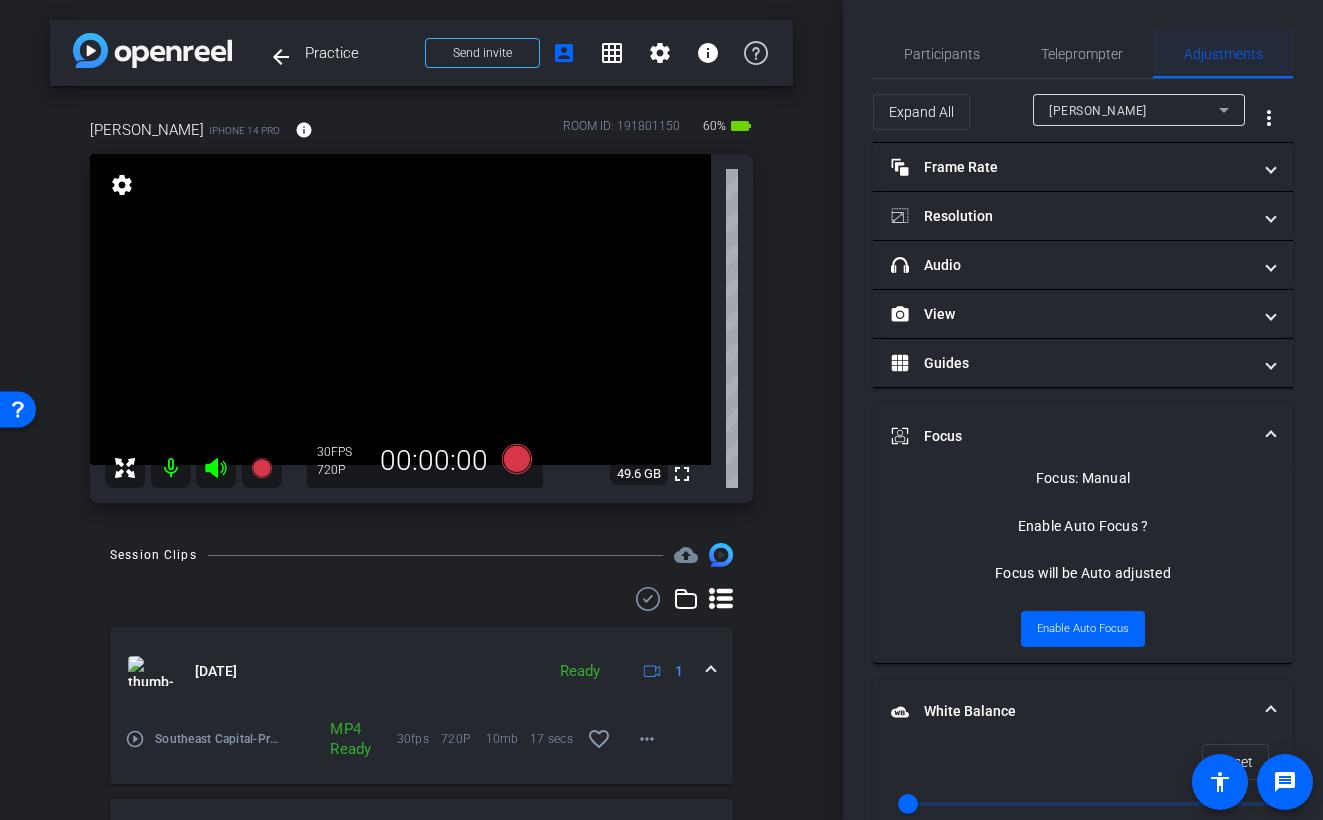 click on "Adjustments" at bounding box center [1223, 54] 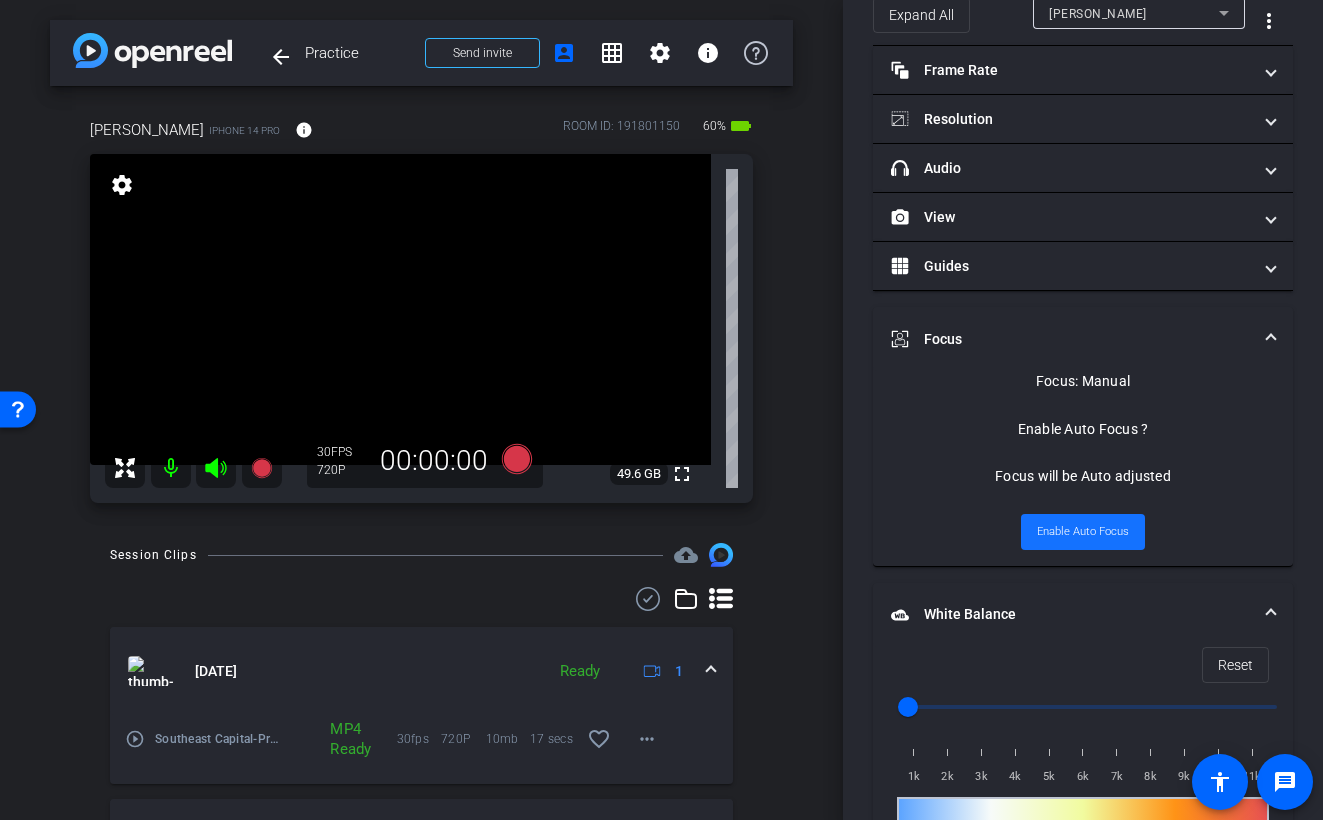 scroll, scrollTop: 262, scrollLeft: 0, axis: vertical 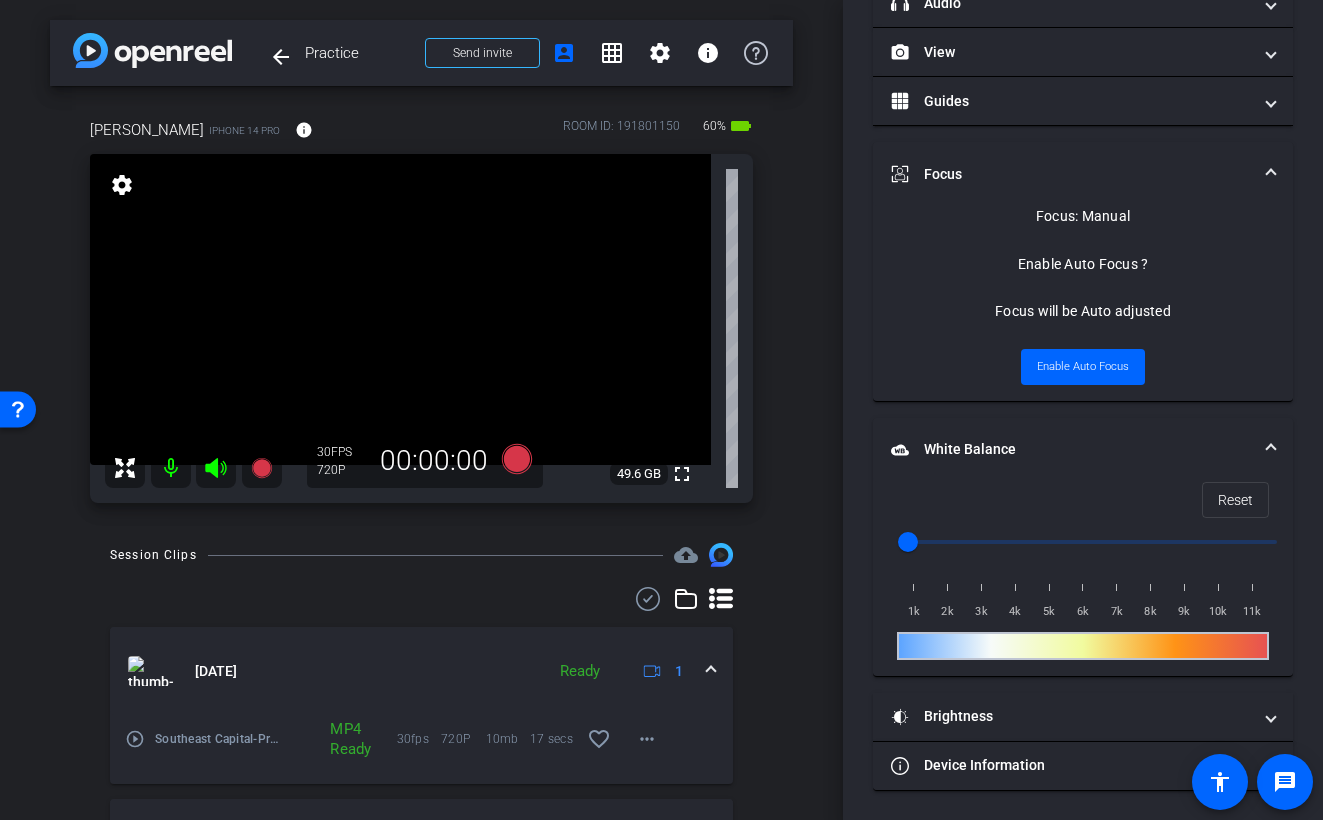 click at bounding box center [400, 309] 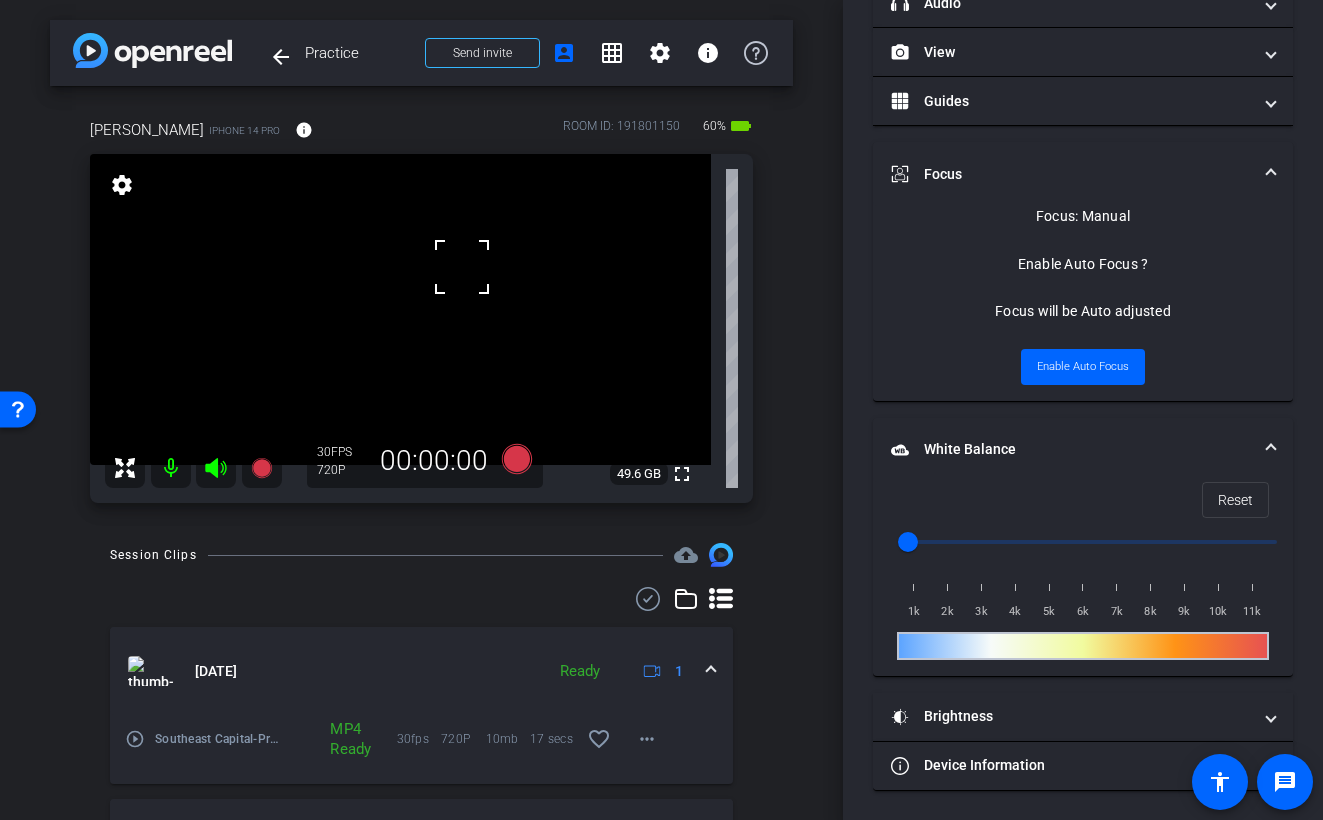 click at bounding box center (400, 309) 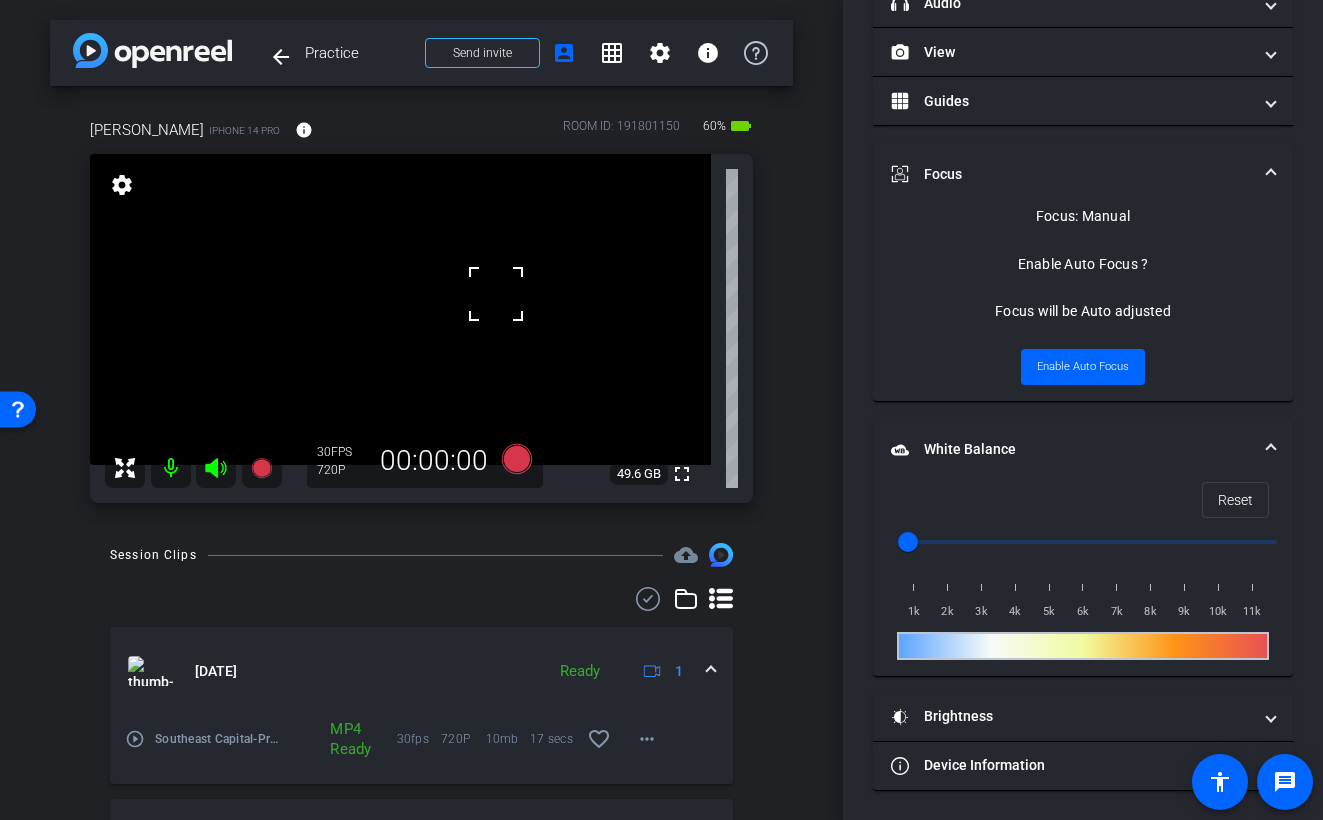 click on "arrow_back  Practice   Back to project   Send invite  account_box grid_on settings info
lee iPhone 14 Pro info ROOM ID: 191801150 60% battery_std fullscreen settings  49.6 GB
30 FPS  720P   00:00:00
Session Clips   cloud_upload
Jul 22, 2025   Ready
1 play_circle_outline  Southeast Capital-Practice-Lee Practice TA2-2025-07-22-07-30-44-456-0   MP4 Ready  30fps 720P 10mb 17 secs
1" at bounding box center (421, 410) 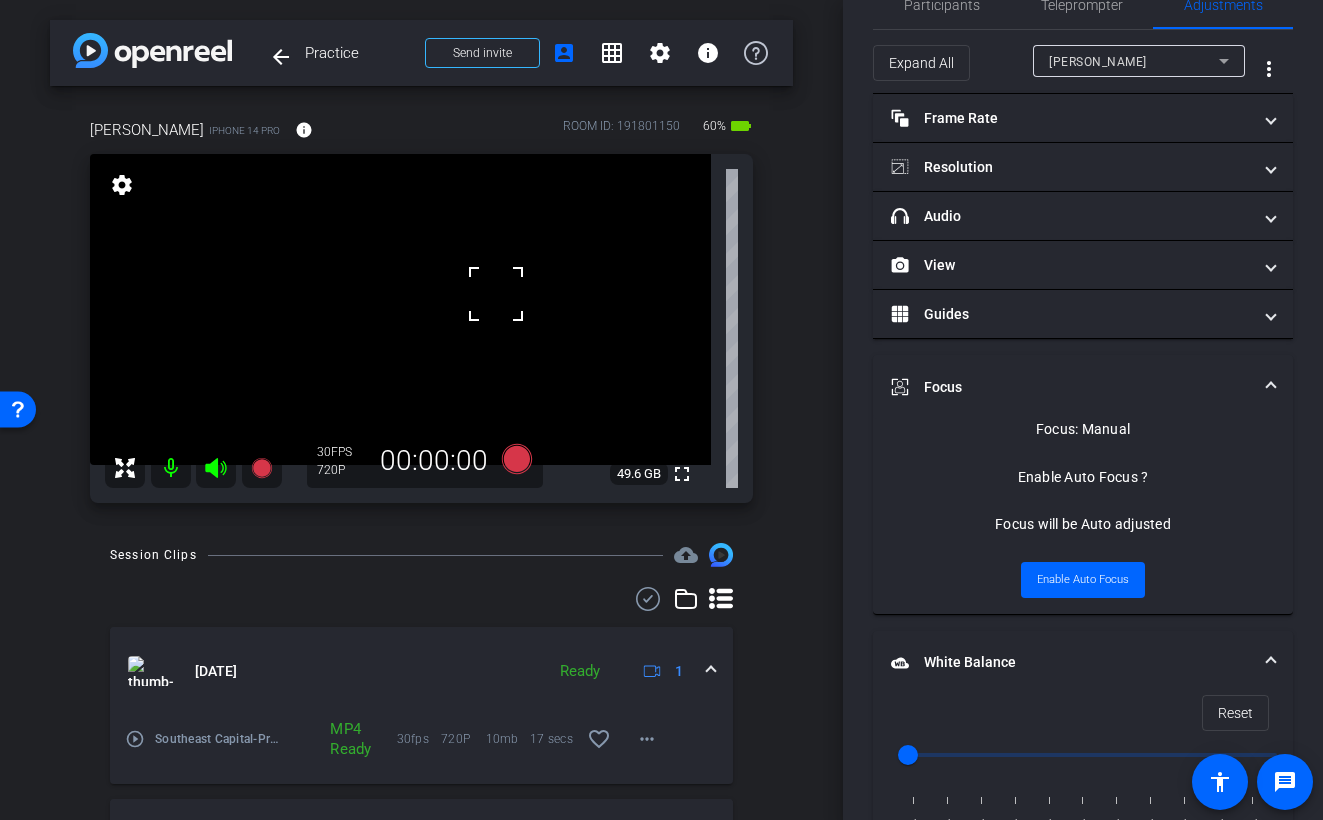 scroll, scrollTop: 0, scrollLeft: 0, axis: both 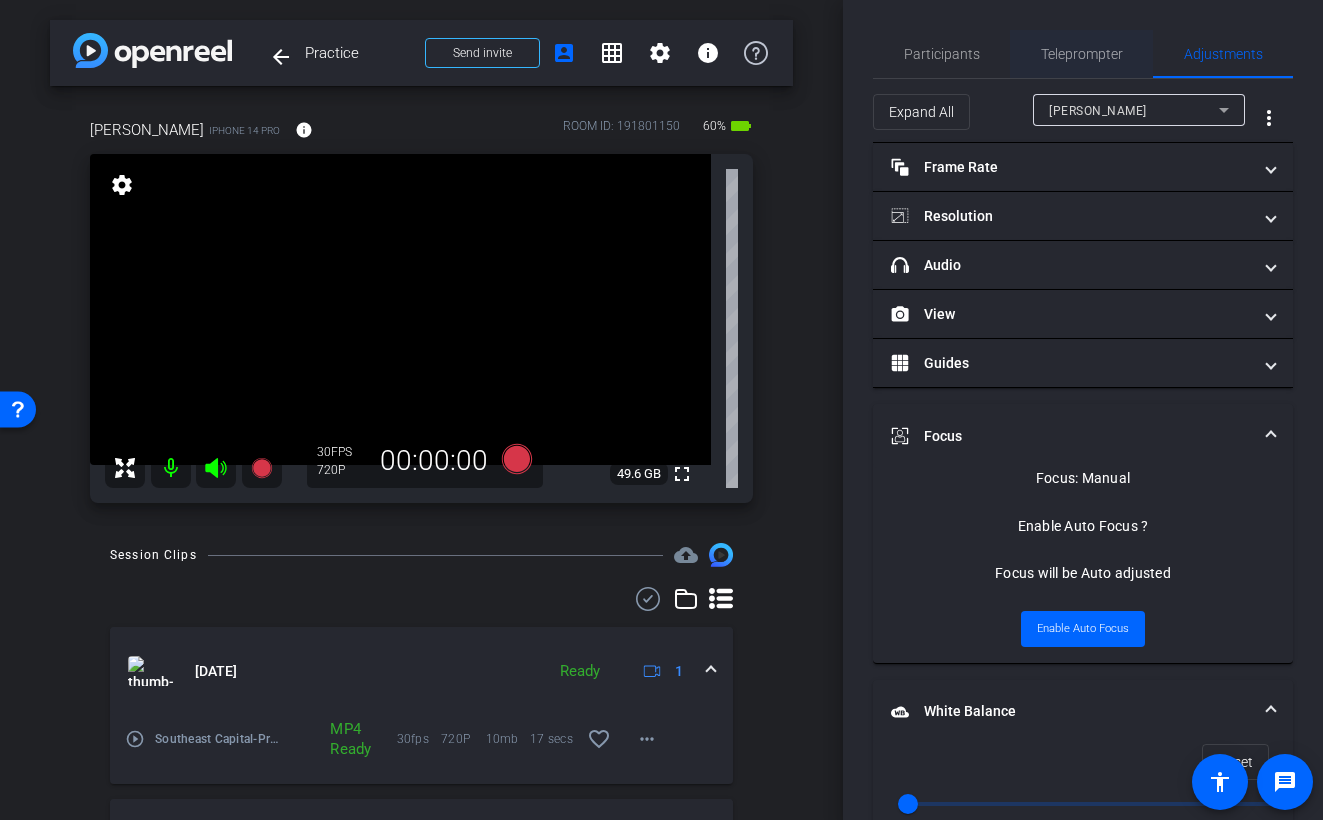 click on "Teleprompter" at bounding box center [1082, 54] 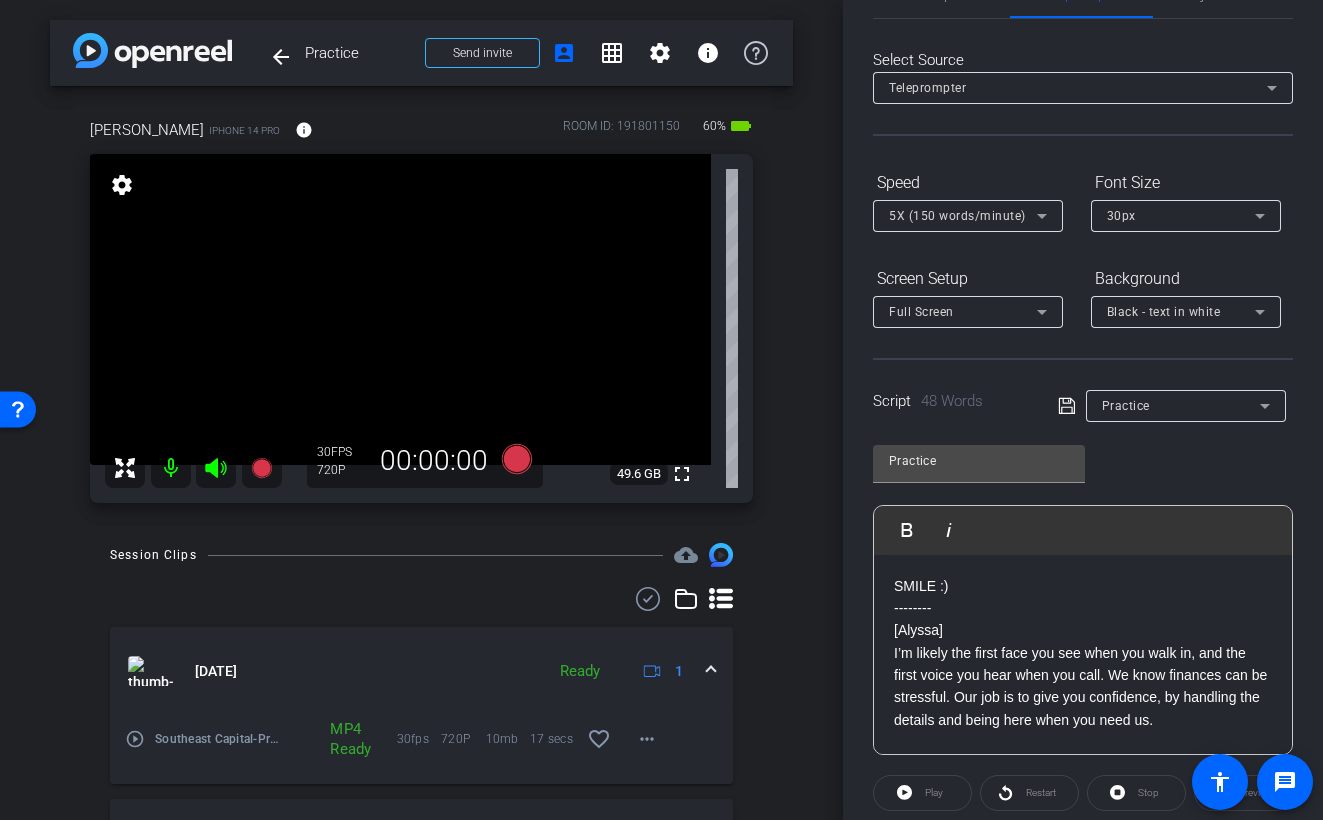 scroll, scrollTop: 273, scrollLeft: 0, axis: vertical 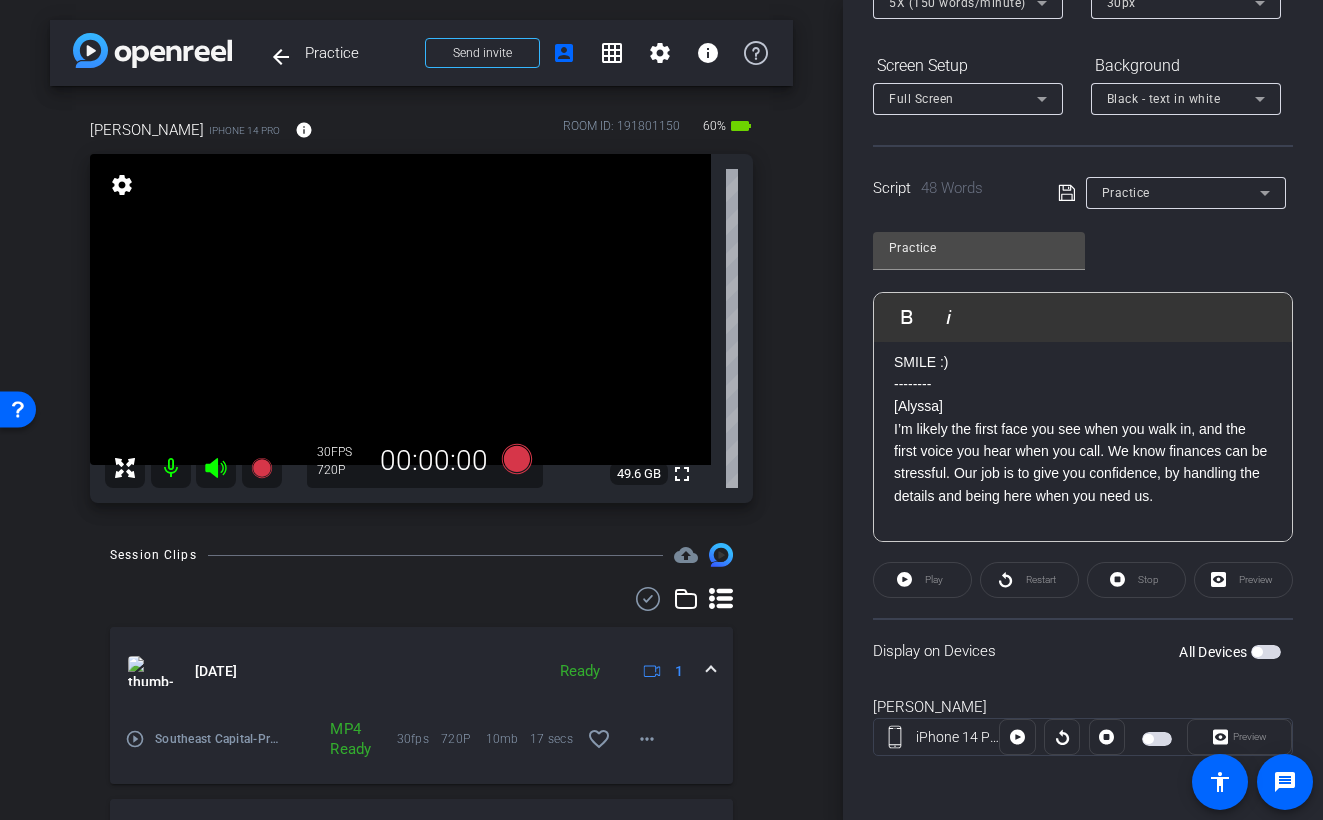click at bounding box center (1266, 652) 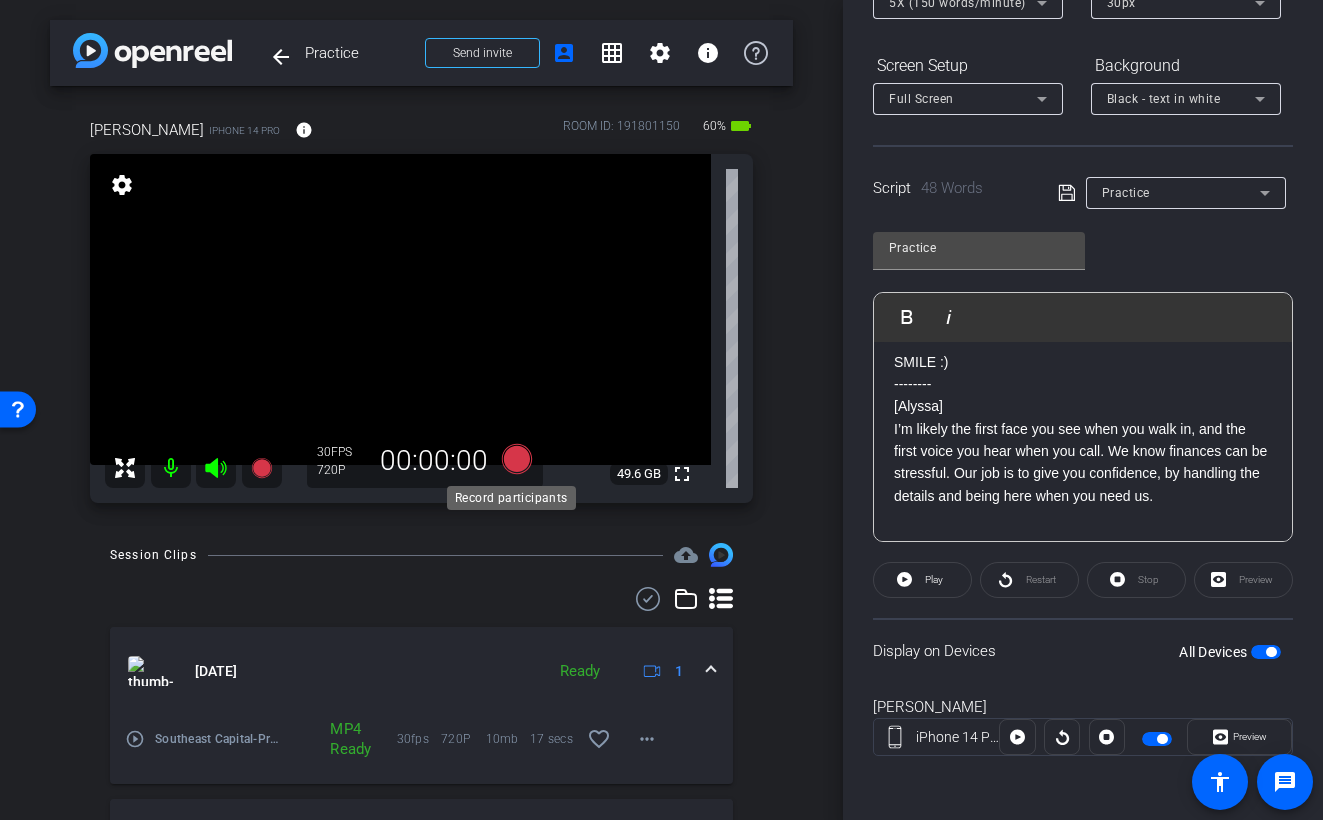 click 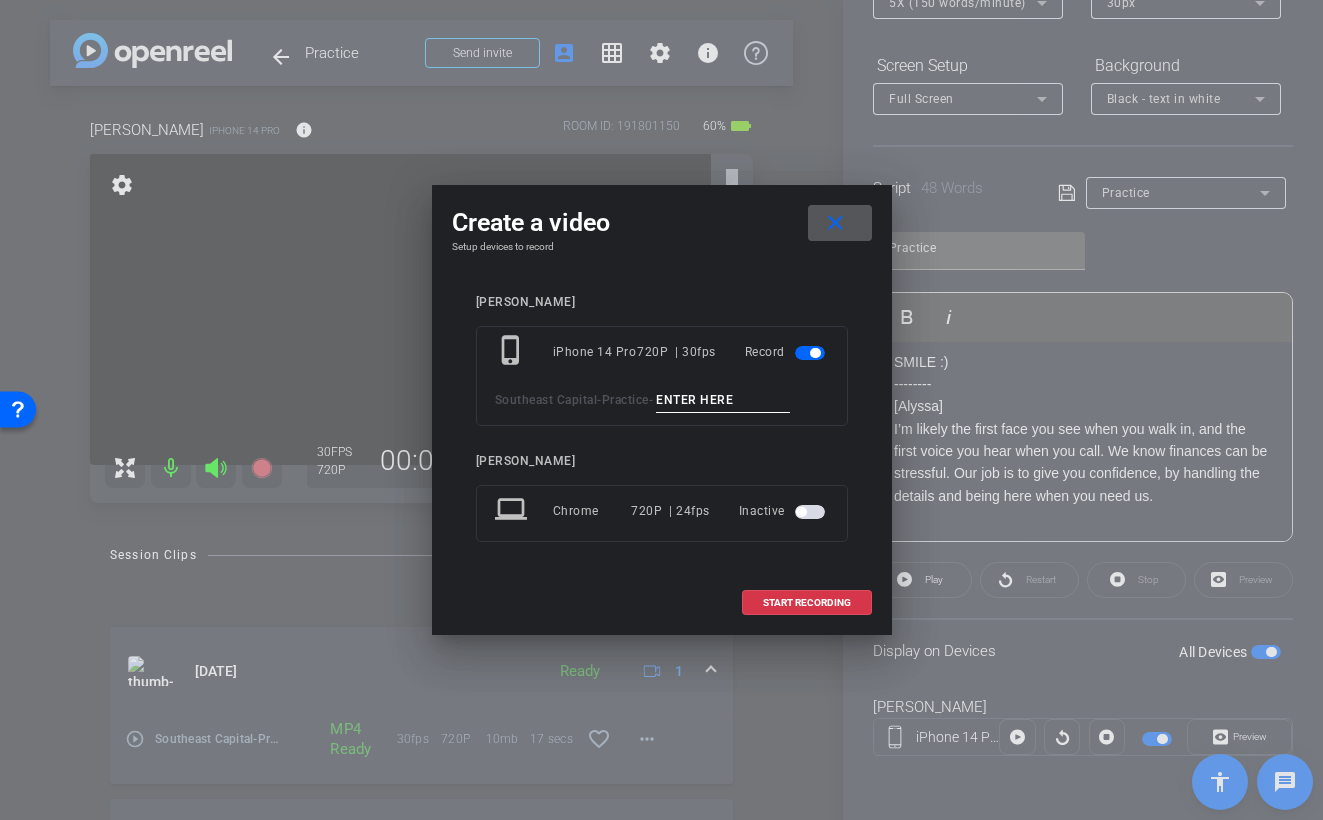 click at bounding box center (723, 400) 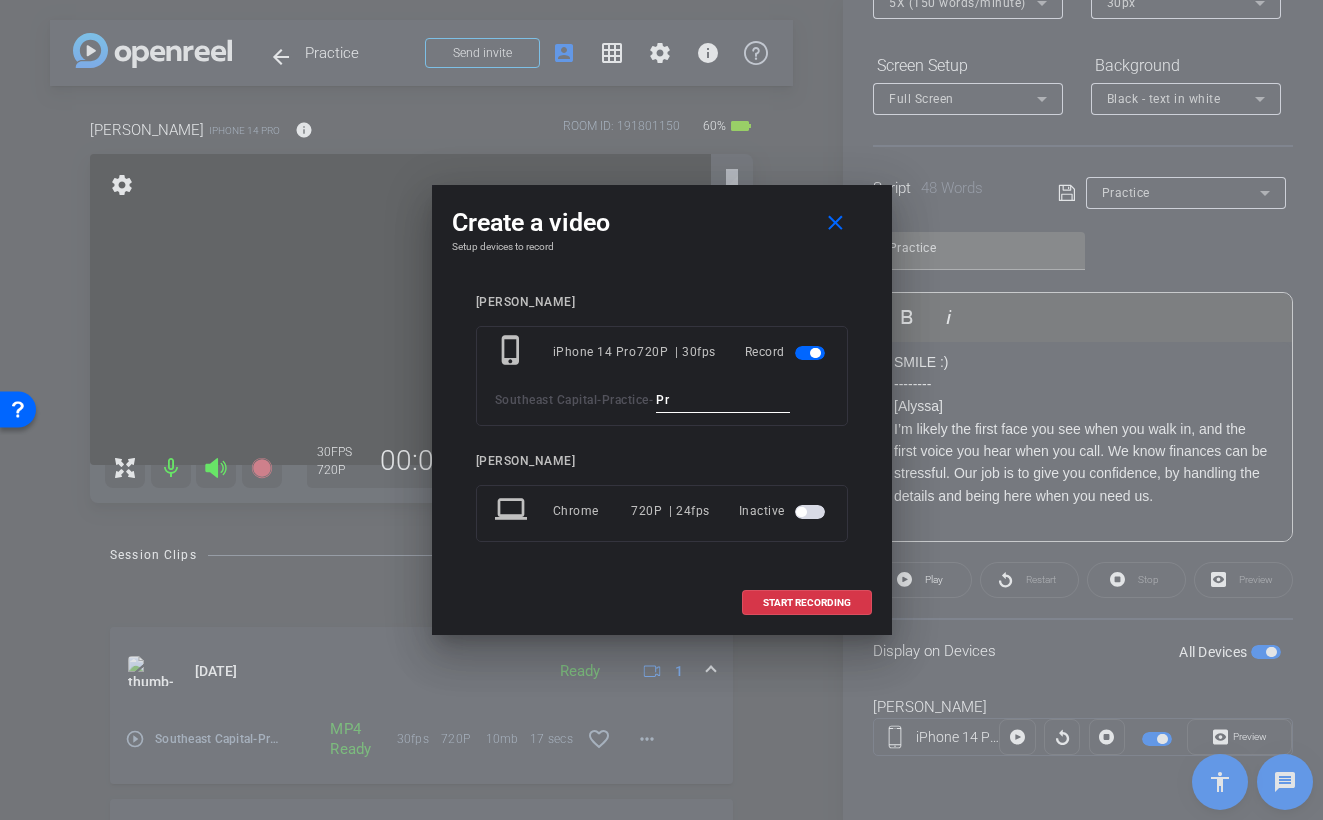 type on "P" 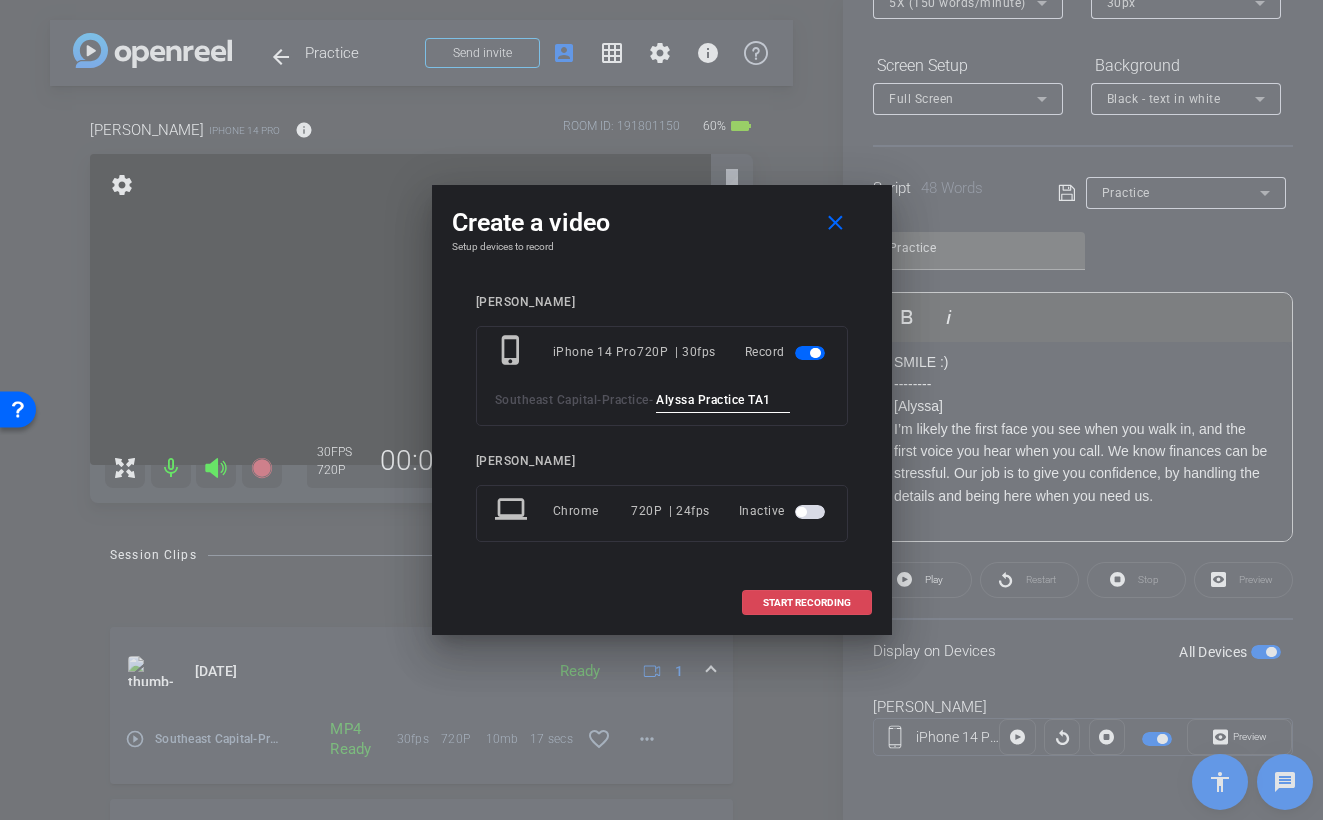 type on "Alyssa Practice TA1" 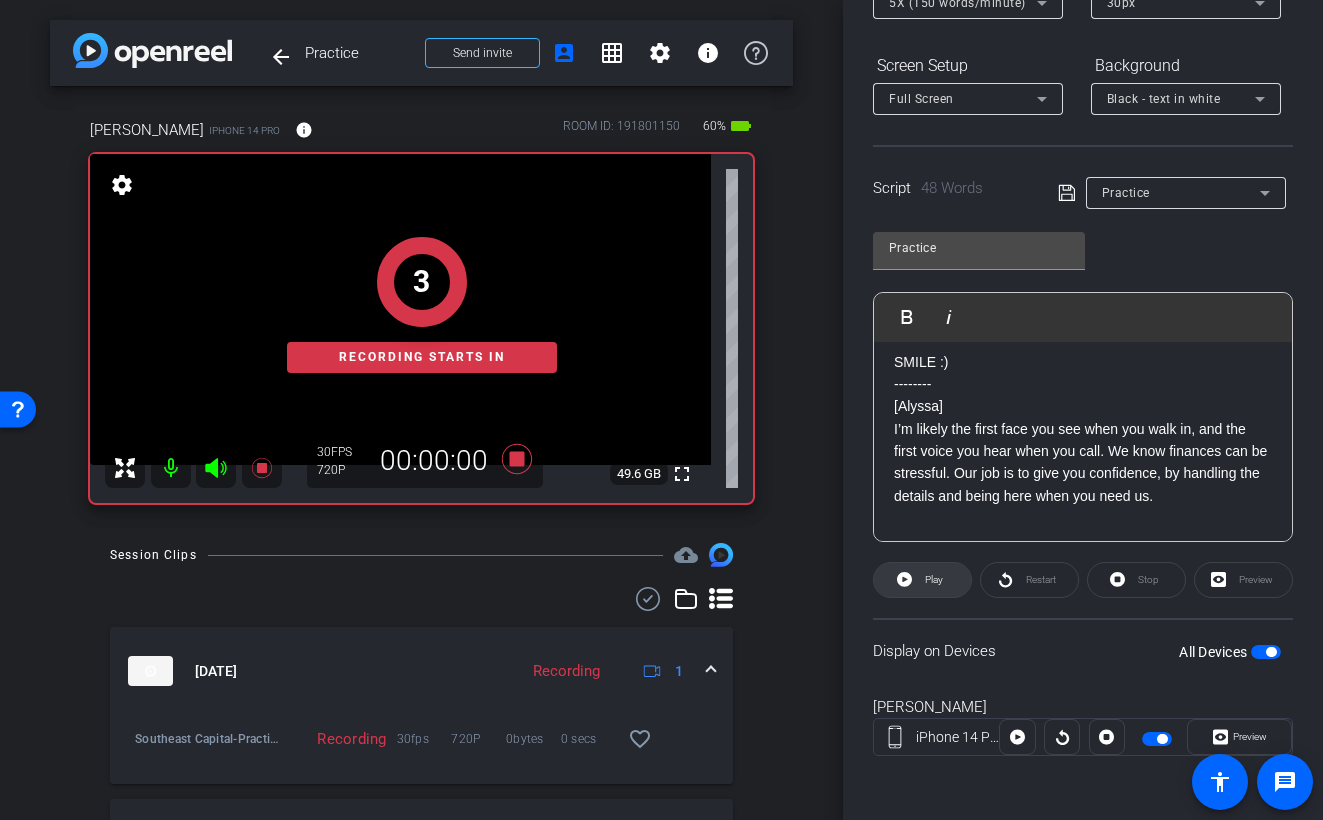 click on "Play" 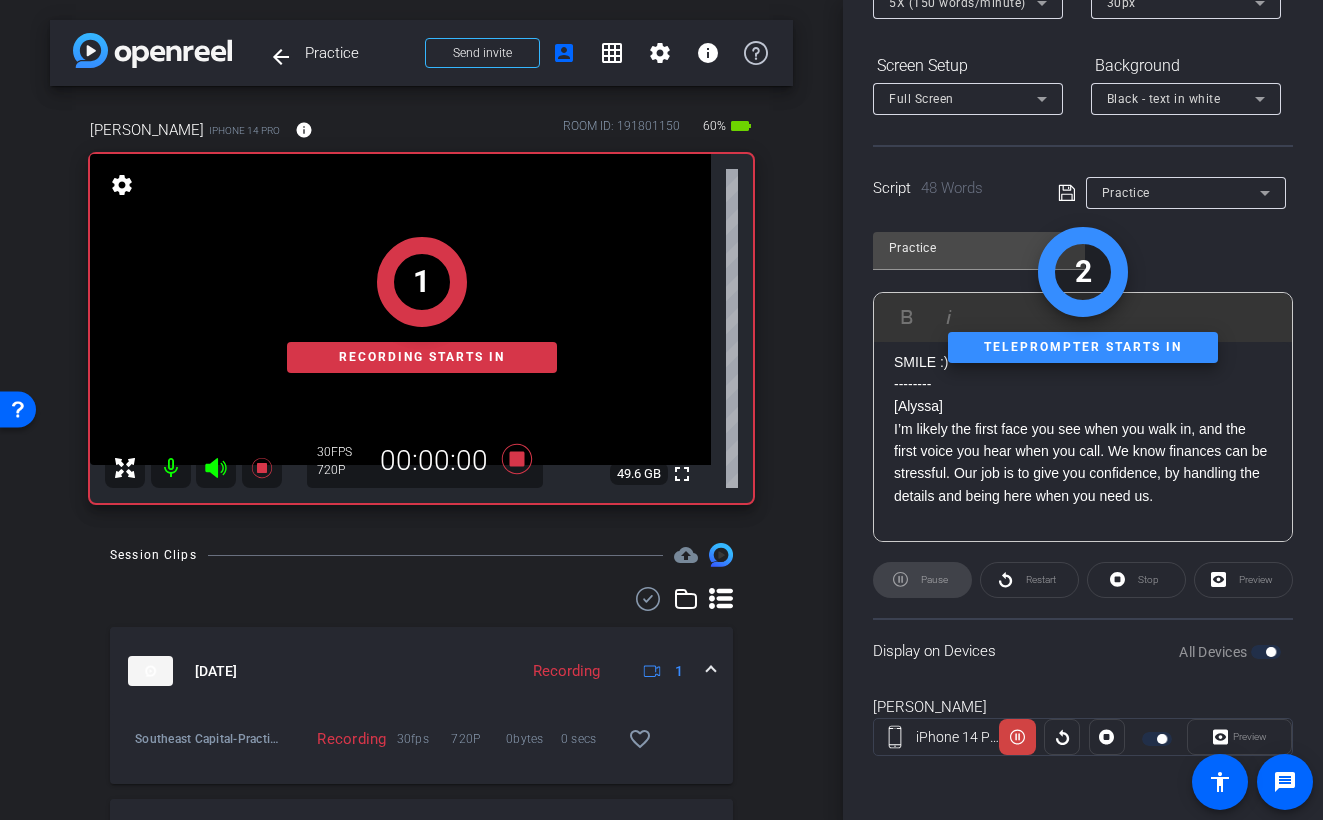 click on "1   Recording starts in" 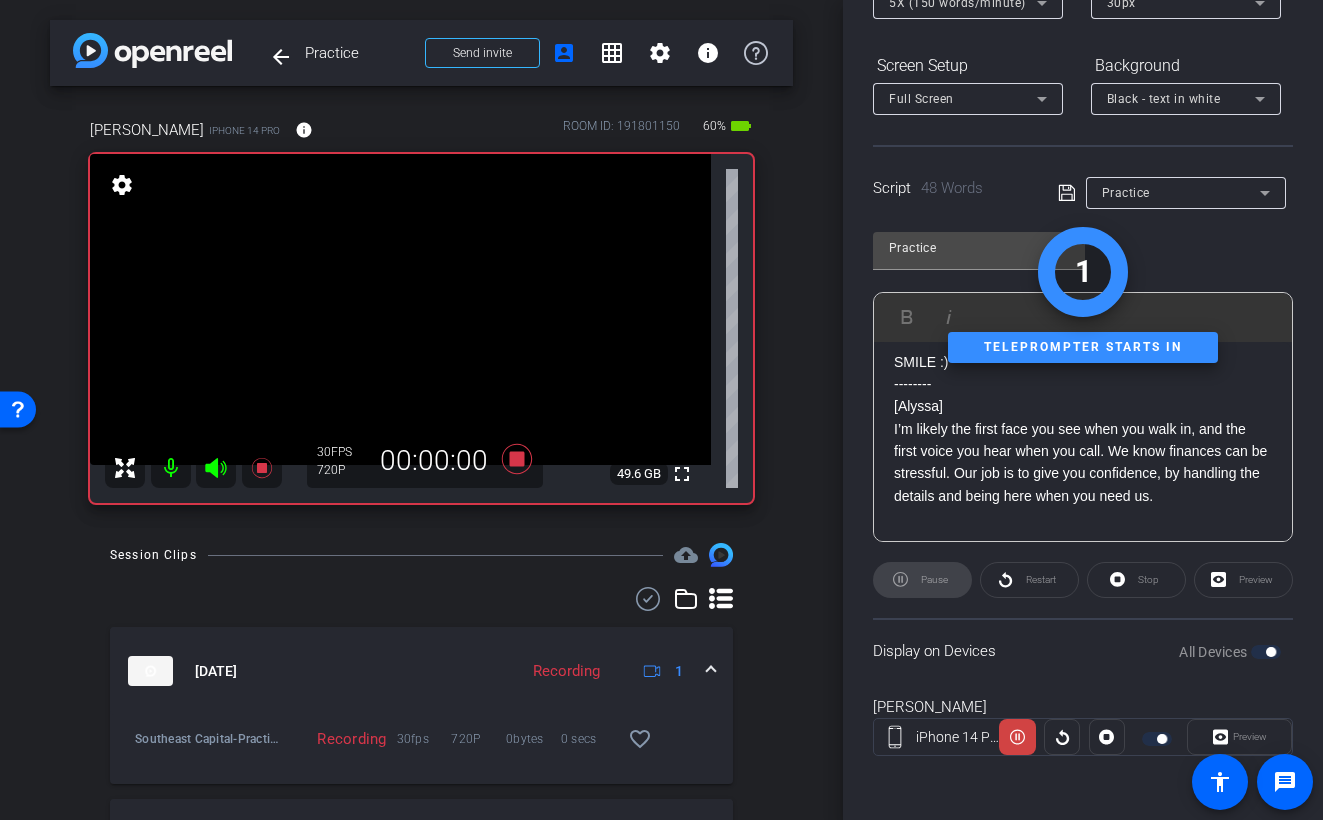 click 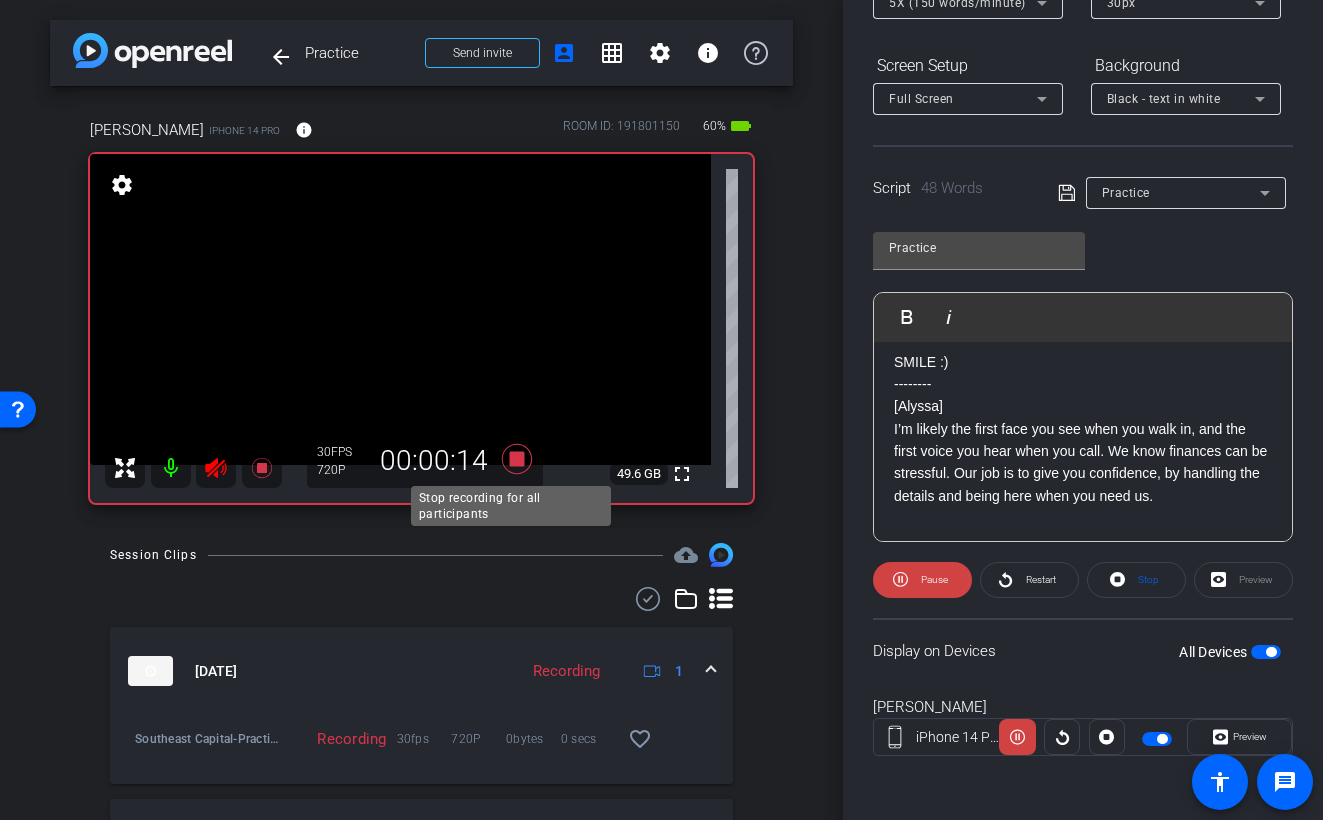 click 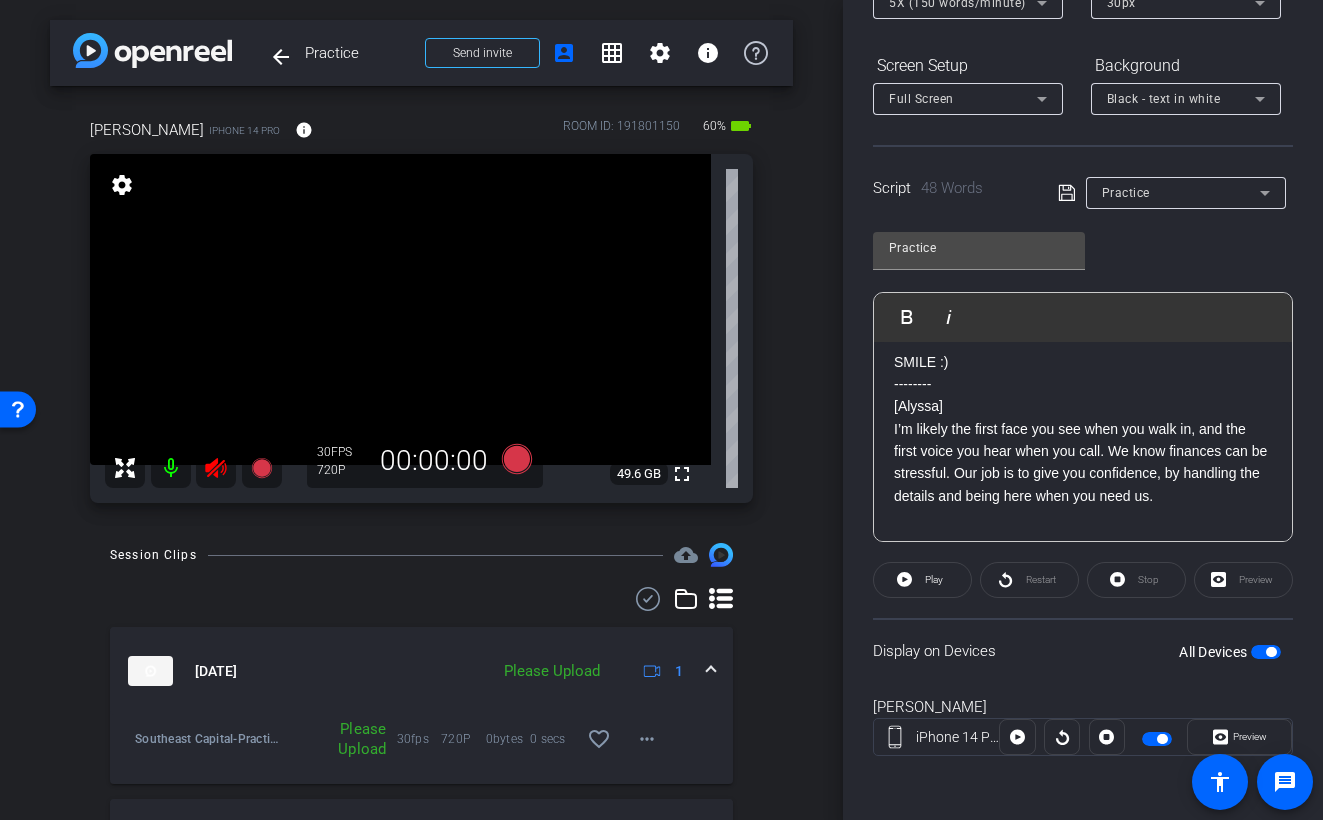 drag, startPoint x: 223, startPoint y: 466, endPoint x: 243, endPoint y: 466, distance: 20 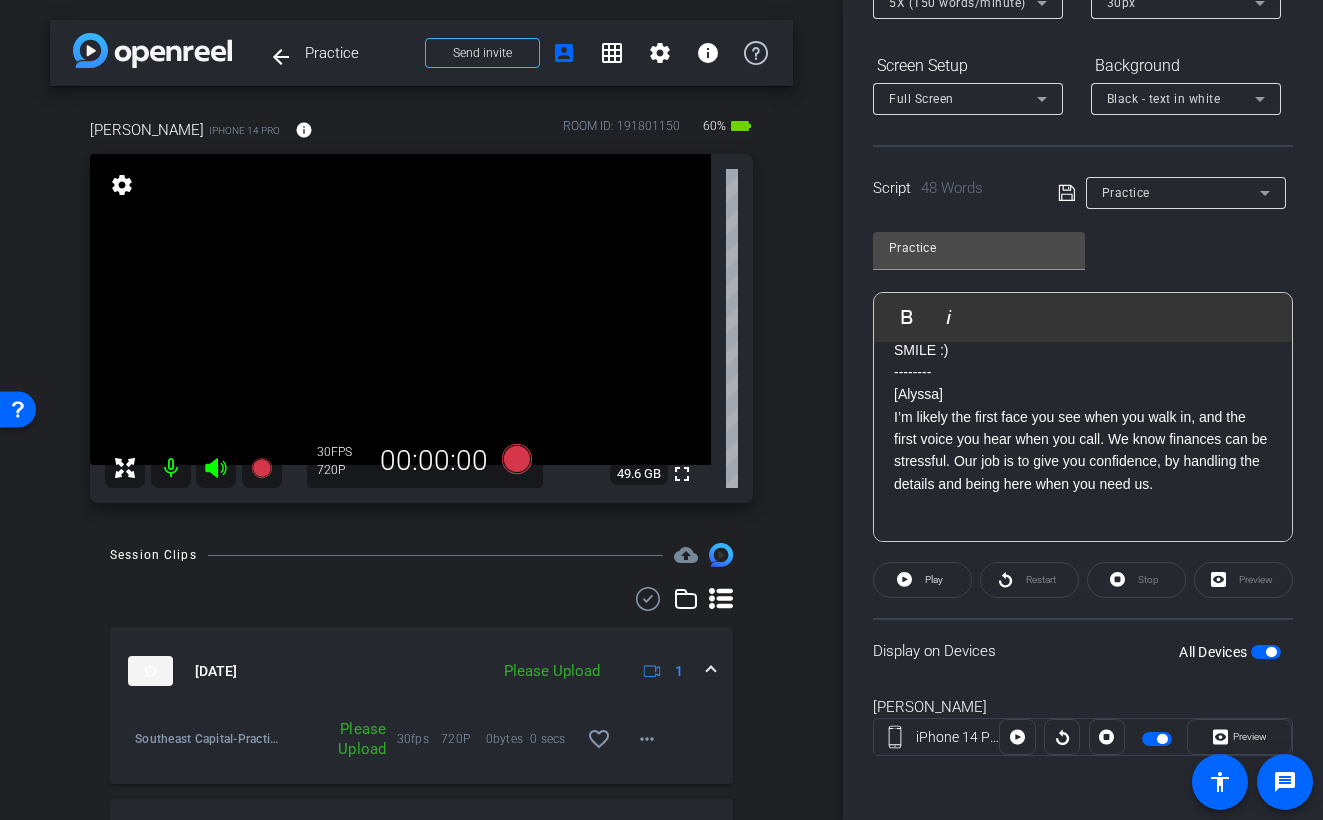 scroll, scrollTop: 41, scrollLeft: 0, axis: vertical 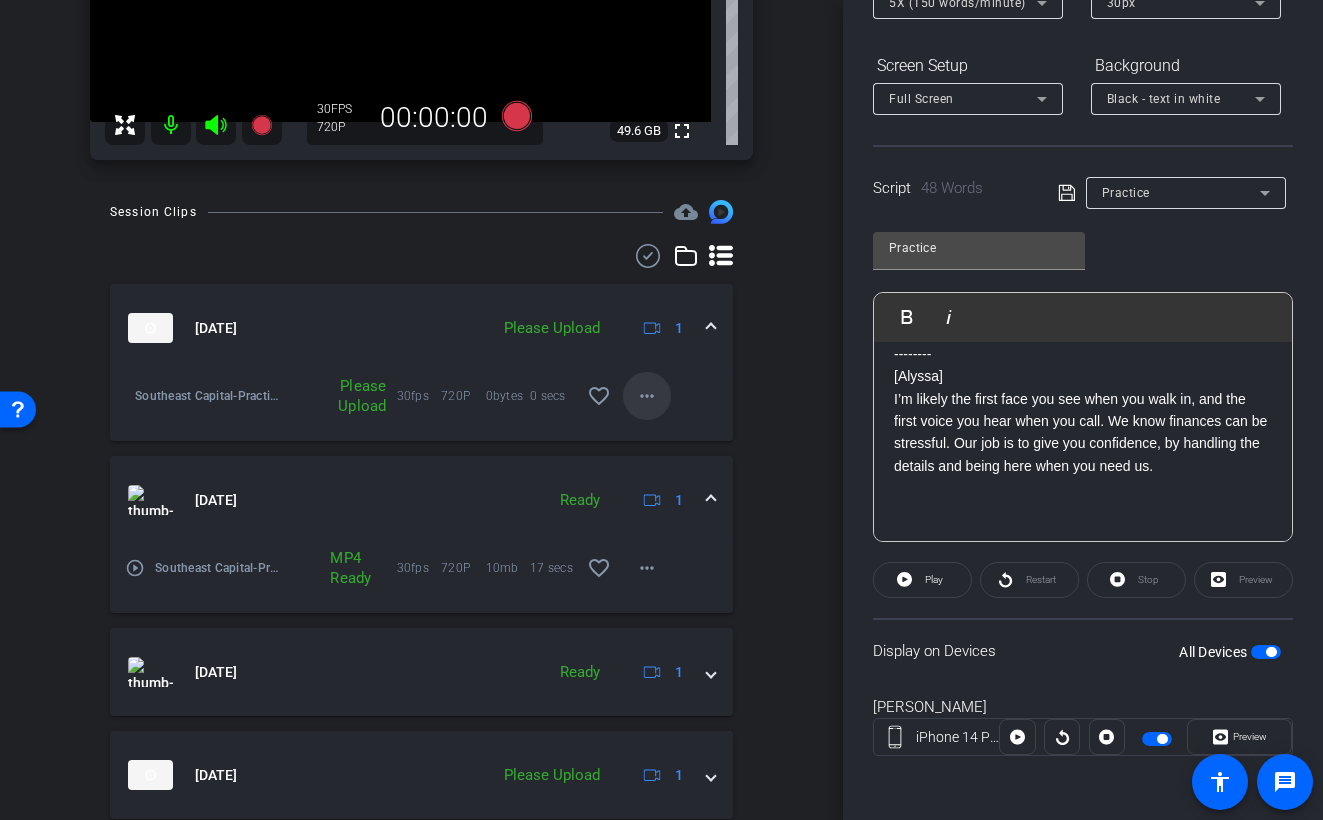 click on "more_horiz" at bounding box center (647, 396) 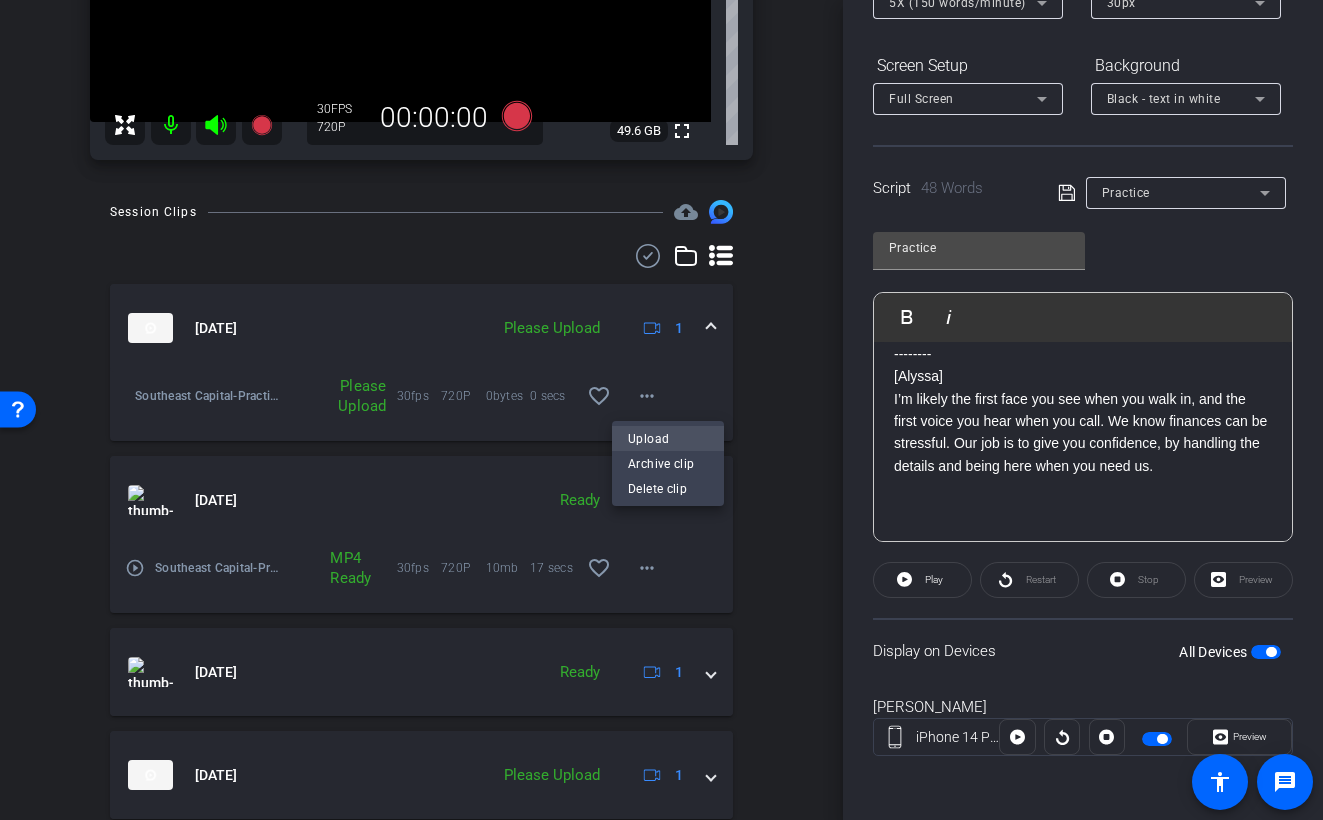 click on "Upload" at bounding box center [668, 438] 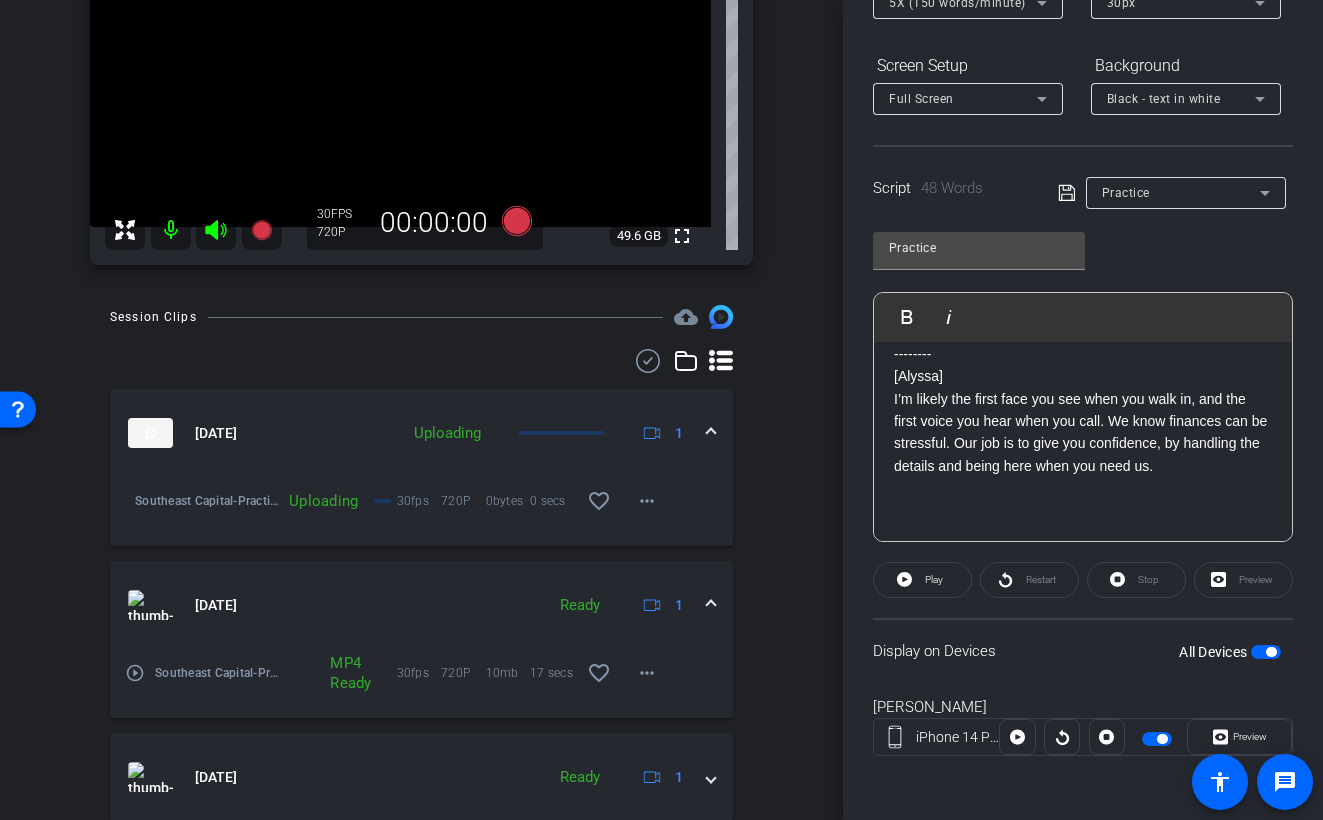 scroll, scrollTop: 0, scrollLeft: 0, axis: both 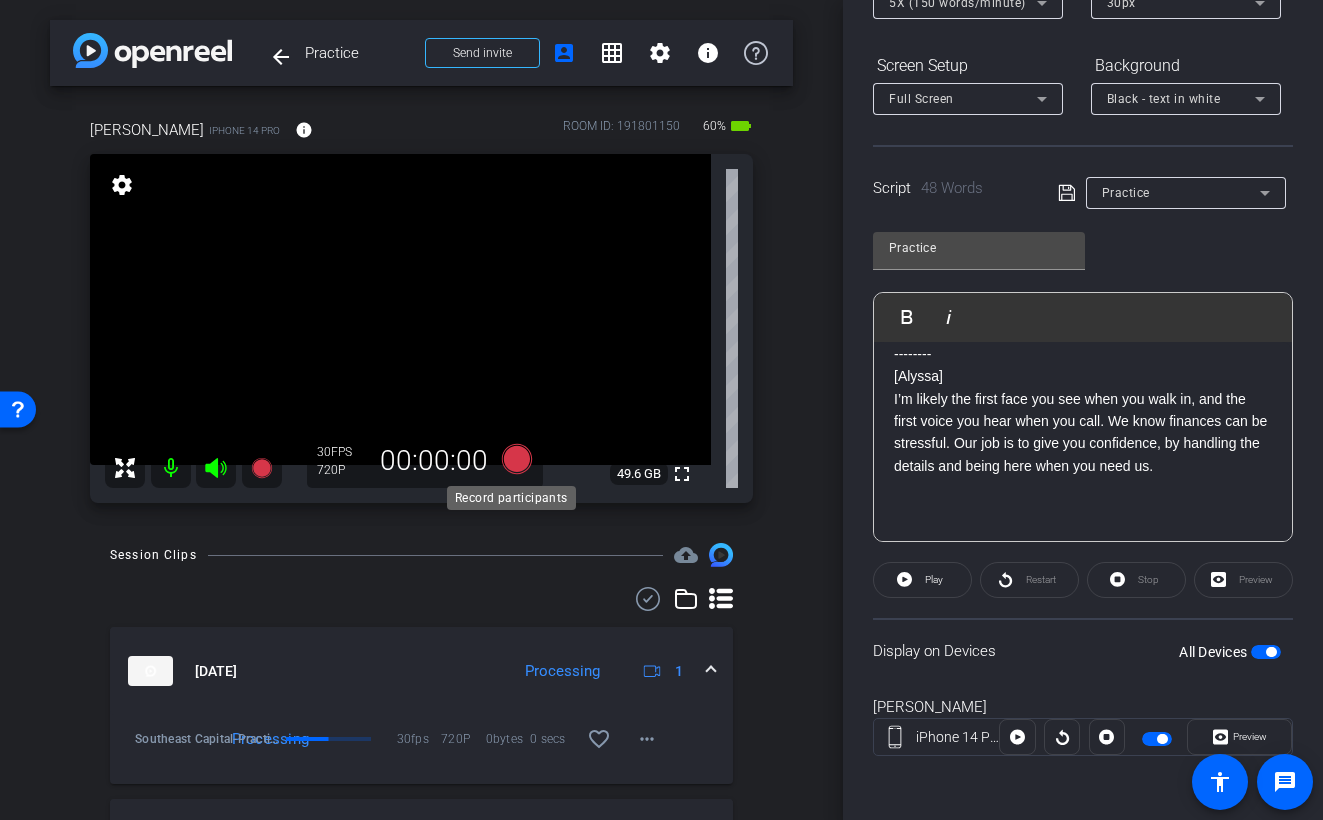 click 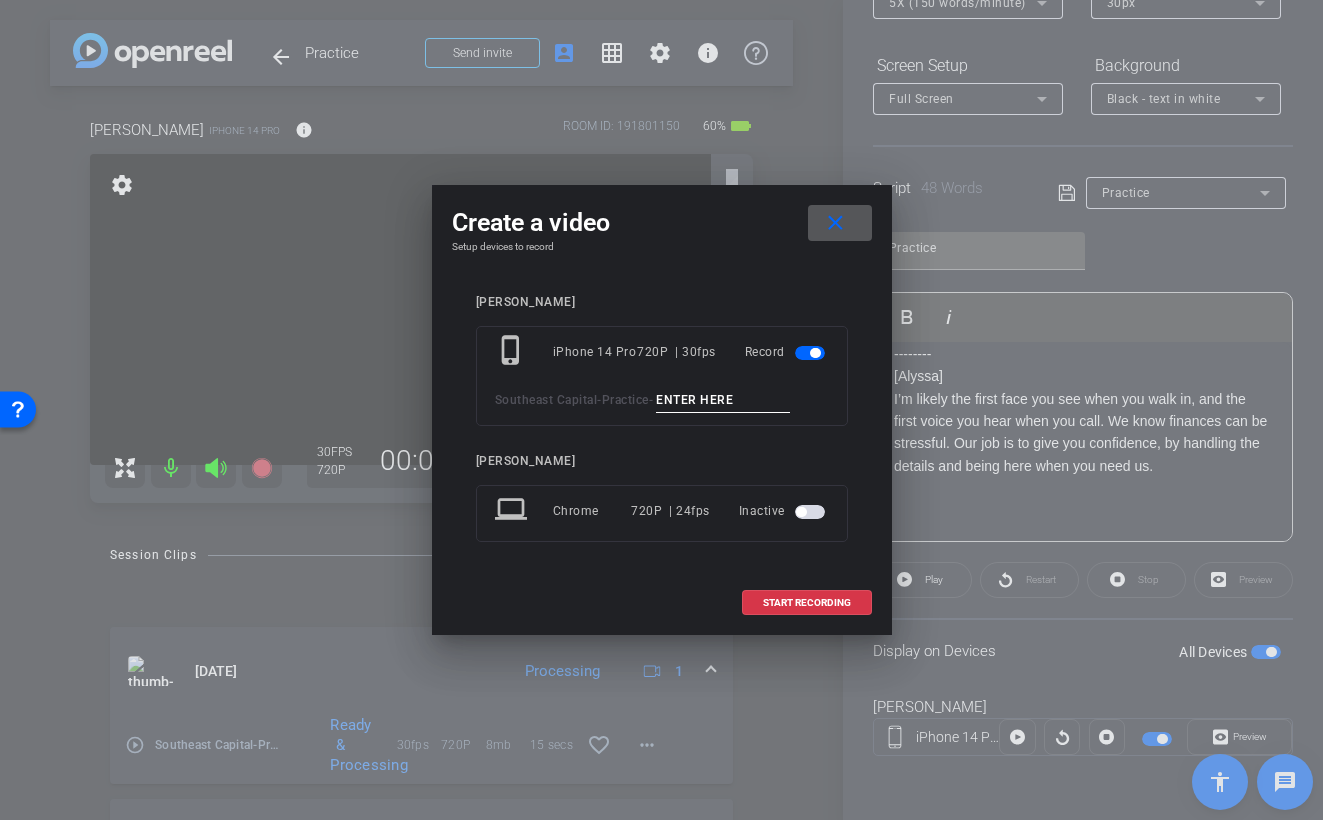 click at bounding box center (723, 400) 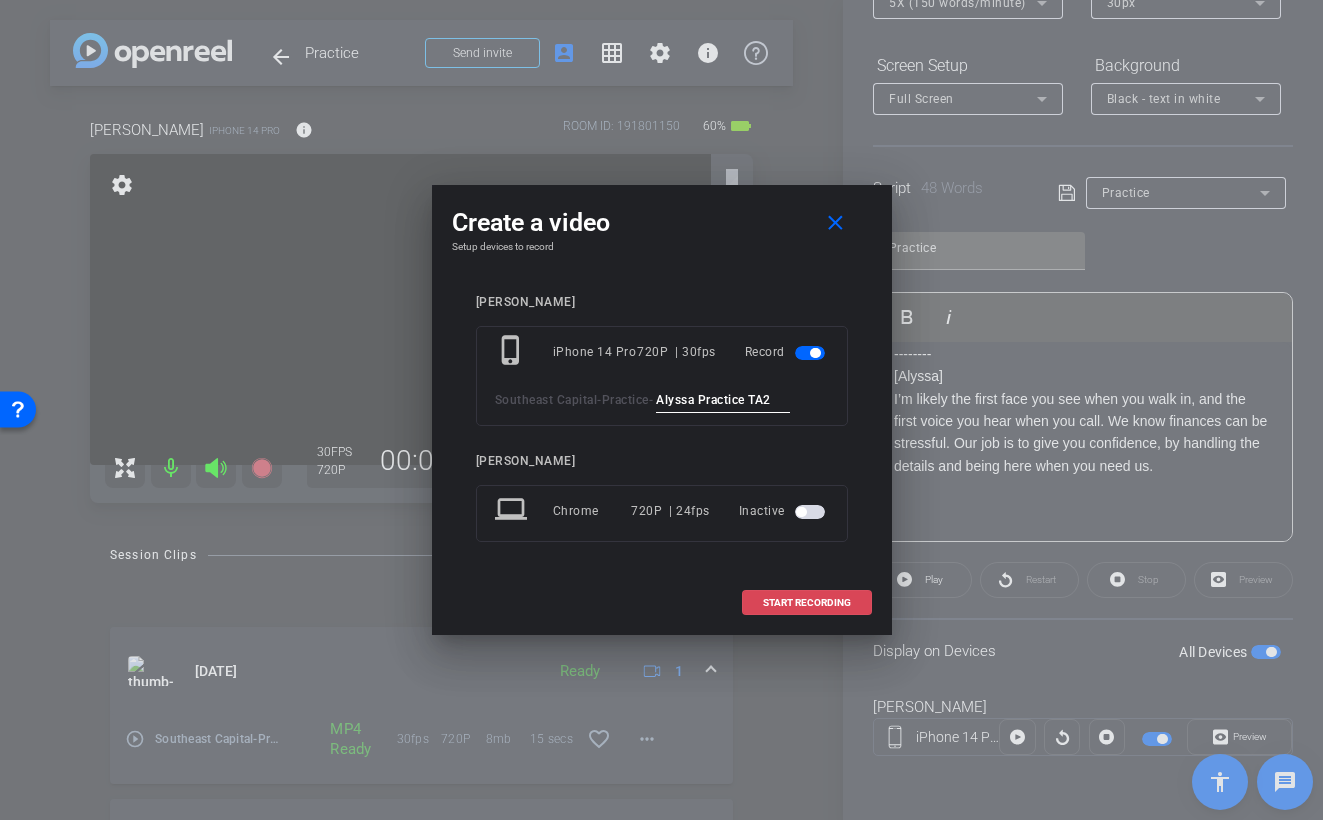 type on "Alyssa Practice TA2" 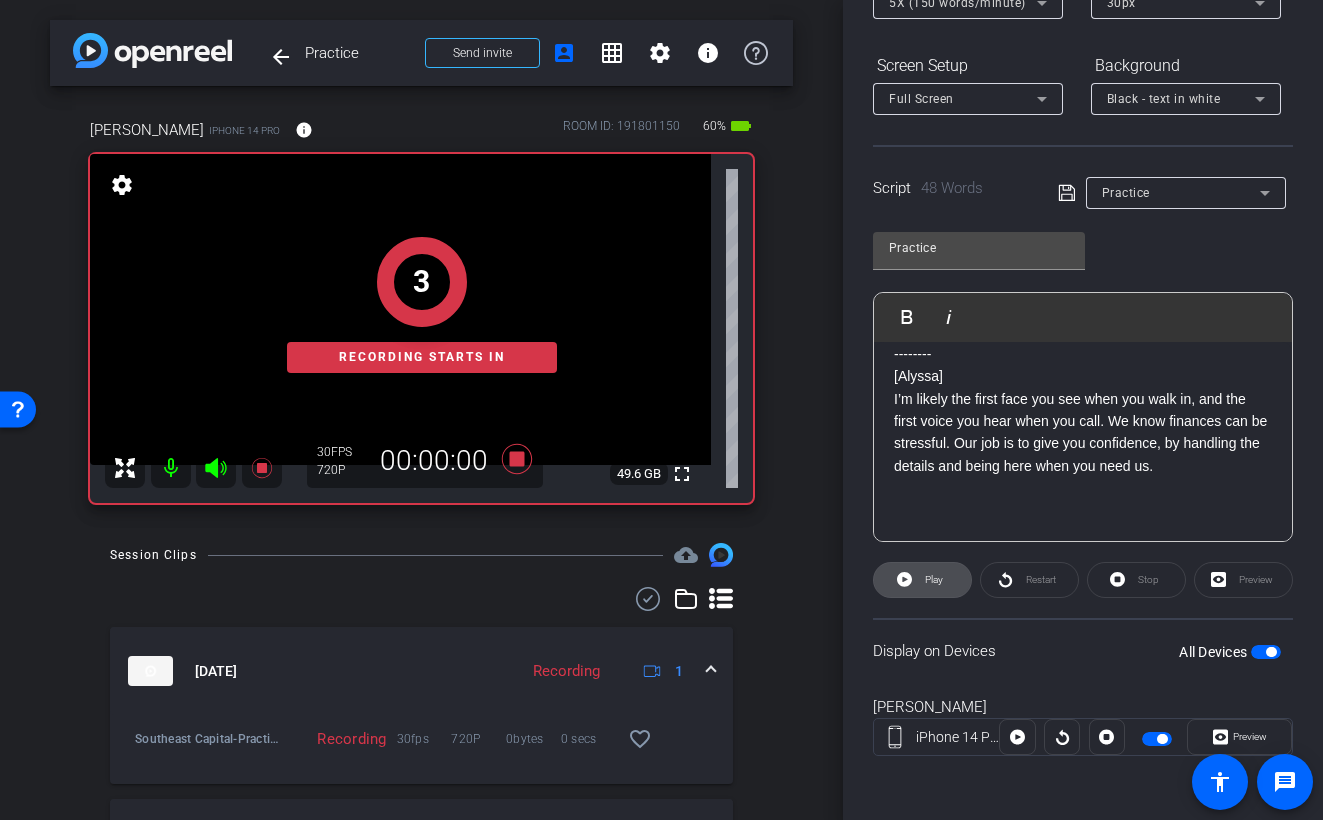 click on "Play" 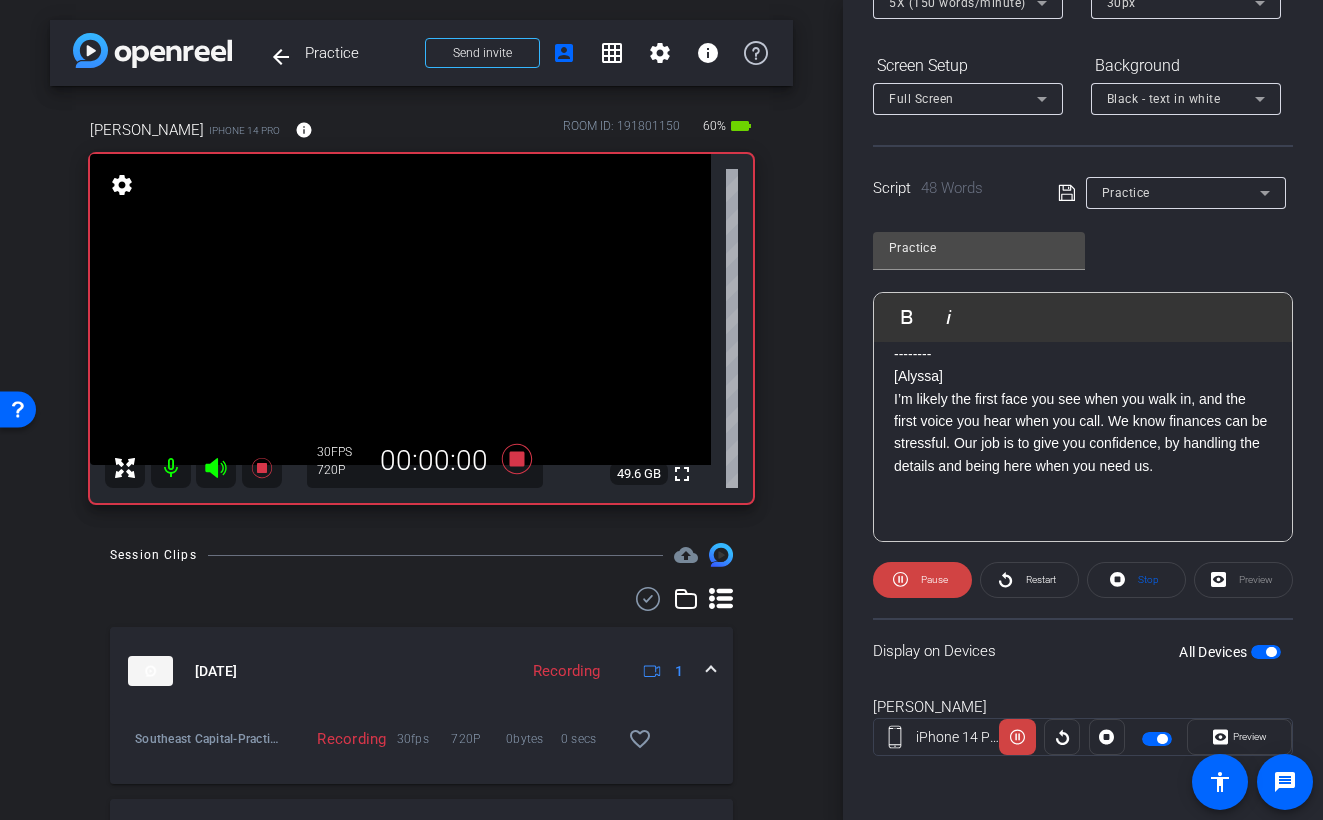 click 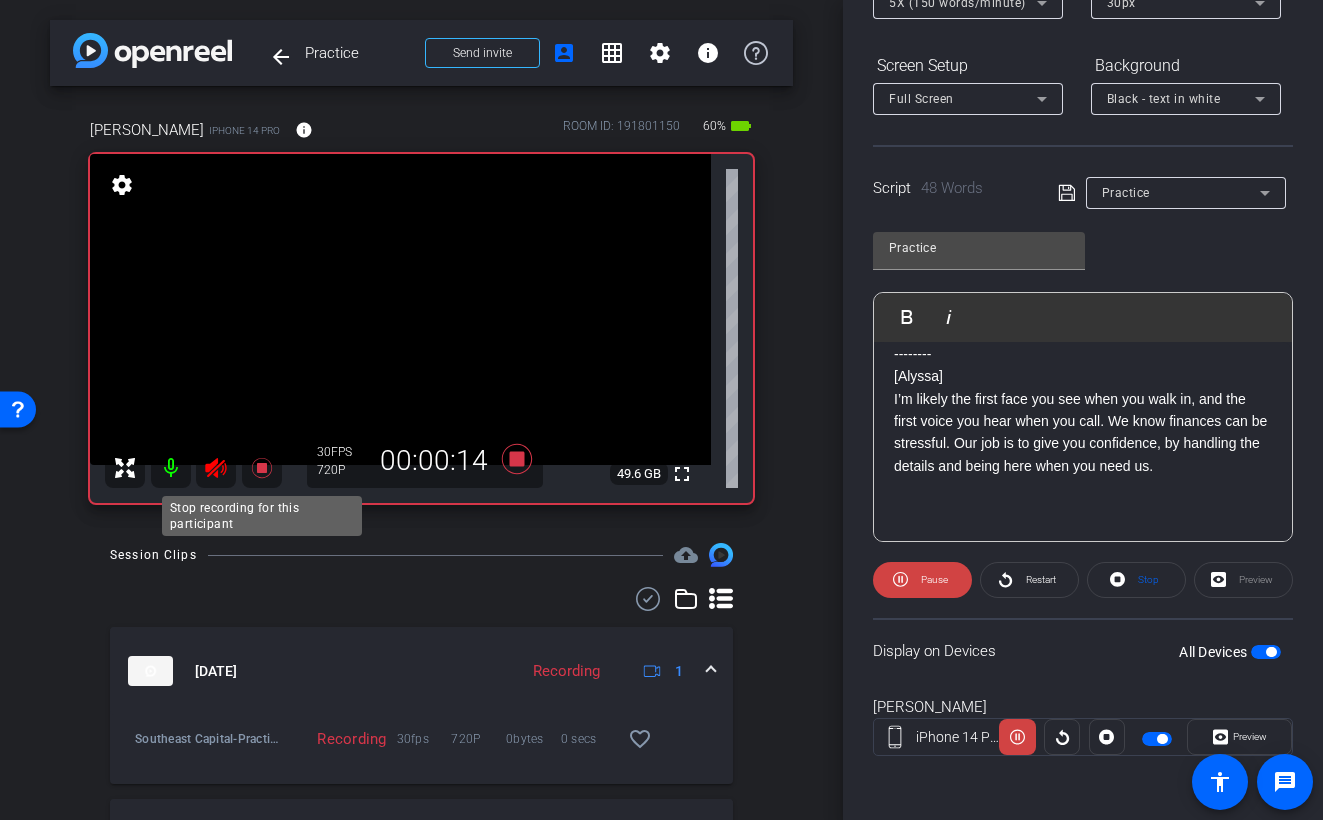 click 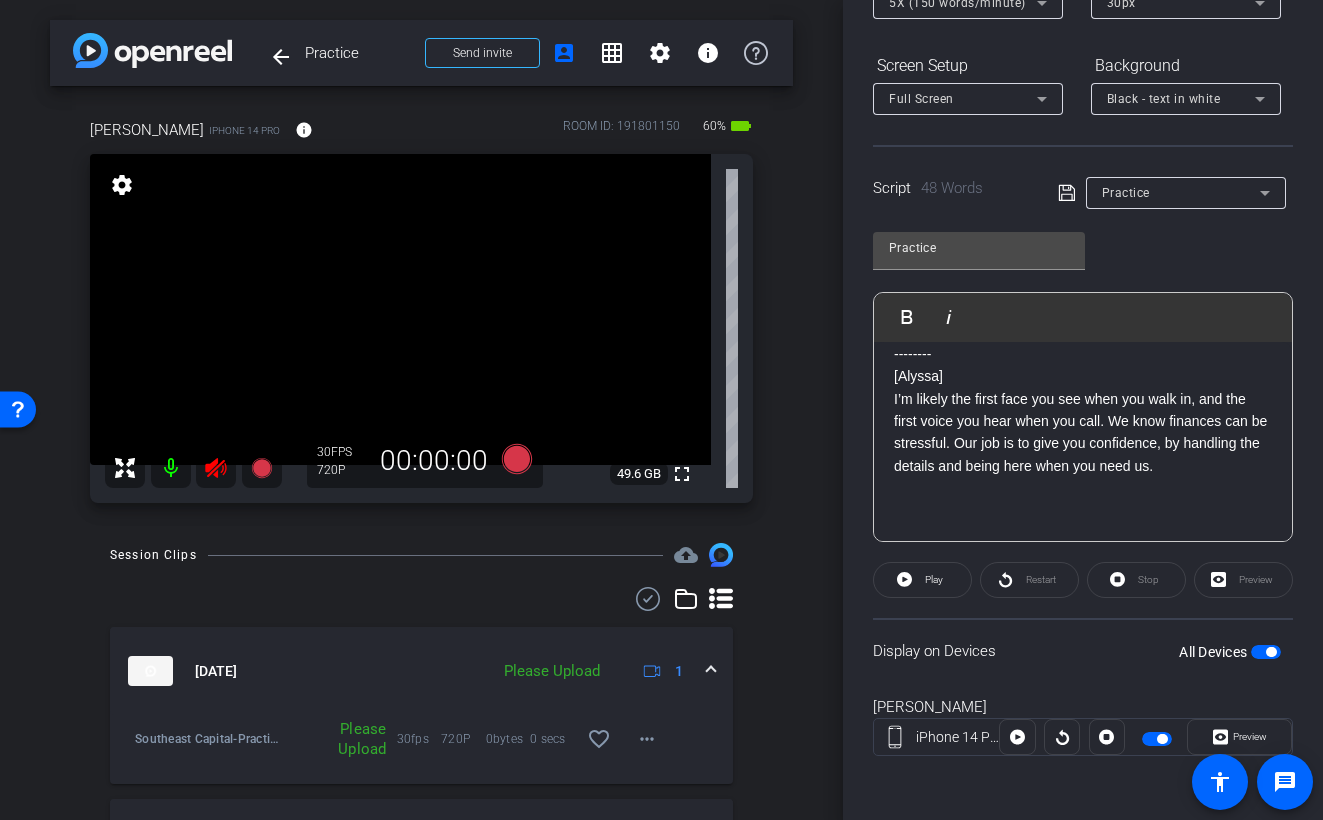click 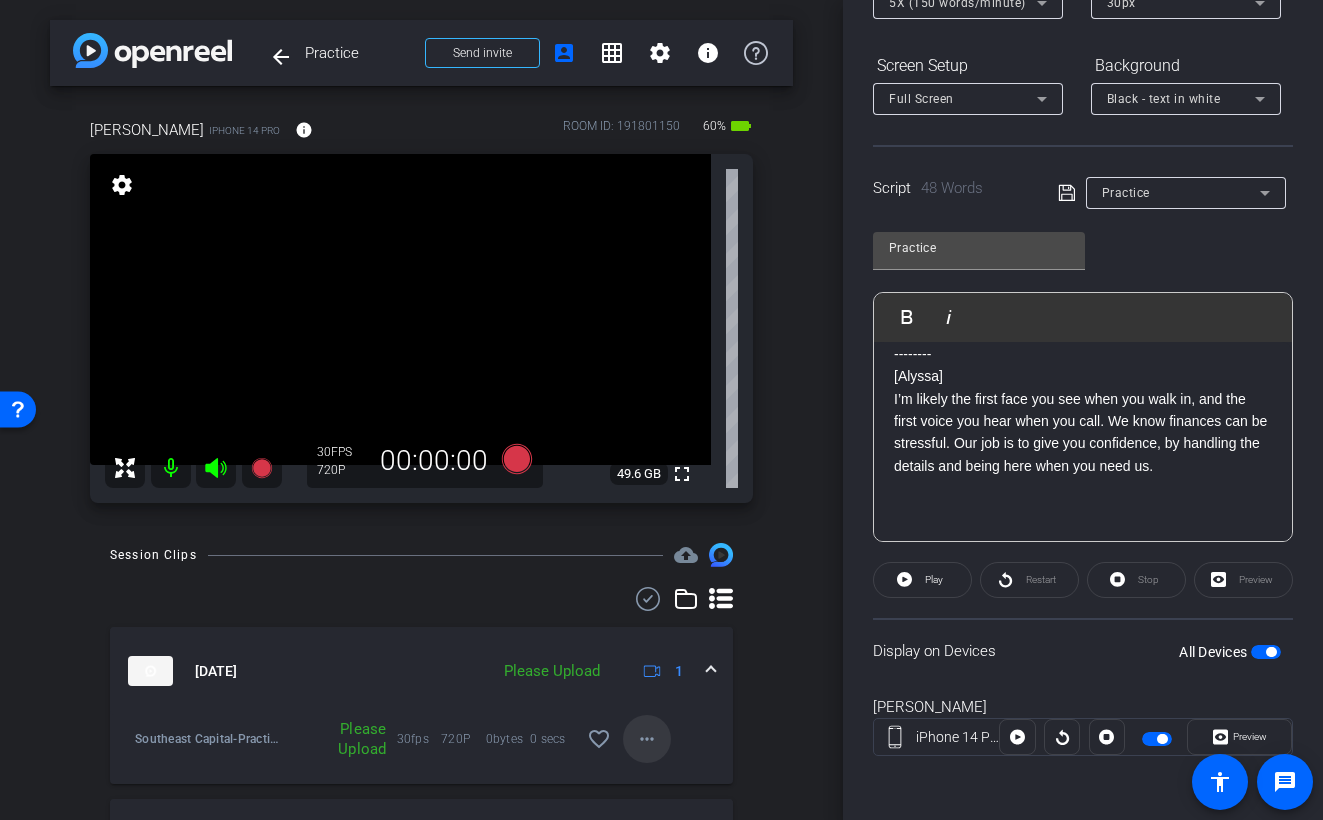 click at bounding box center (647, 739) 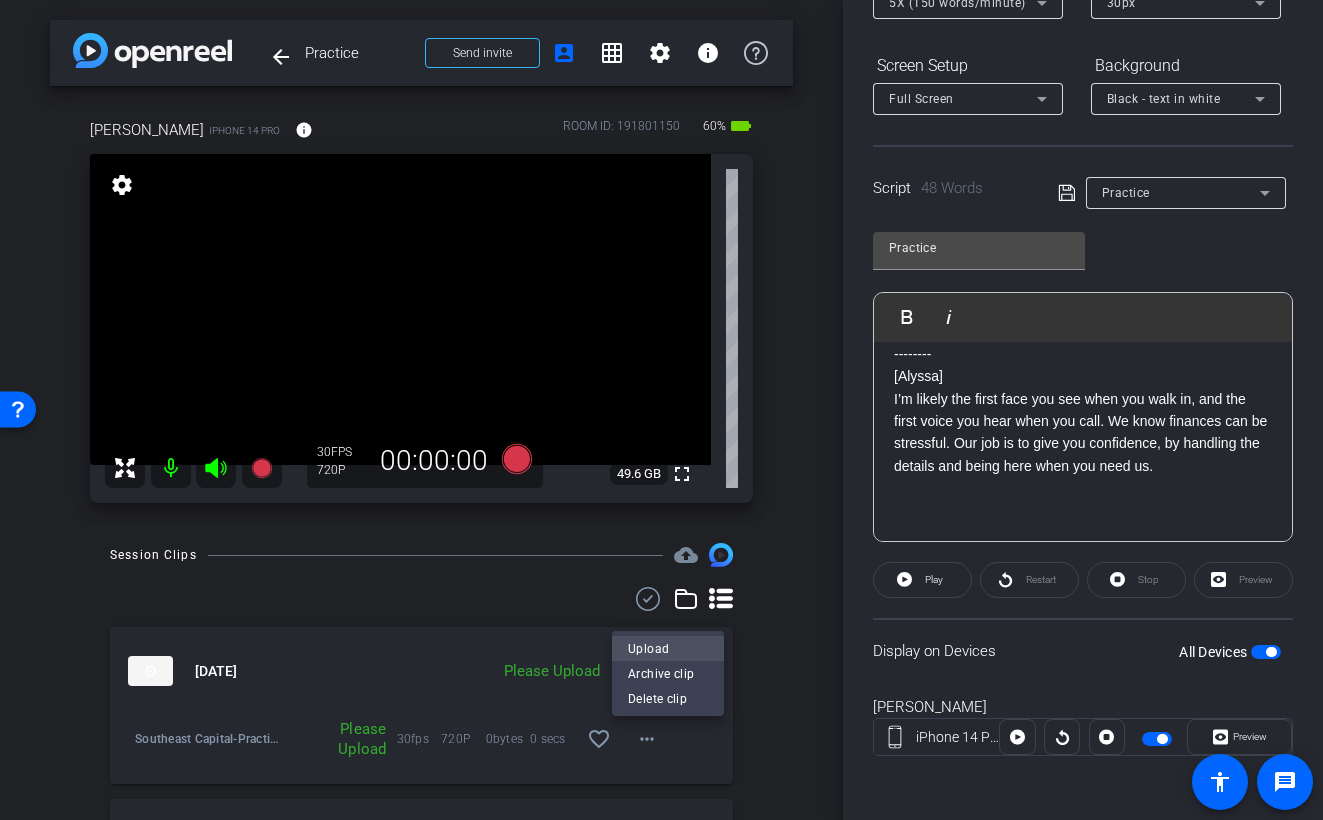 click on "Upload" at bounding box center [668, 648] 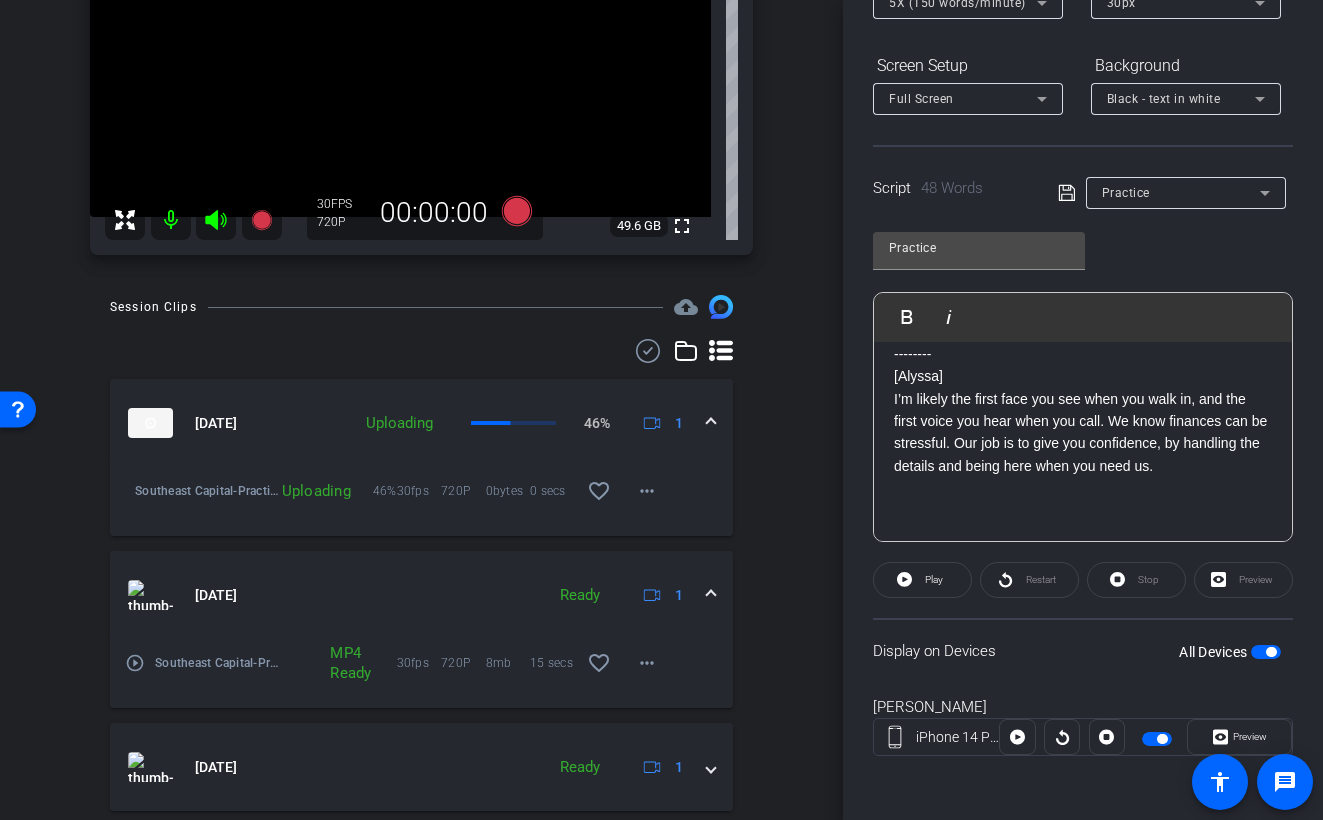 scroll, scrollTop: 0, scrollLeft: 0, axis: both 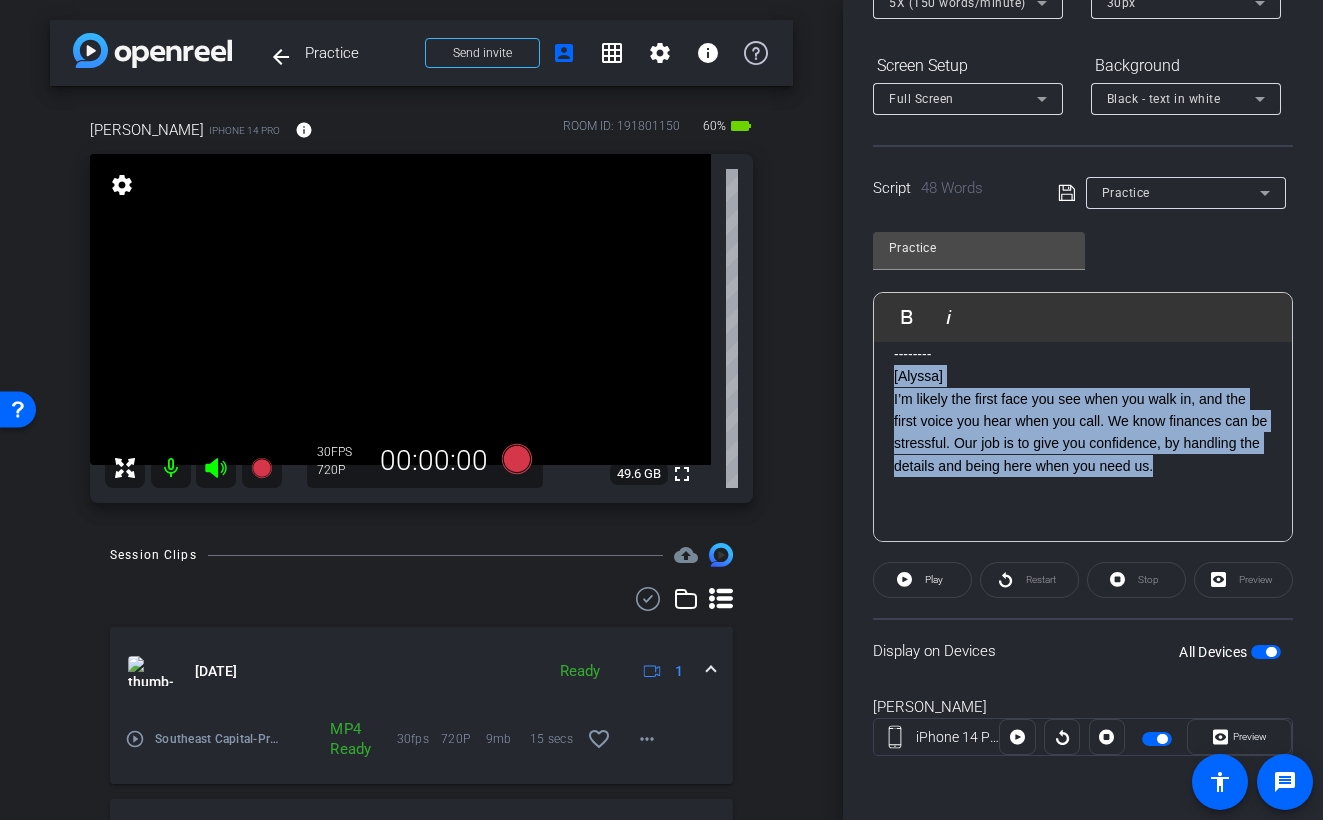 drag, startPoint x: 1242, startPoint y: 467, endPoint x: 893, endPoint y: 380, distance: 359.68042 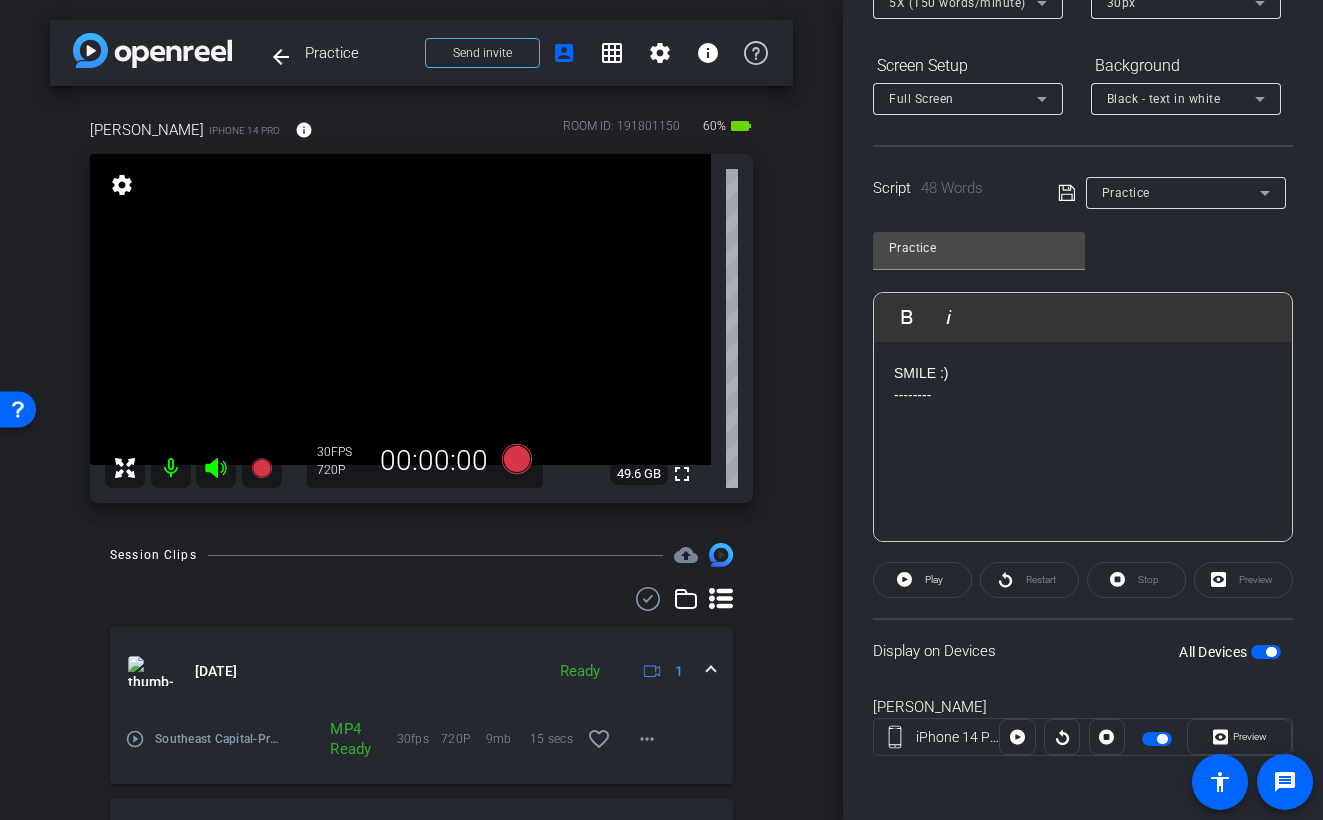 scroll, scrollTop: 0, scrollLeft: 0, axis: both 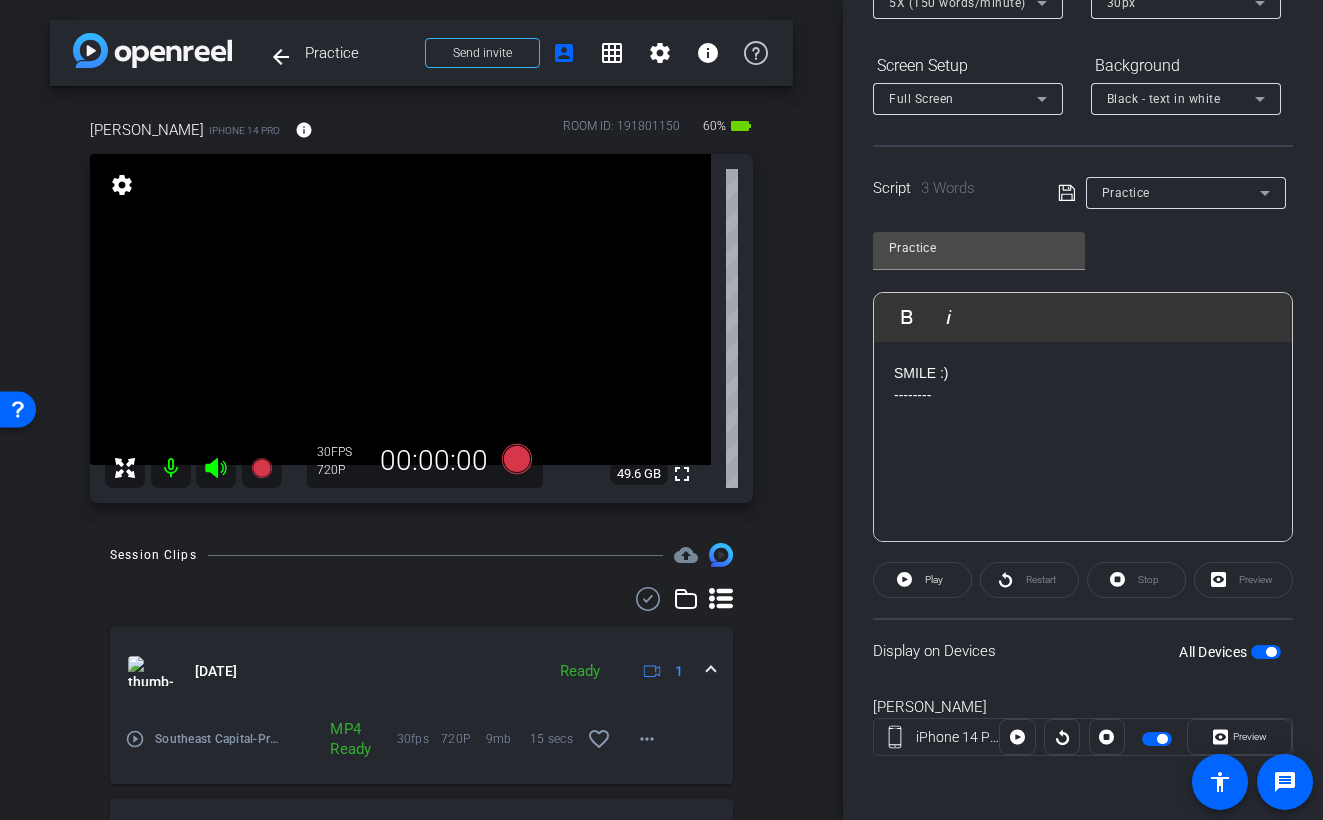 click at bounding box center [1083, 417] 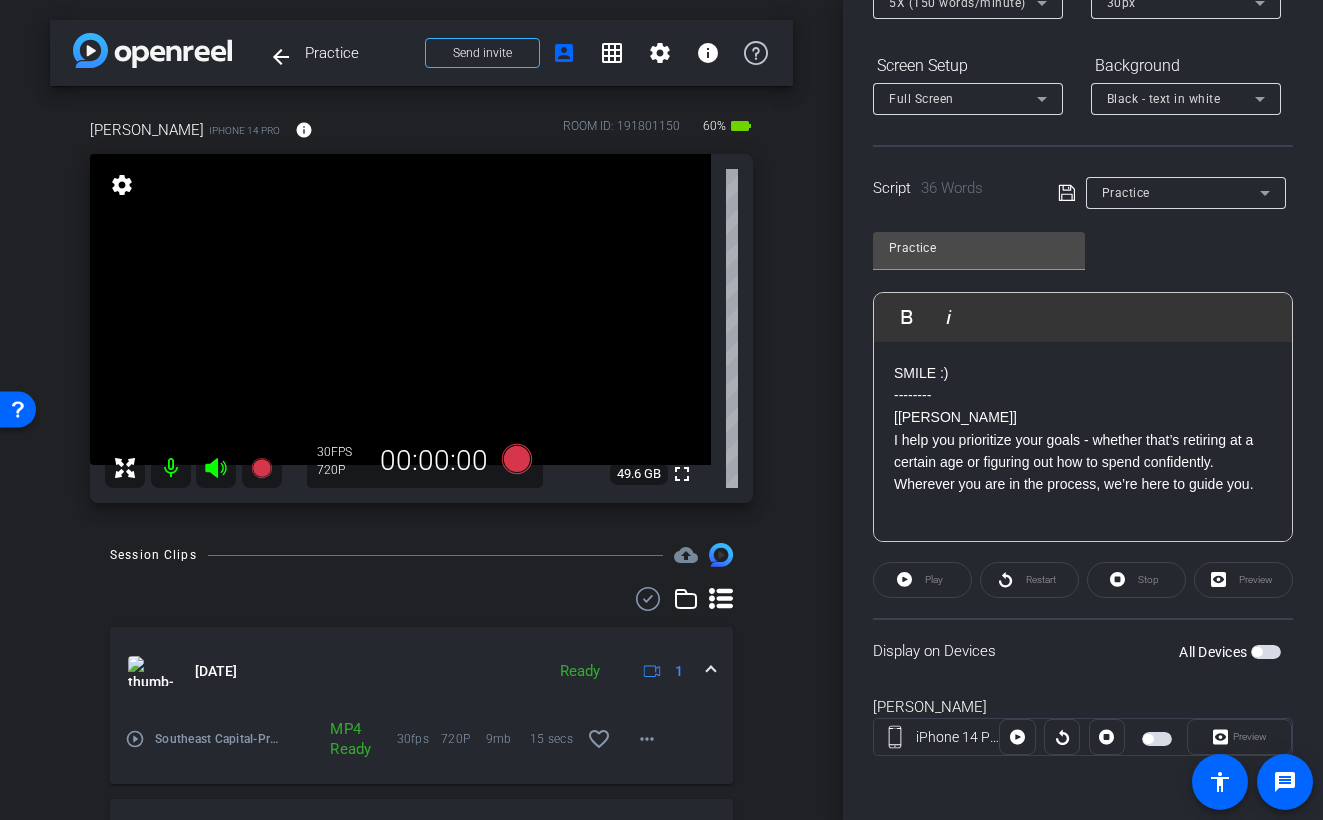 click on "I help you prioritize your goals - whether that’s retiring at a certain age or figuring out how to spend confidently. Wherever you are in the process, we’re here to guide you." 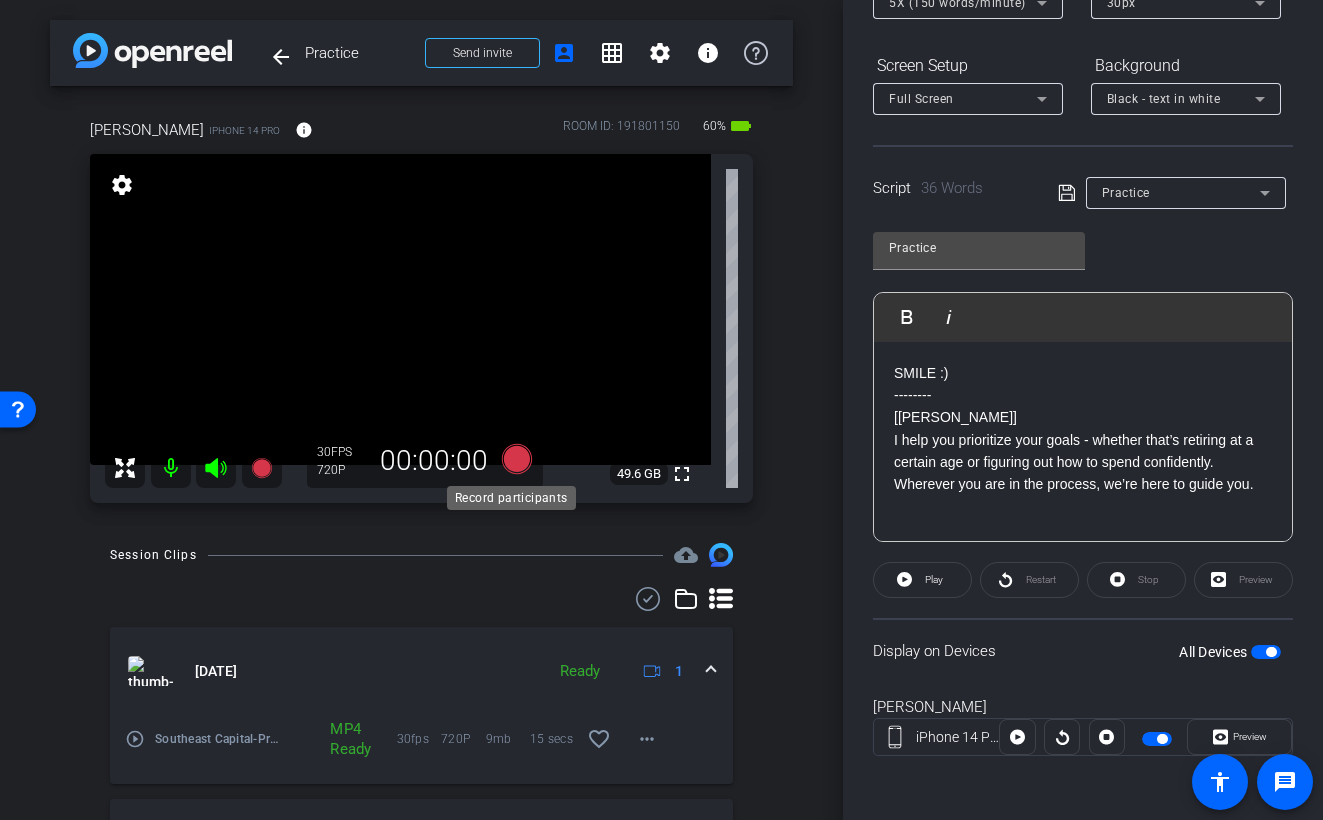 click 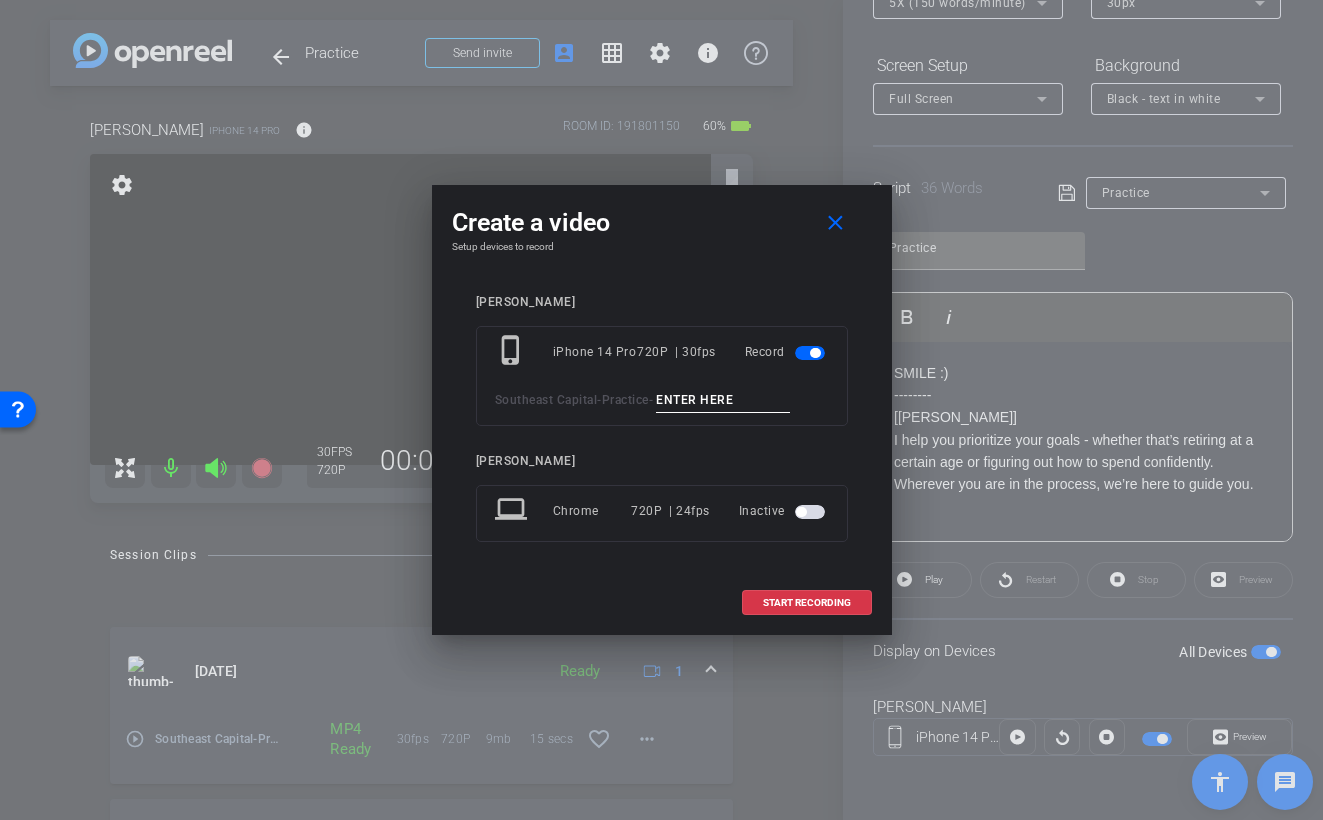 click at bounding box center (723, 400) 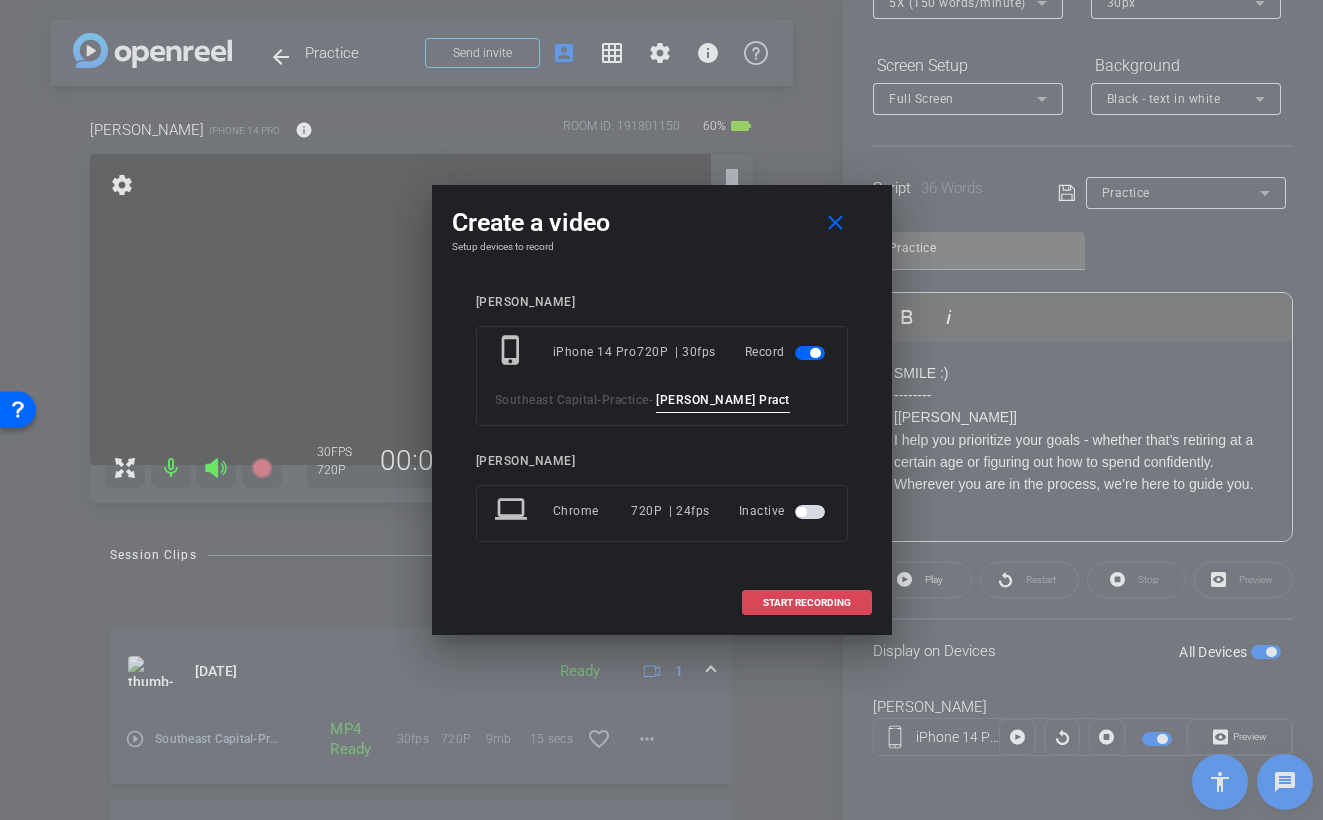 type on "Lawton Practice TA1" 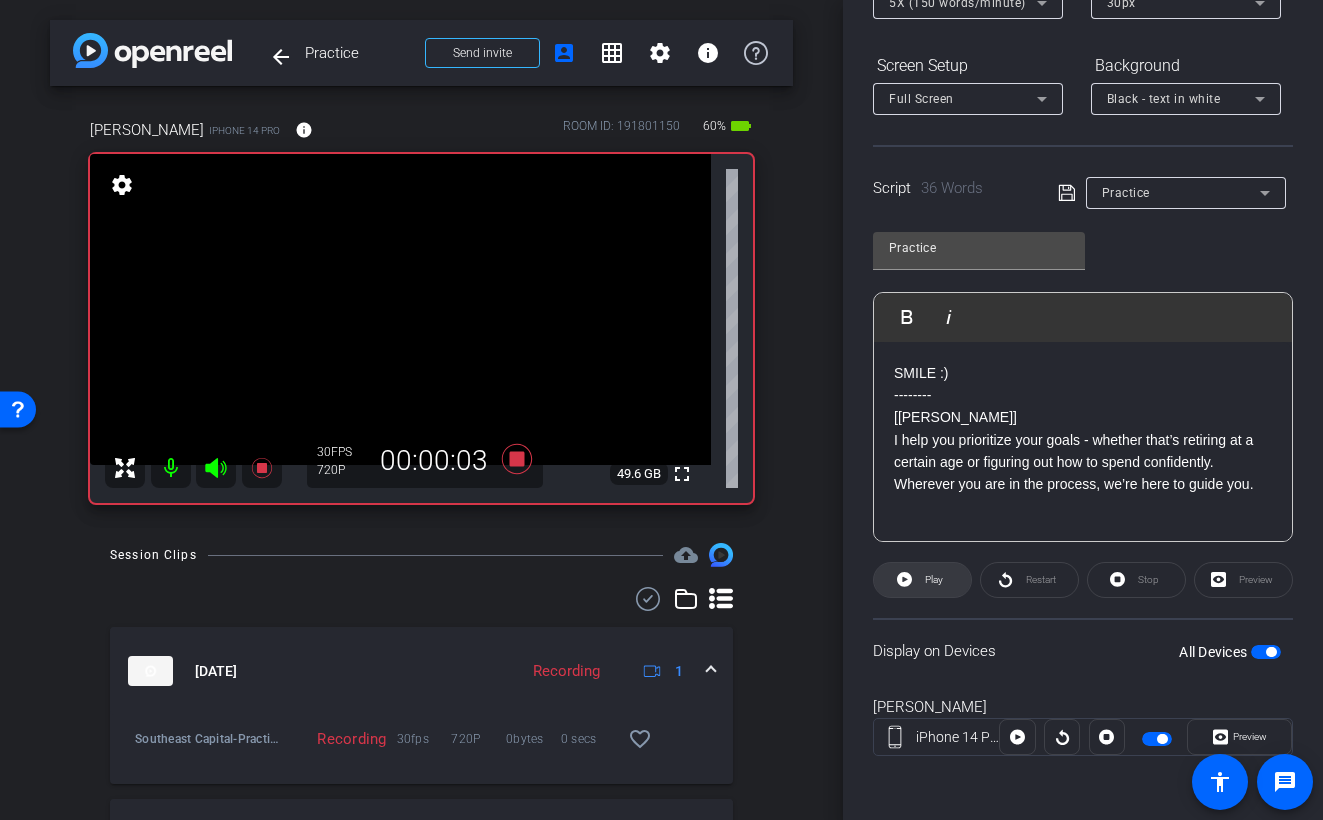 click on "Play" 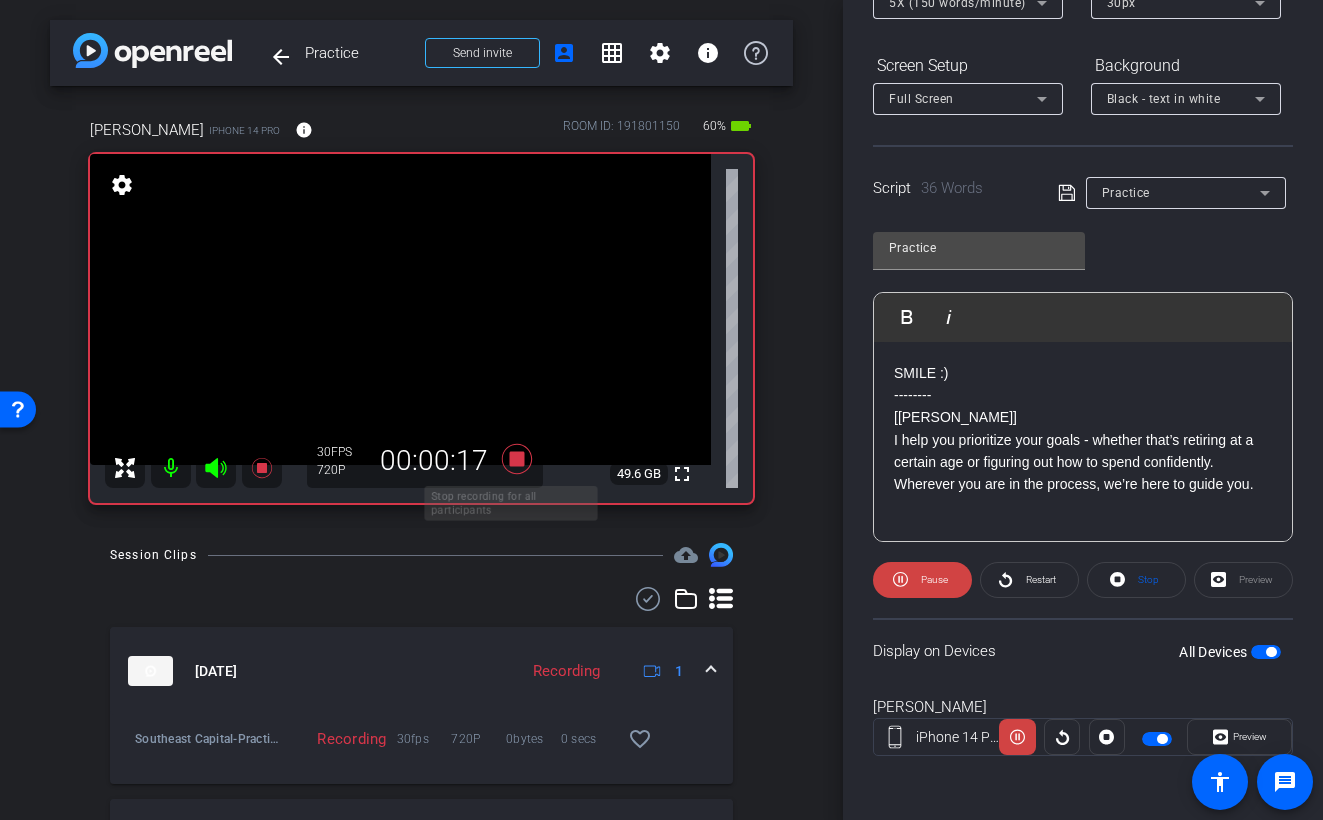 click 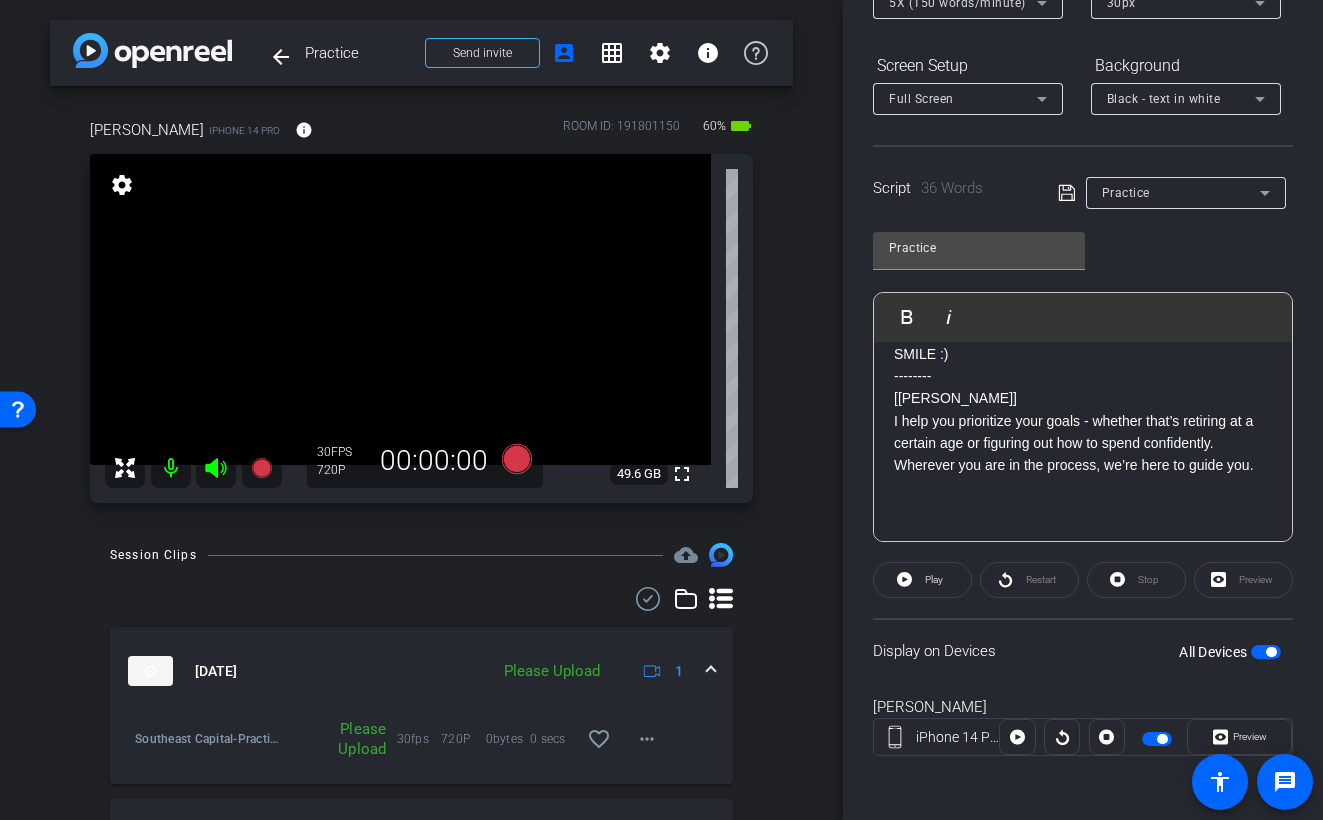 scroll, scrollTop: 41, scrollLeft: 0, axis: vertical 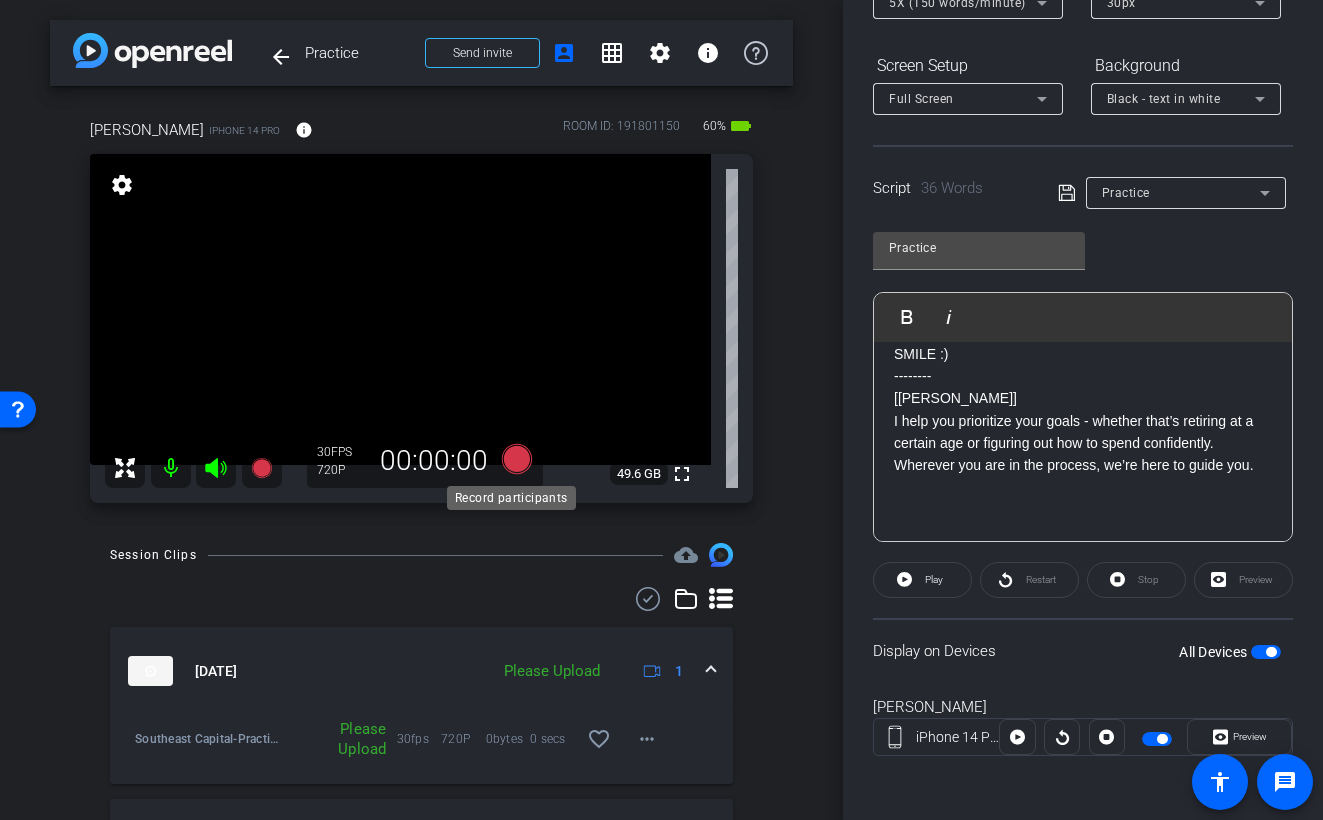 click 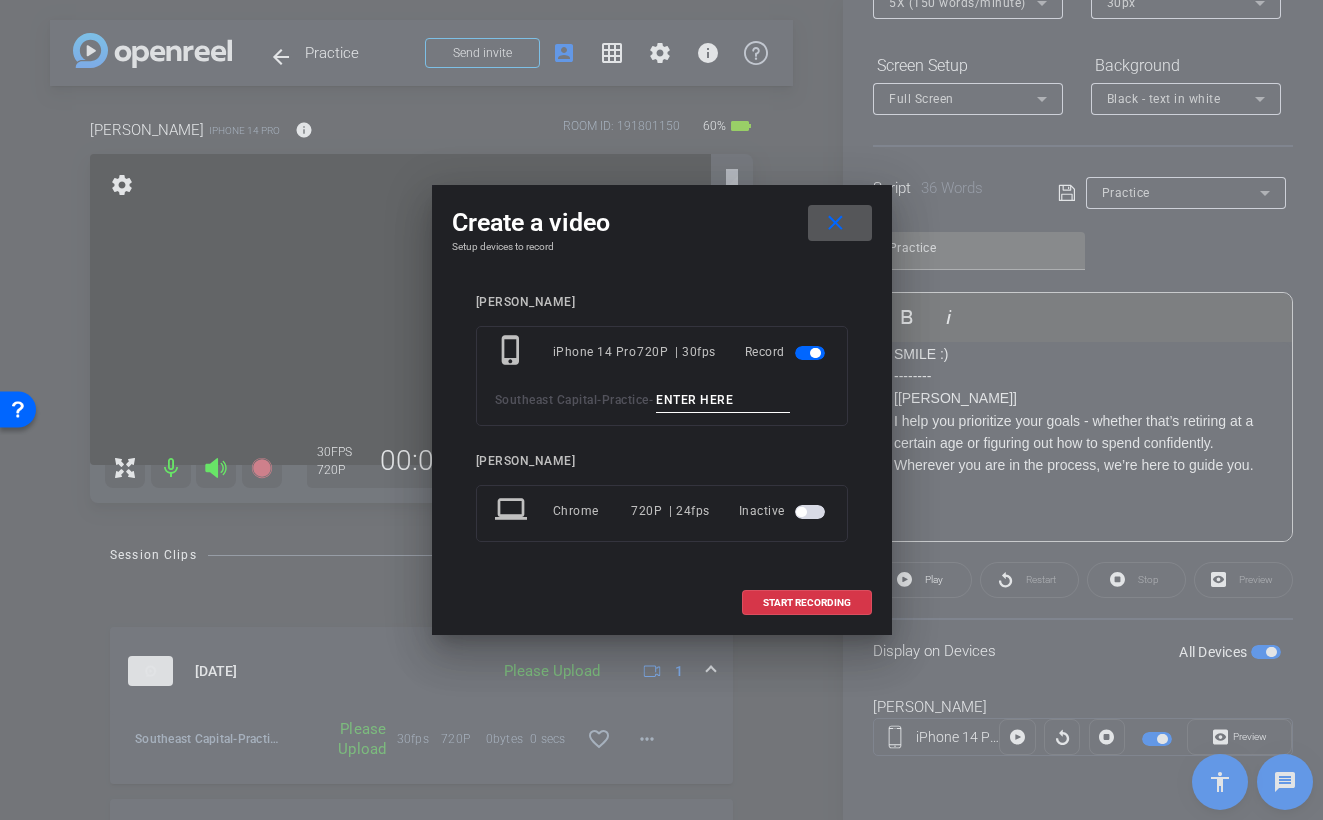 click at bounding box center [723, 400] 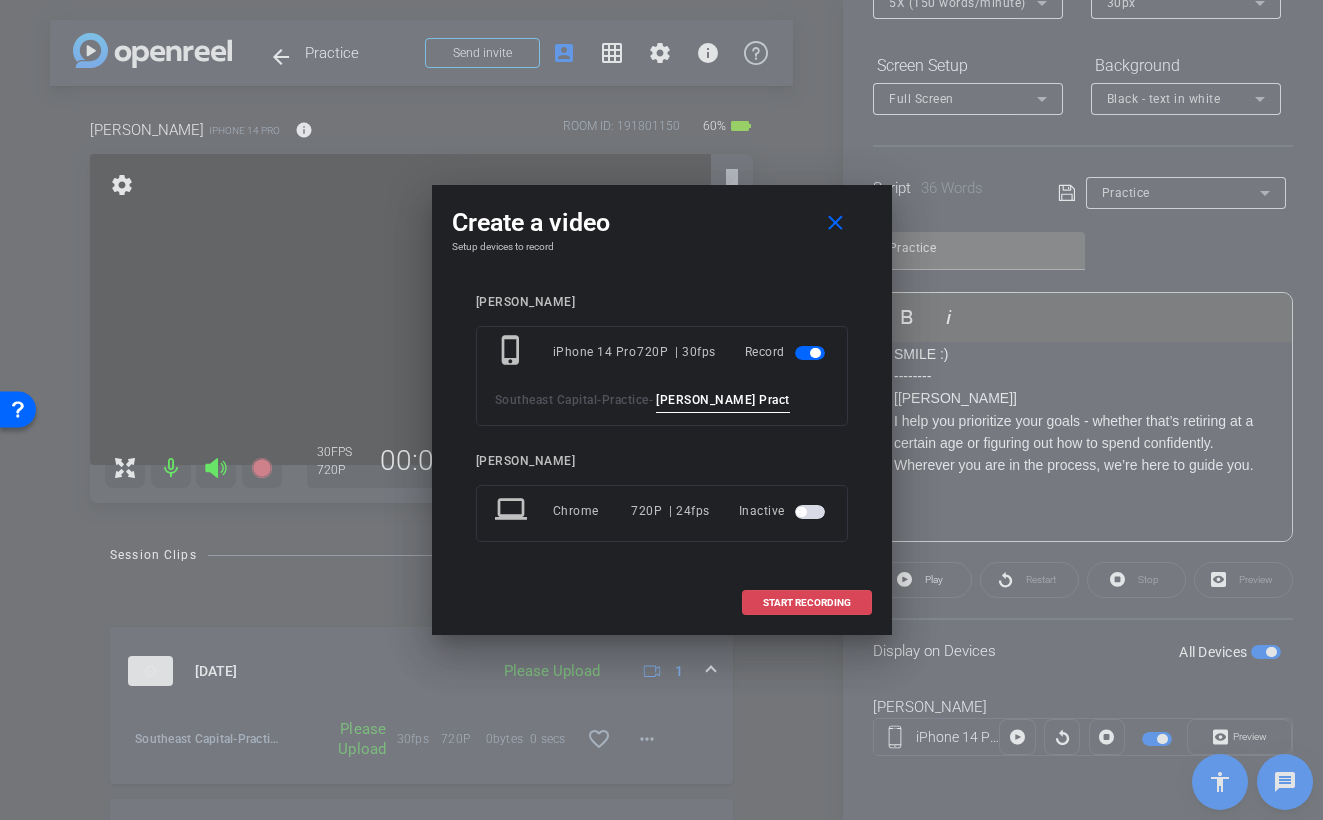type on "Lawton Practice TA2" 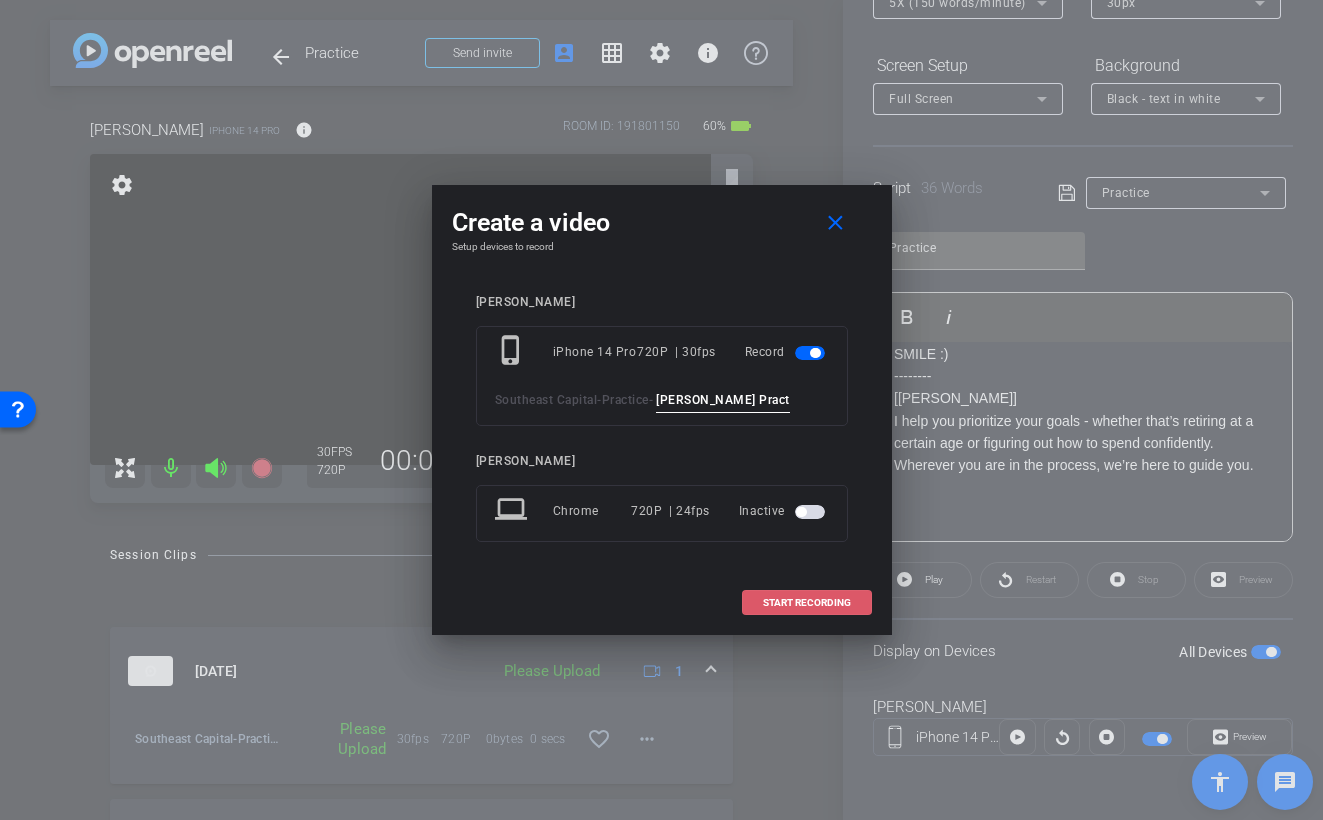click on "START RECORDING" at bounding box center (807, 603) 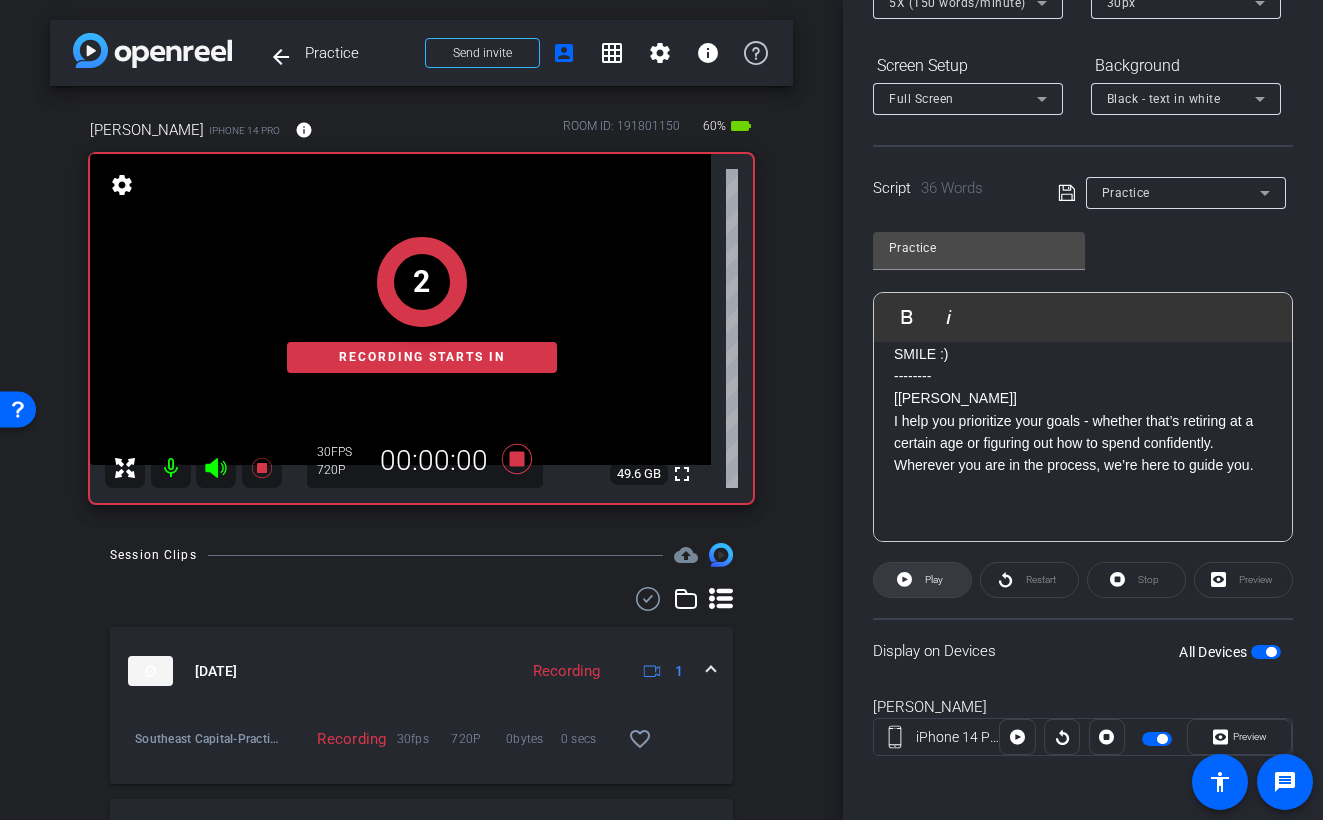 click 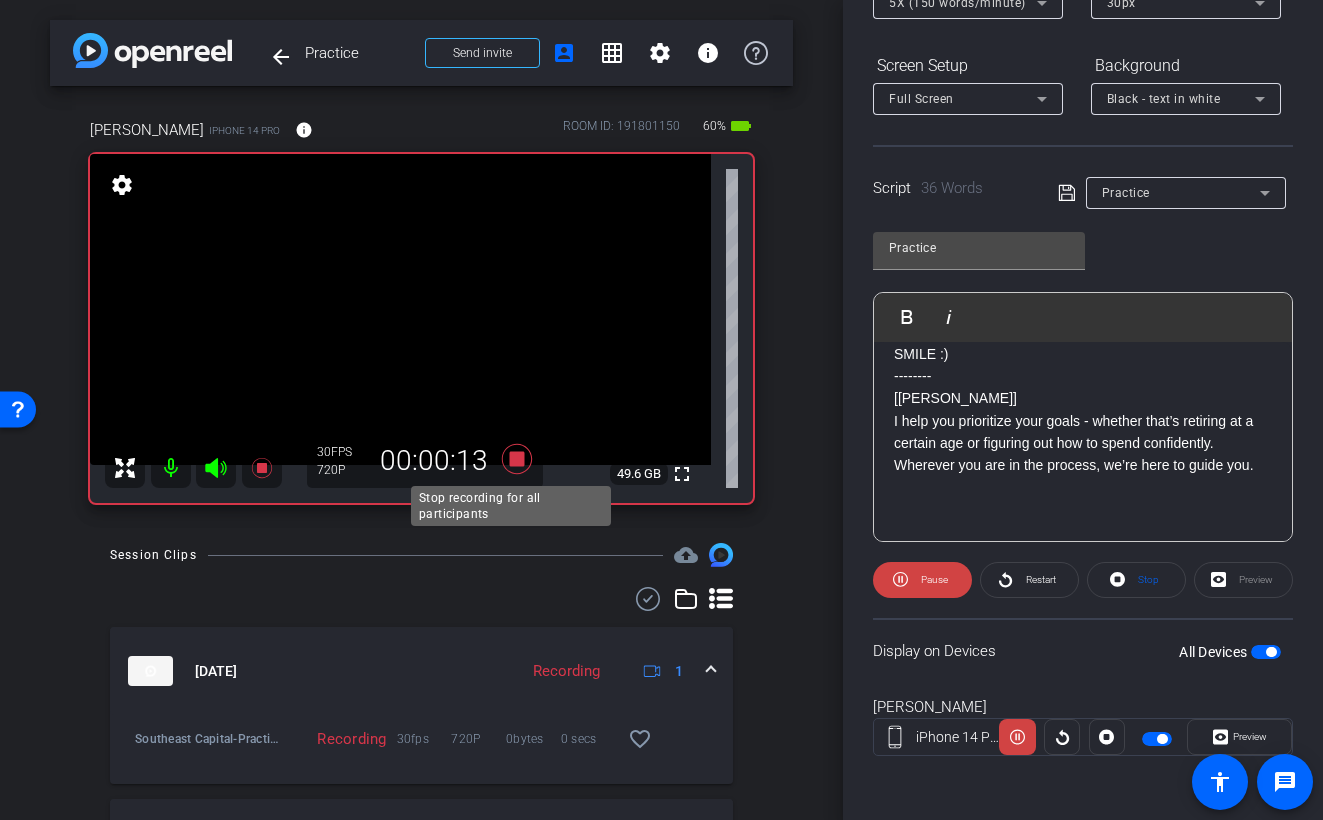 click 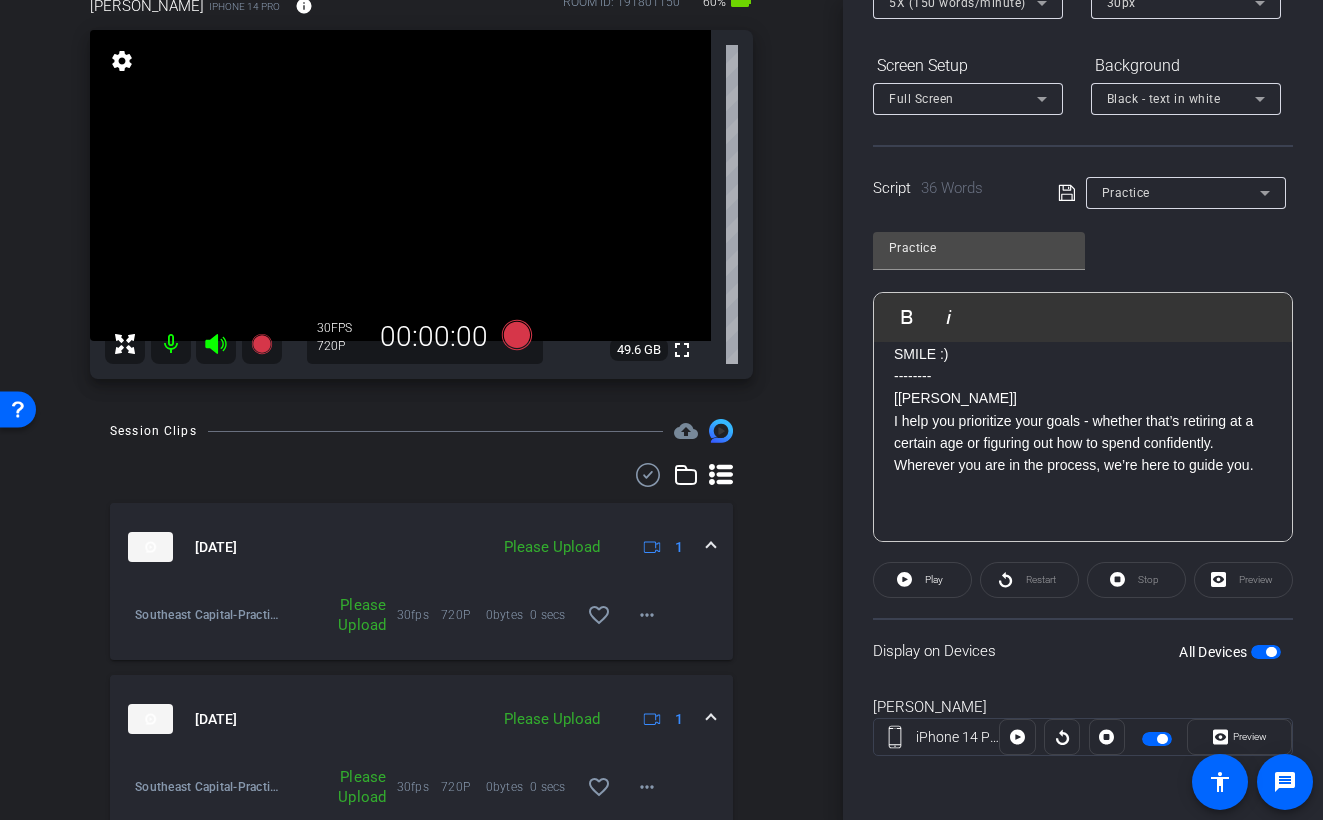 scroll, scrollTop: 140, scrollLeft: 0, axis: vertical 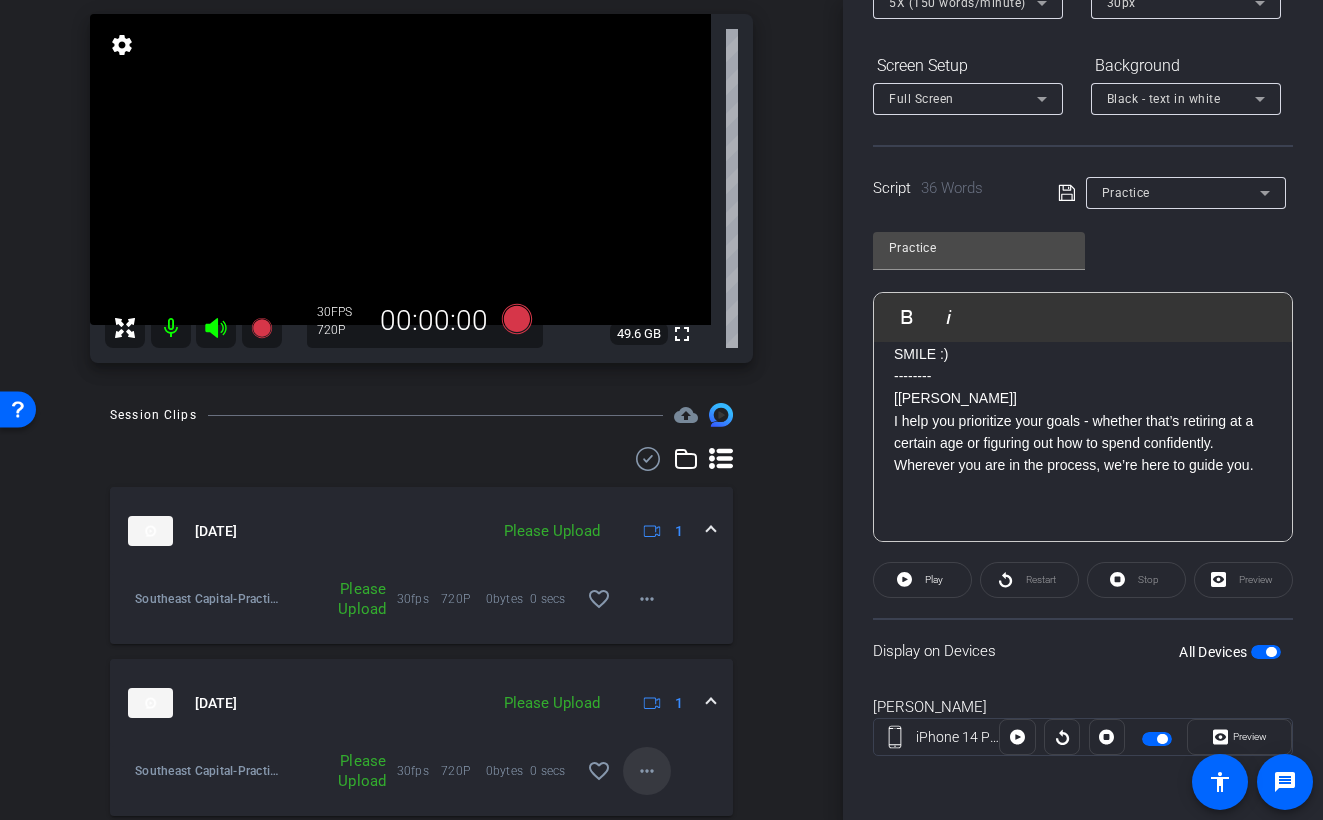 click on "more_horiz" at bounding box center [647, 771] 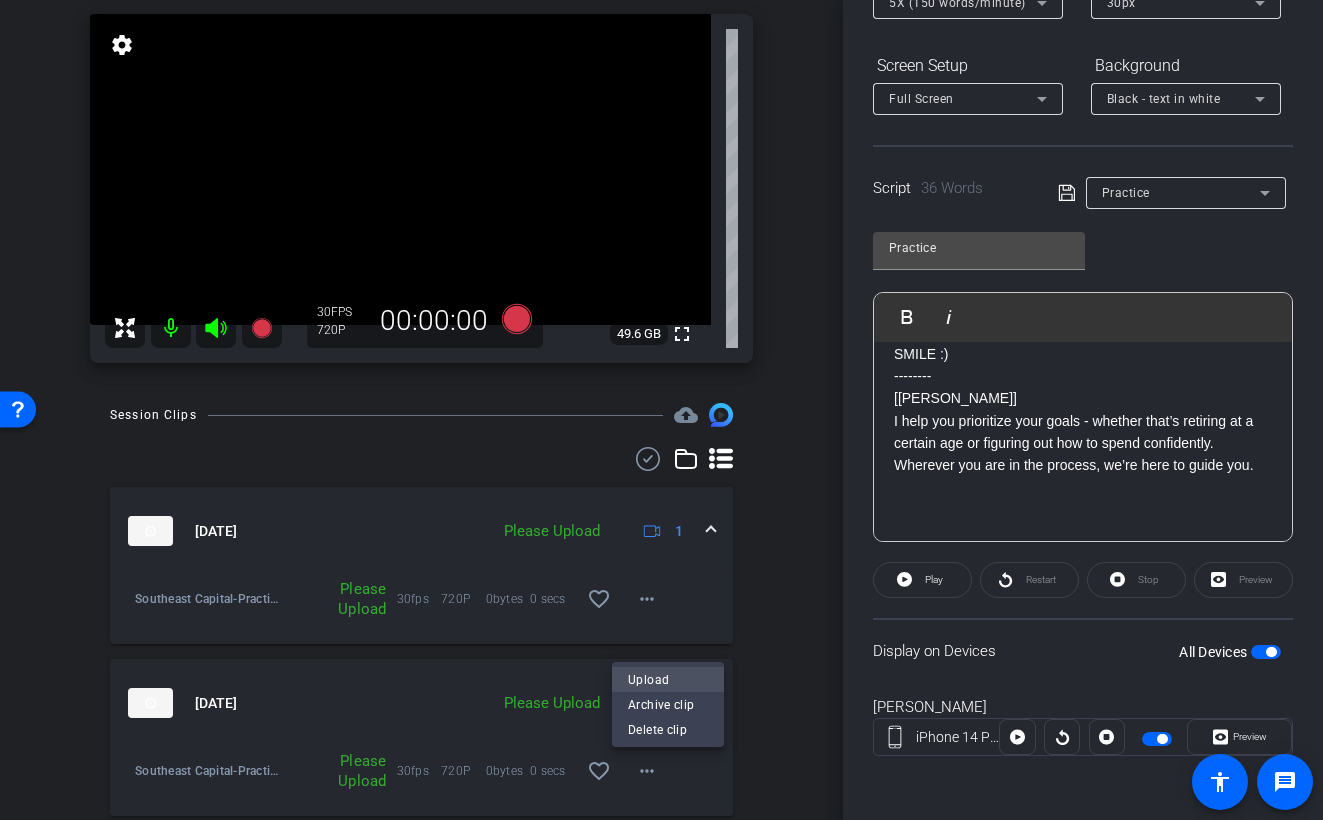 click on "Upload" at bounding box center (668, 680) 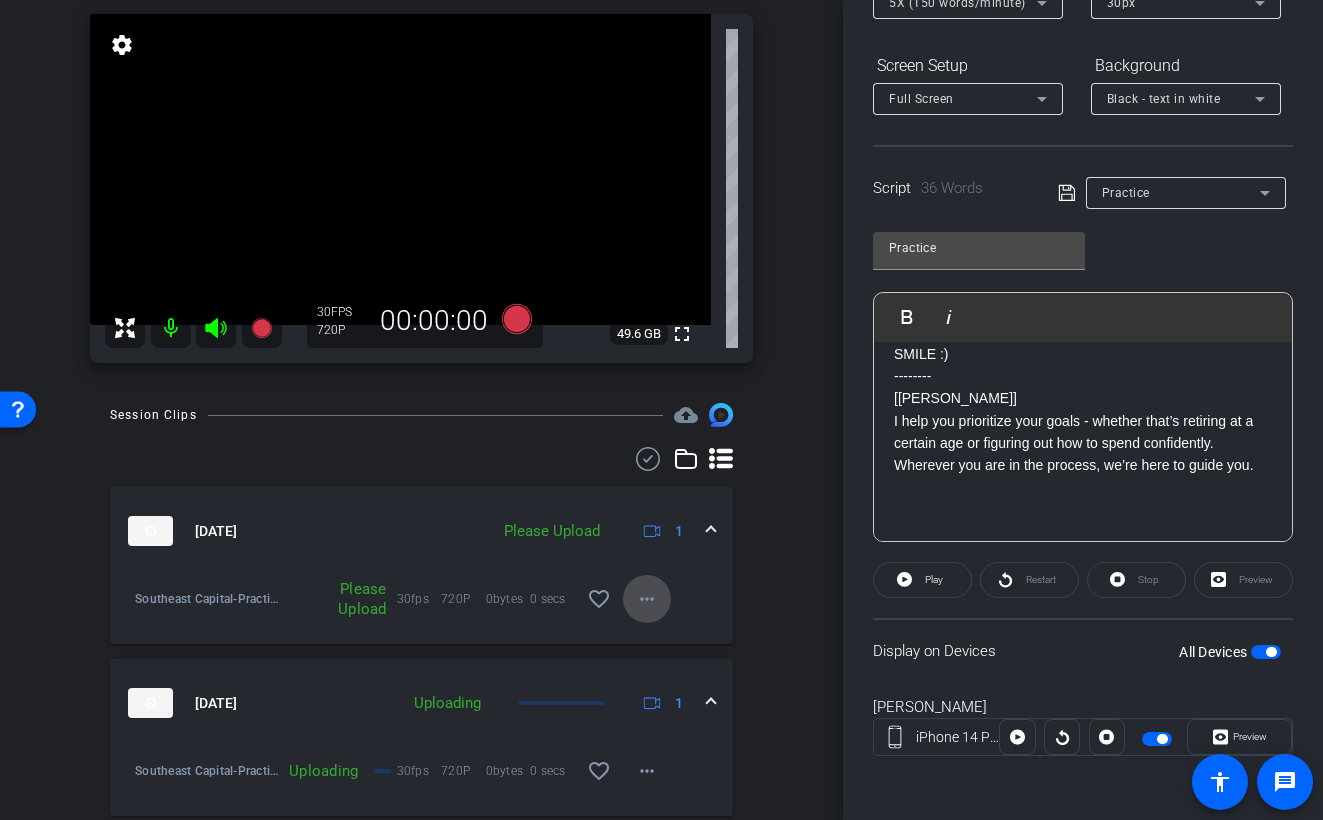 click on "more_horiz" at bounding box center [647, 599] 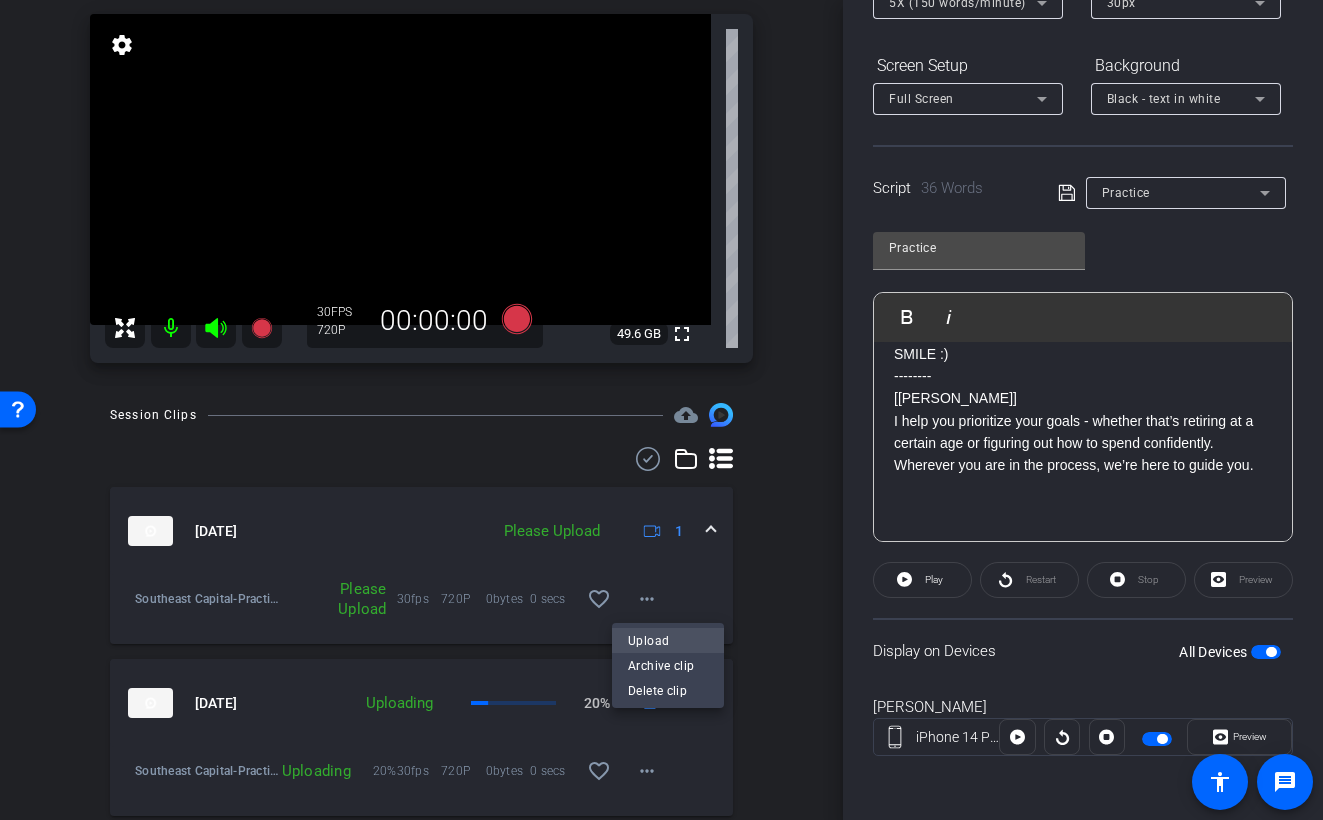 click on "Upload" at bounding box center (668, 641) 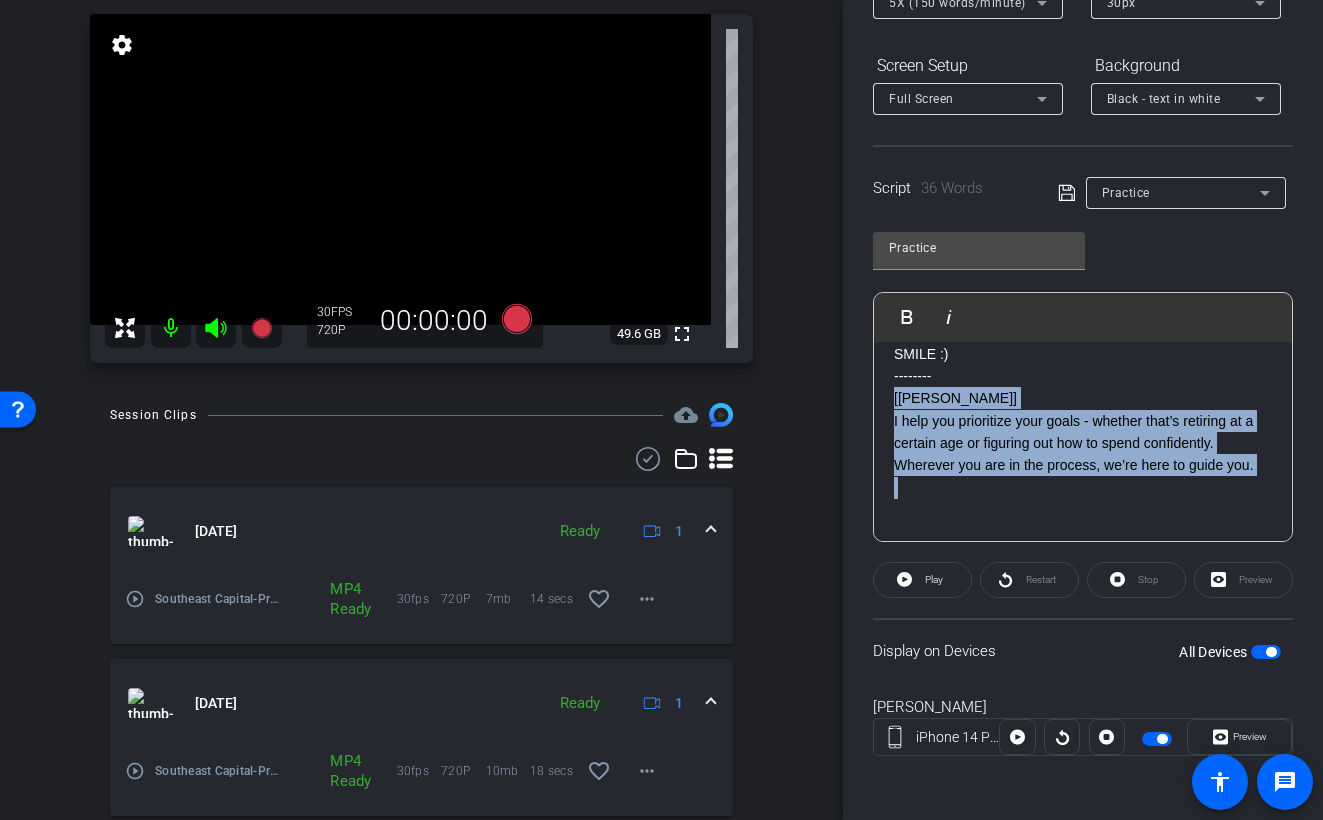 drag, startPoint x: 962, startPoint y: 478, endPoint x: 863, endPoint y: 380, distance: 139.30183 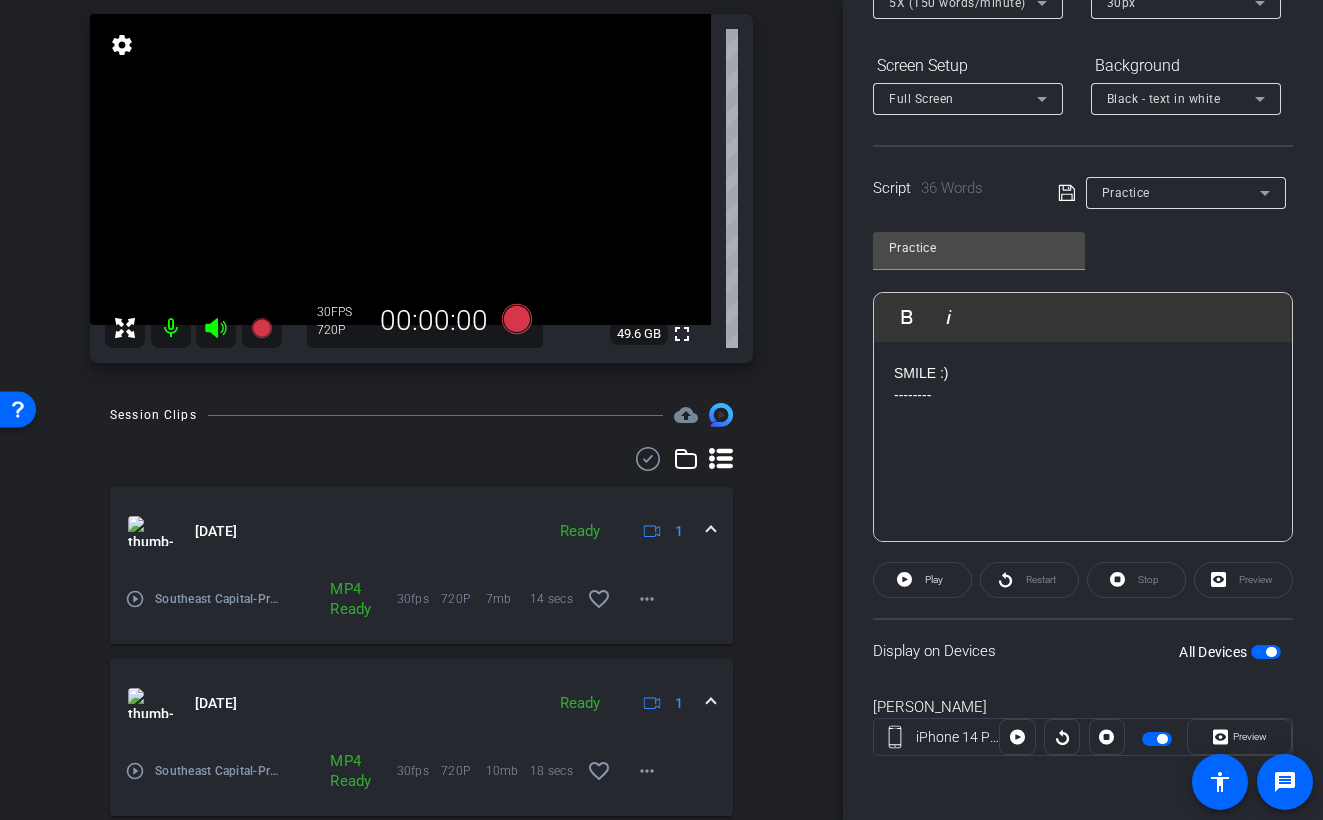 scroll, scrollTop: 0, scrollLeft: 0, axis: both 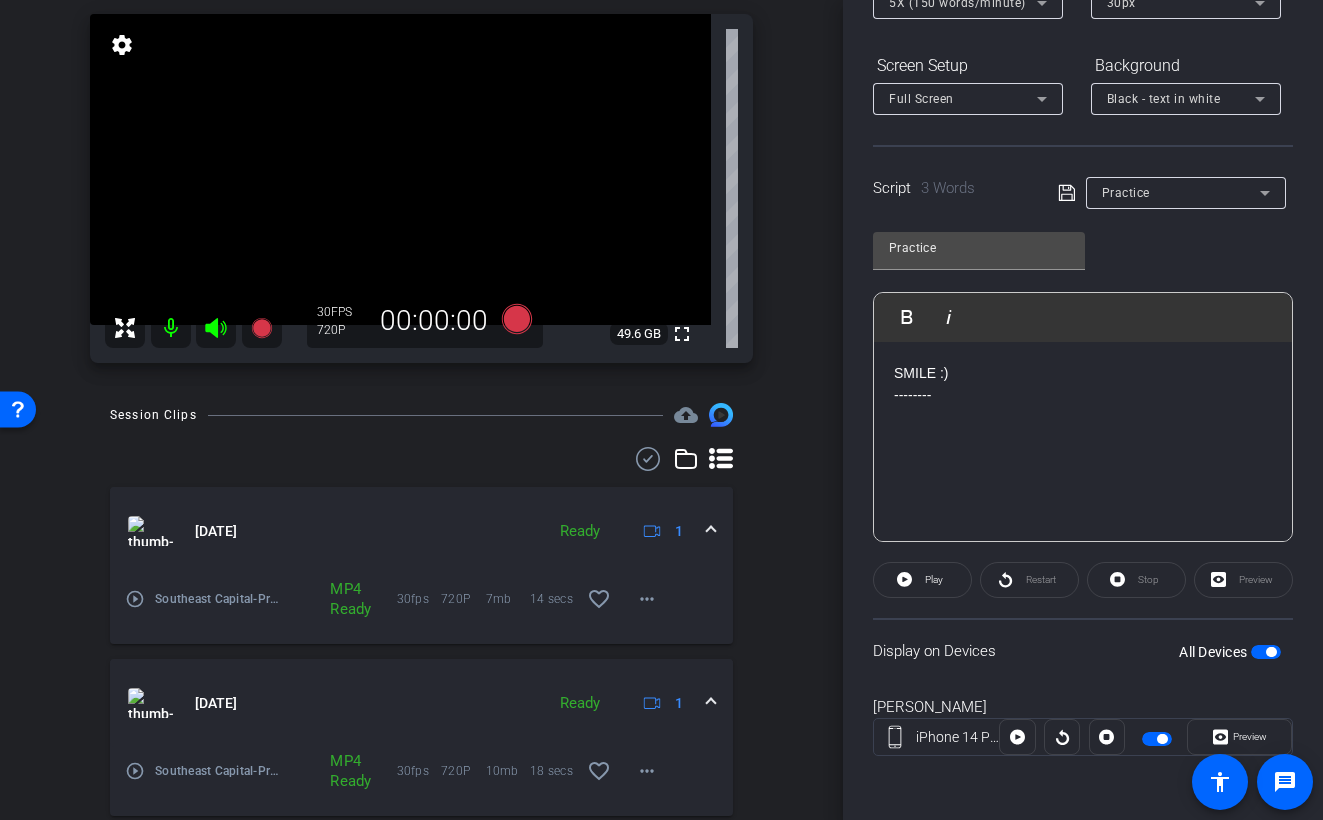 click at bounding box center [1266, 652] 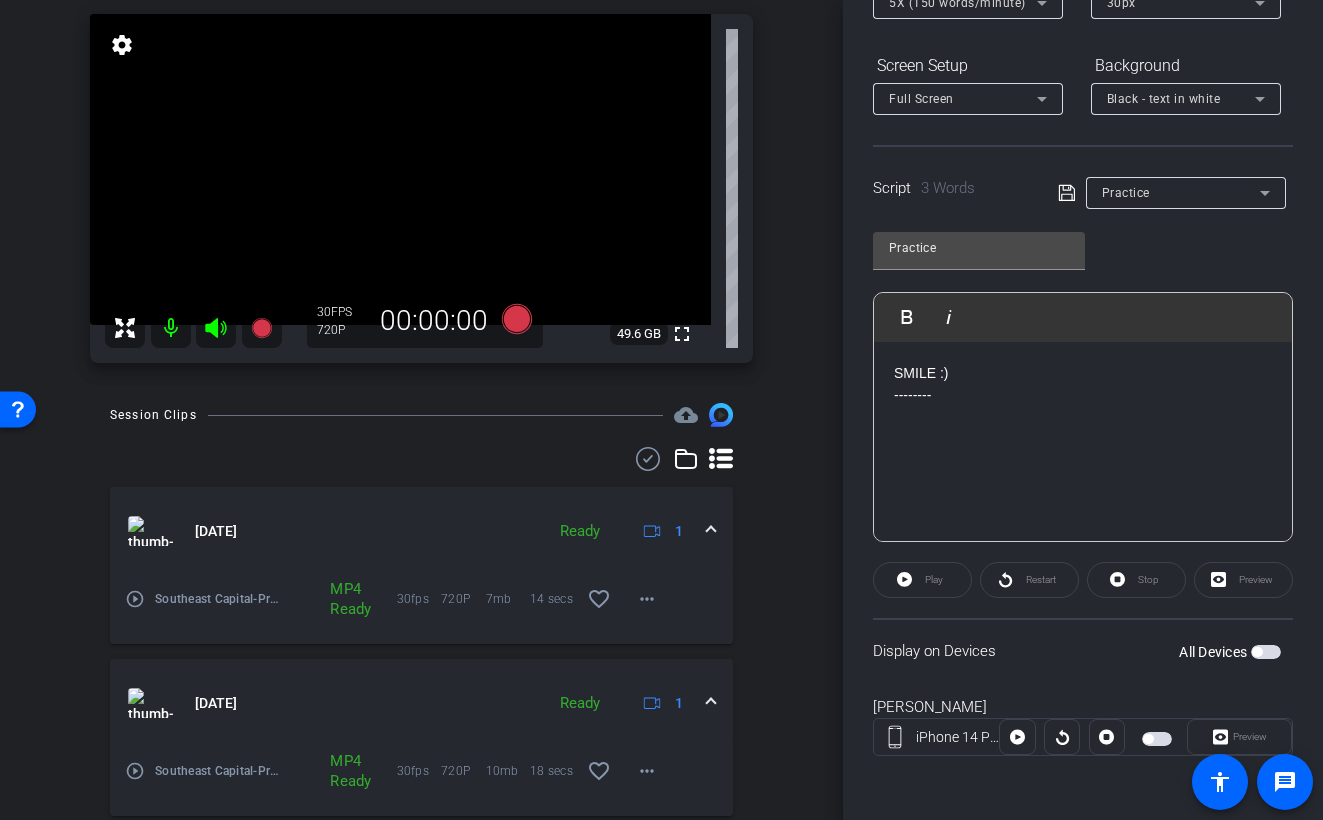 click at bounding box center (1083, 417) 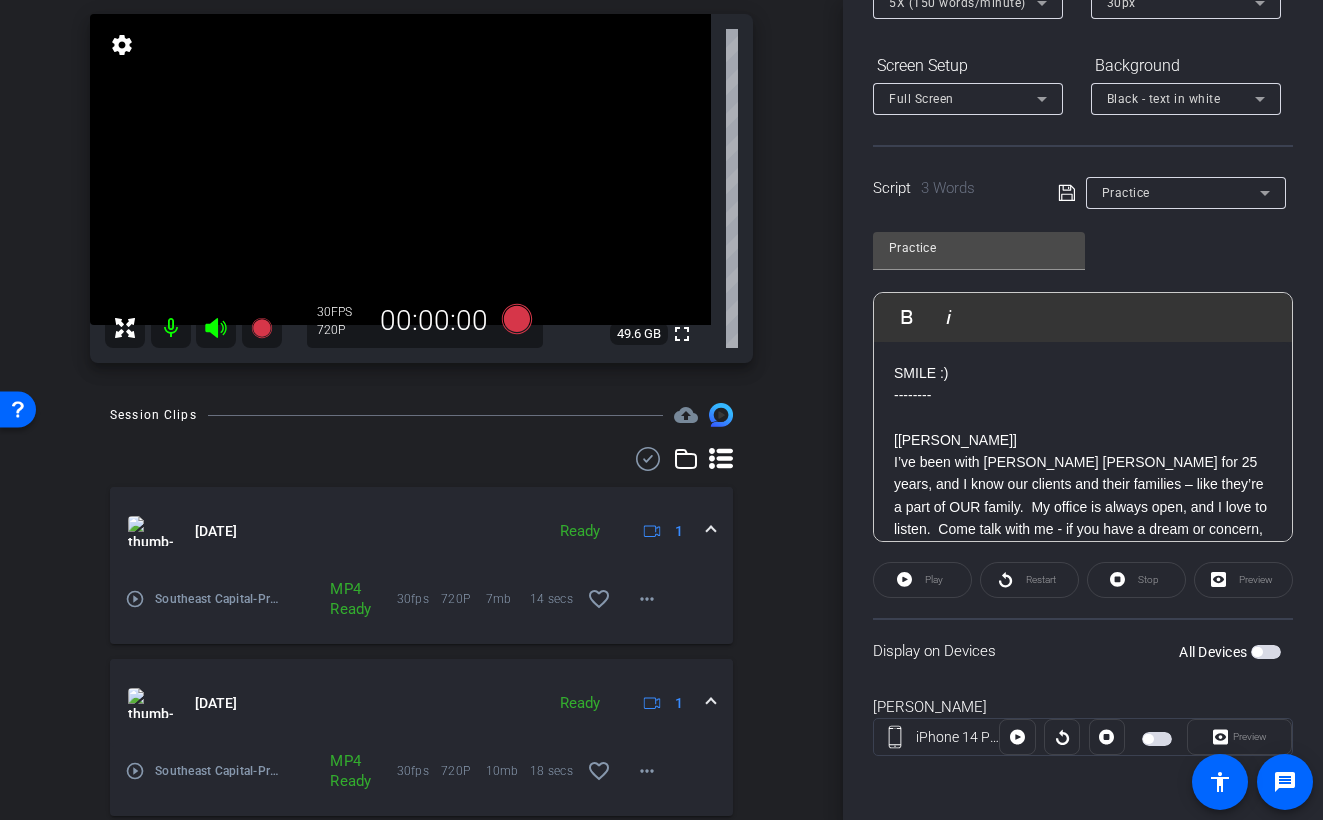 scroll, scrollTop: 22, scrollLeft: 0, axis: vertical 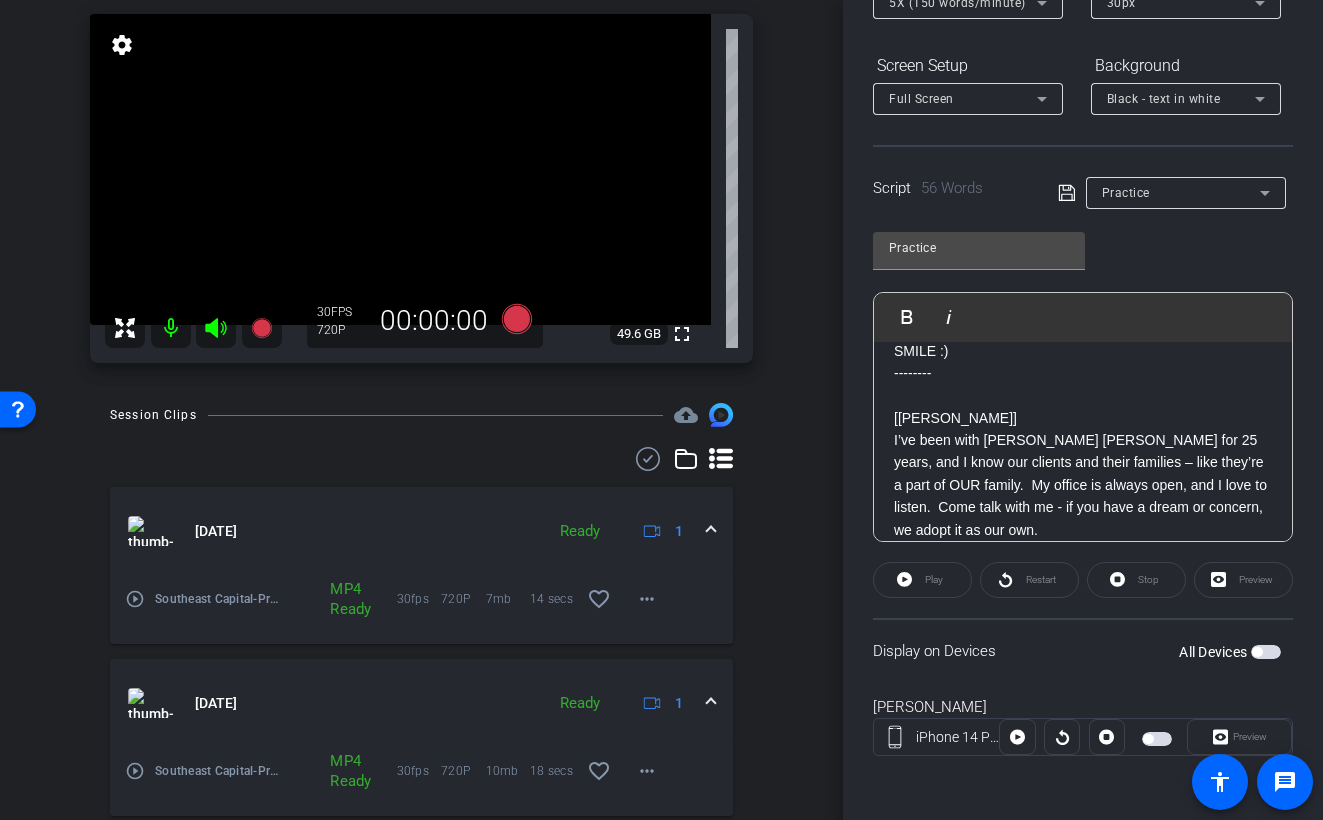 click at bounding box center [1266, 652] 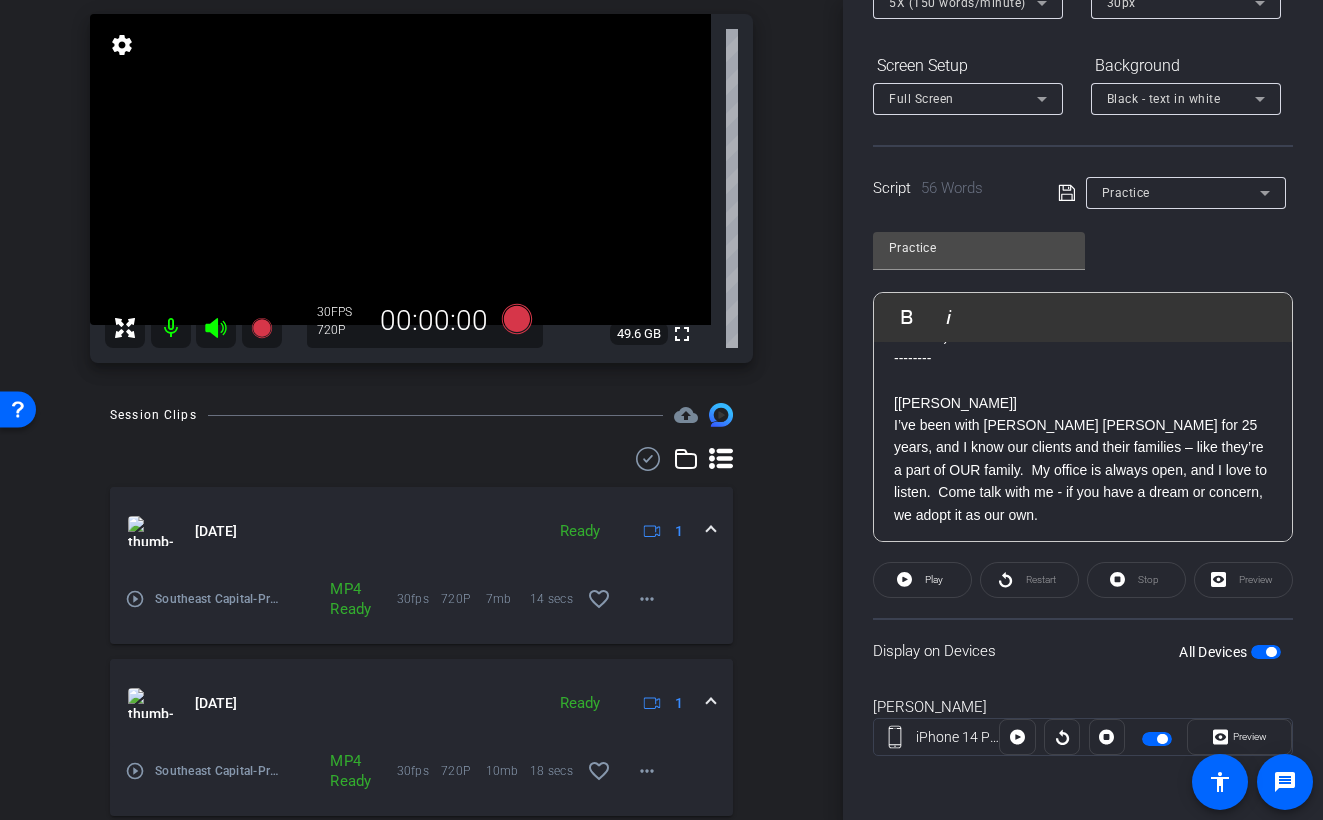 scroll, scrollTop: 42, scrollLeft: 0, axis: vertical 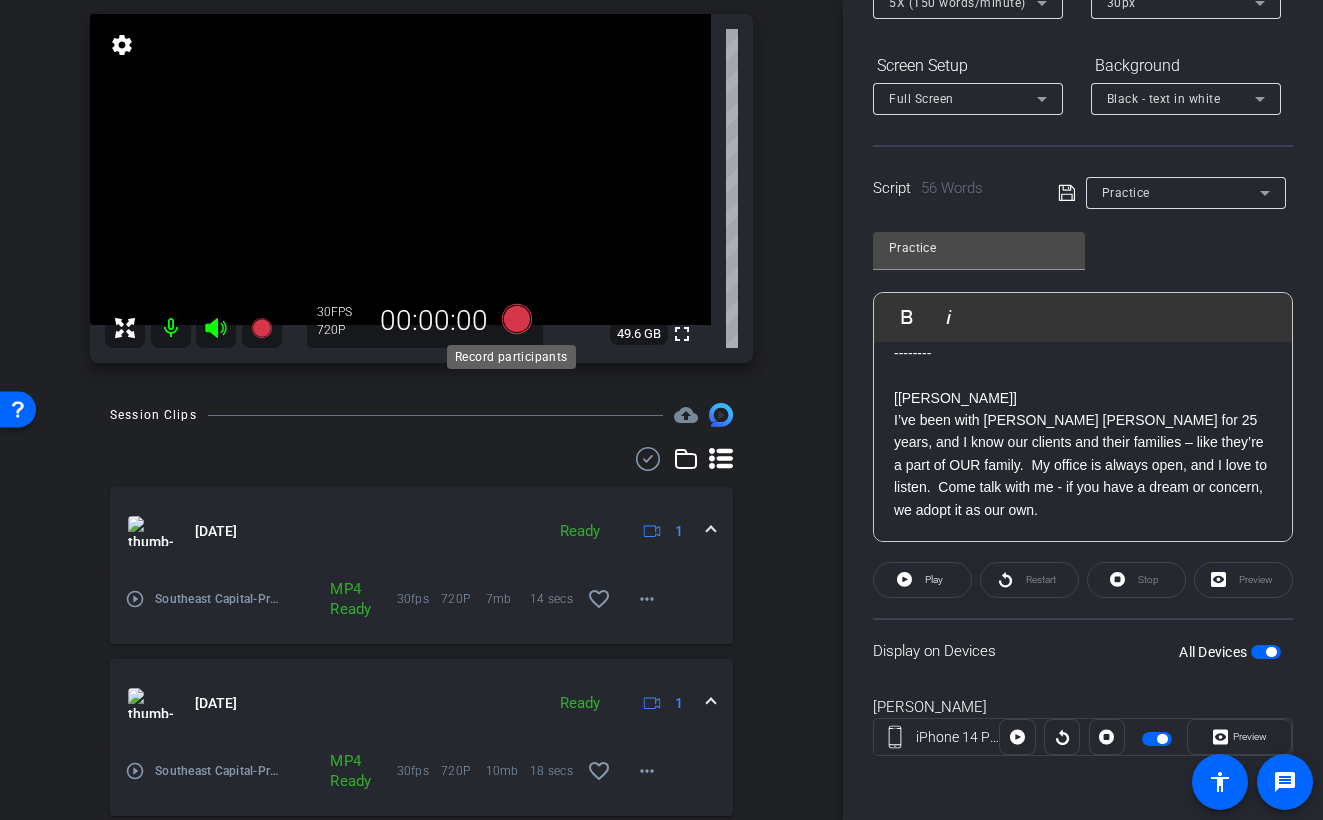 click 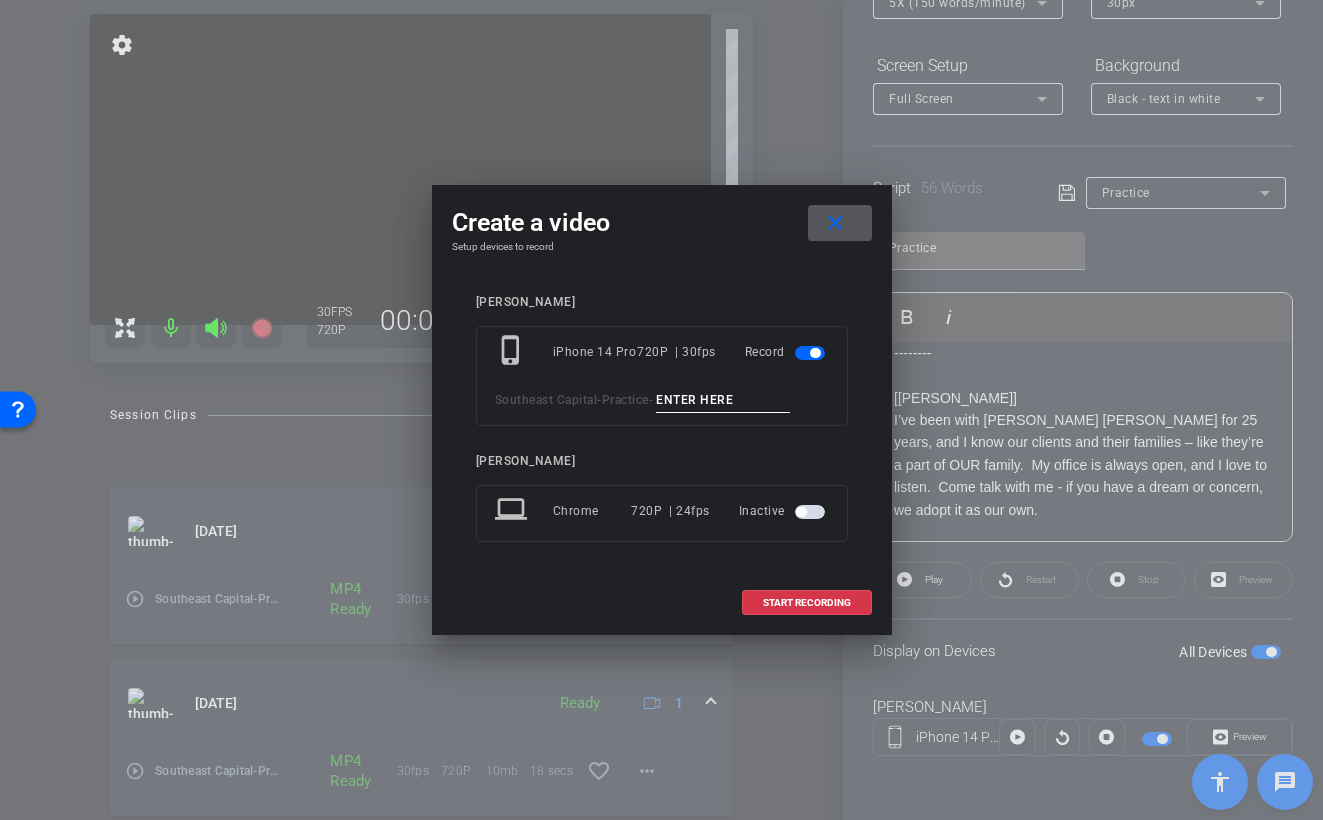 click at bounding box center [723, 400] 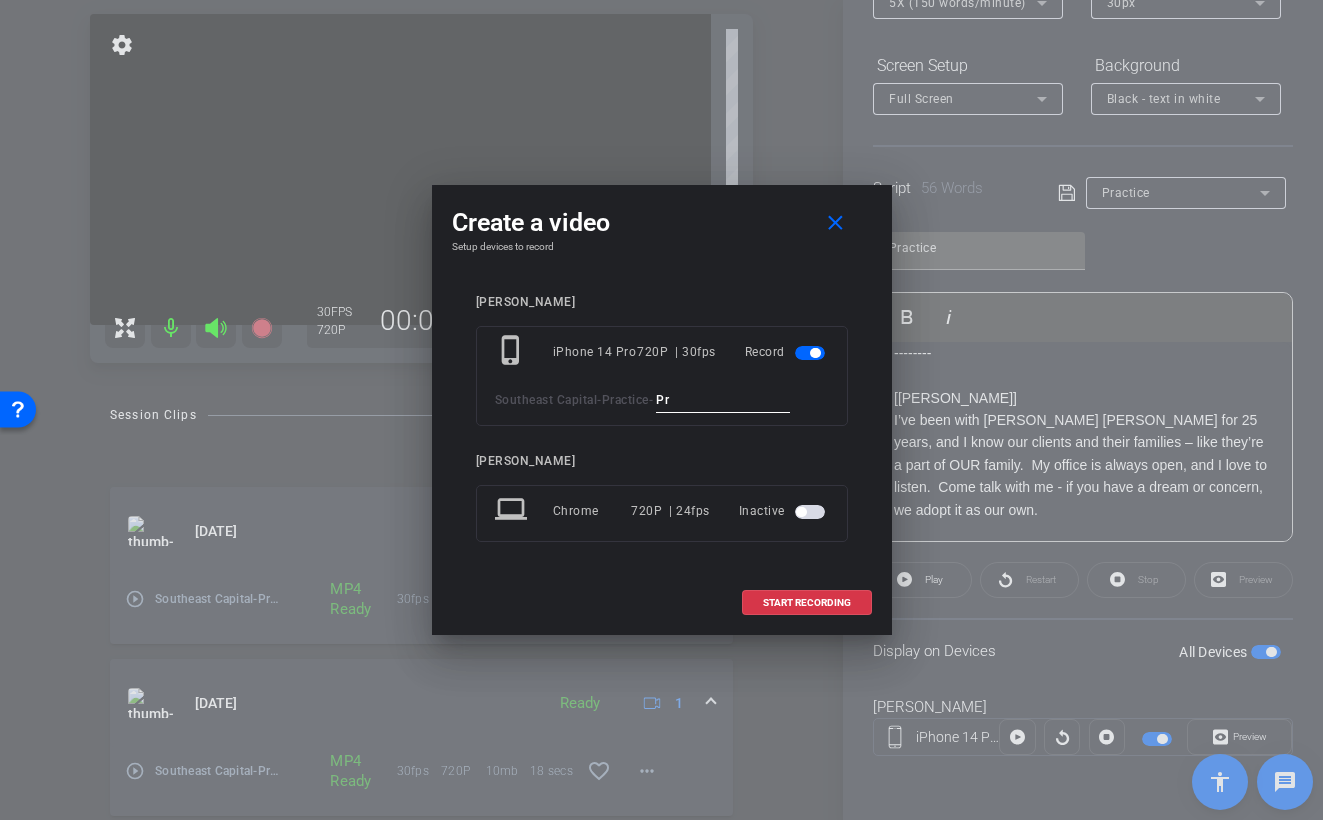 type on "P" 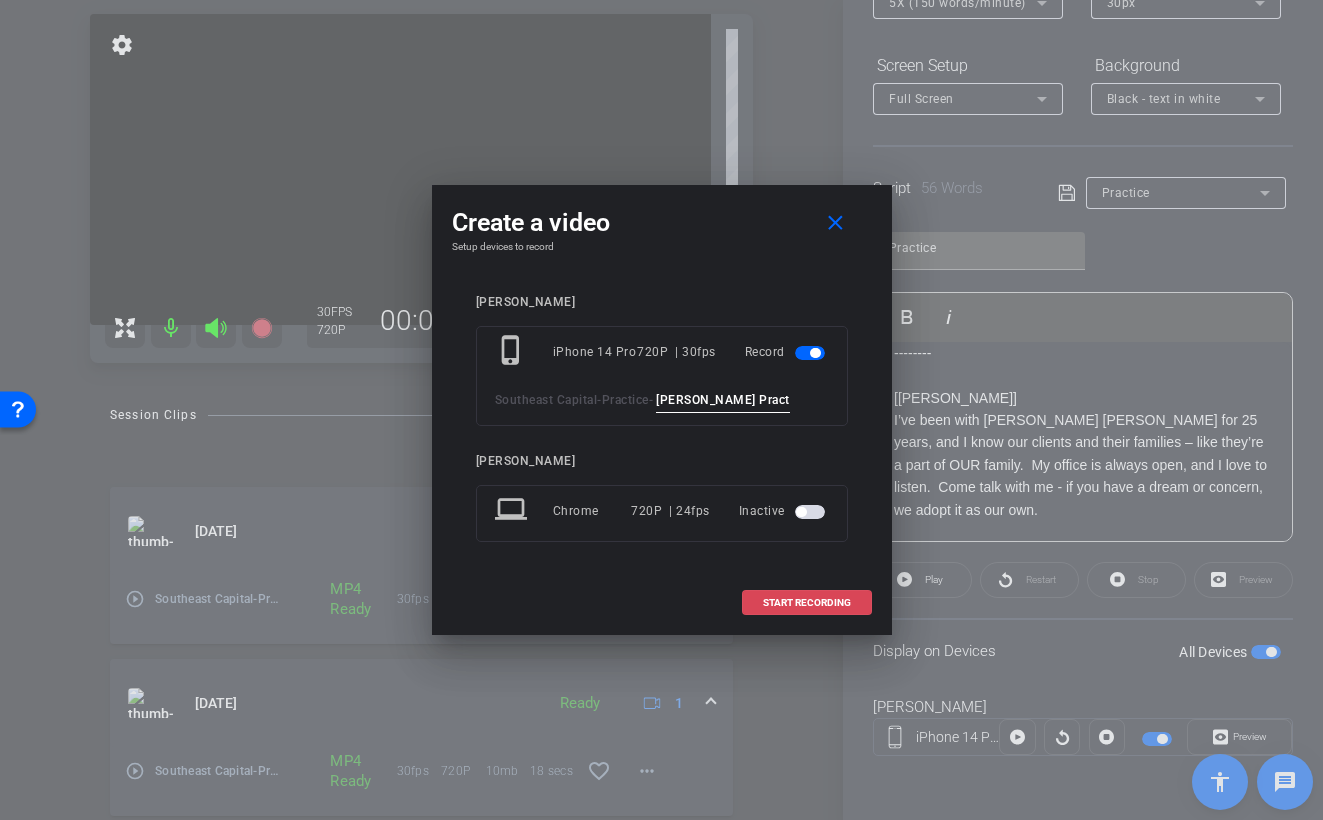 type on "Jodie Practice TA1" 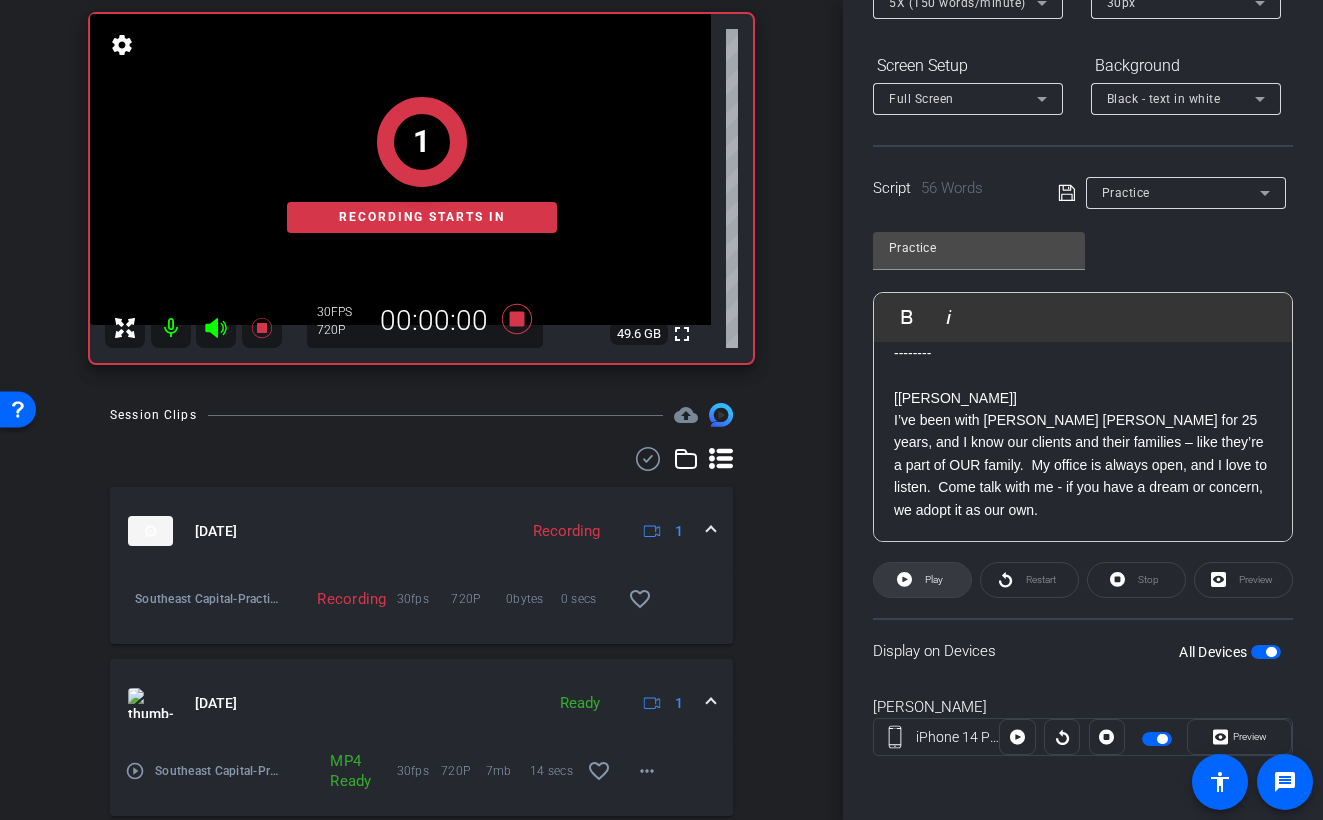click on "Play" 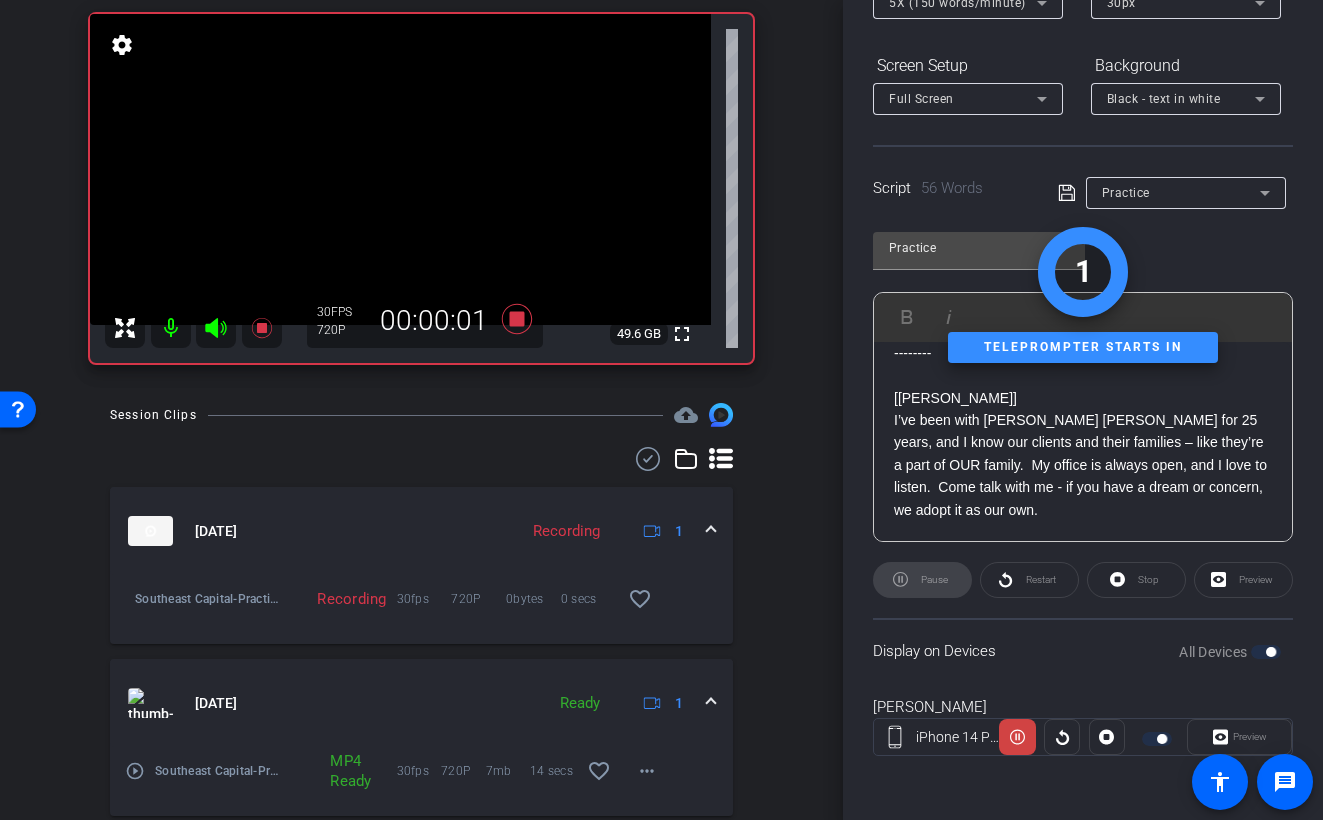 click 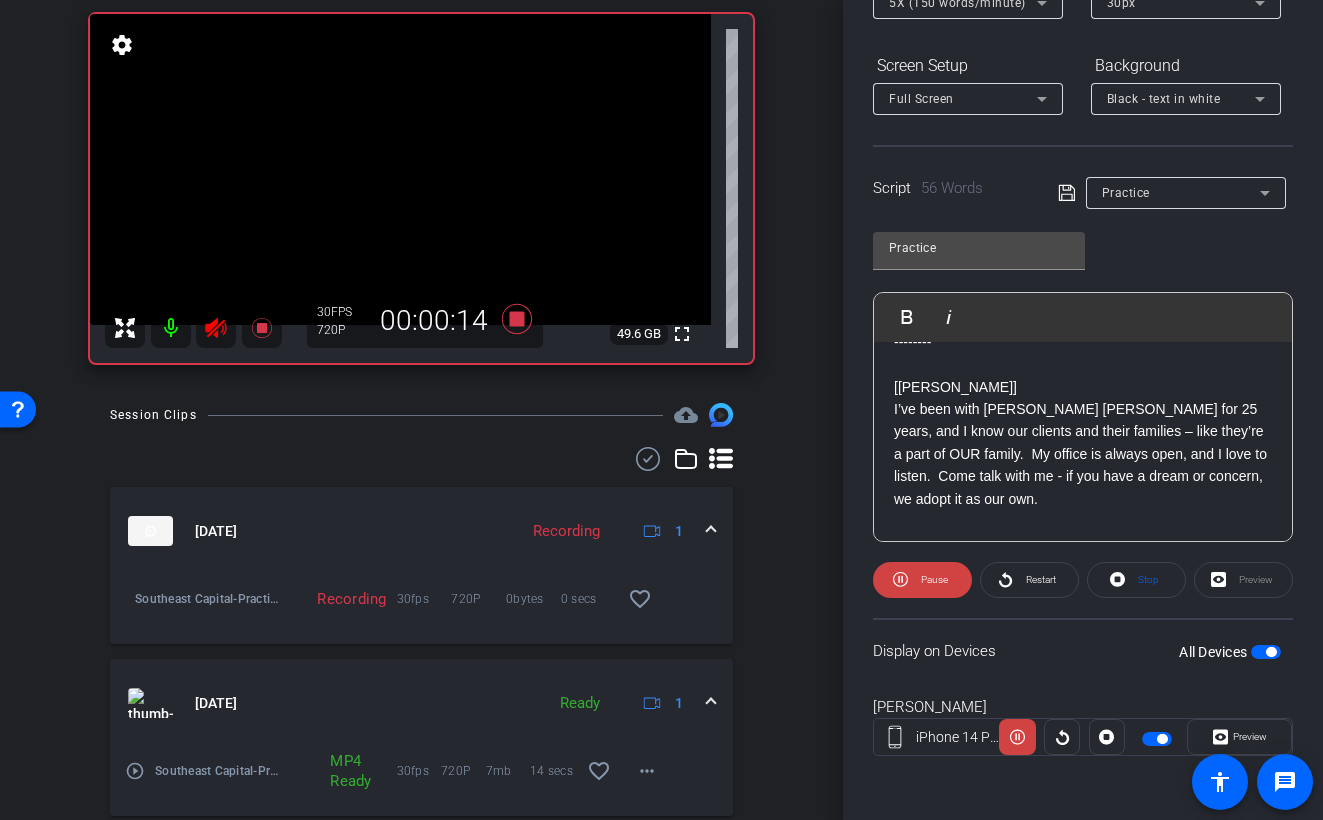 scroll, scrollTop: 59, scrollLeft: 0, axis: vertical 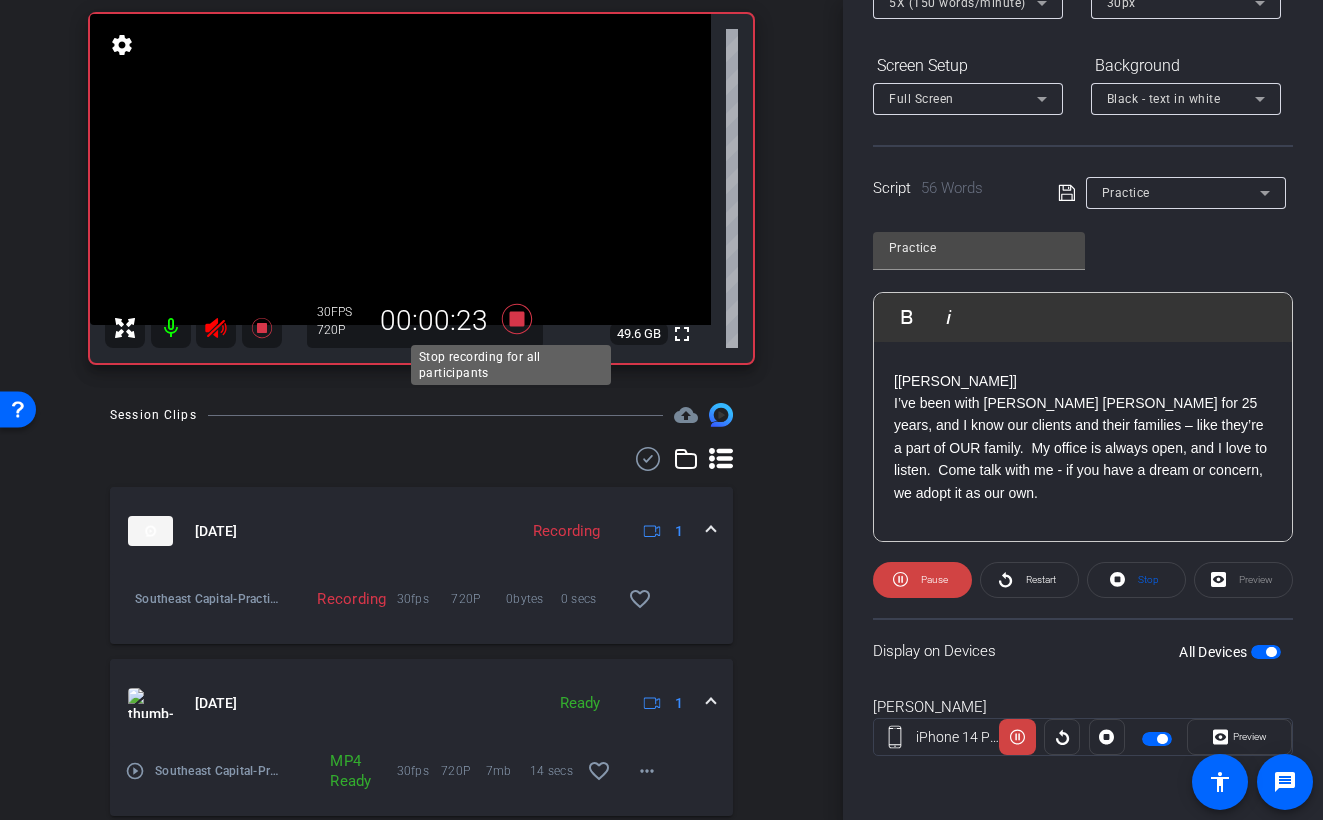 click 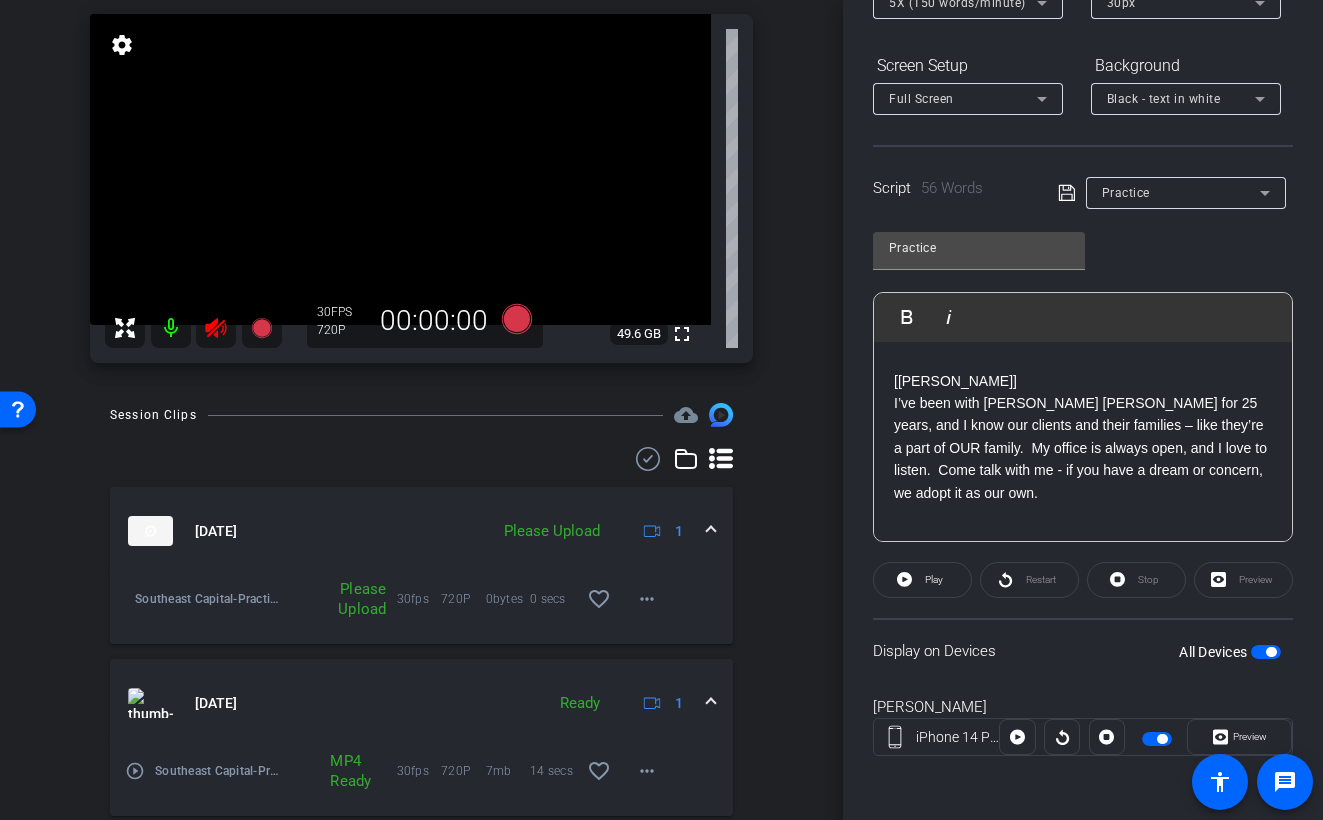 click 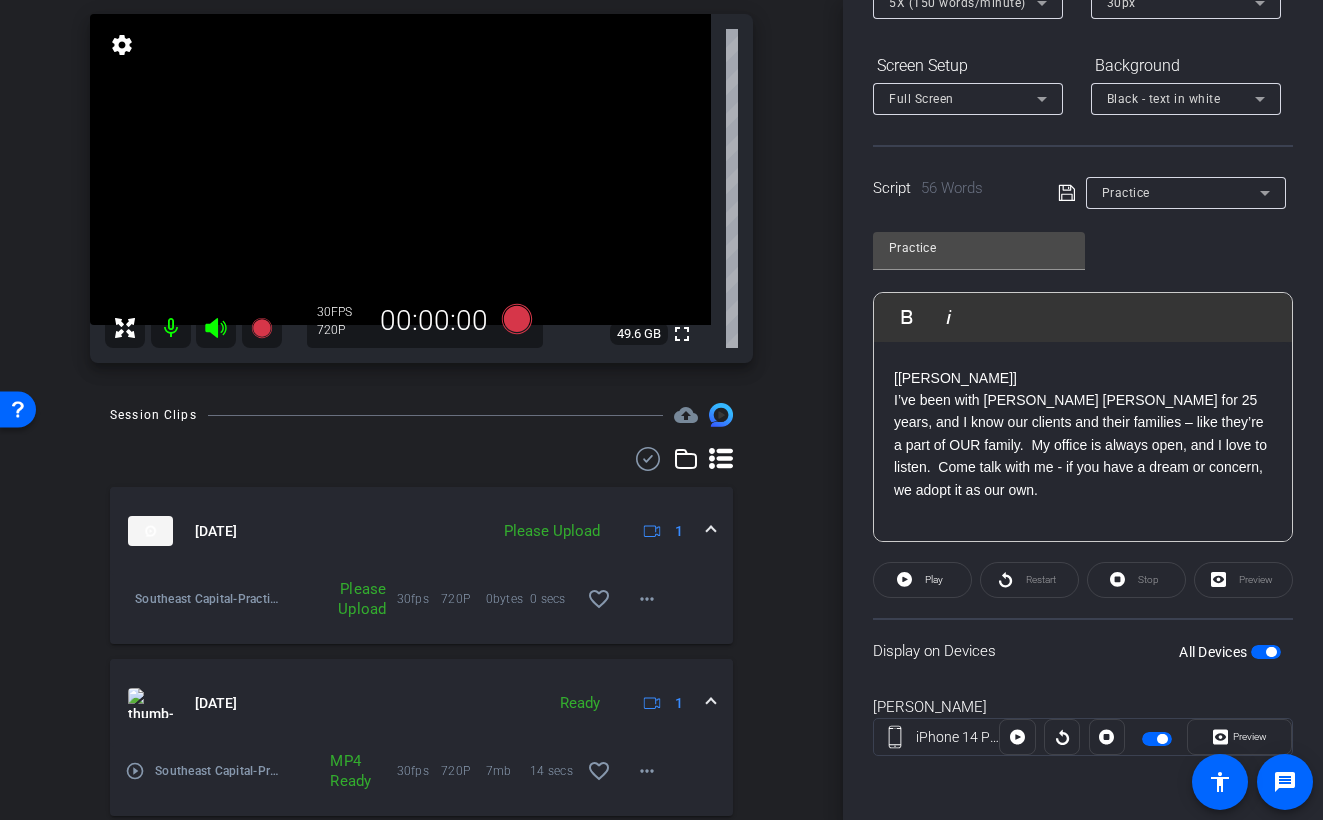 scroll, scrollTop: 64, scrollLeft: 0, axis: vertical 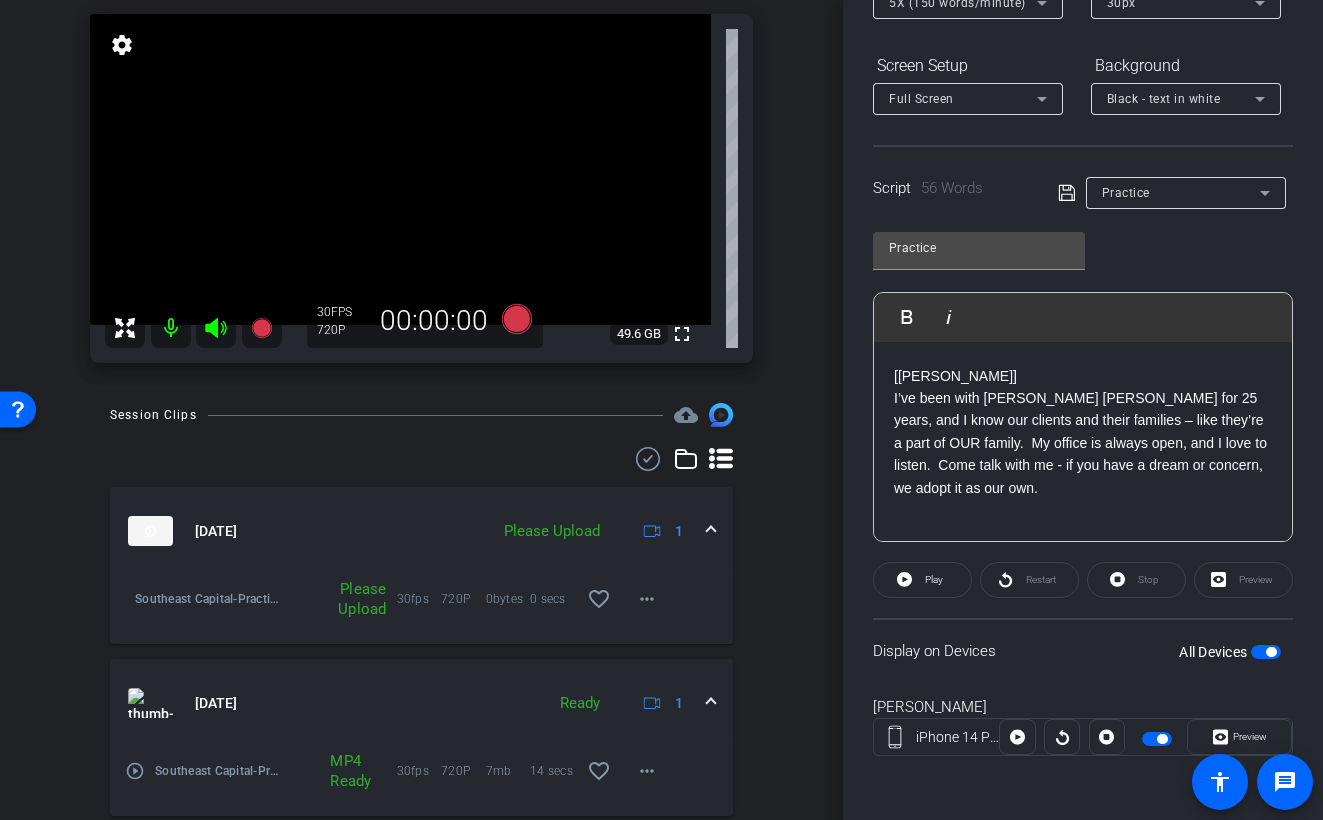 click on "I’ve been with Raymond James for 25 years, and I know our clients and their families – like they’re a part of OUR family.  My office is always open, and I love to listen.  Come talk with me - if you have a dream or concern, we adopt it as our own." 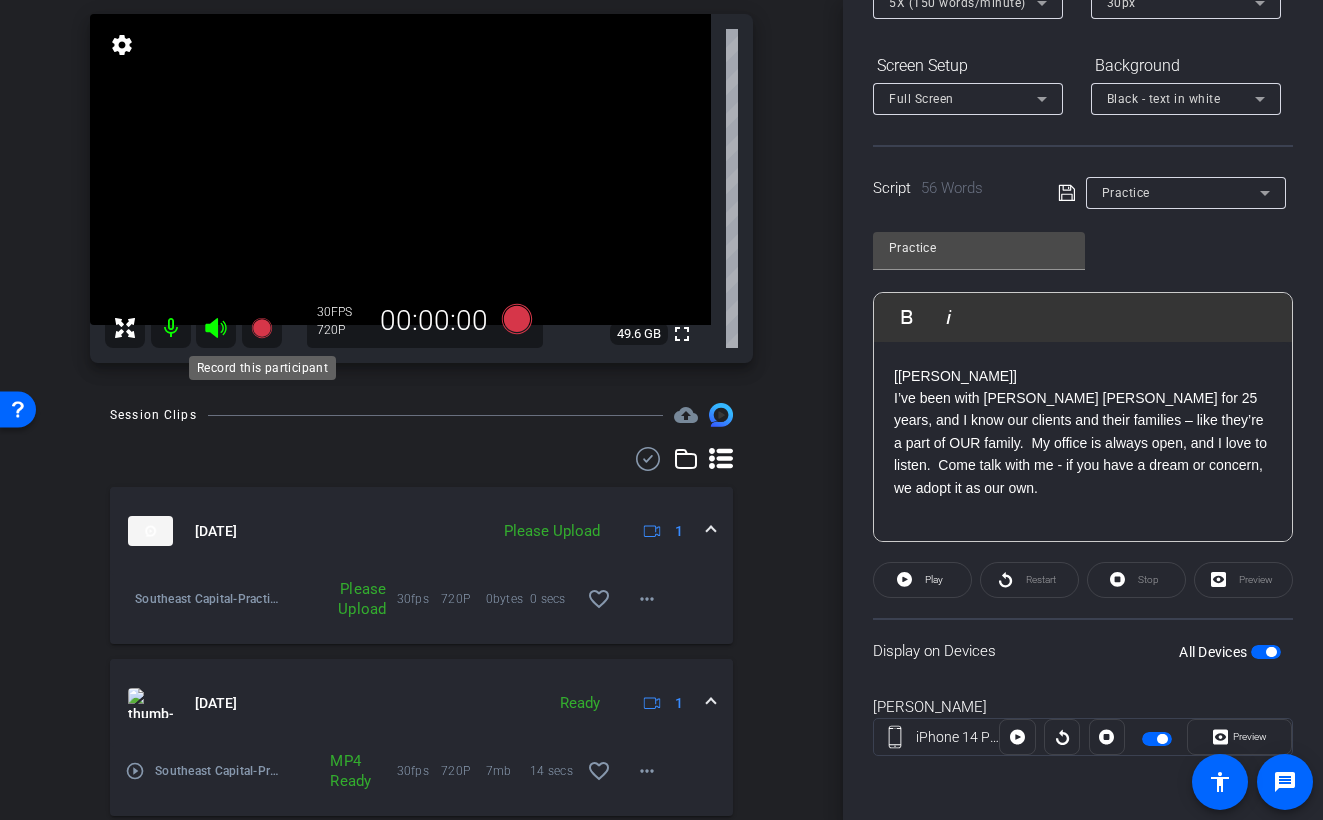 click 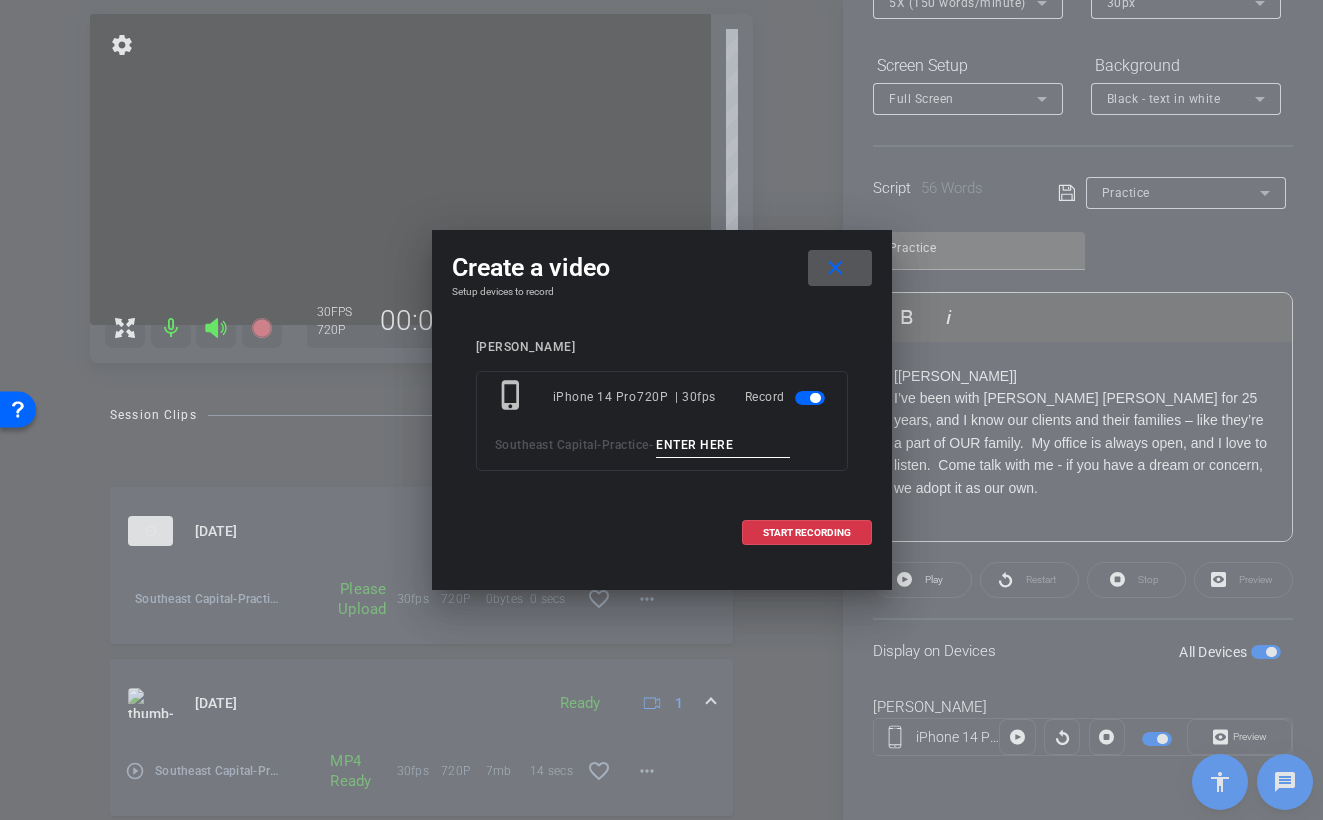 click at bounding box center [723, 445] 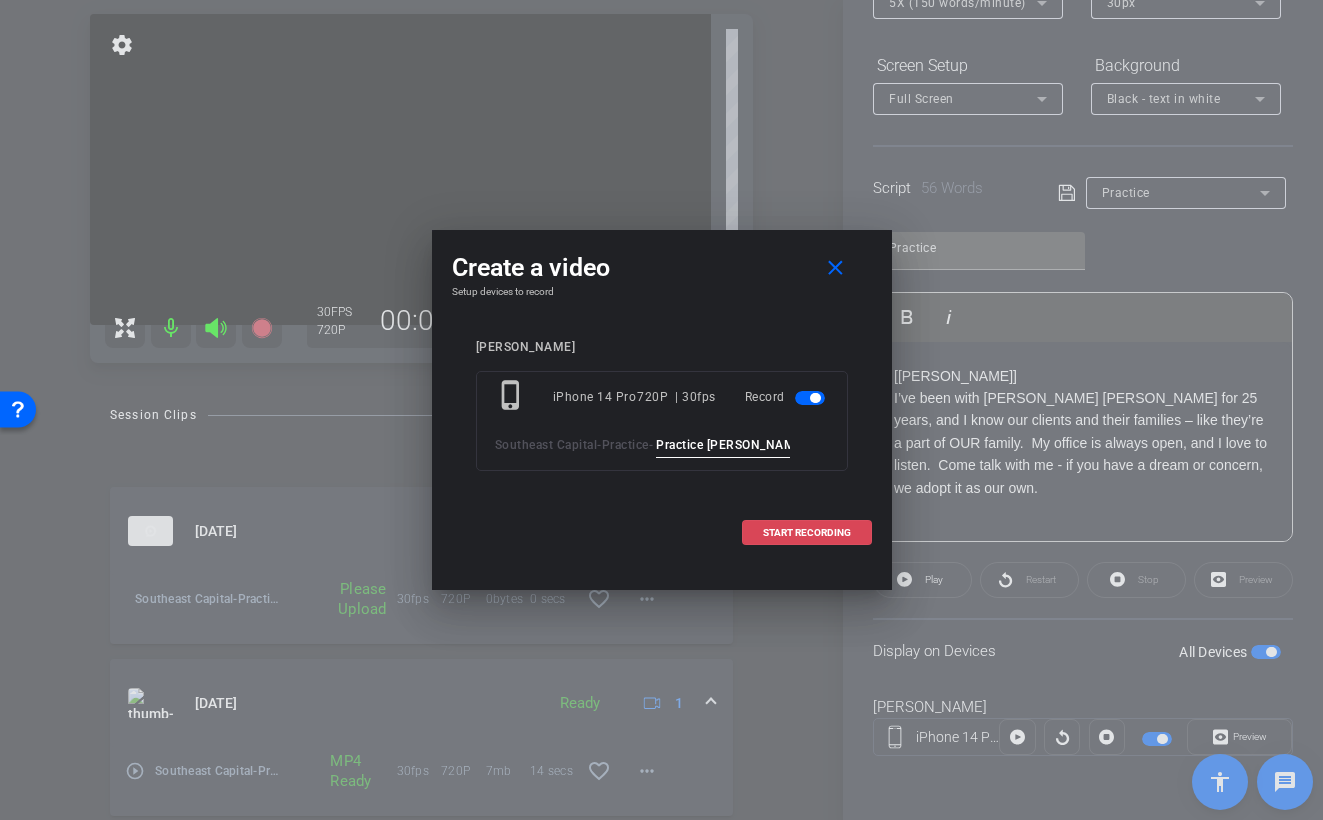 type on "Practice Jodi TA2" 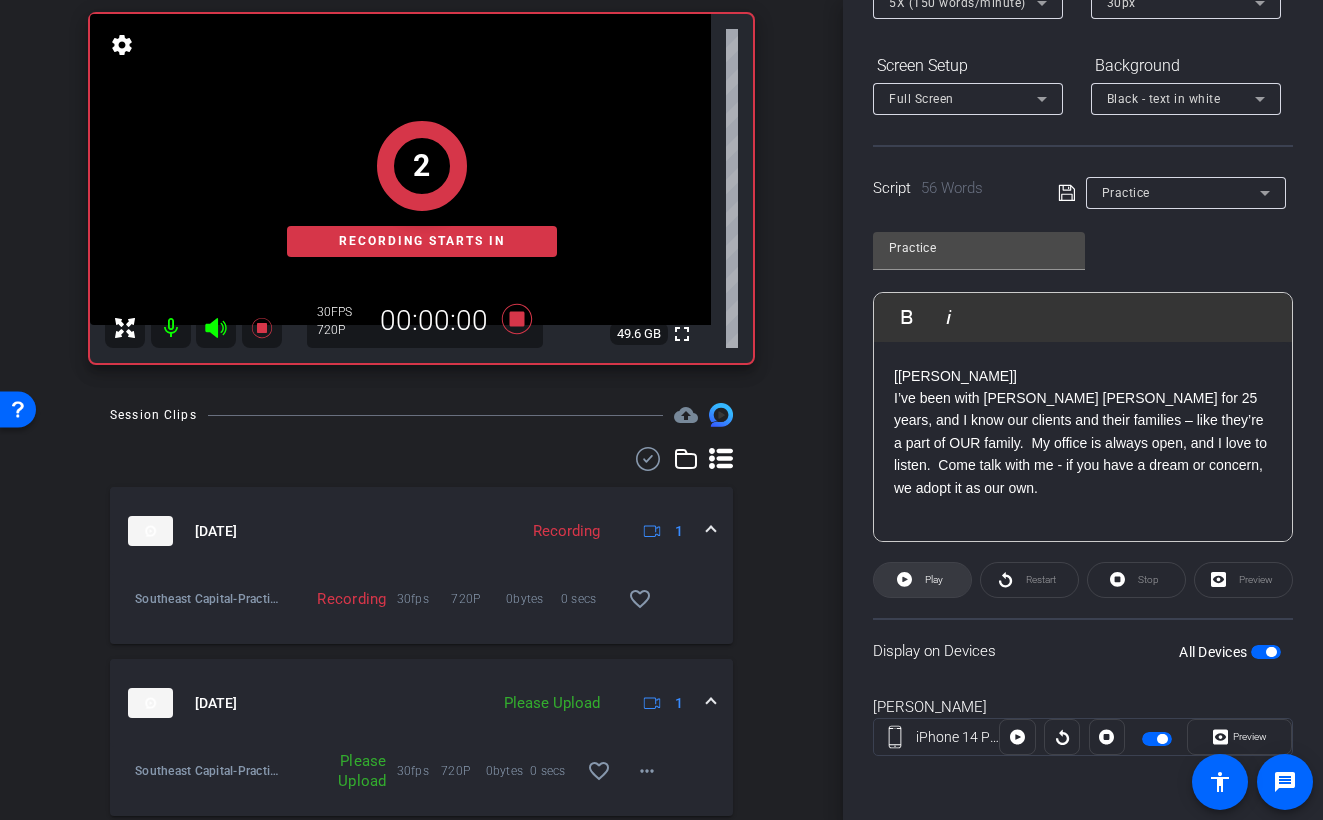 click on "Play" 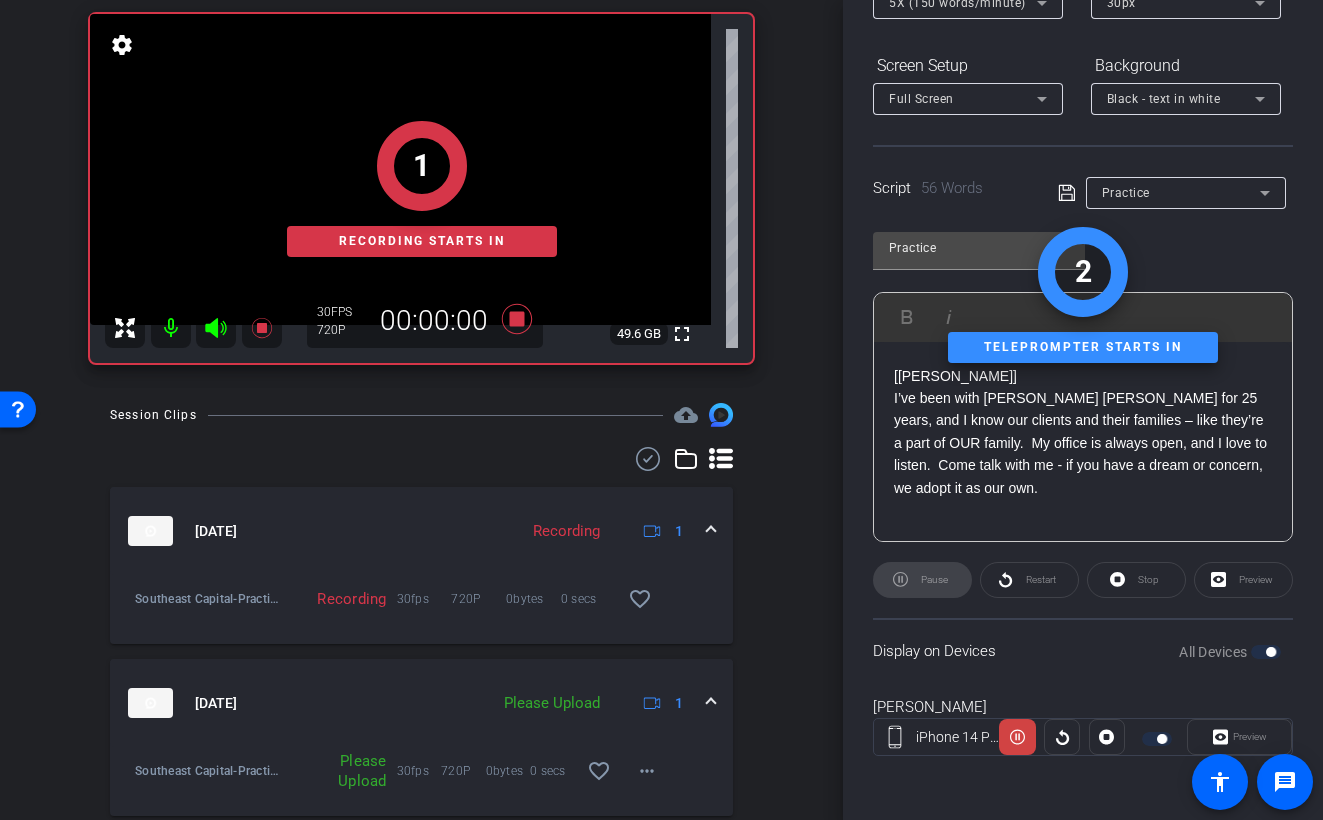 click 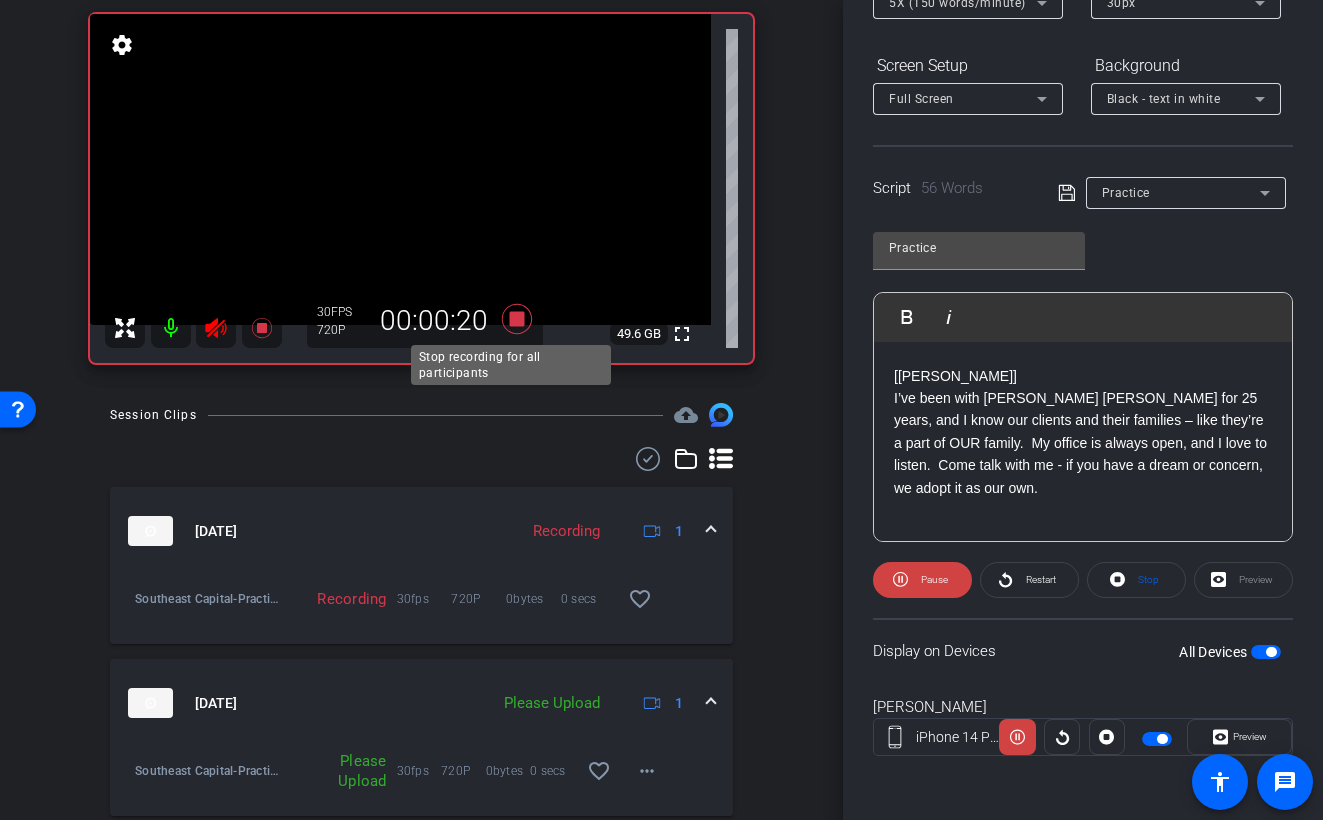 click 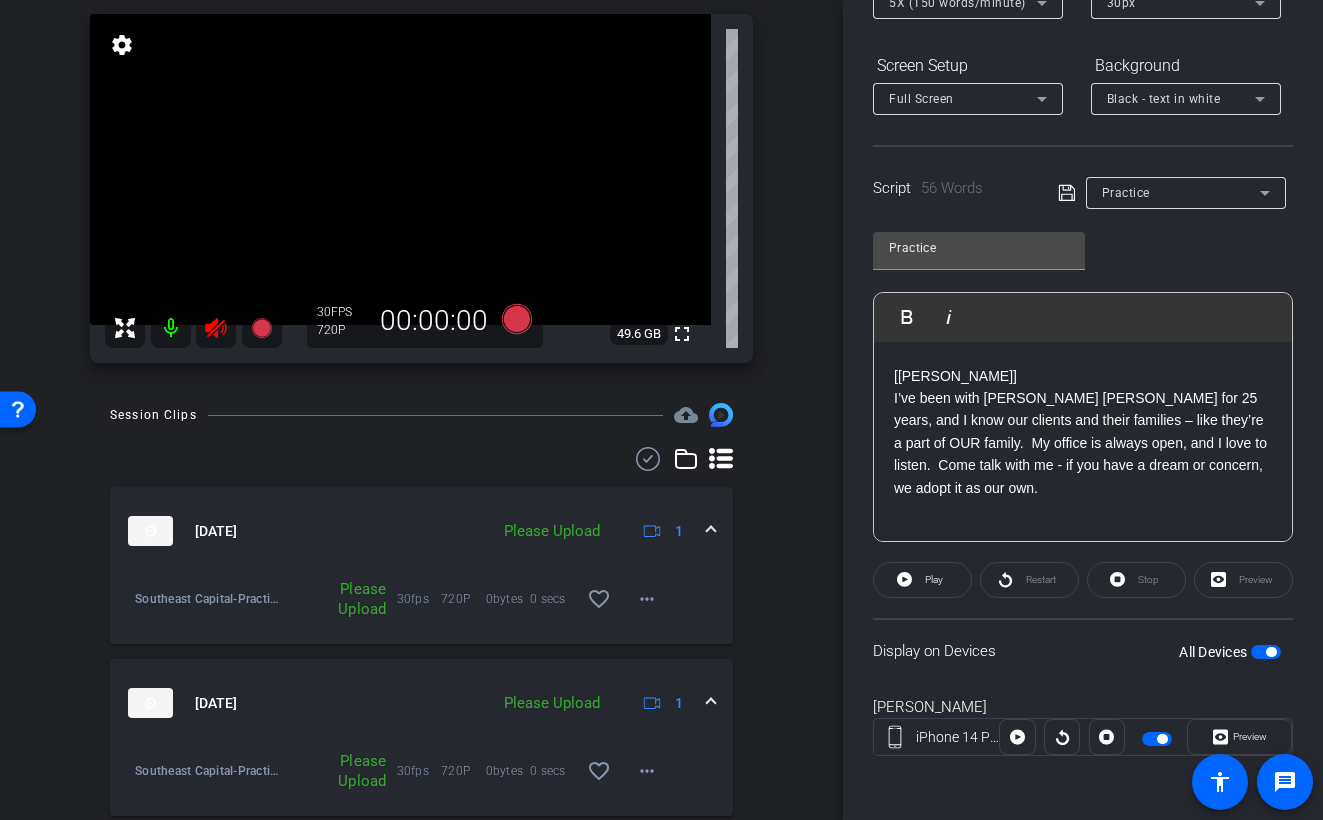 click 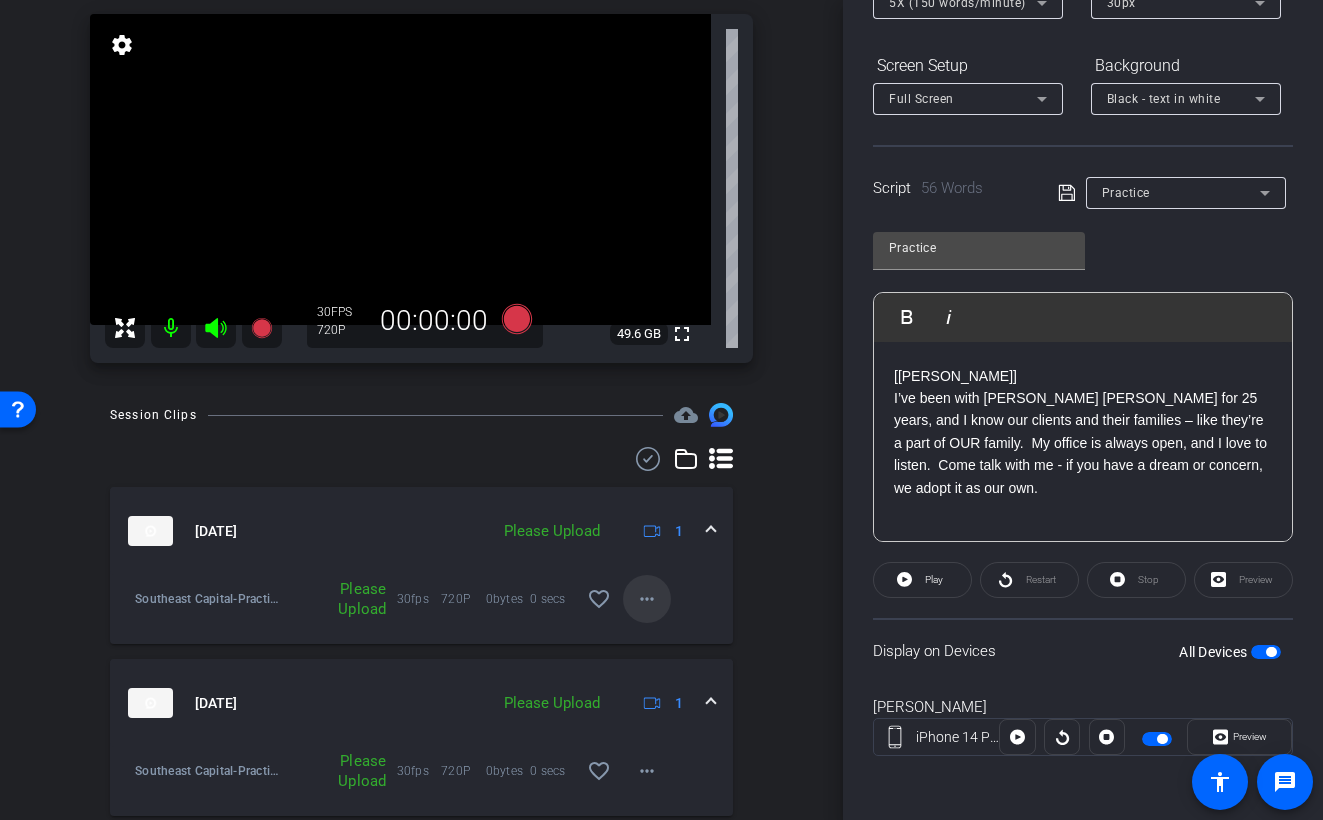 click on "more_horiz" at bounding box center [647, 599] 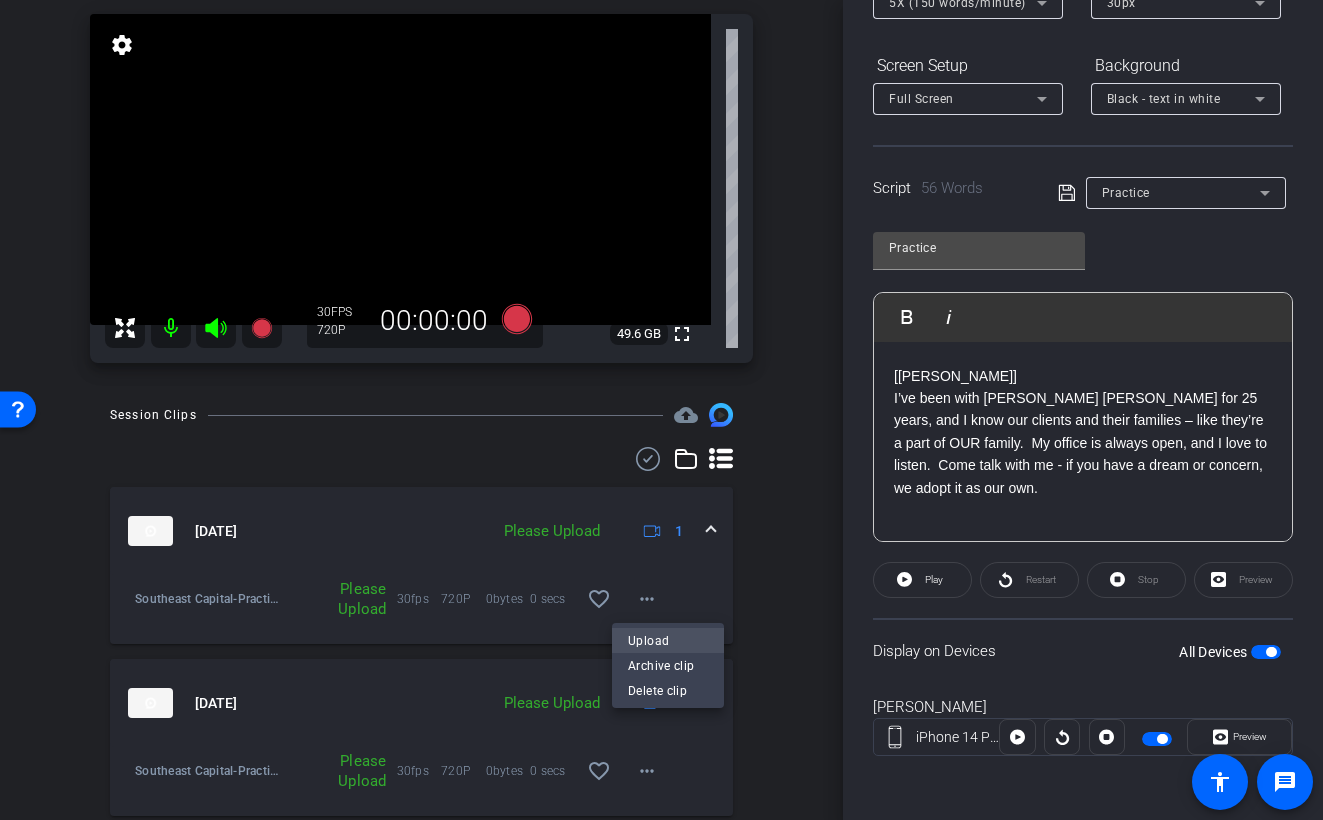 click on "Upload" at bounding box center (668, 641) 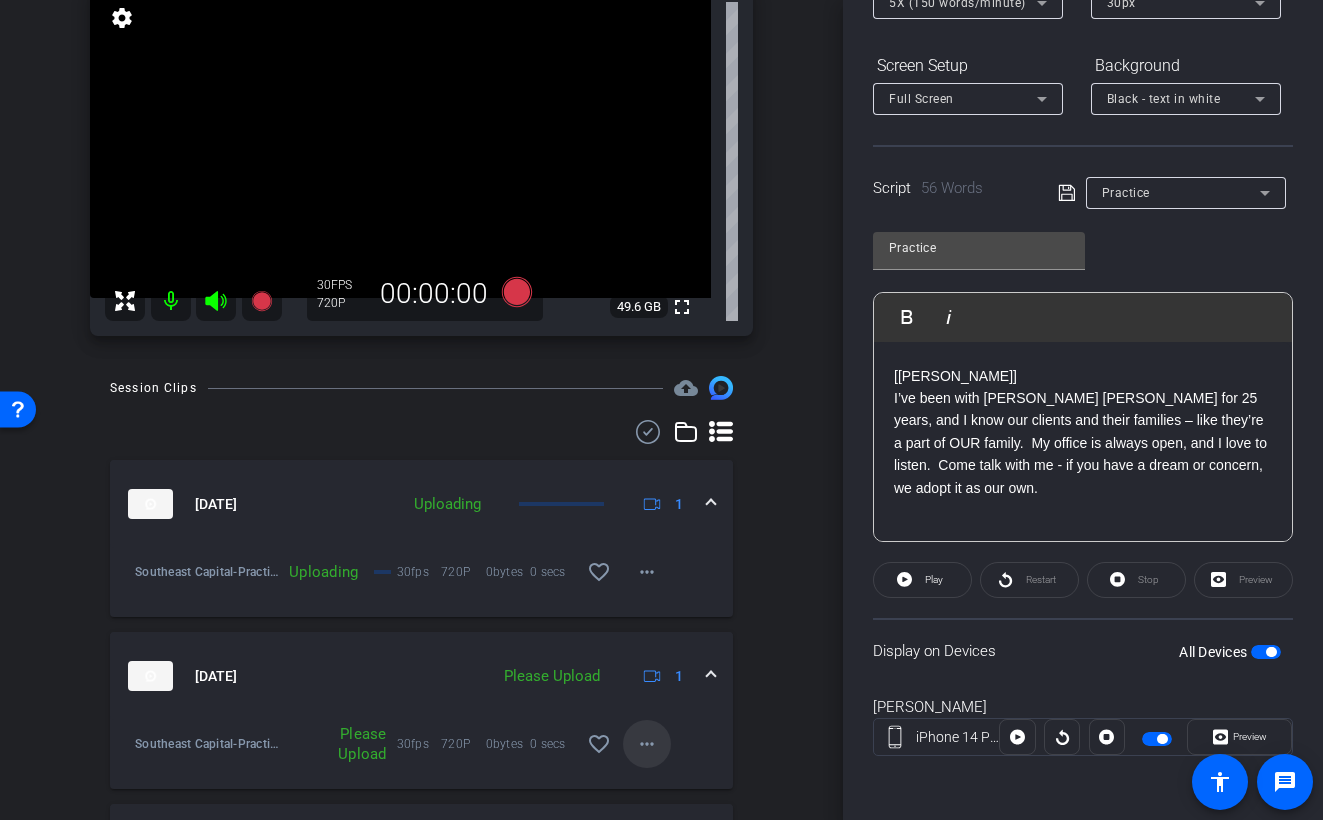 scroll, scrollTop: 168, scrollLeft: 0, axis: vertical 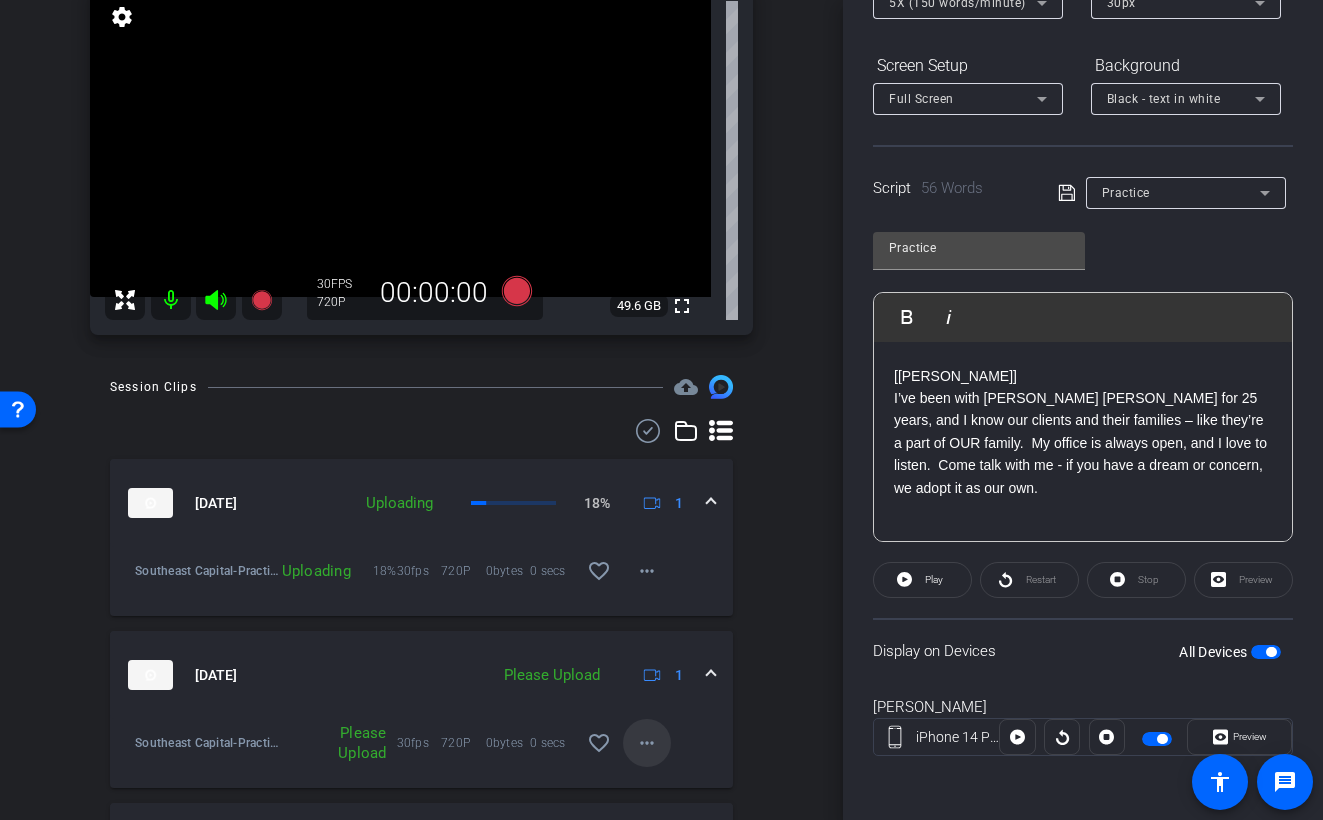 click at bounding box center (647, 743) 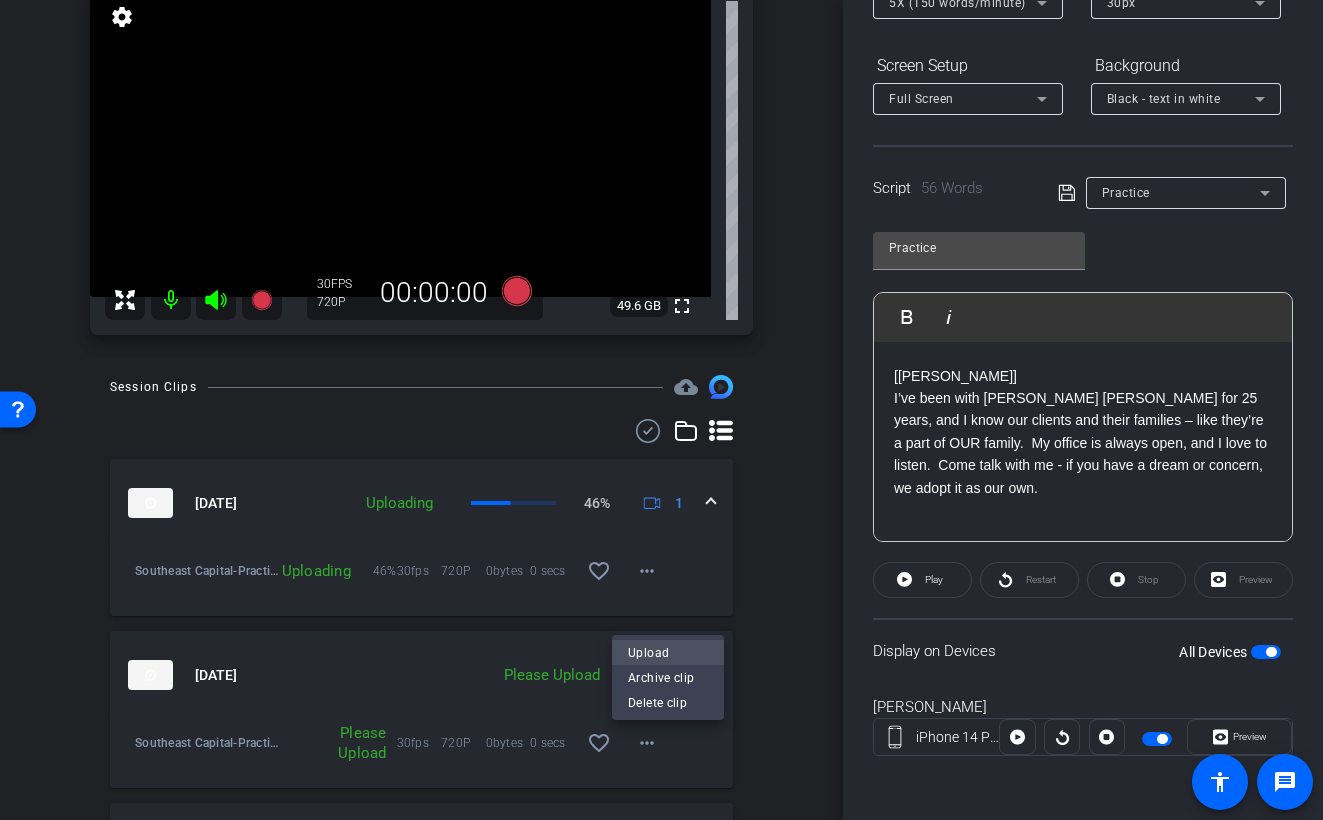 click on "Upload" at bounding box center [668, 652] 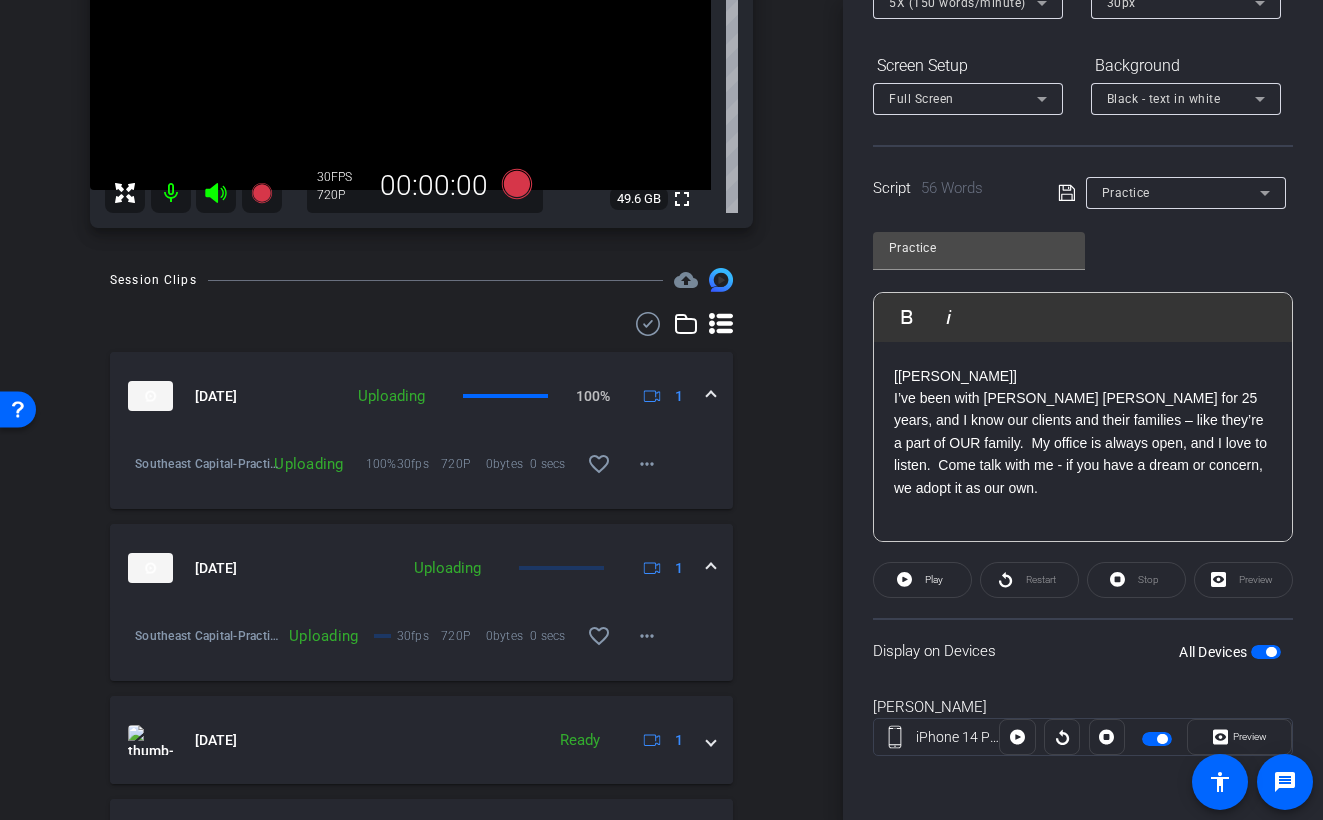 scroll, scrollTop: 165, scrollLeft: 0, axis: vertical 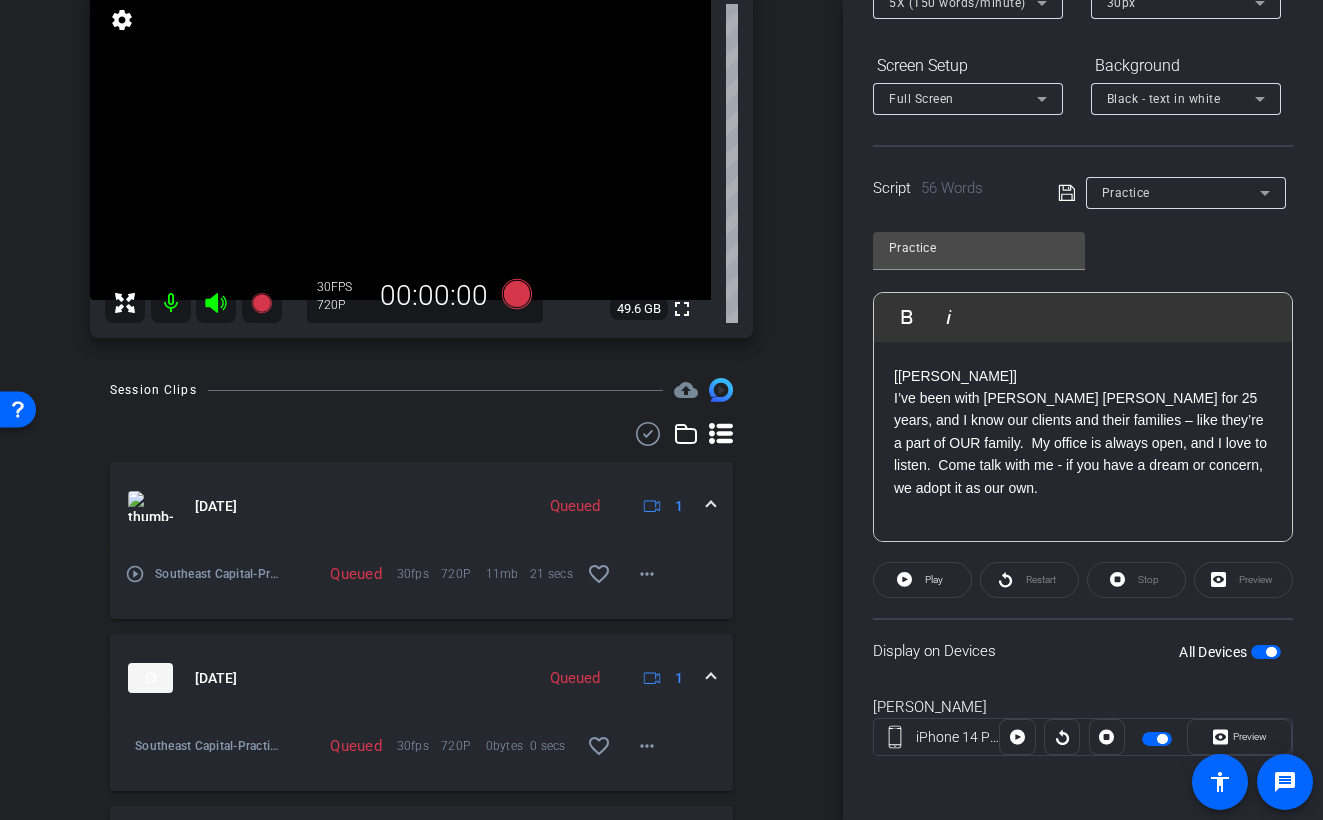 click at bounding box center (1266, 652) 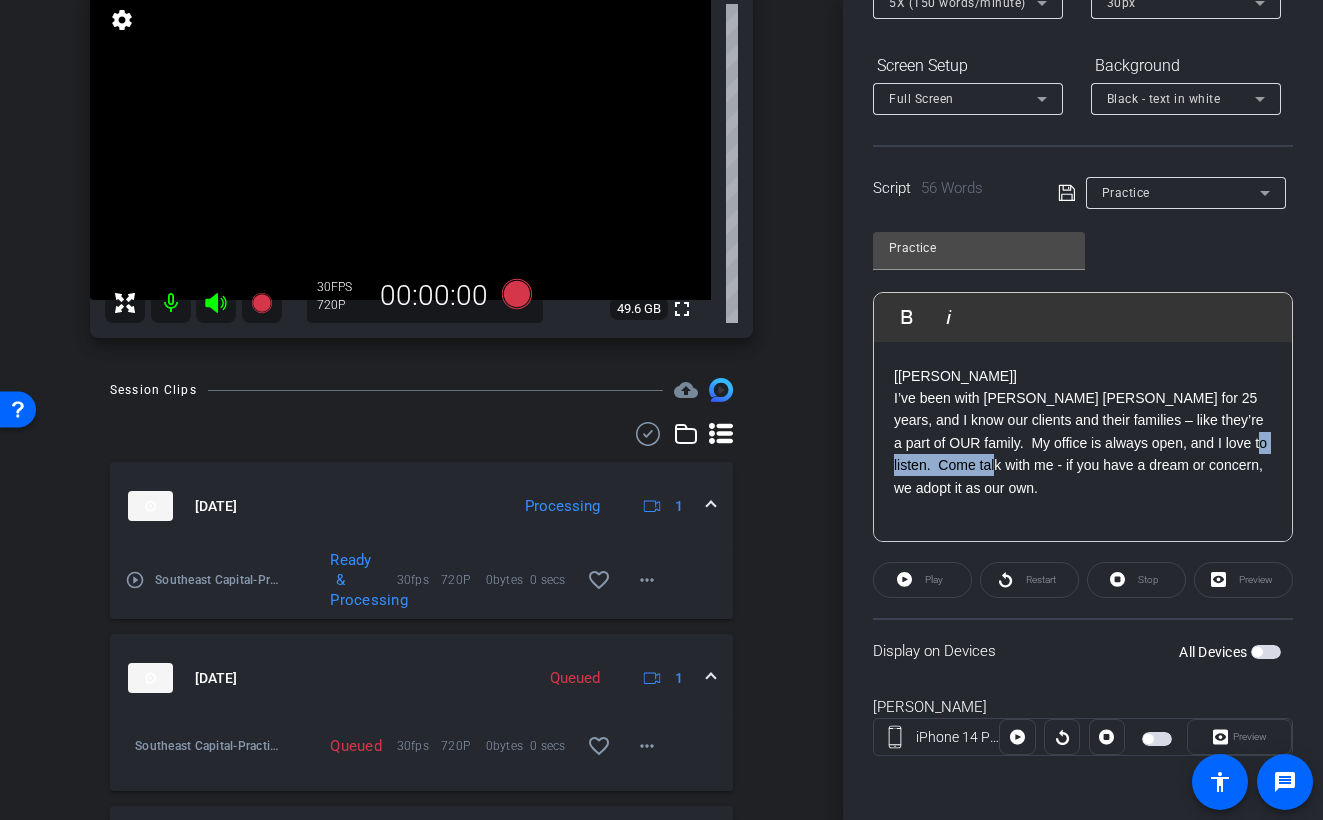 drag, startPoint x: 1030, startPoint y: 474, endPoint x: 924, endPoint y: 457, distance: 107.35455 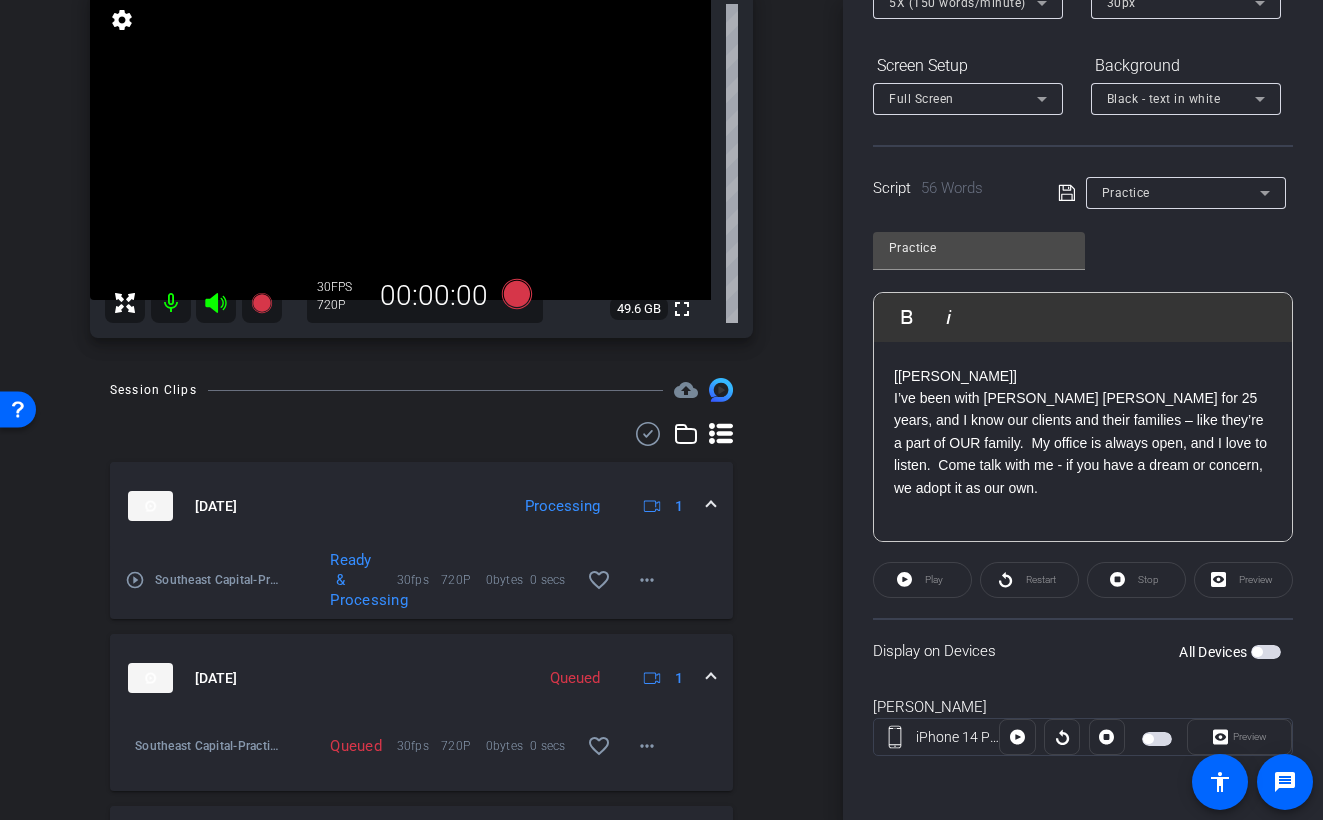 click on "I’ve been with Raymond James for 25 years, and I know our clients and their families – like they’re a part of OUR family.  My office is always open, and I love to listen.  Come talk with me - if you have a dream or concern, we adopt it as our own." 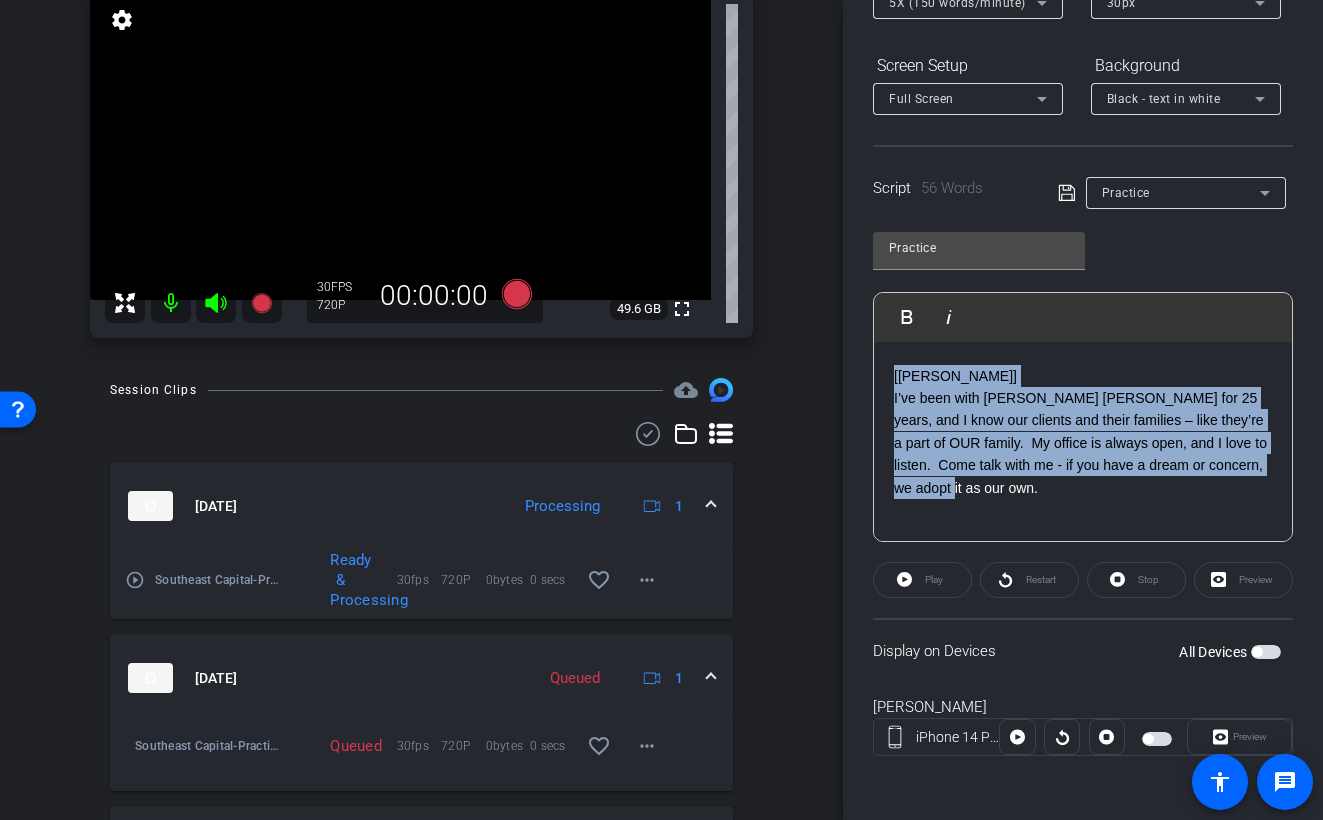 drag, startPoint x: 1028, startPoint y: 495, endPoint x: 889, endPoint y: 379, distance: 181.04419 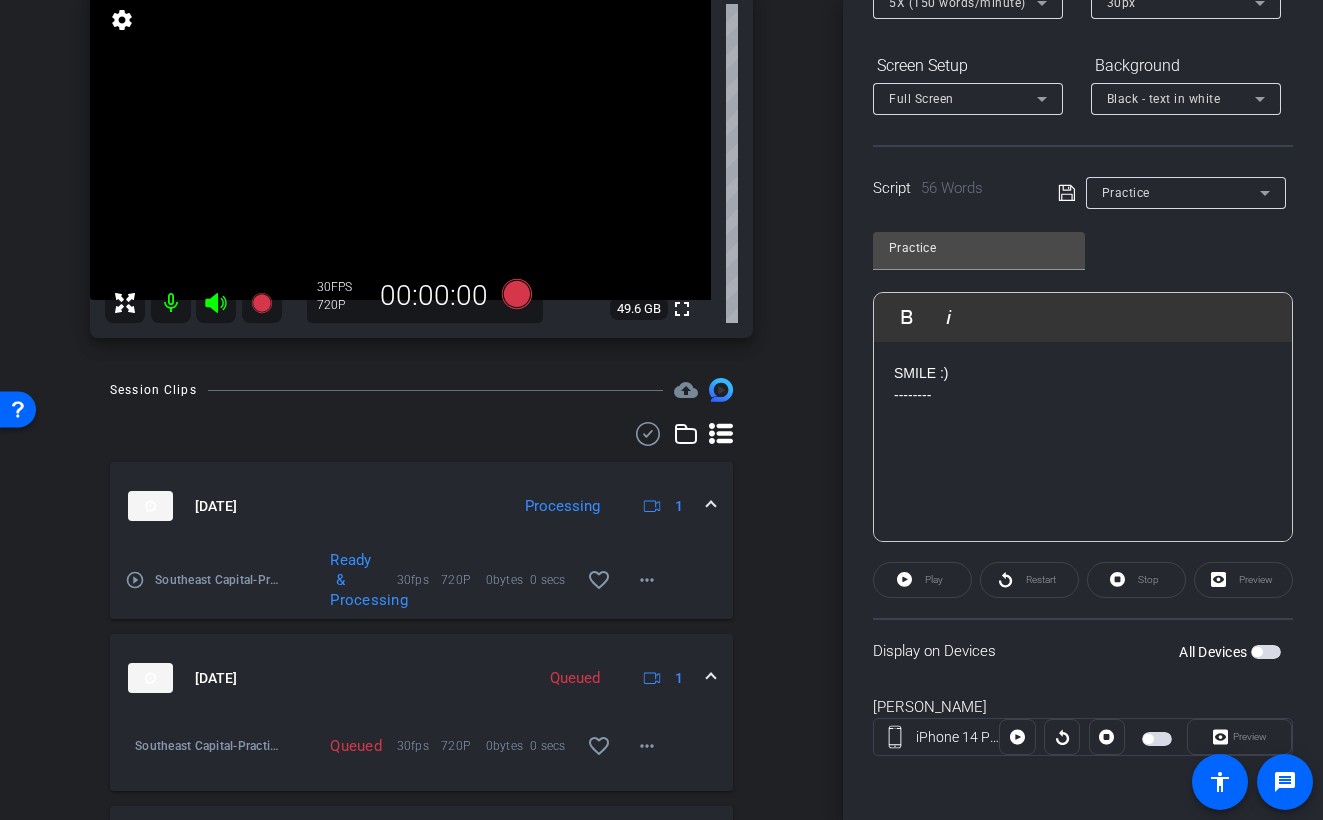 scroll, scrollTop: 0, scrollLeft: 0, axis: both 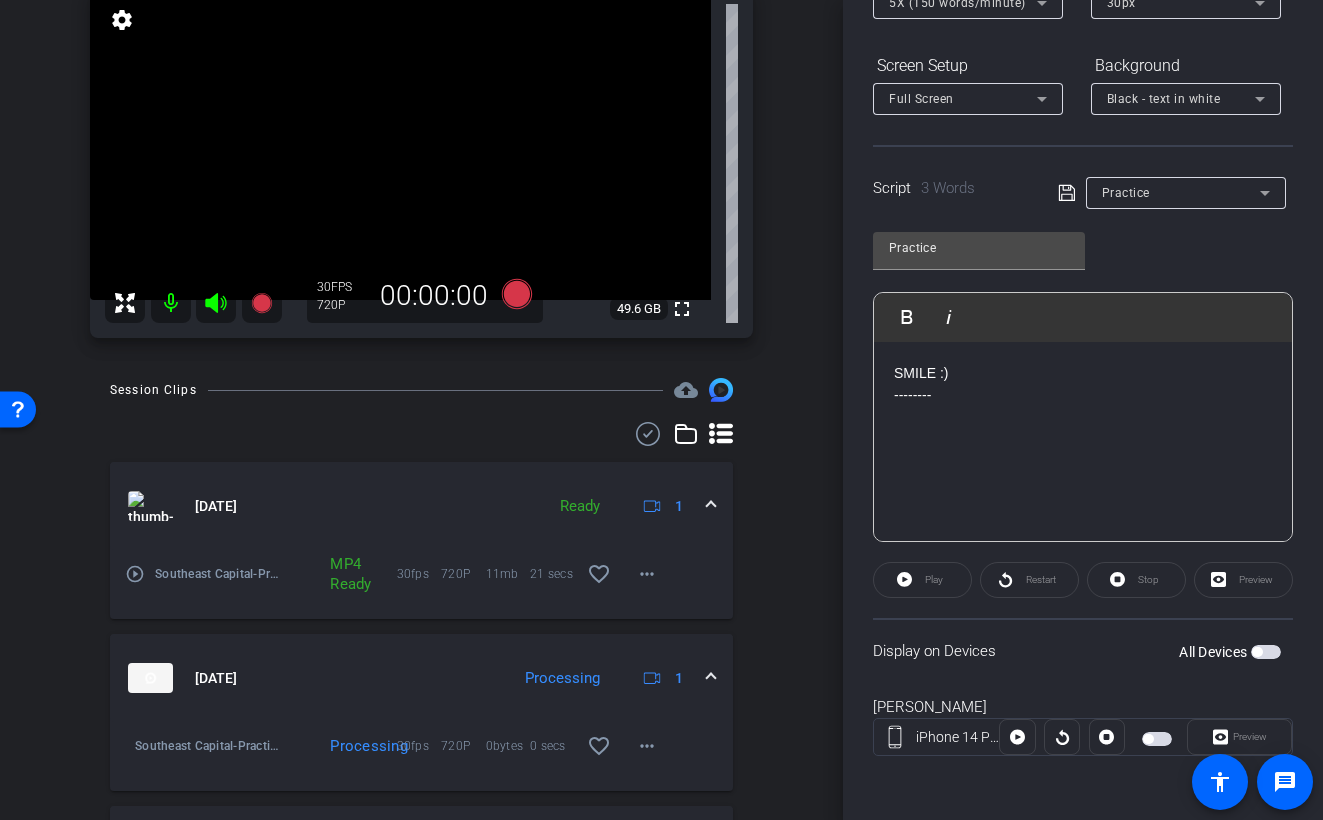 click at bounding box center (1083, 440) 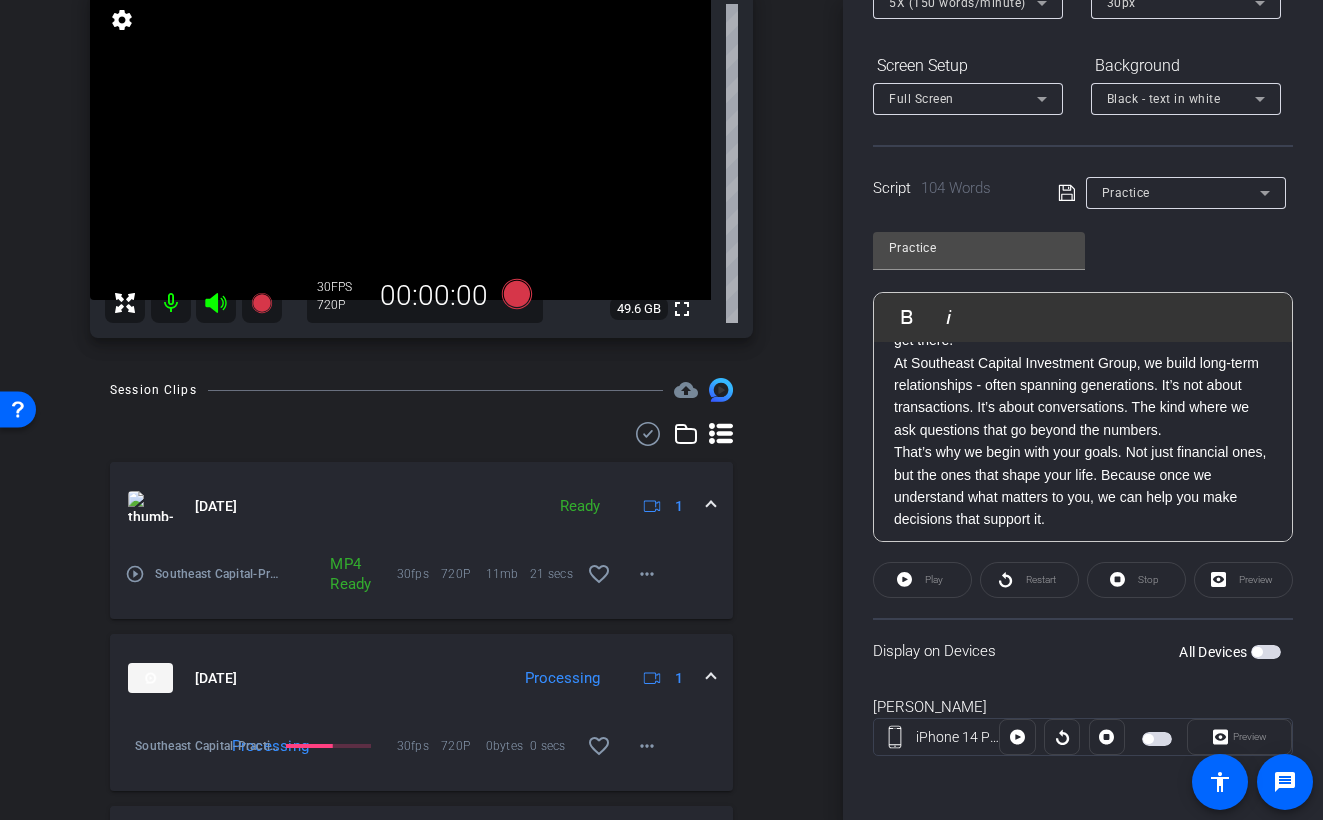 scroll, scrollTop: 190, scrollLeft: 0, axis: vertical 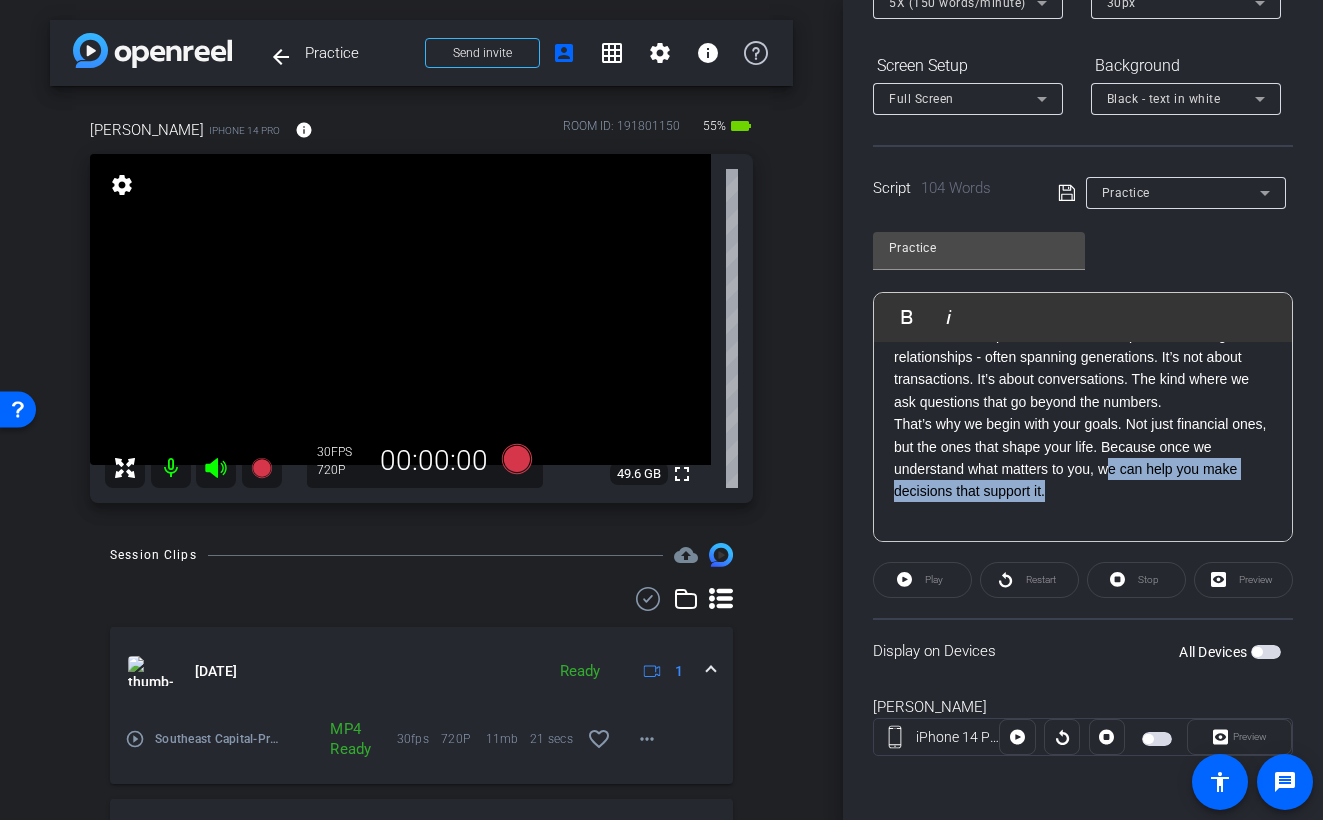 drag, startPoint x: 1102, startPoint y: 491, endPoint x: 1129, endPoint y: 477, distance: 30.413813 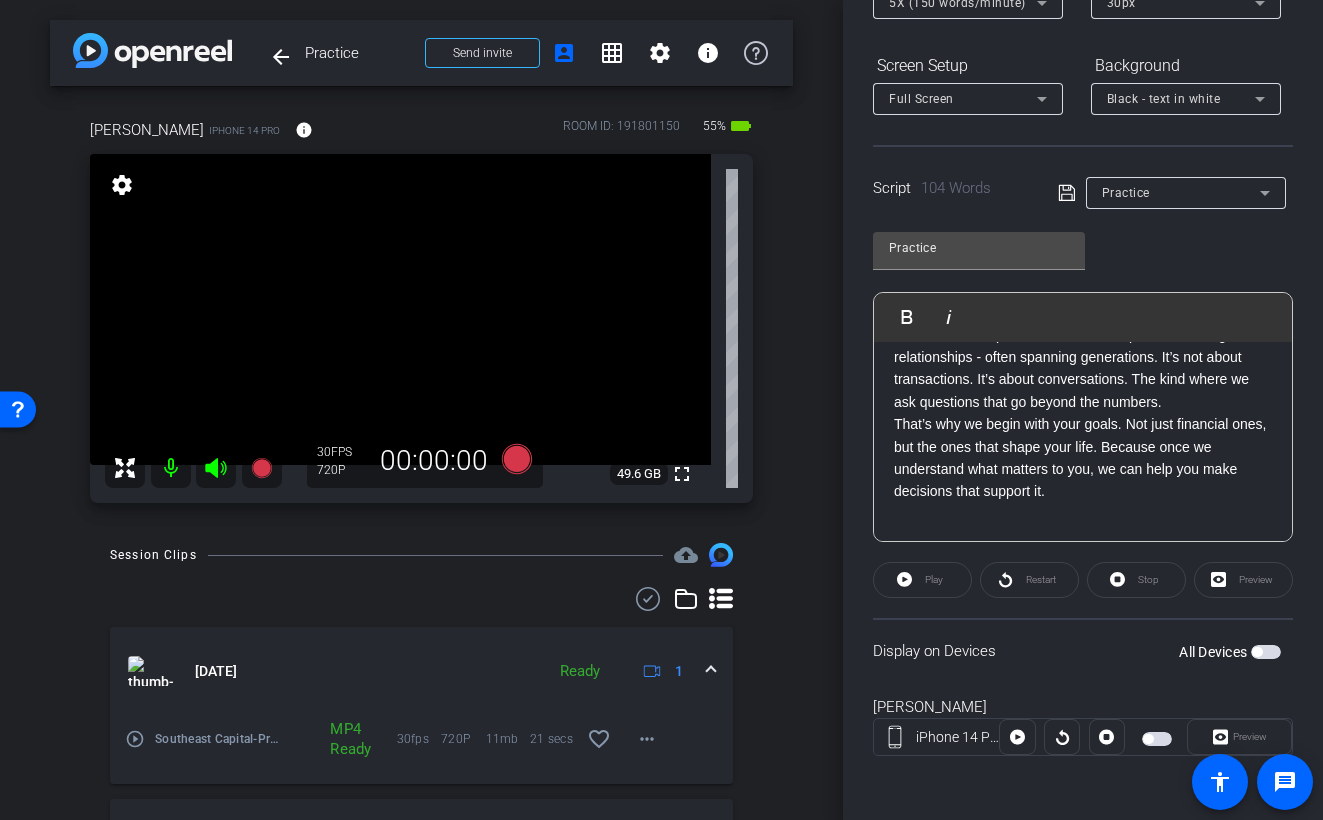 click on "That’s why we begin with your goals. Not just financial ones, but the ones that shape your life. Because once we understand what matters to you, we can help you make decisions that support it." 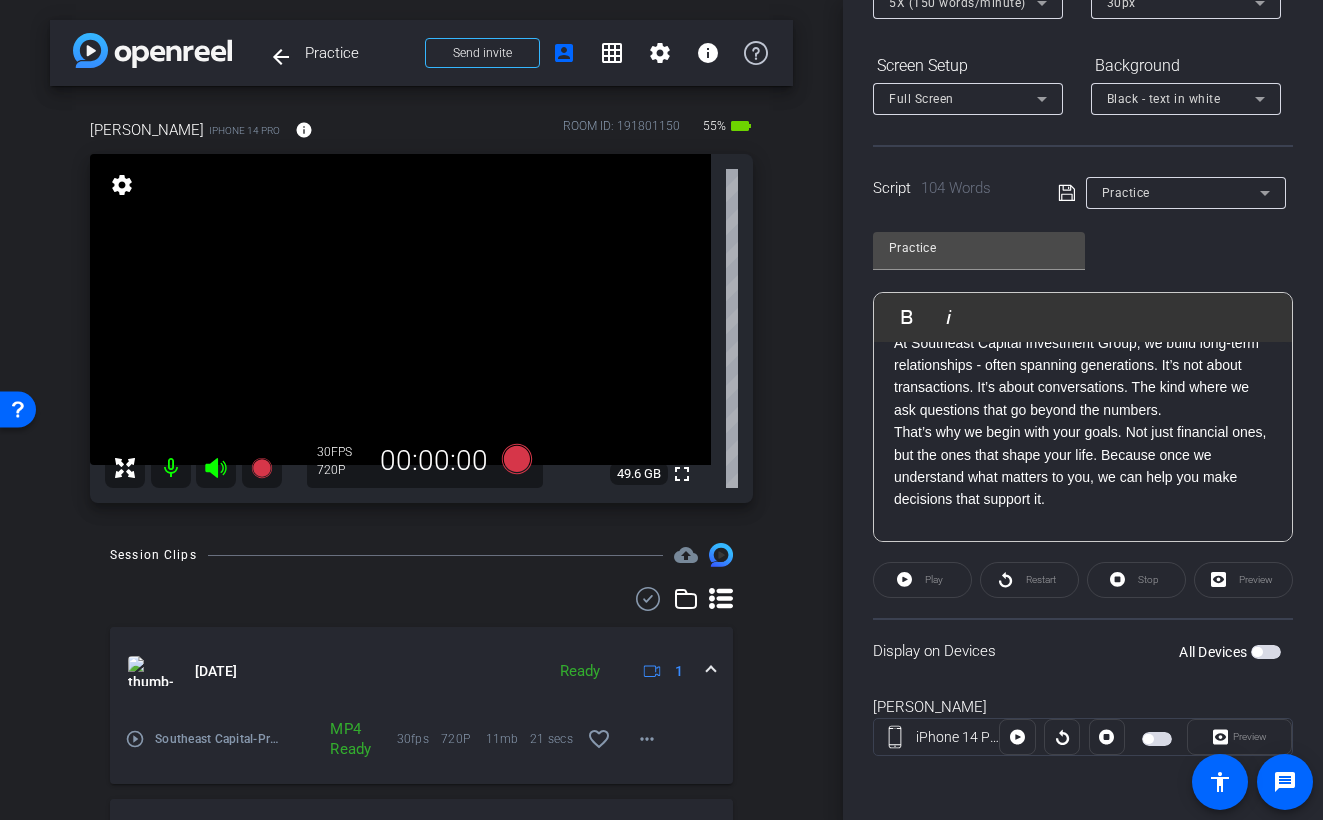 scroll, scrollTop: 221, scrollLeft: 0, axis: vertical 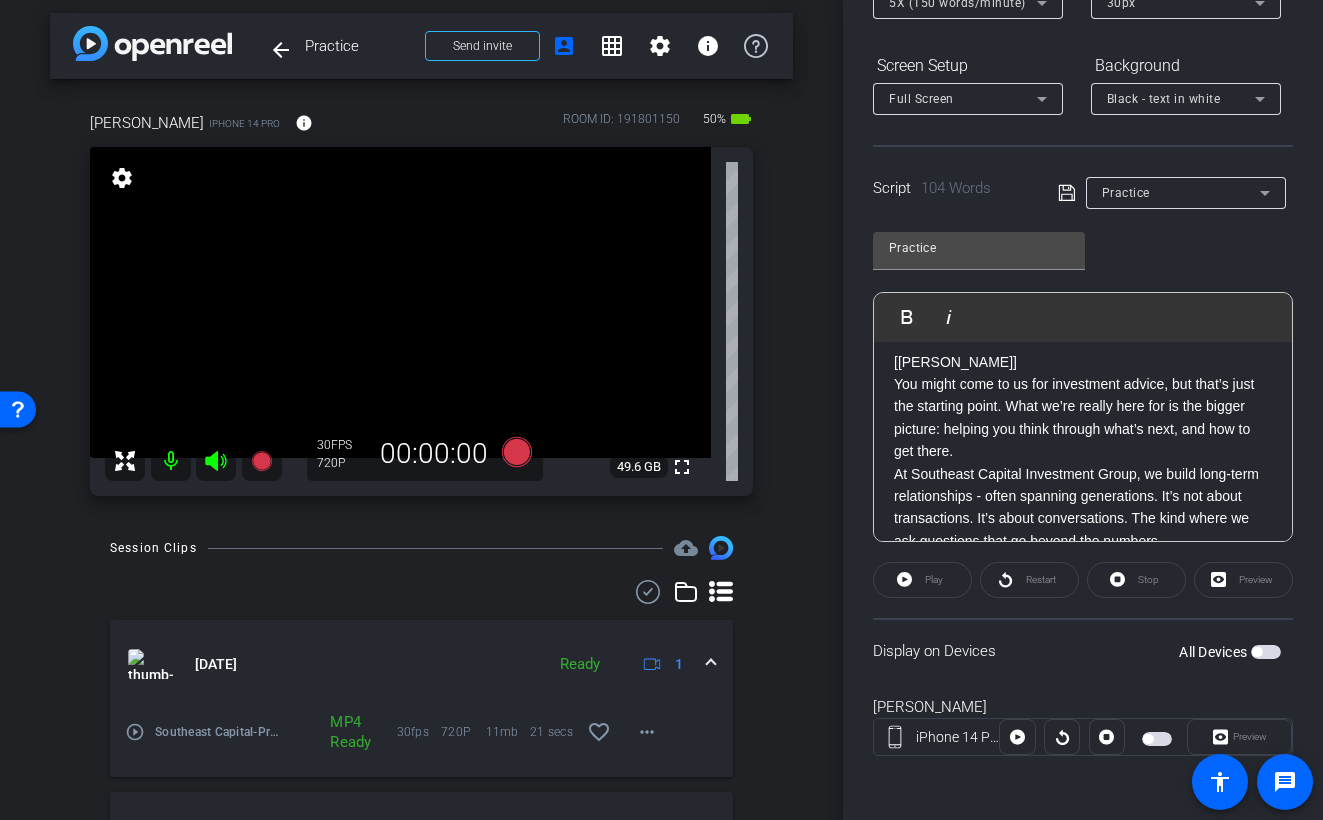 click at bounding box center (1266, 652) 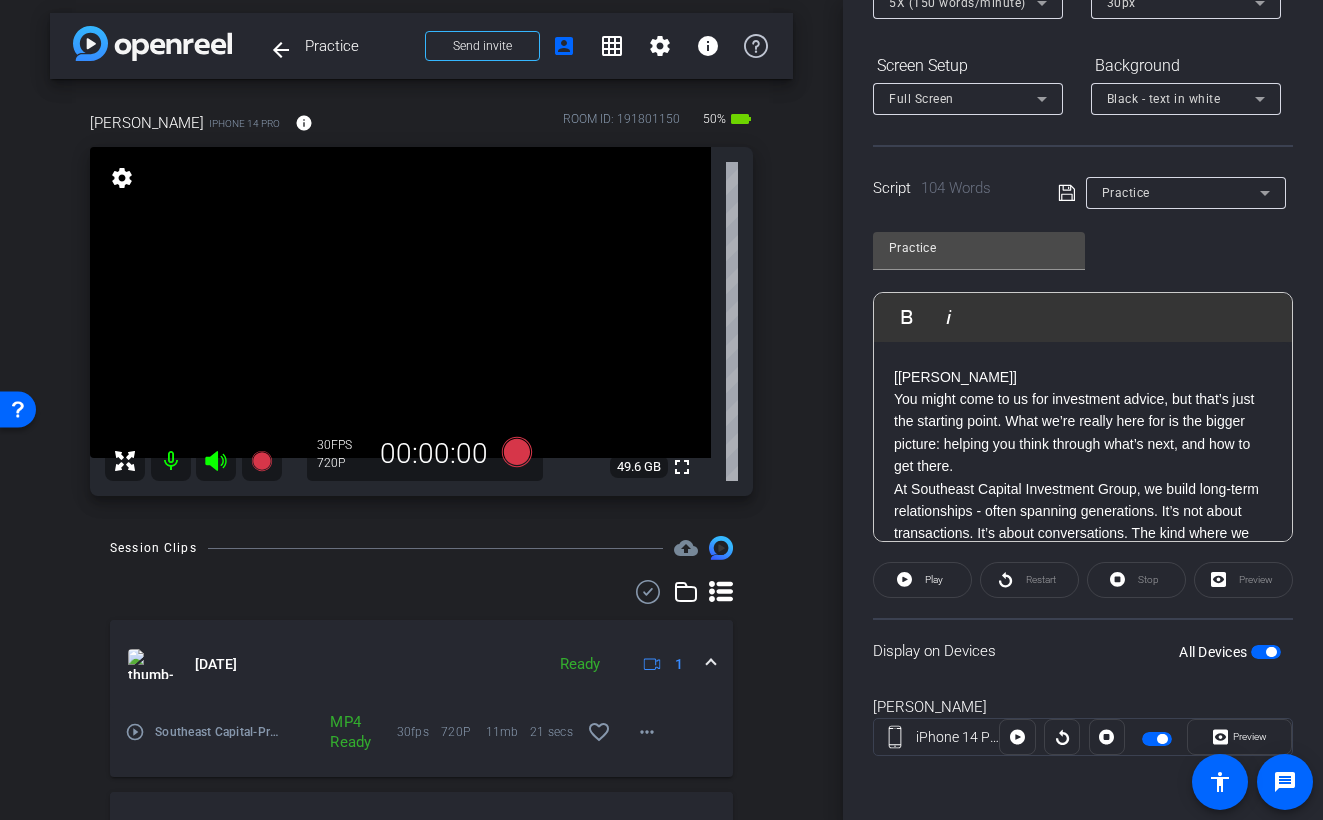 scroll, scrollTop: 35, scrollLeft: 0, axis: vertical 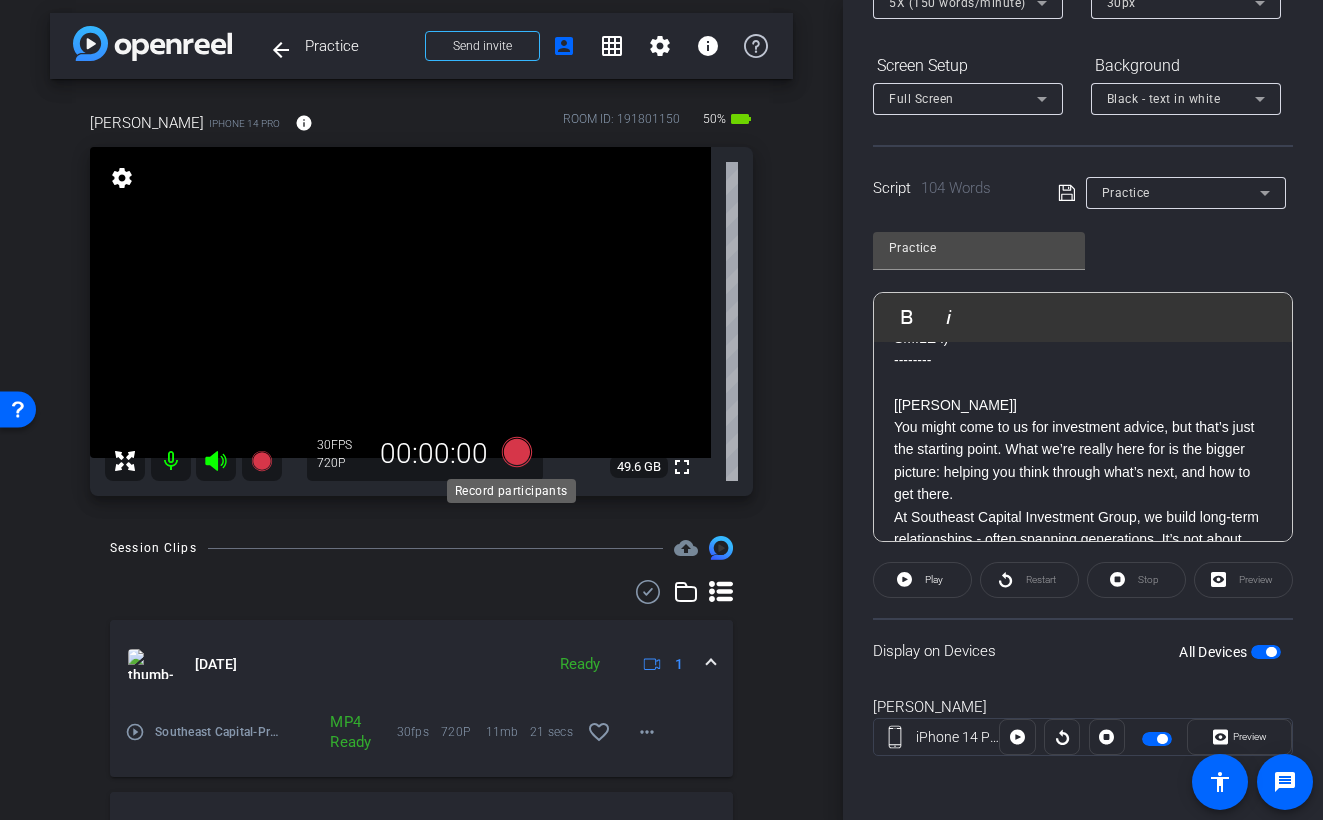 click 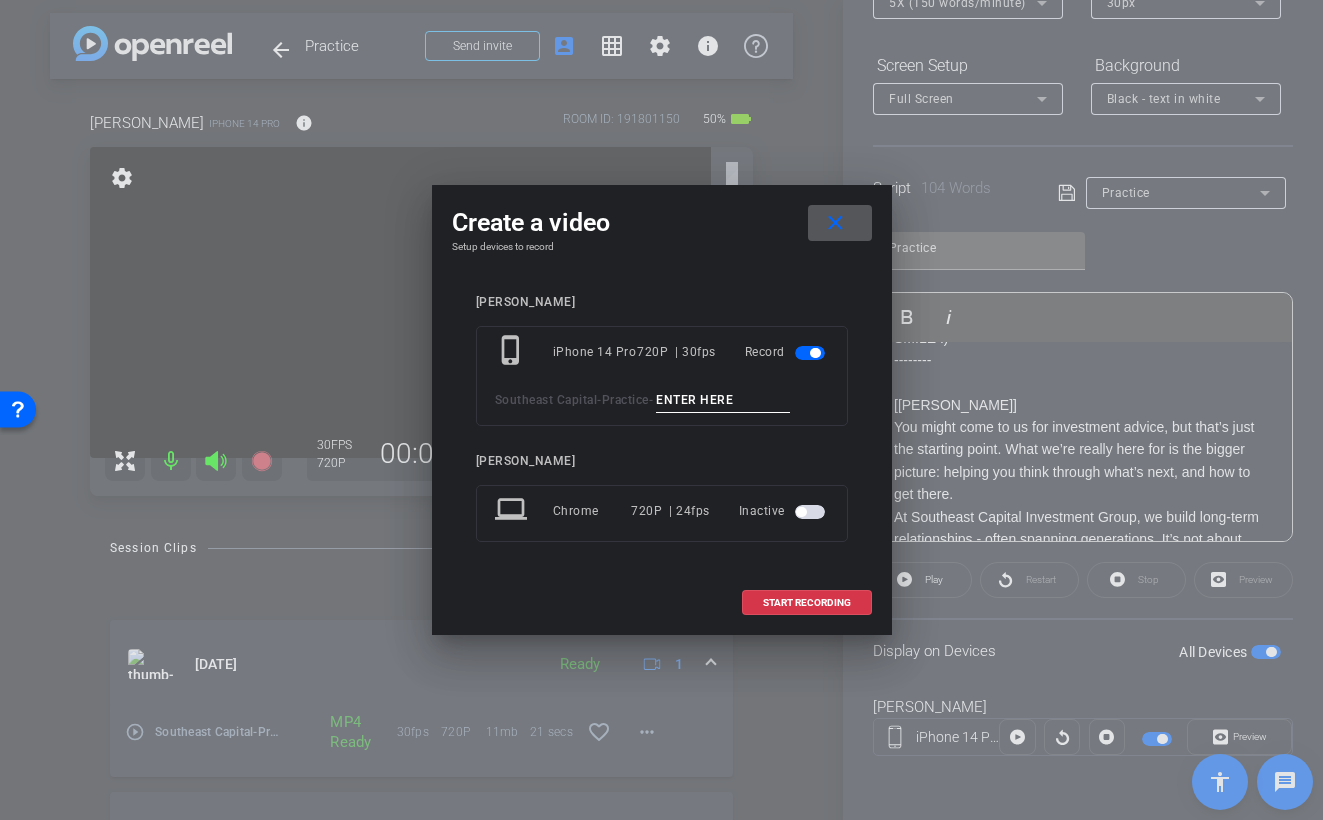 click at bounding box center [723, 400] 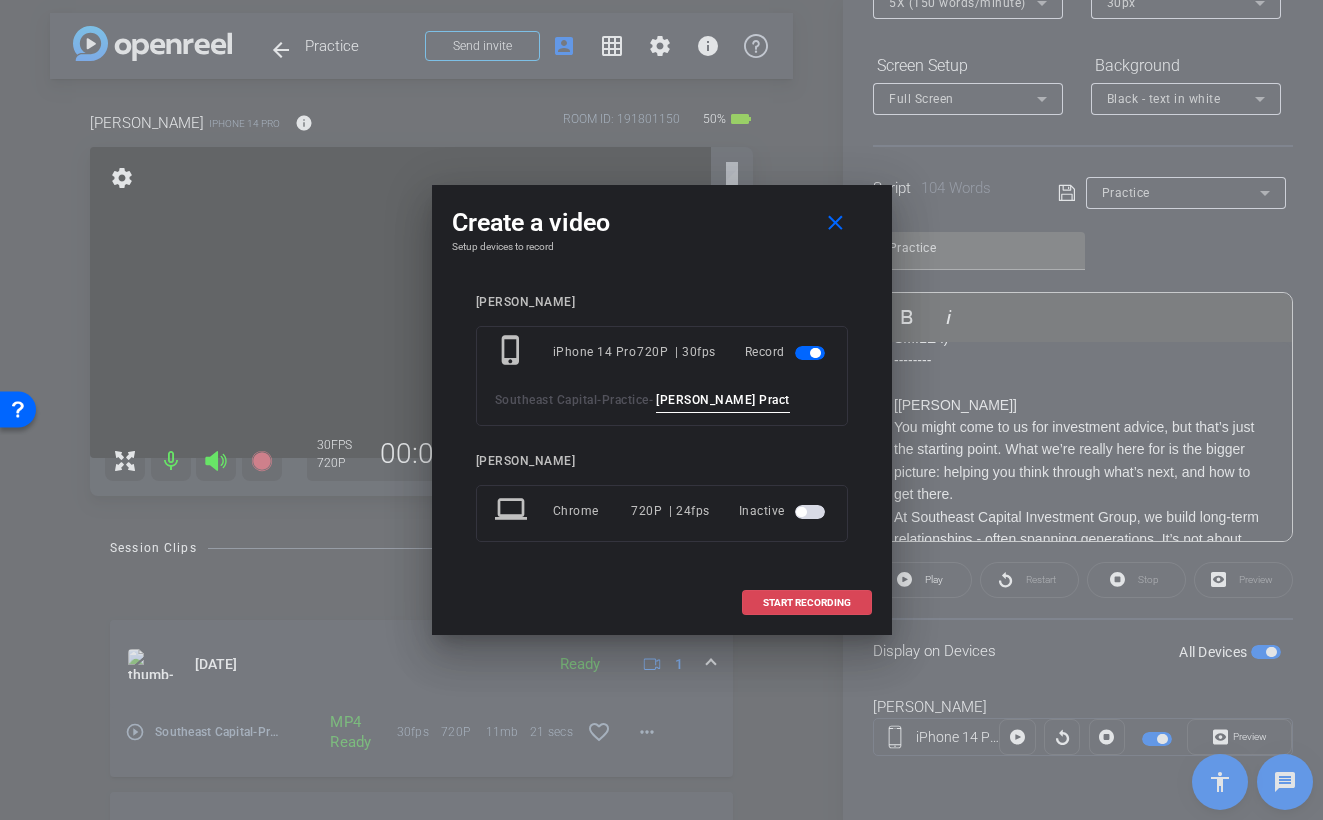 type on "Justin Practice TA1" 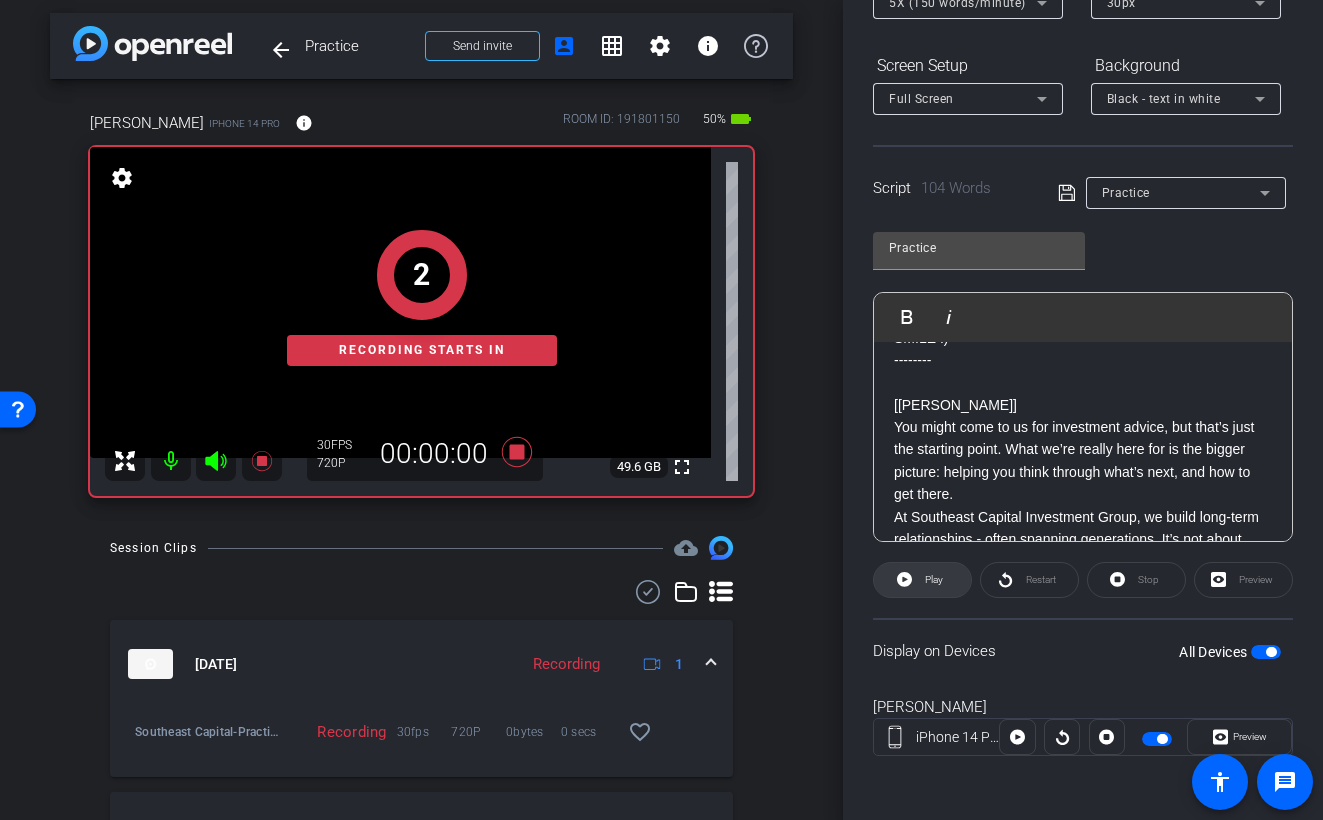click on "Play" 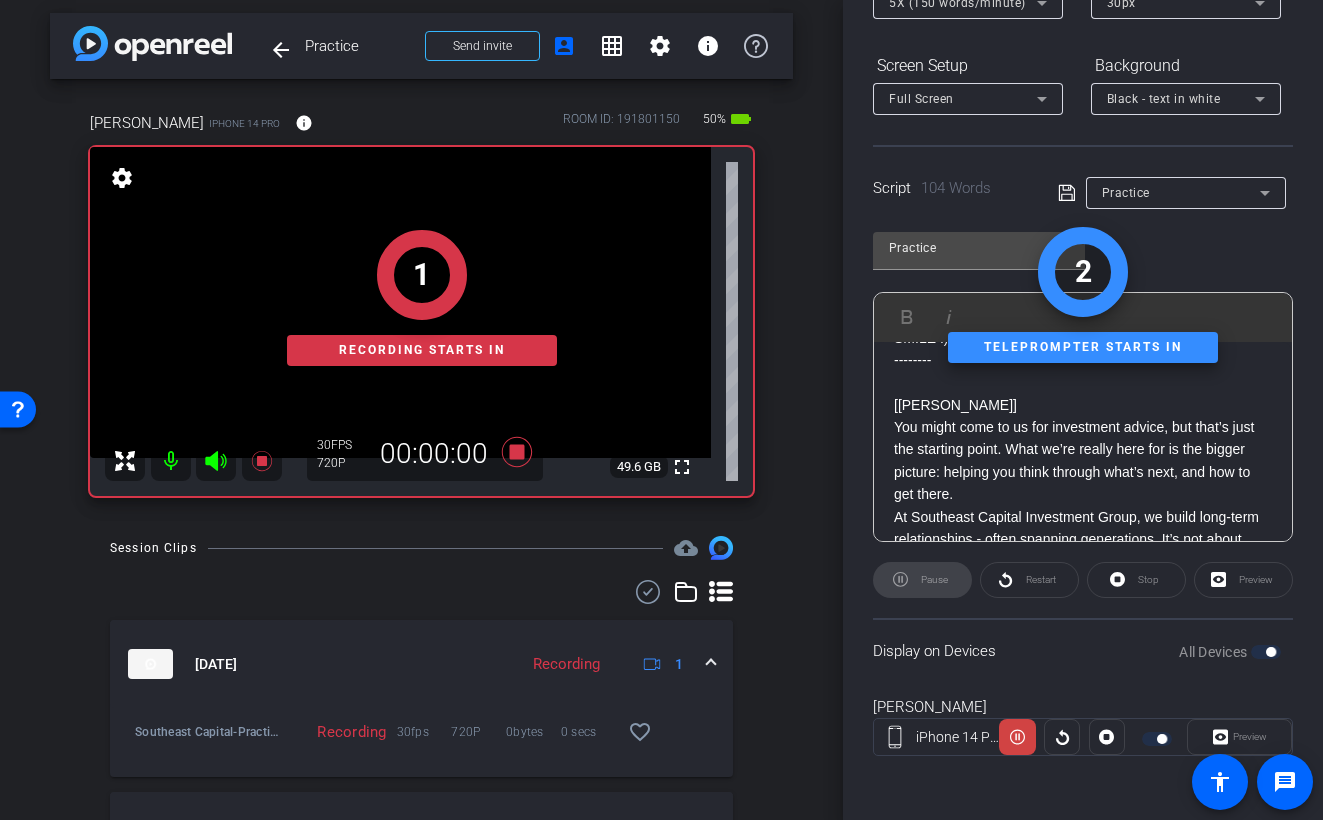 click on "1   Recording starts in" 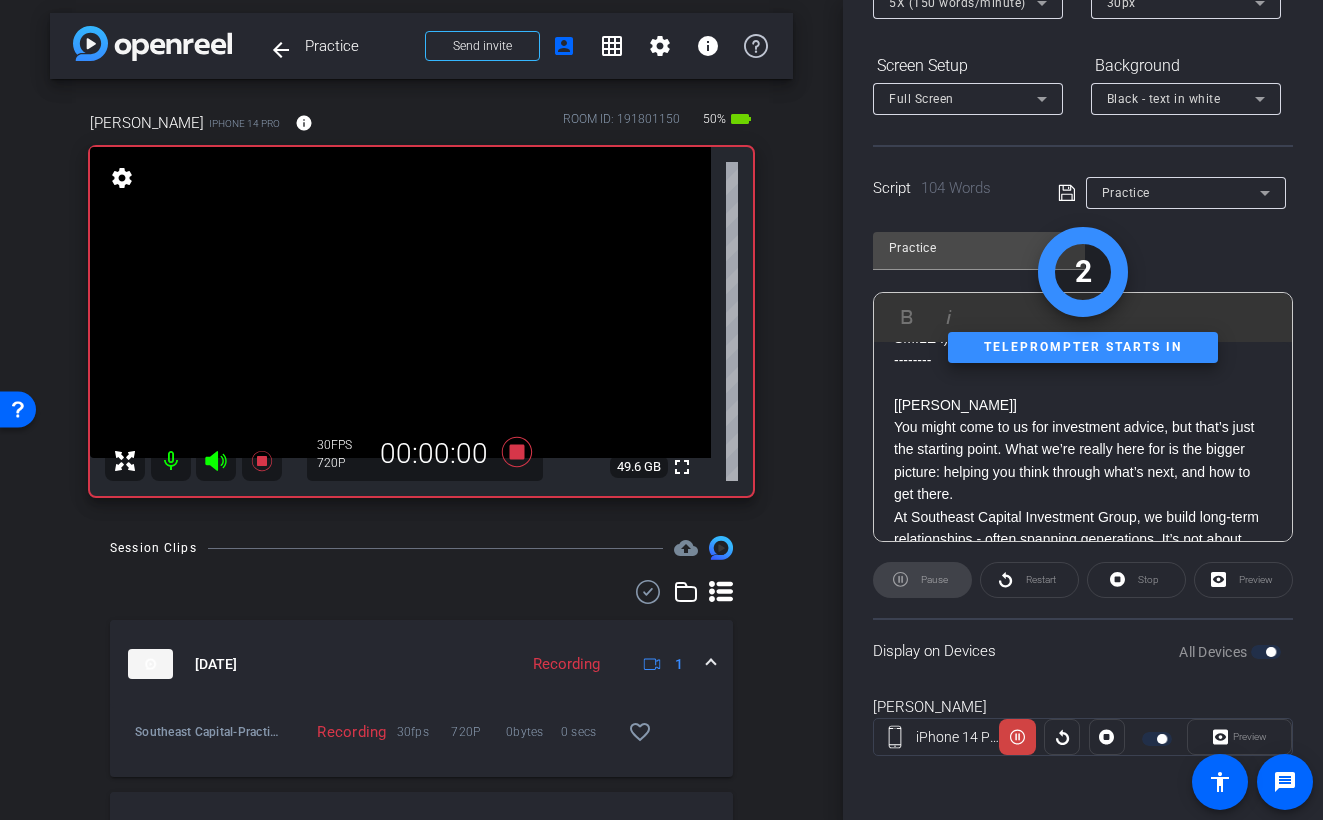 click 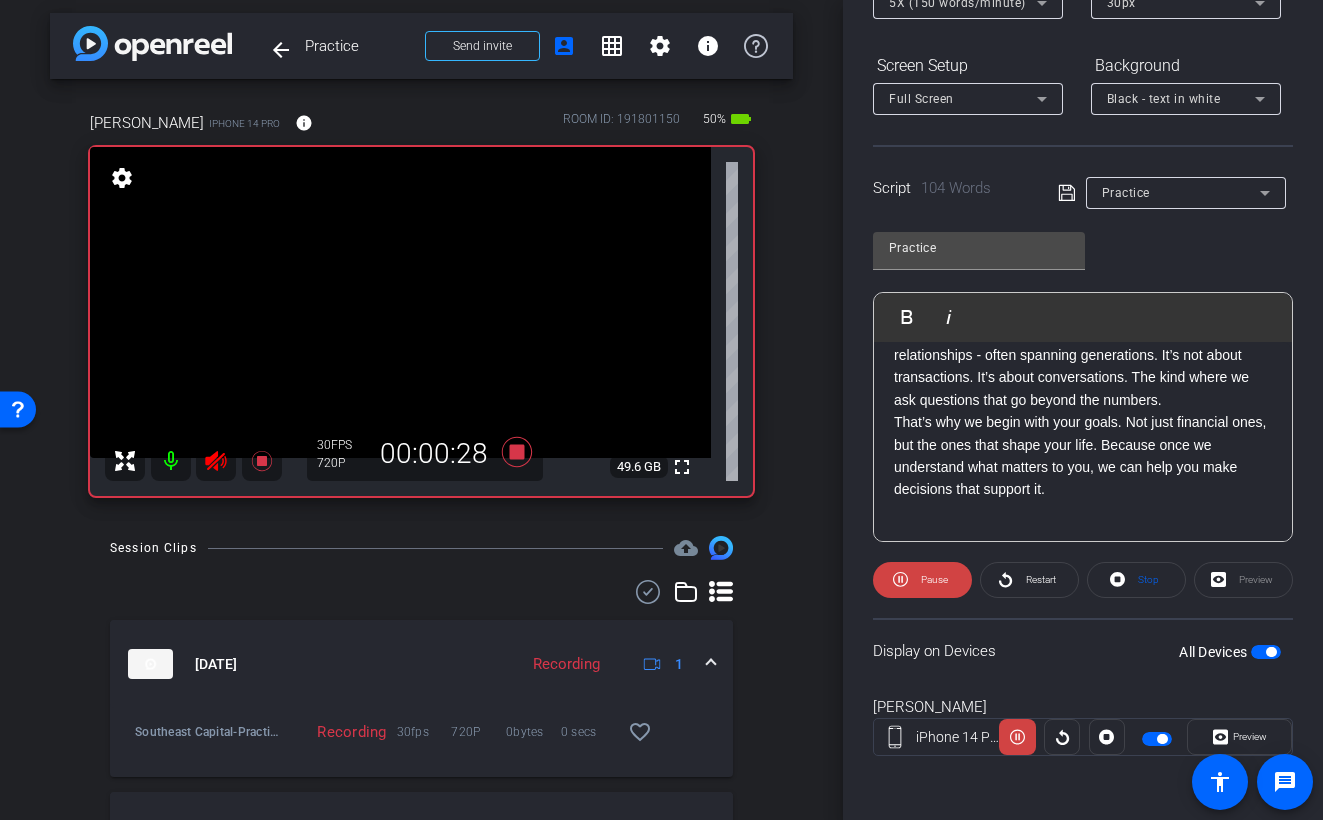 scroll, scrollTop: 221, scrollLeft: 0, axis: vertical 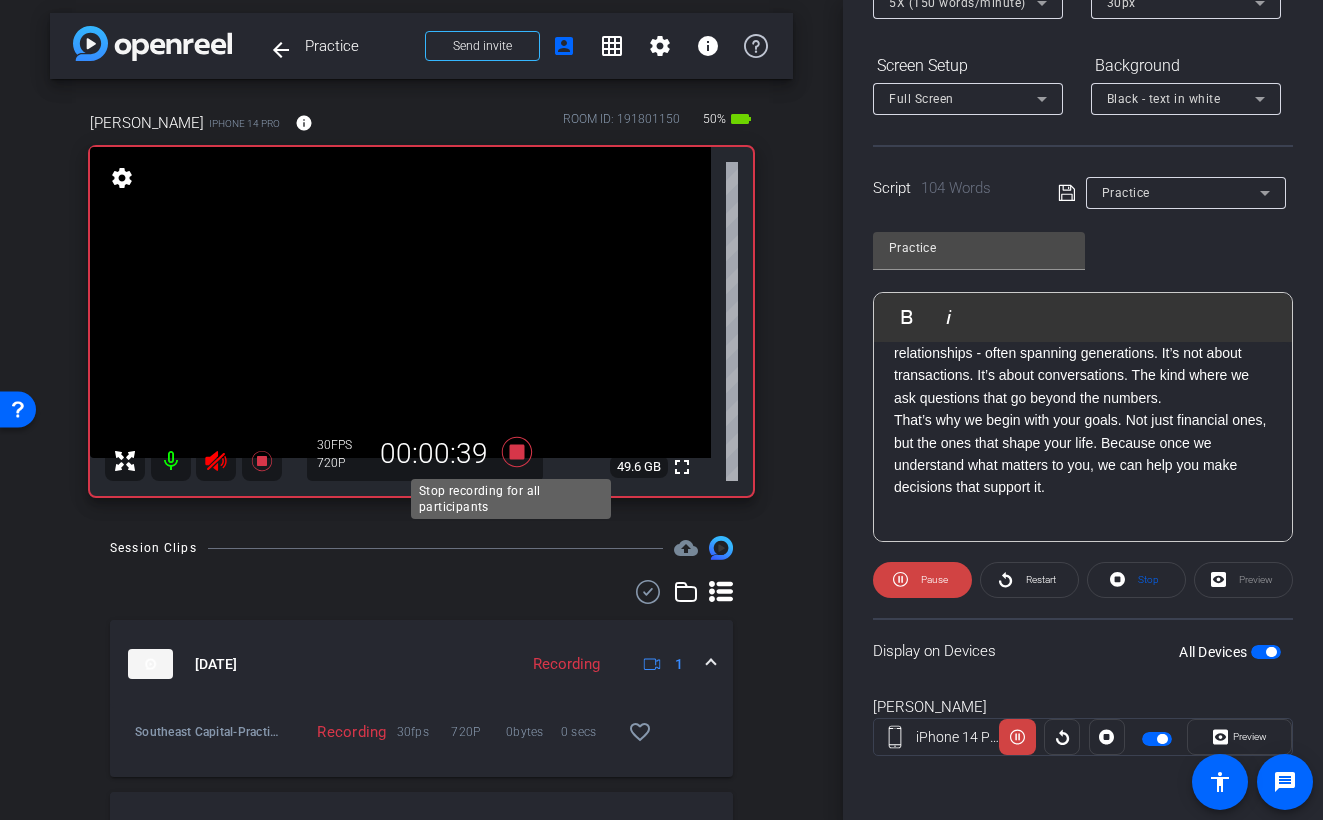 click 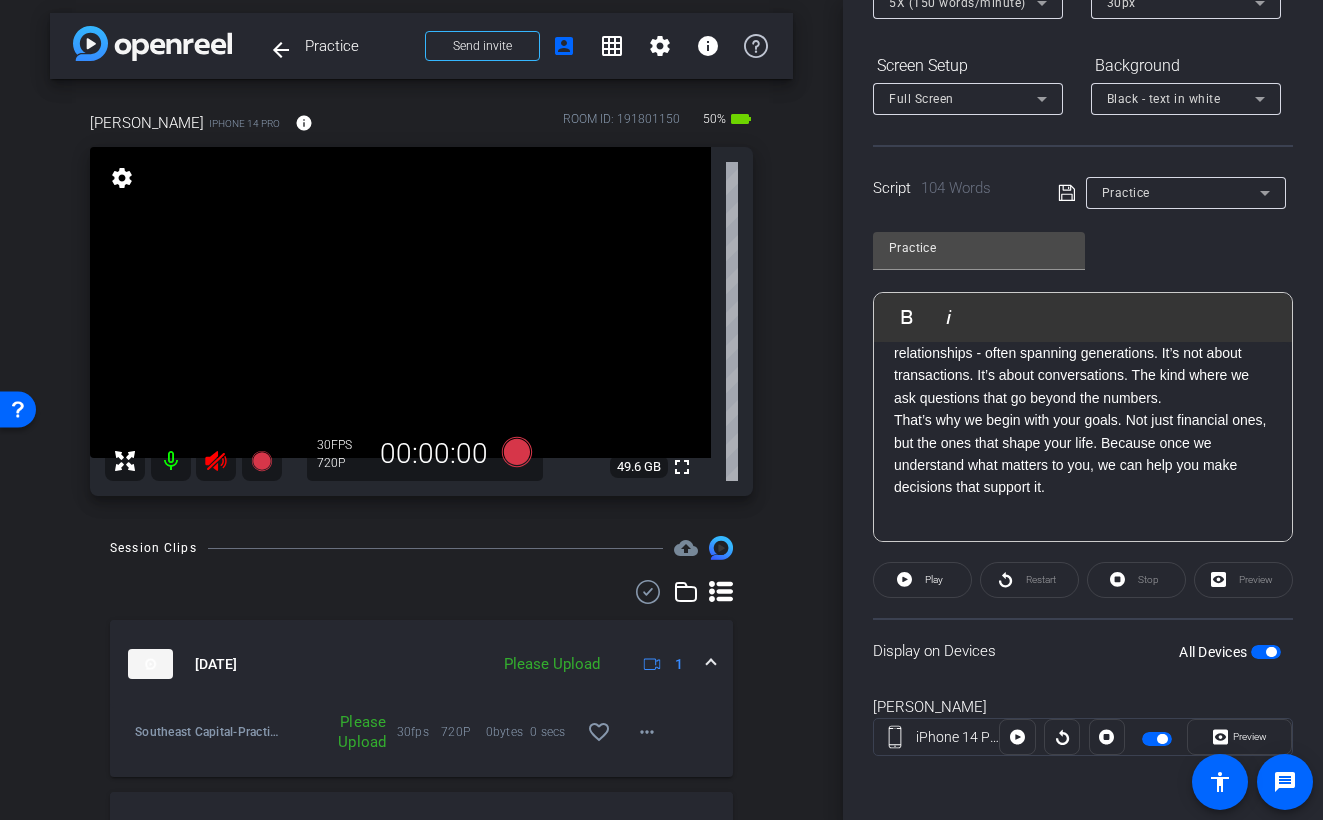 click 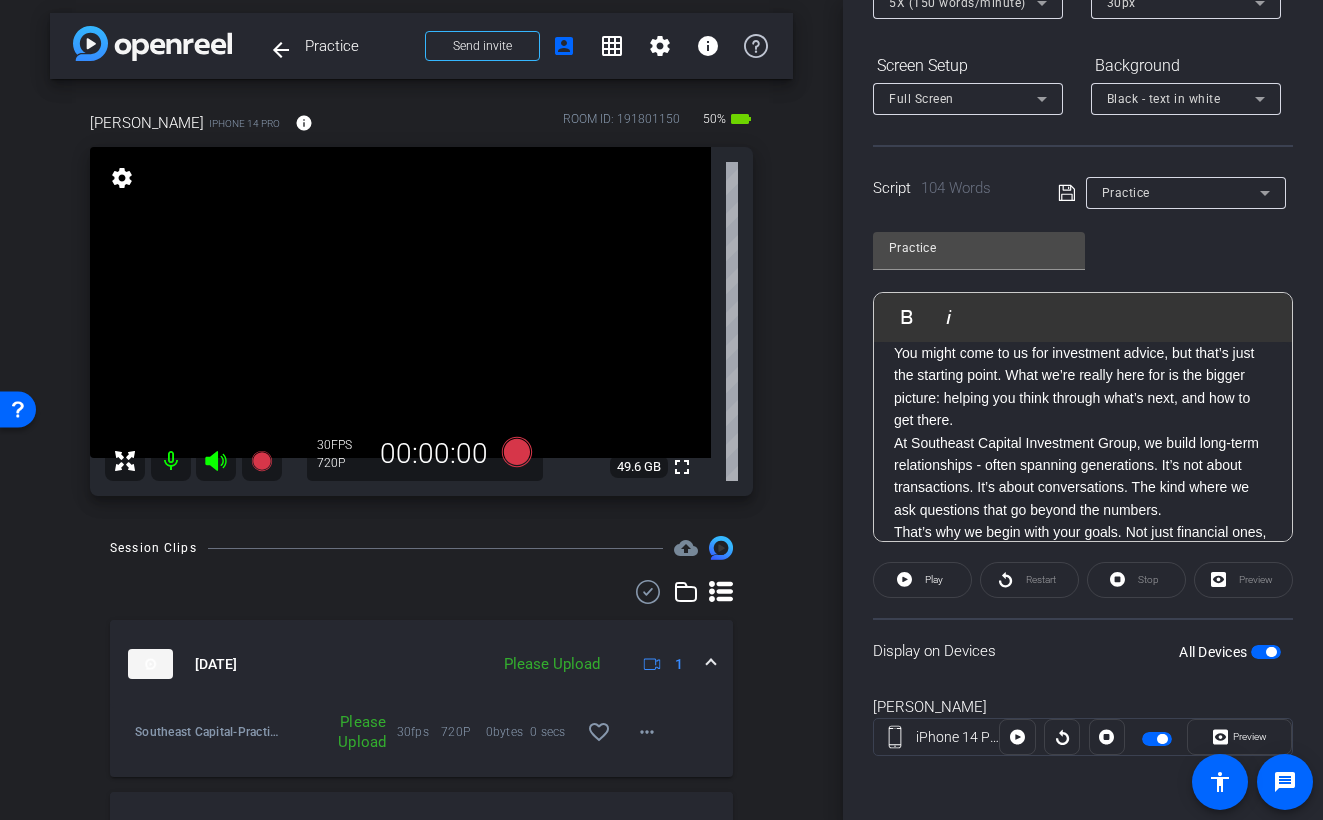 scroll, scrollTop: 0, scrollLeft: 0, axis: both 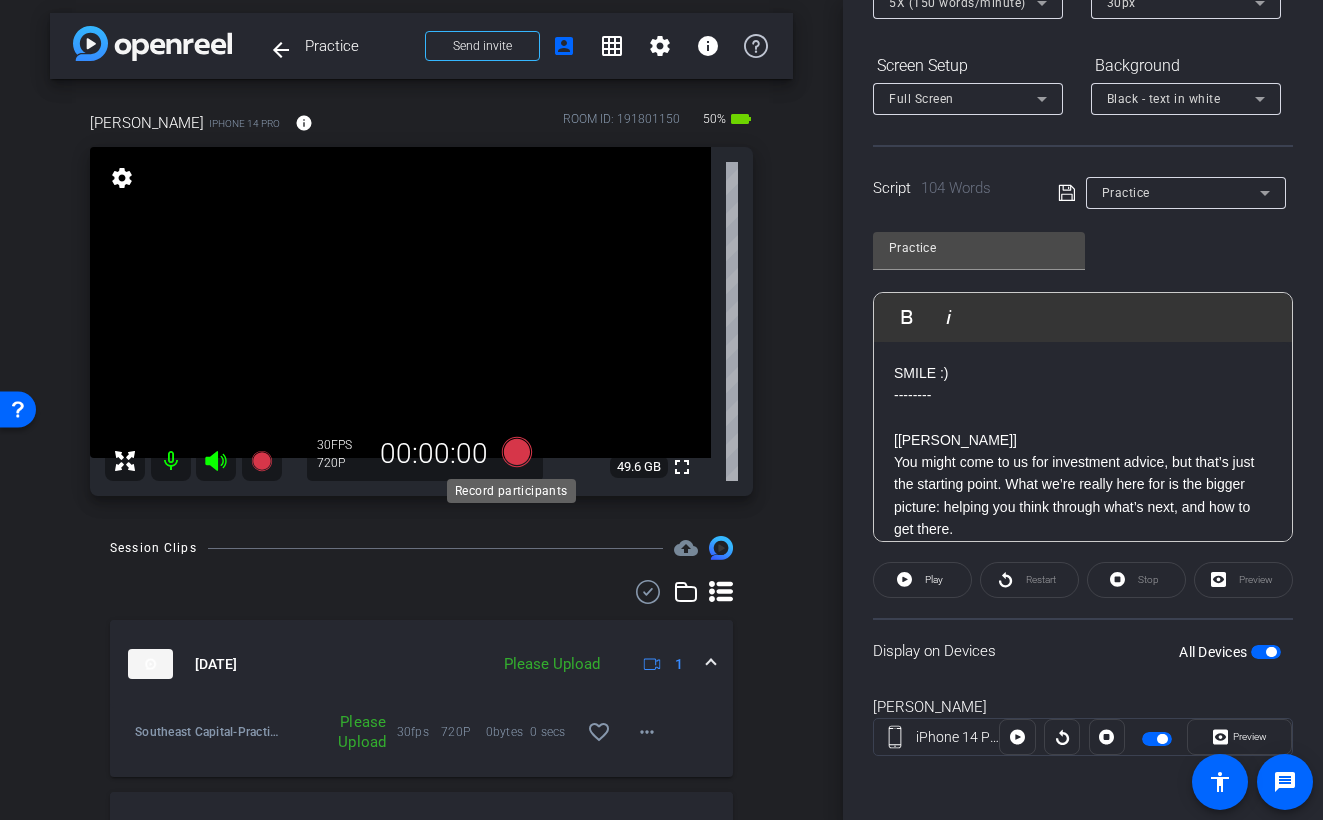 click 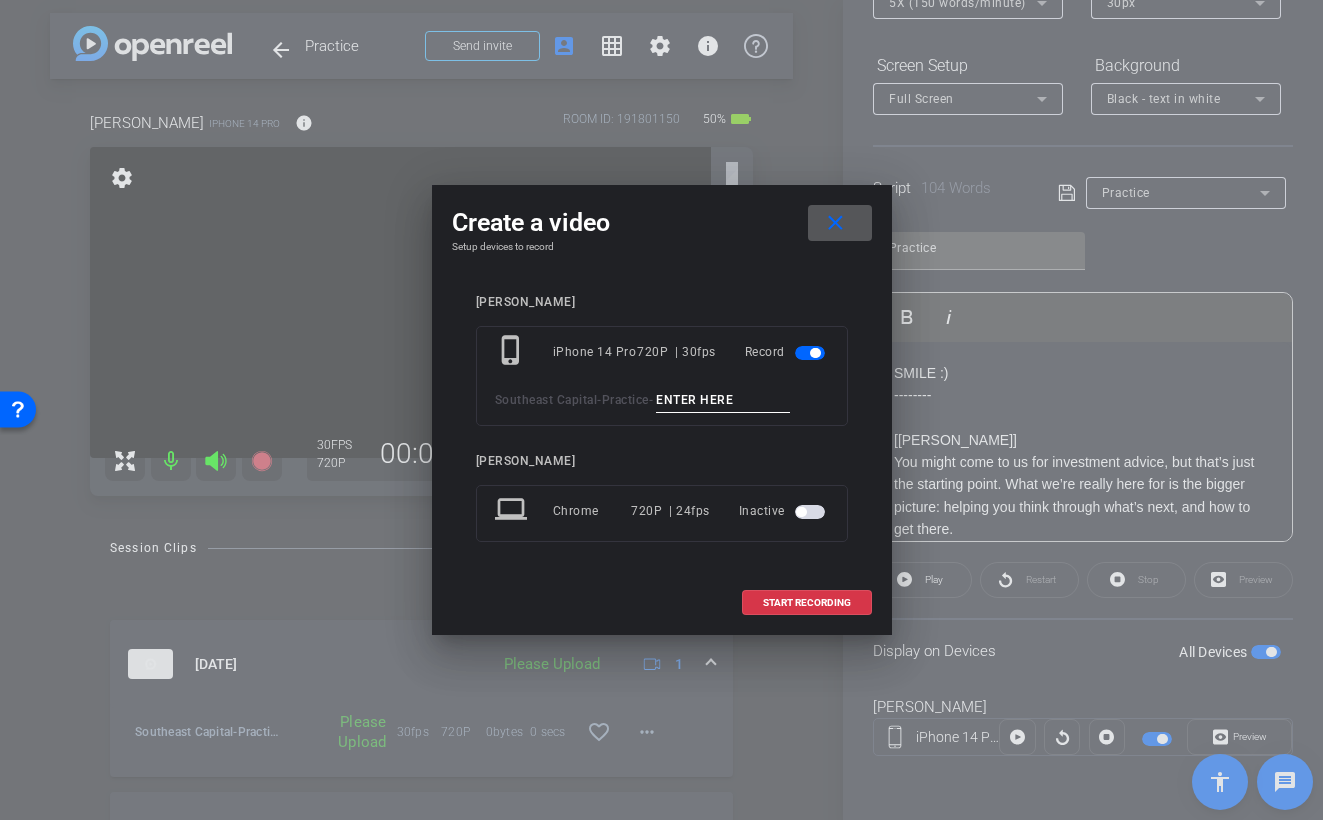 click at bounding box center [723, 400] 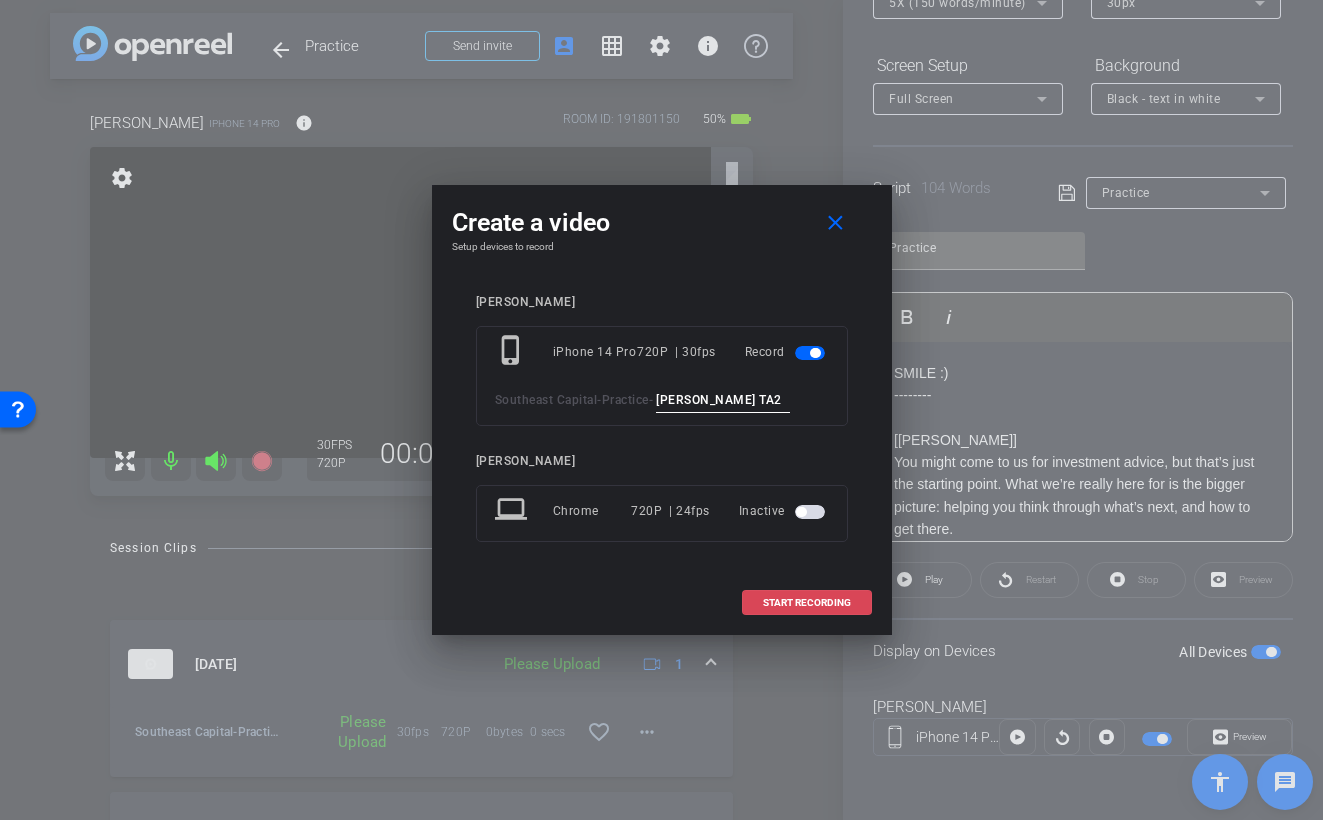 type on "Justin Ptractice TA2" 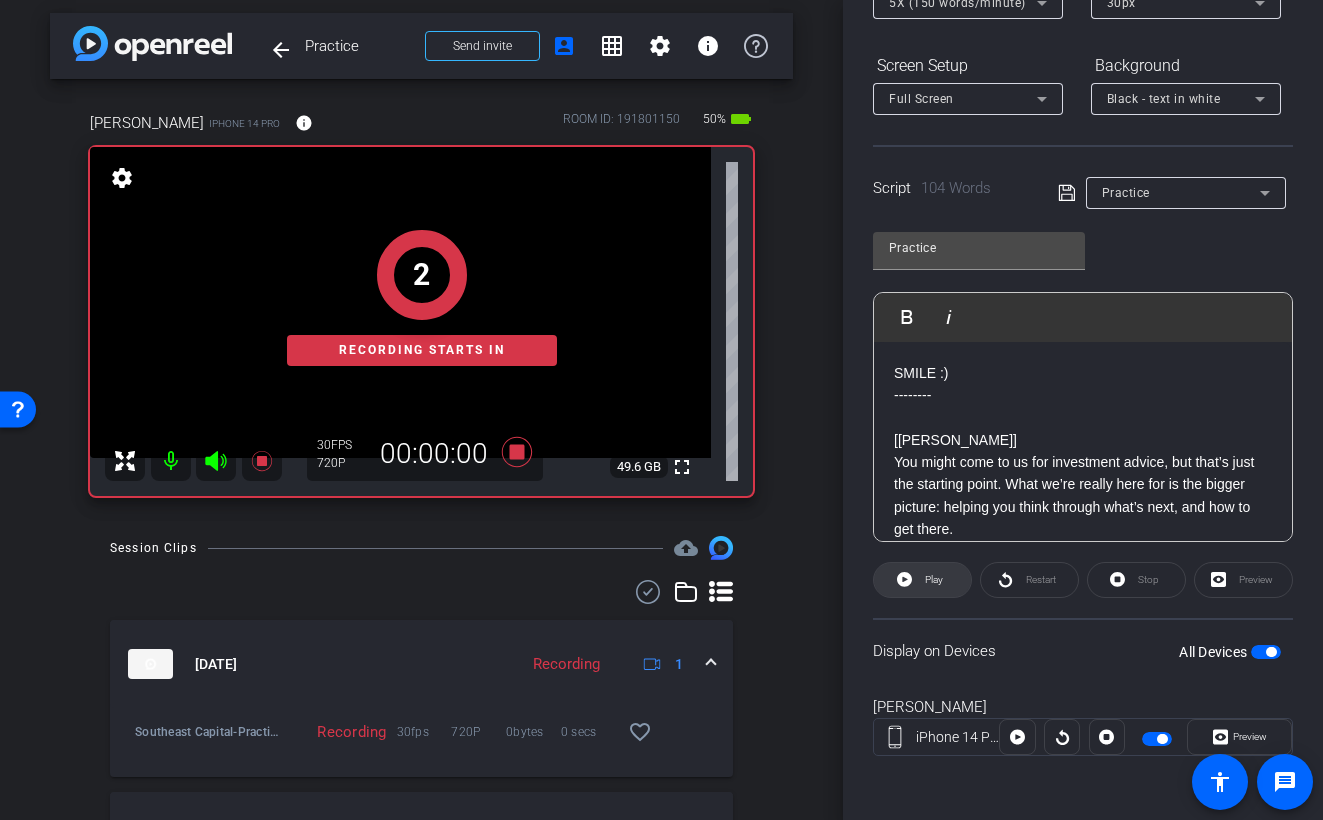 click 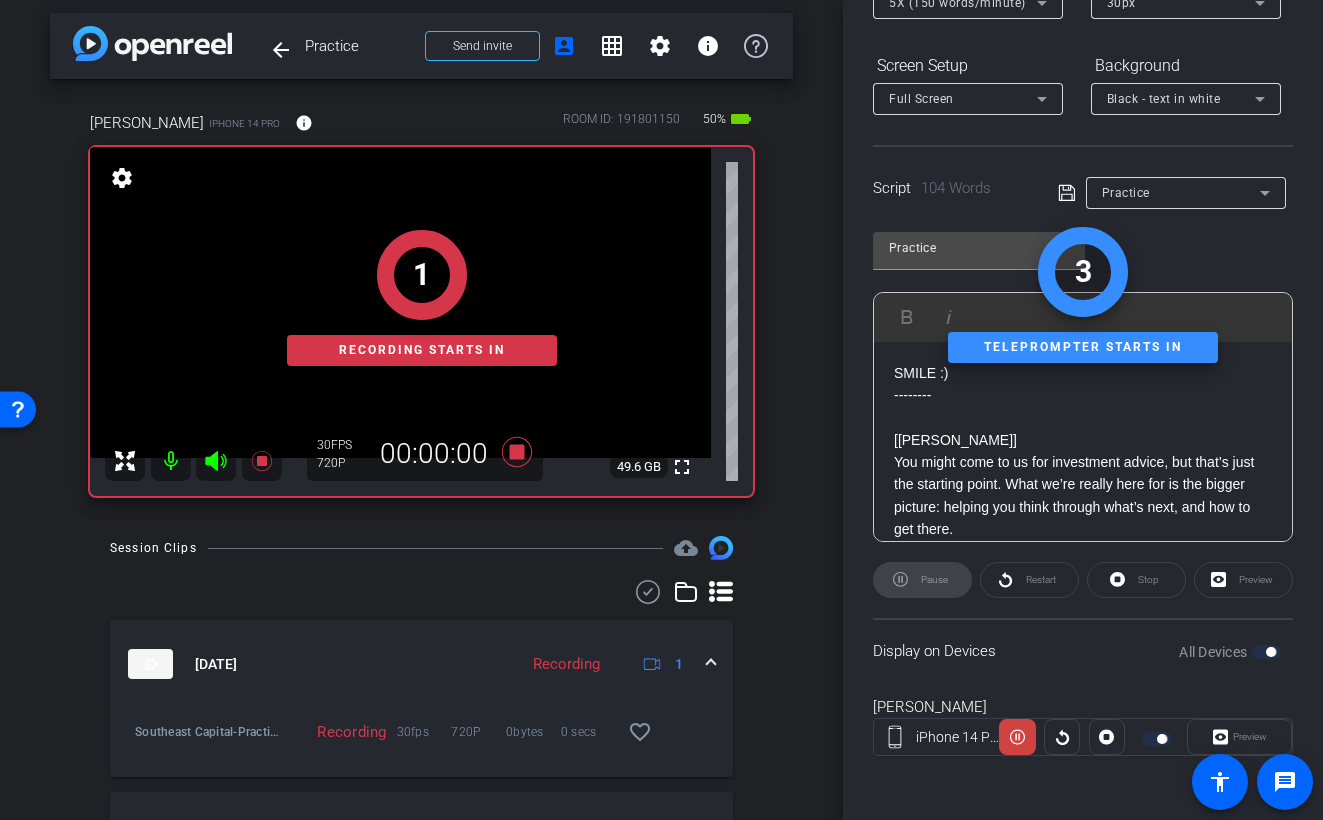 click on "1   Recording starts in" 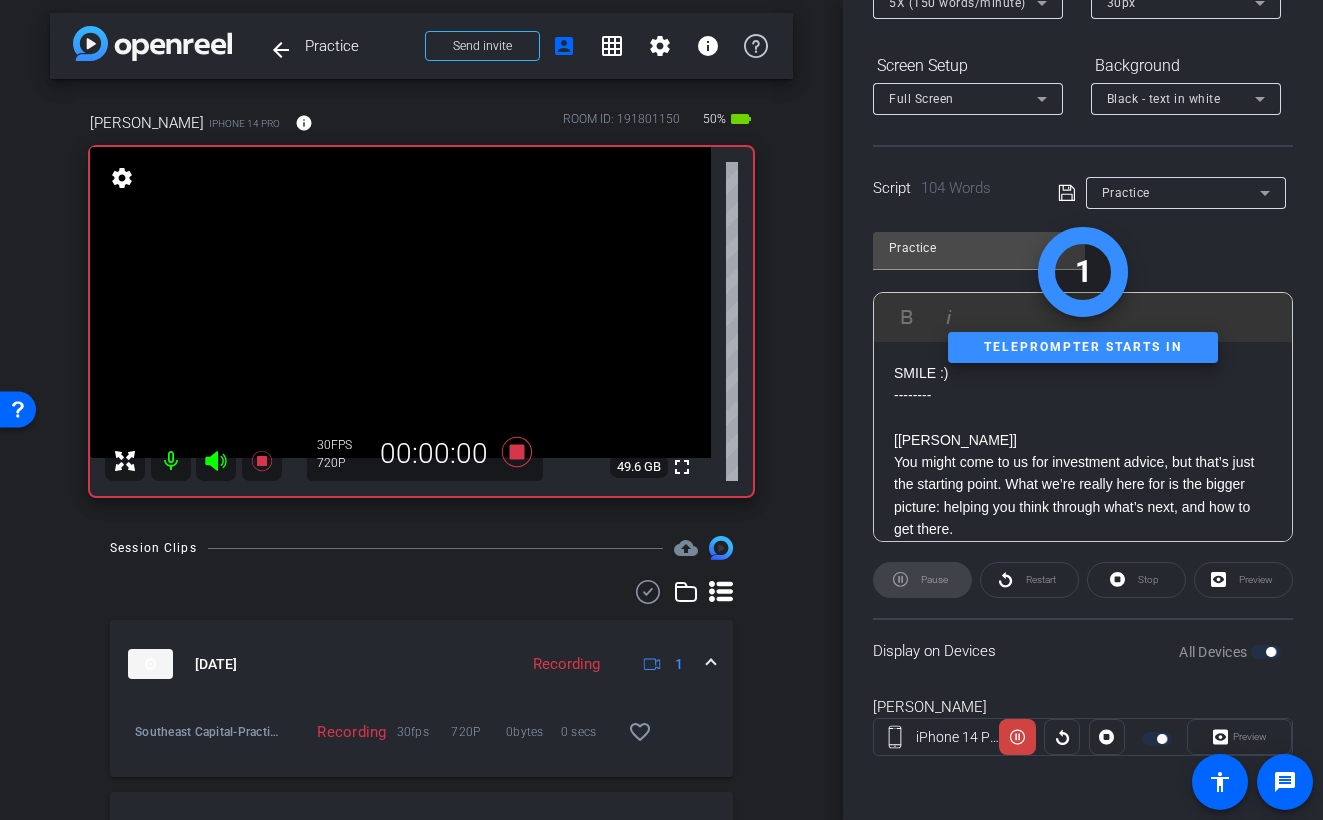 click 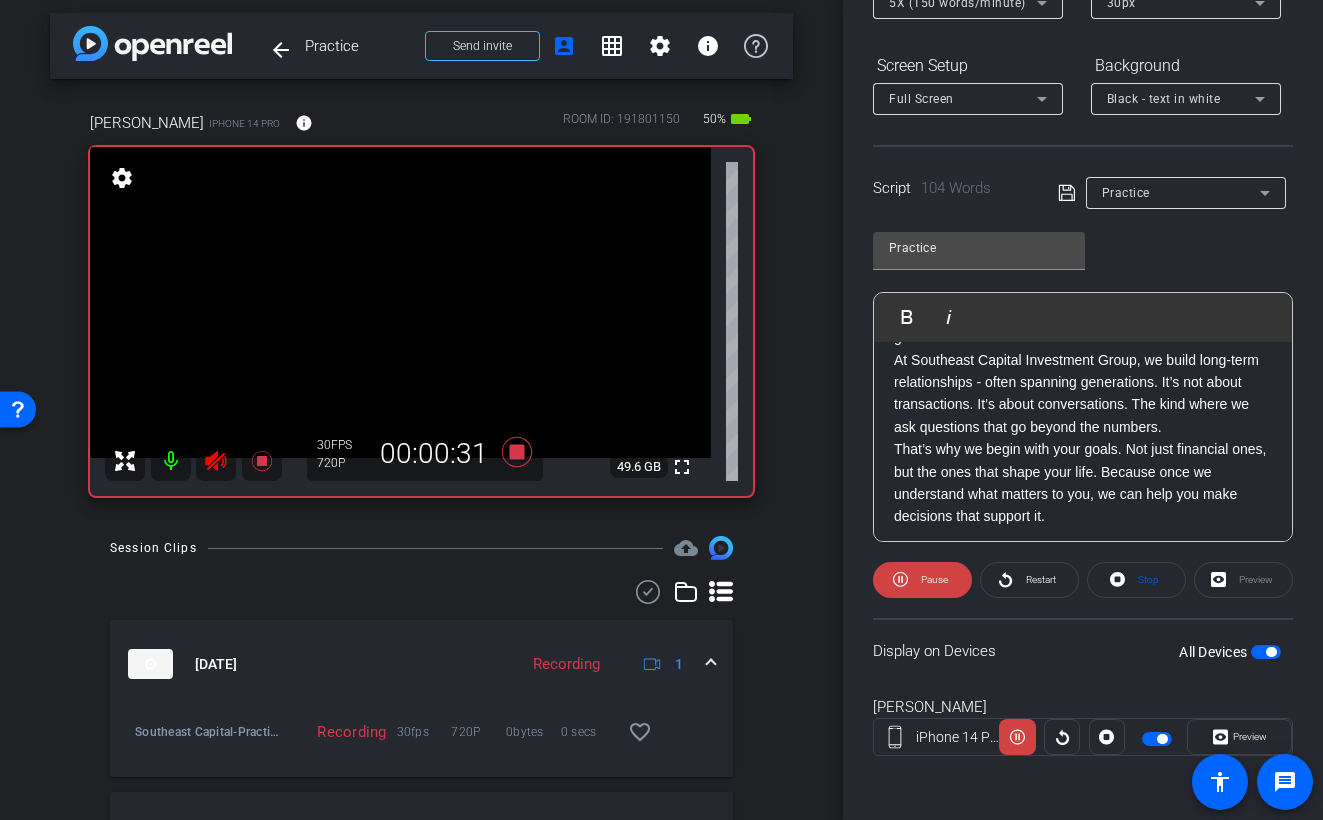scroll, scrollTop: 221, scrollLeft: 0, axis: vertical 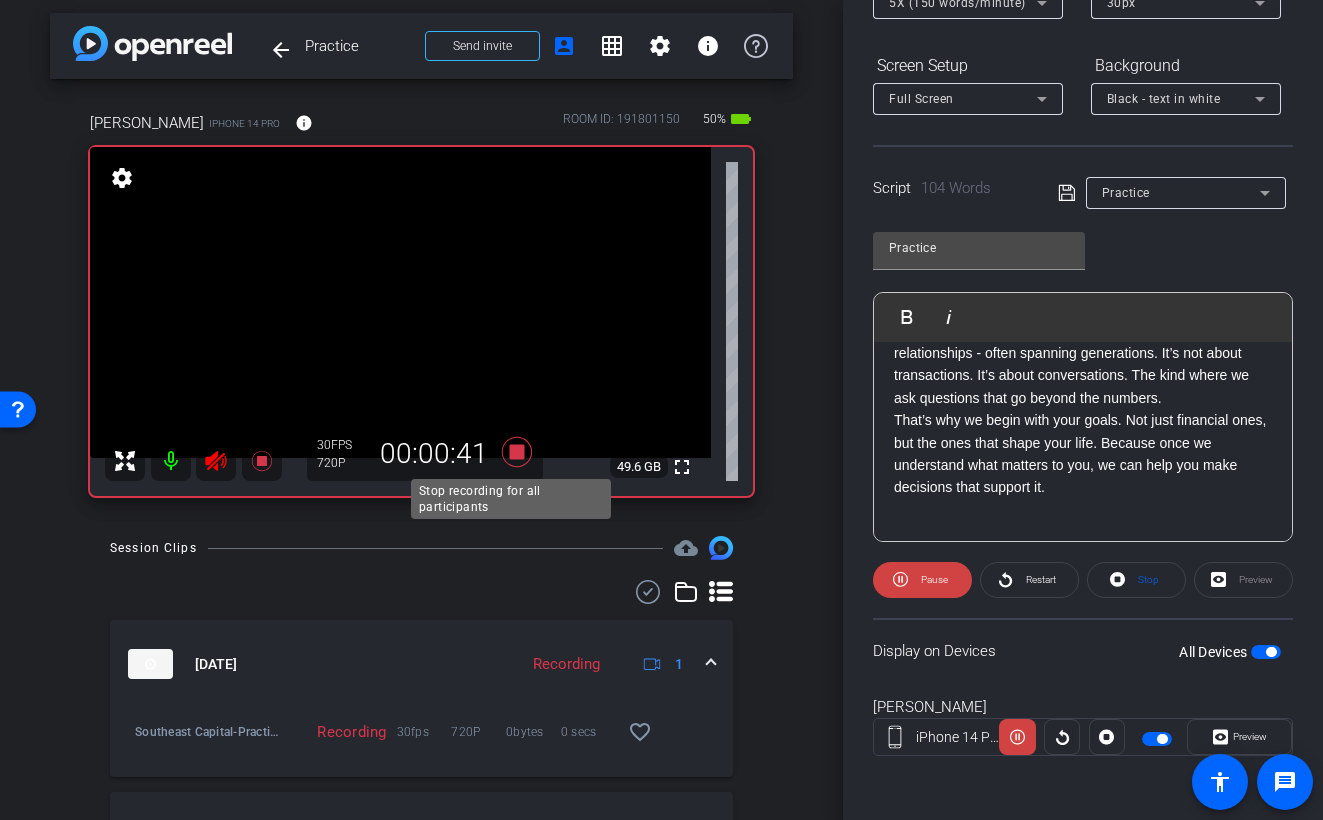 click 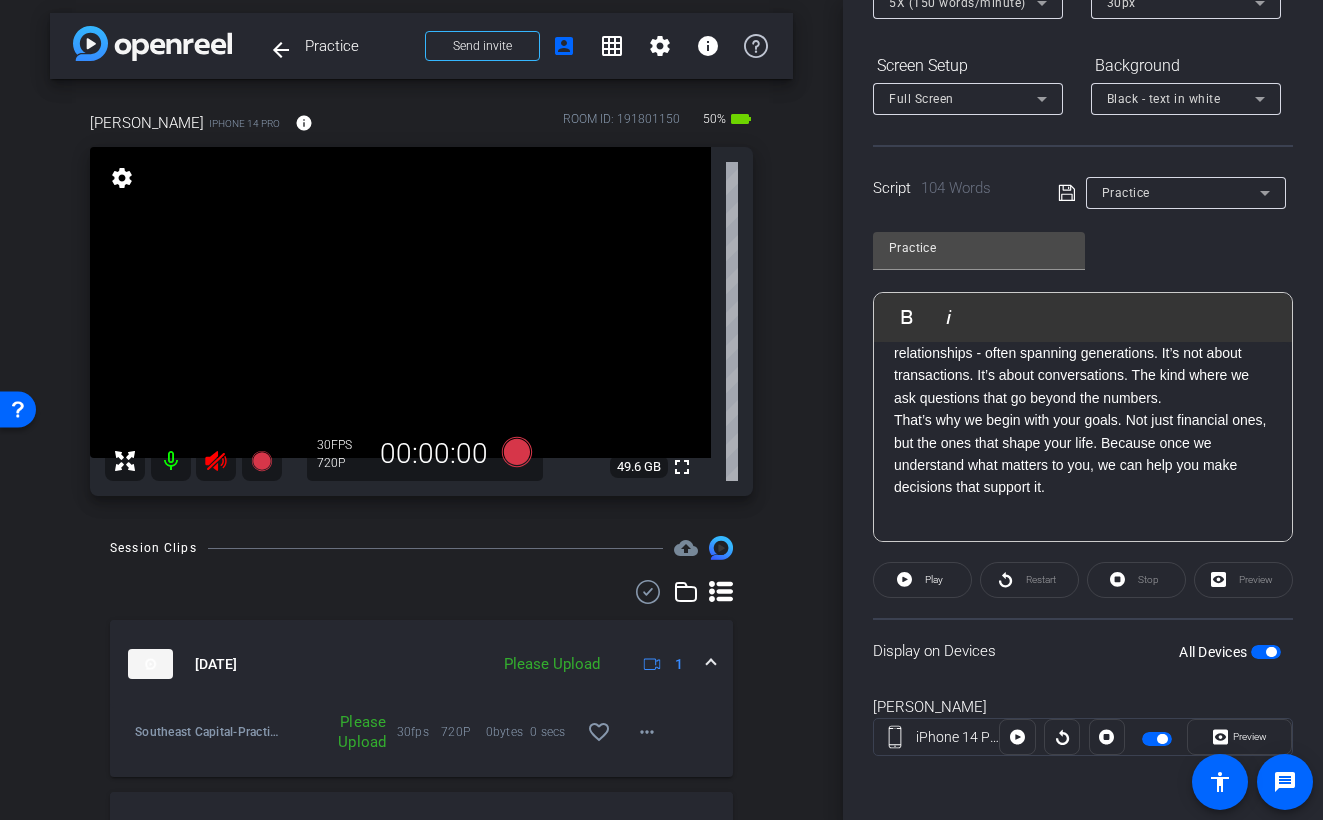 click 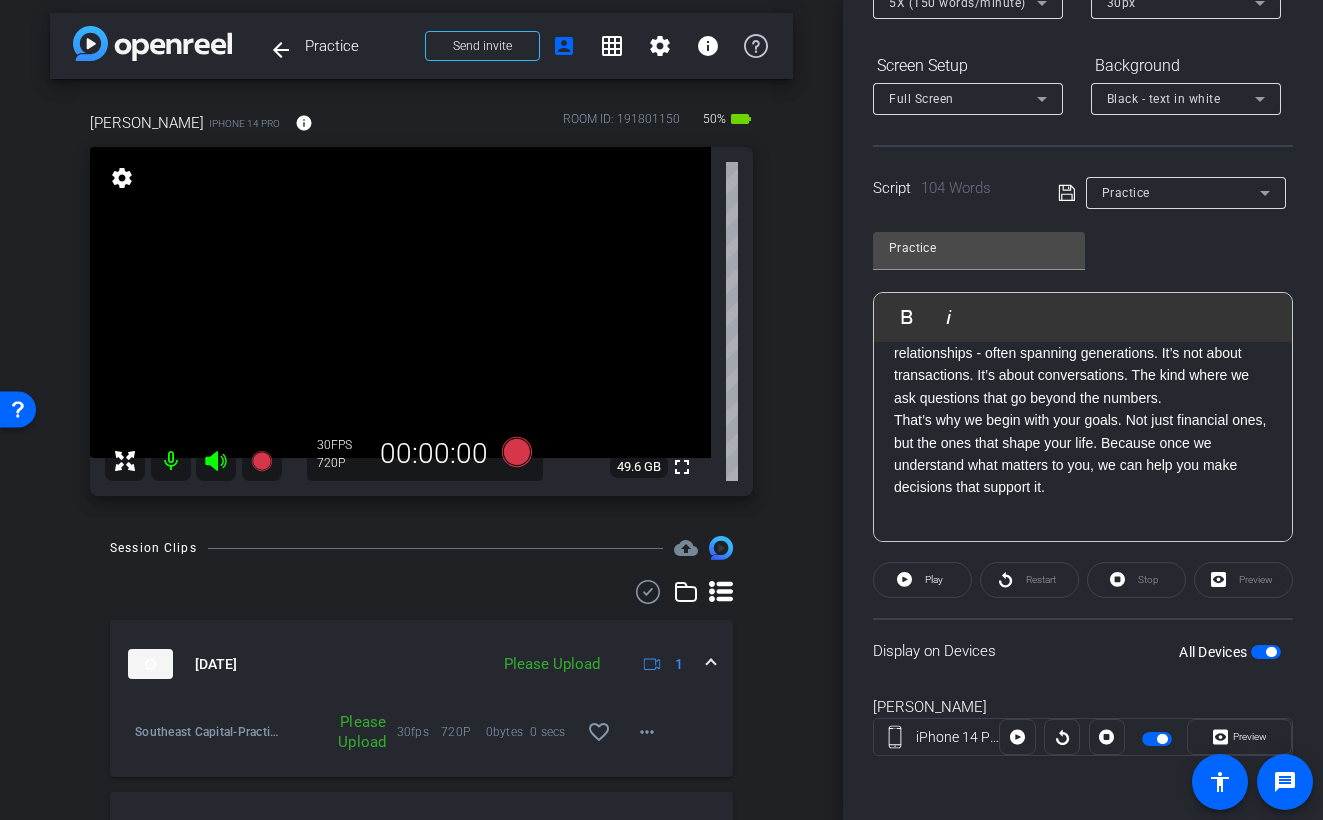 click at bounding box center [1266, 652] 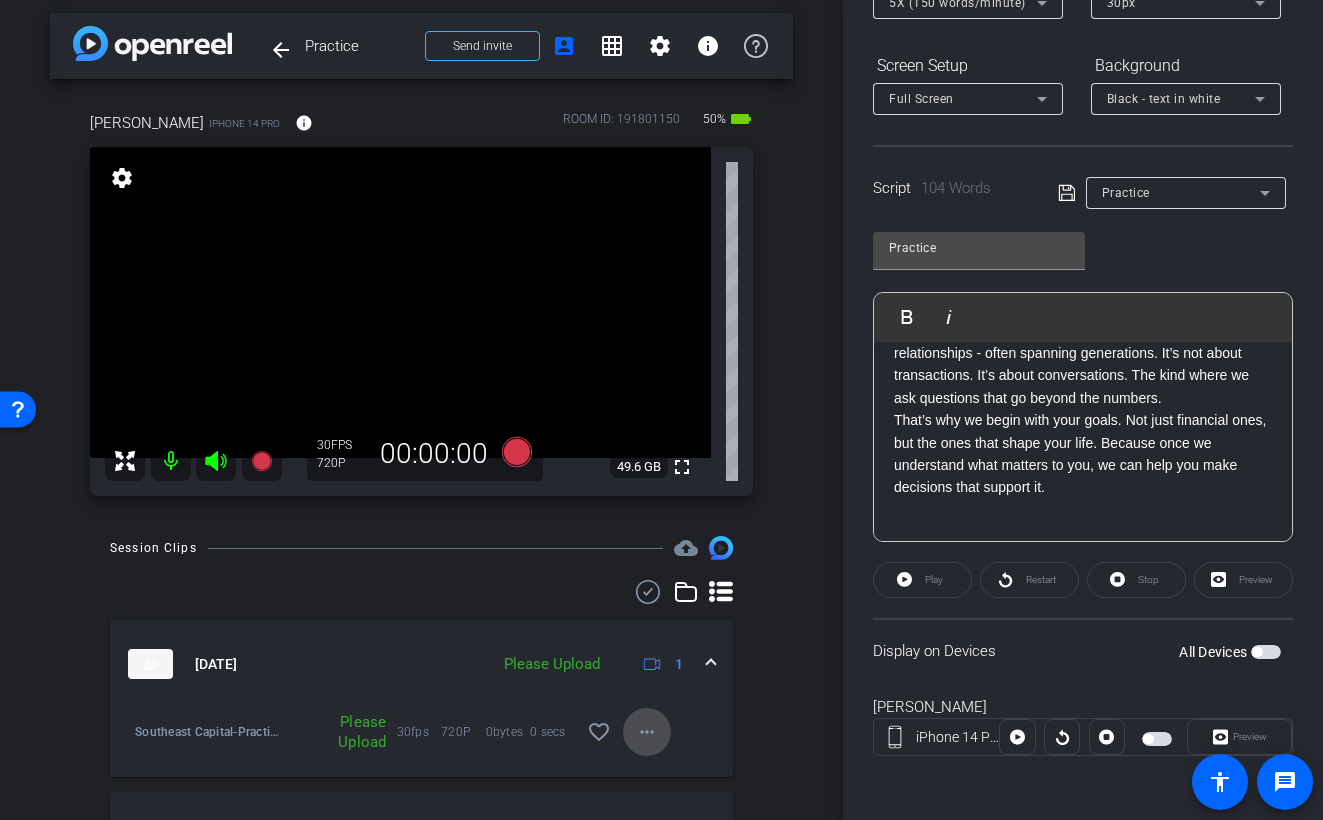 click at bounding box center (647, 732) 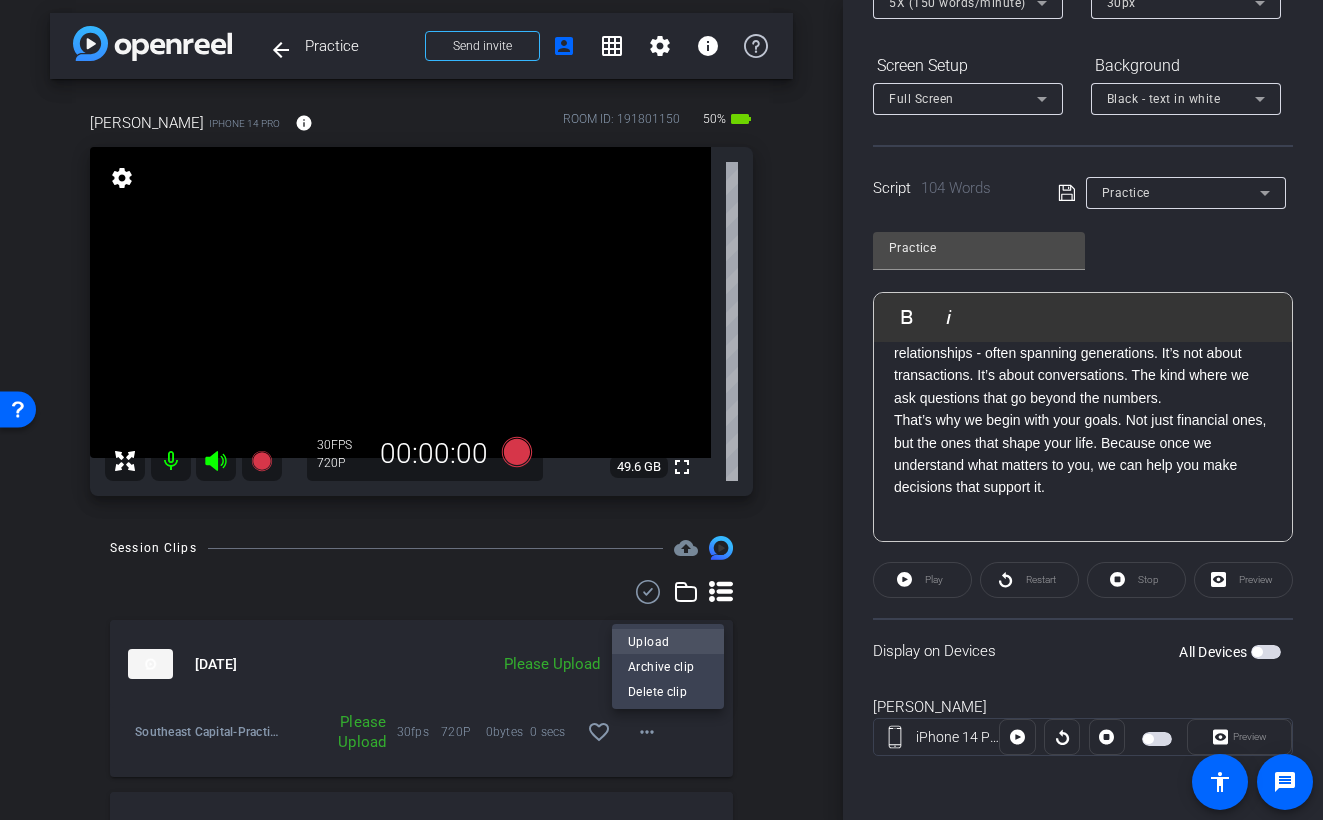 click on "Upload" at bounding box center [668, 641] 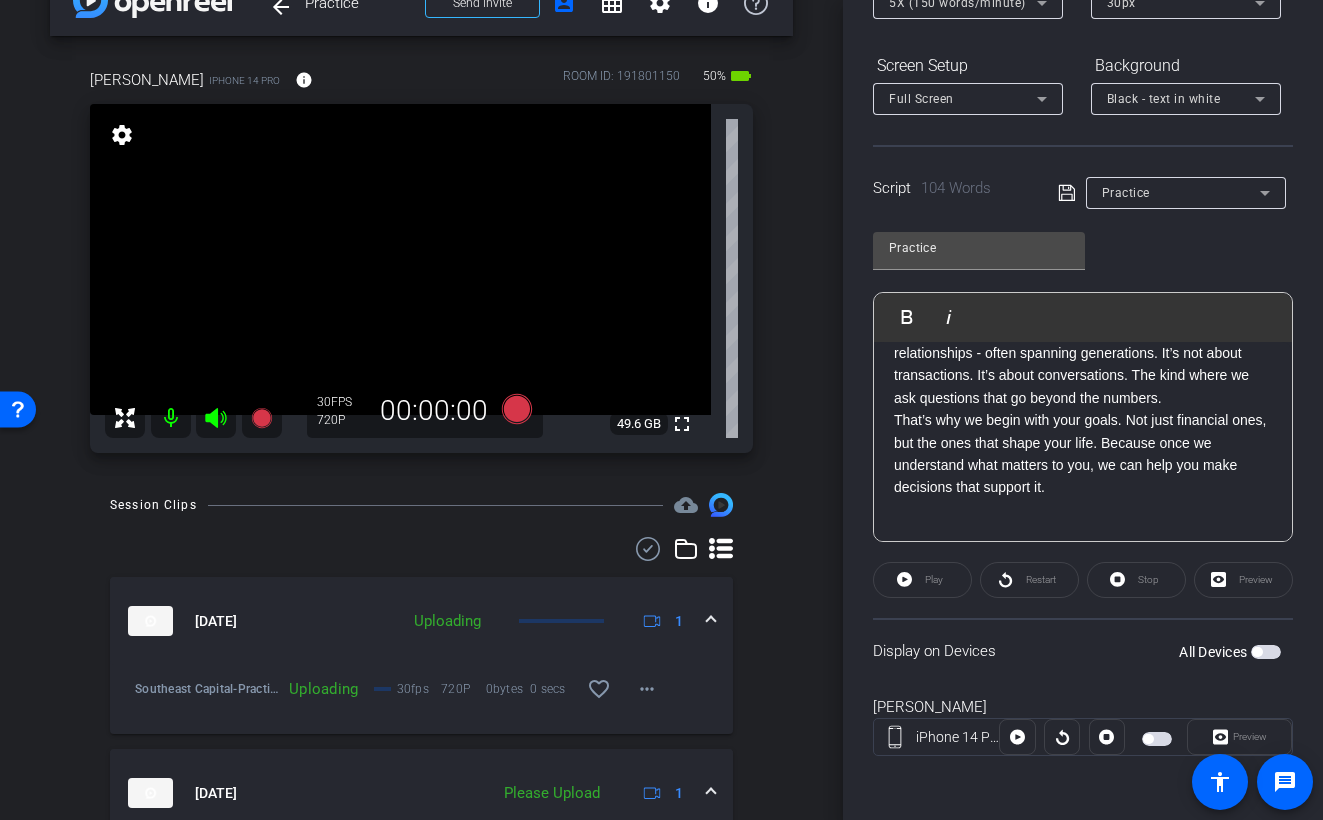 scroll, scrollTop: 156, scrollLeft: 0, axis: vertical 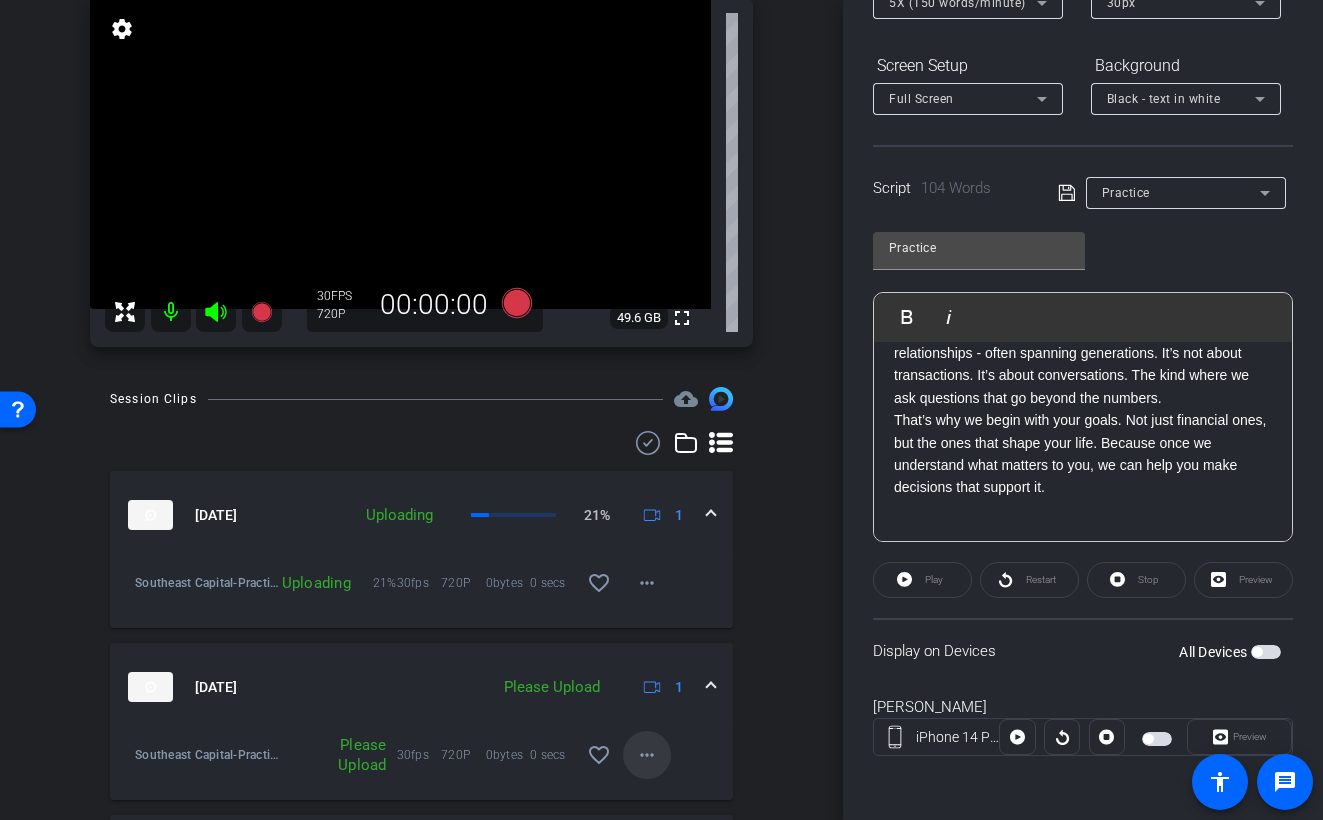 click on "more_horiz" at bounding box center [647, 755] 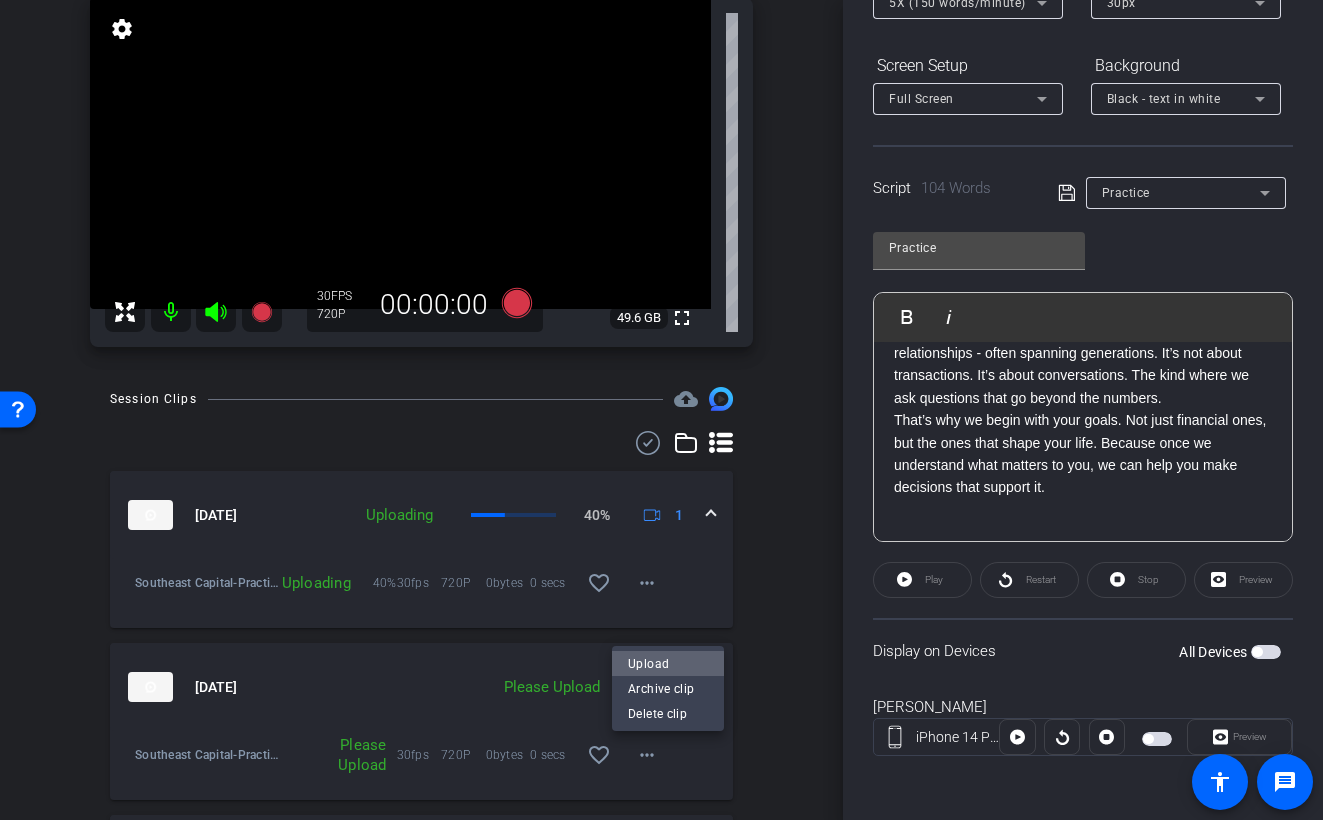 click on "Upload" at bounding box center (668, 664) 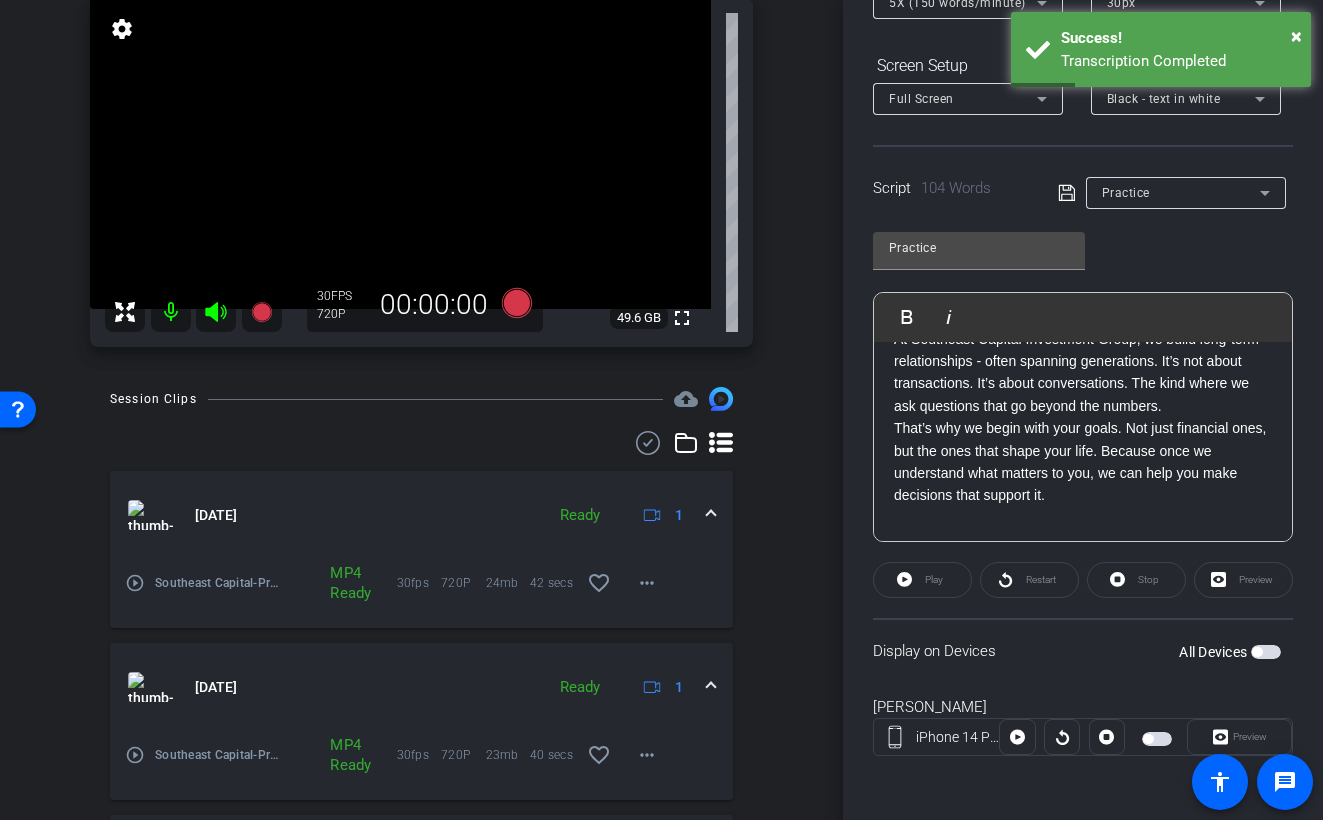 scroll, scrollTop: 213, scrollLeft: 0, axis: vertical 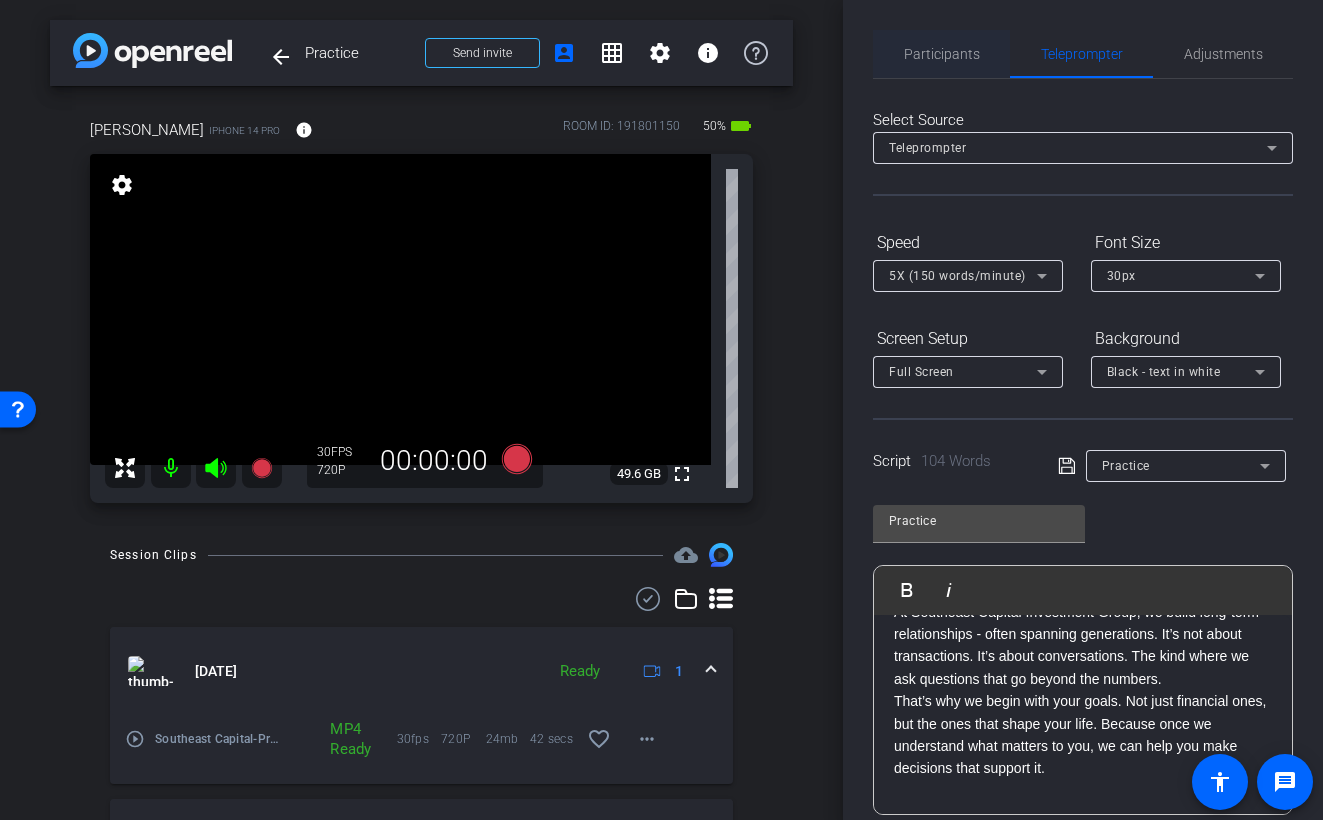 click on "Participants" at bounding box center (942, 54) 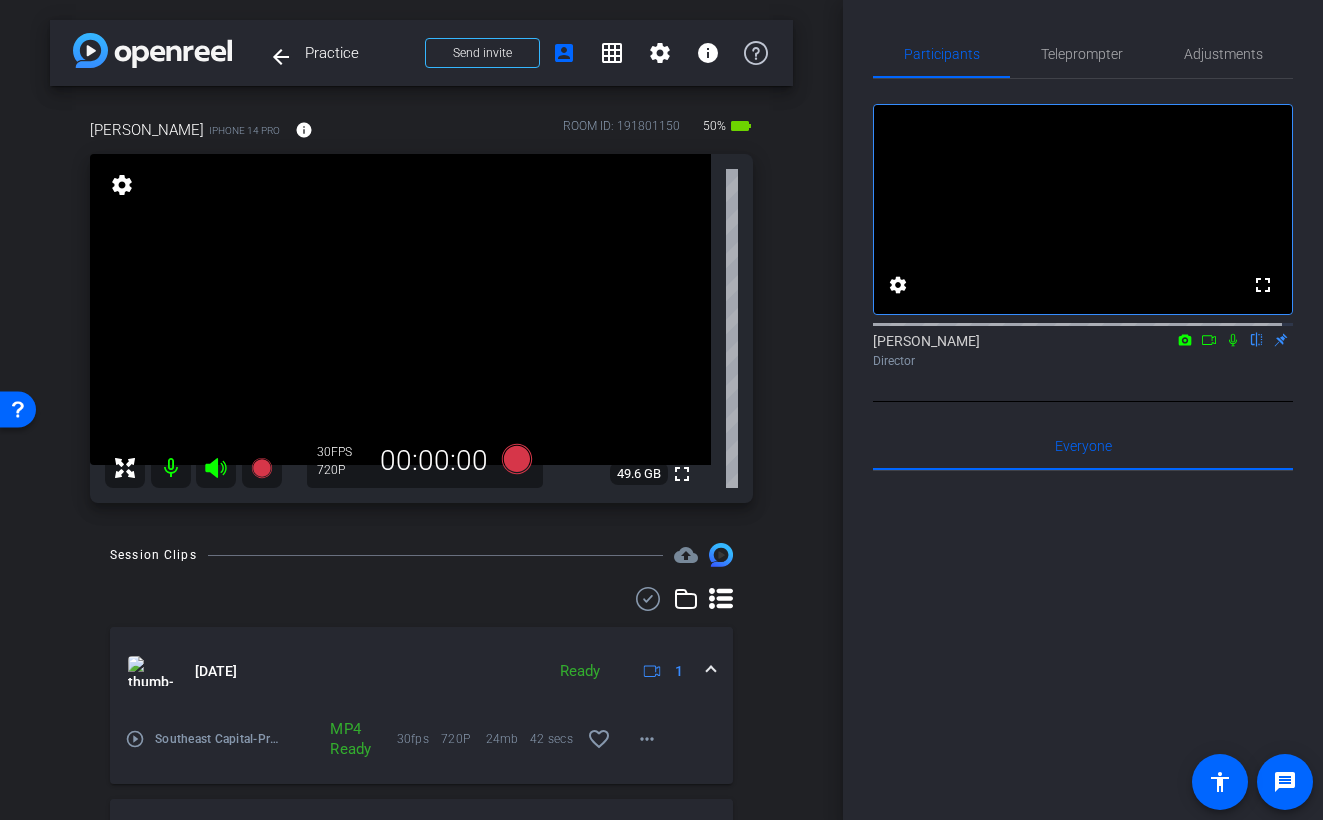 click 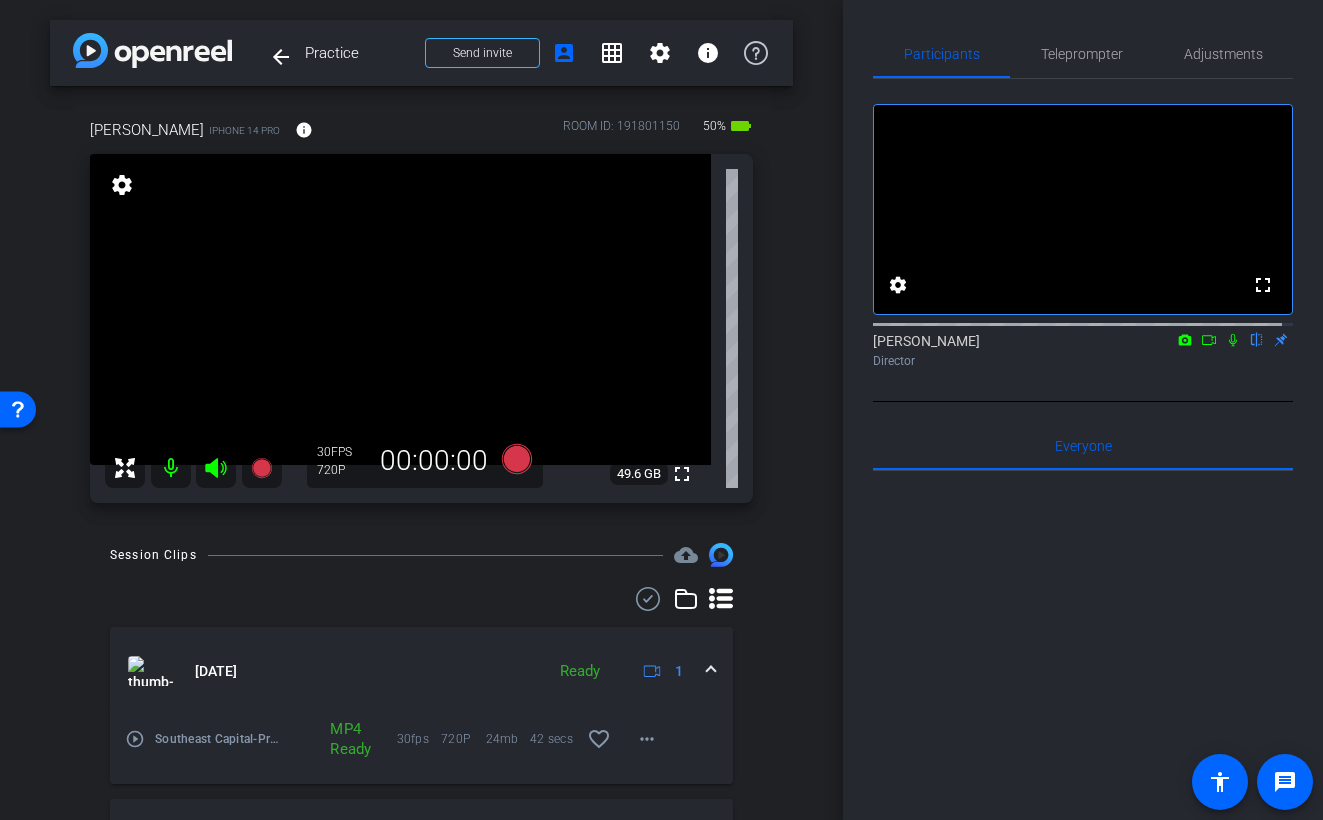 click 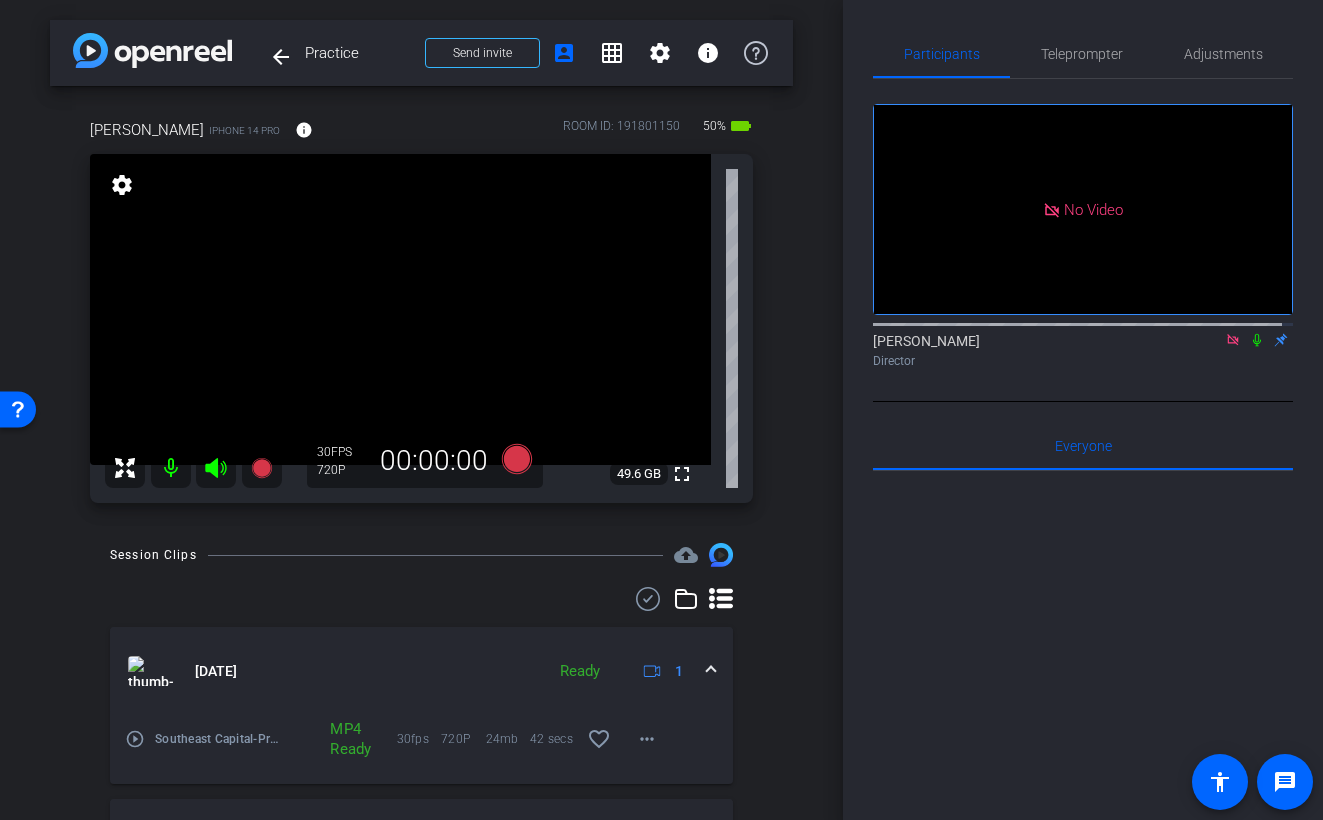 click 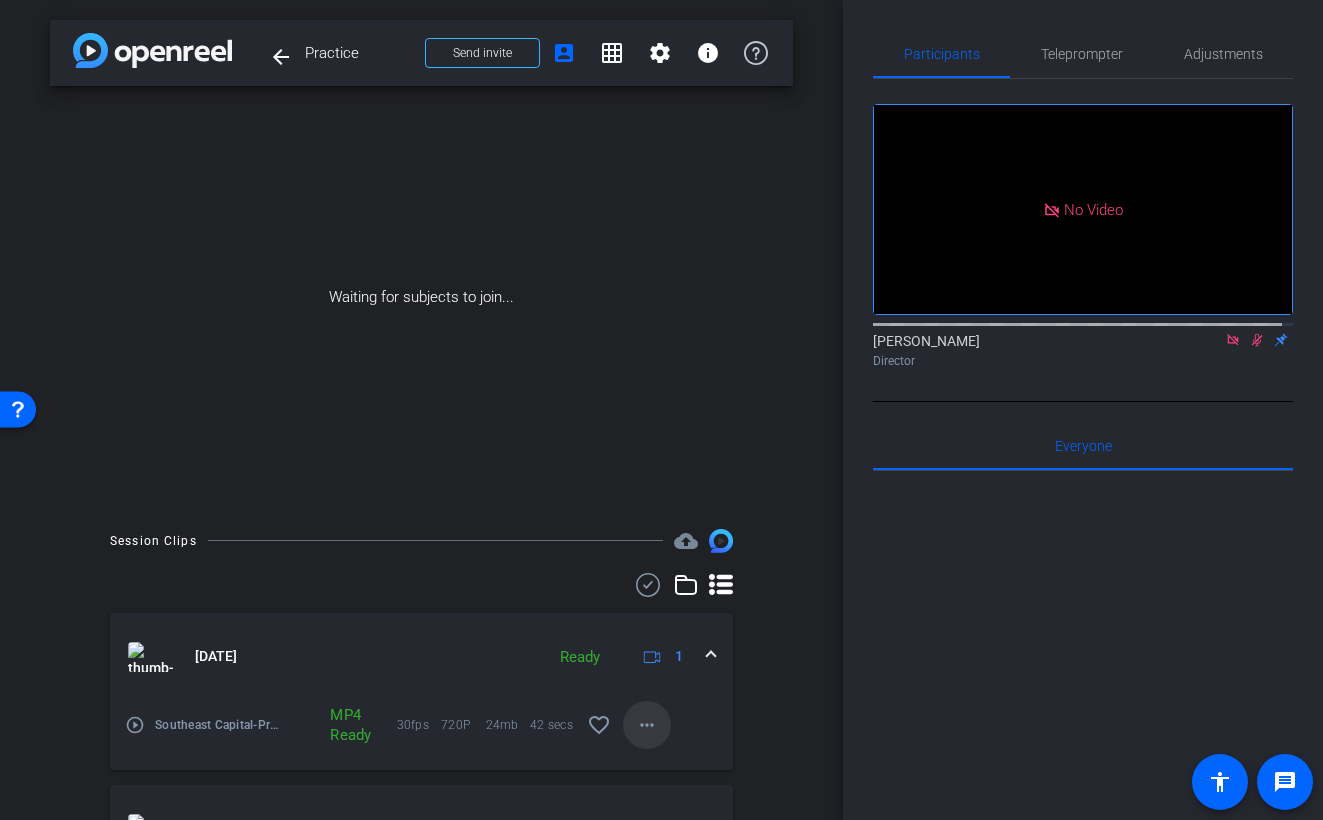 click on "more_horiz" at bounding box center (647, 725) 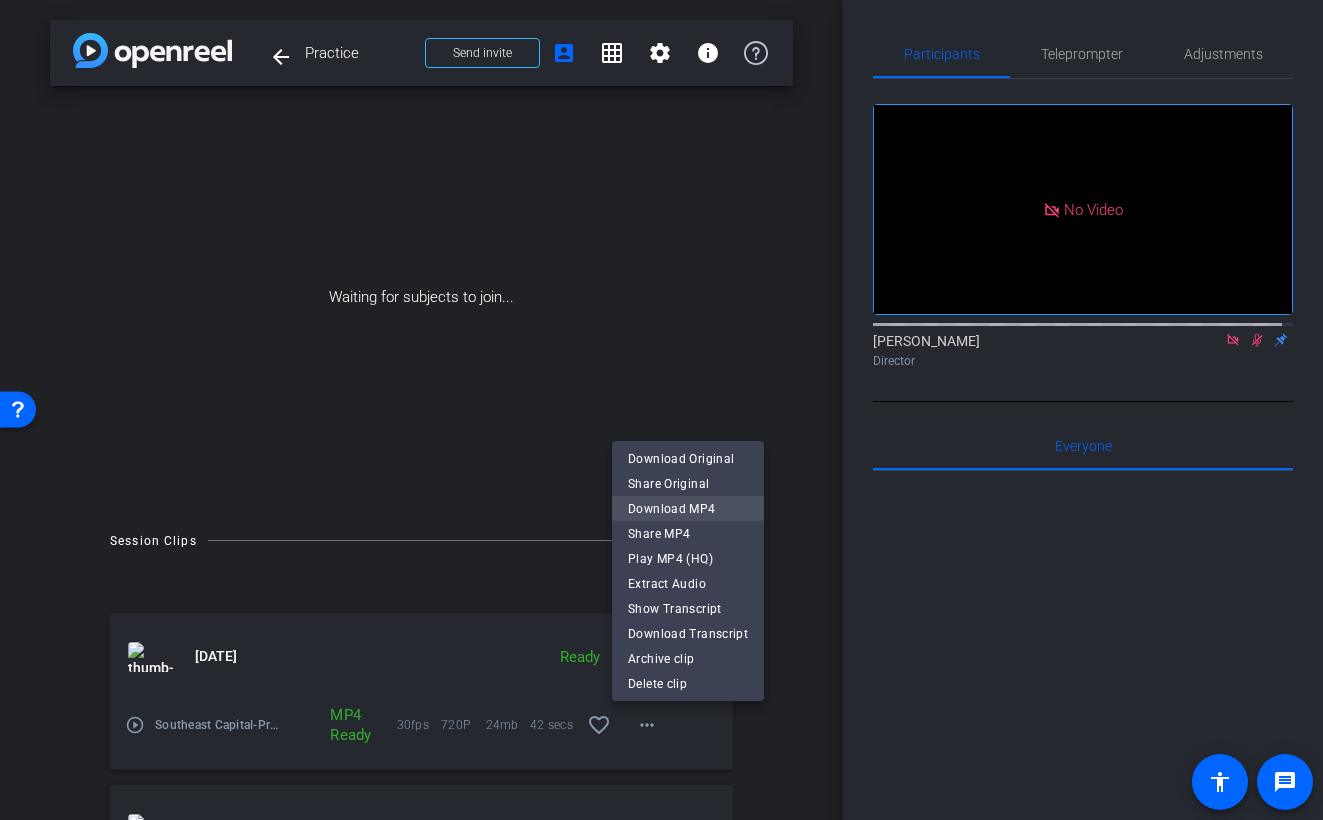 click on "Download MP4" at bounding box center [688, 509] 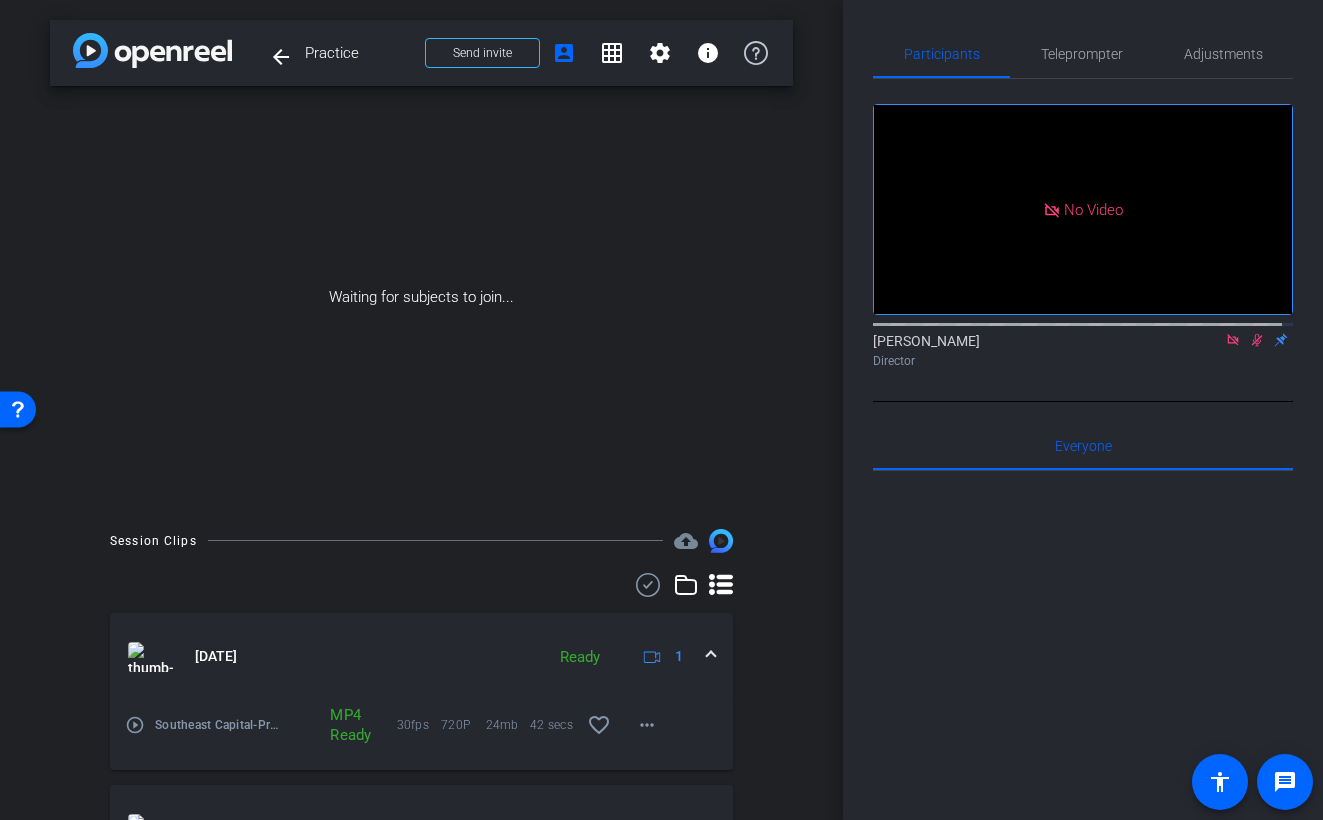 scroll, scrollTop: 300, scrollLeft: 0, axis: vertical 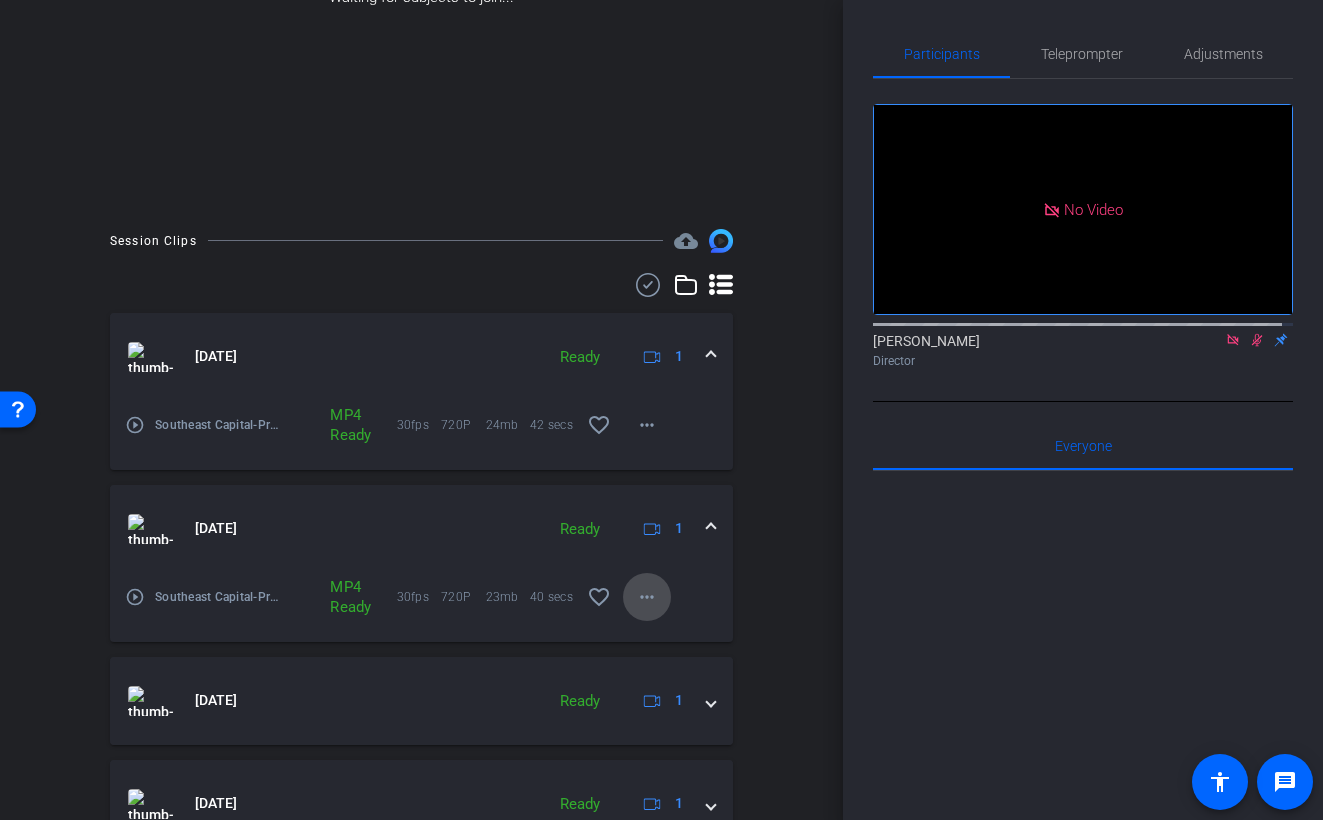 click at bounding box center [647, 597] 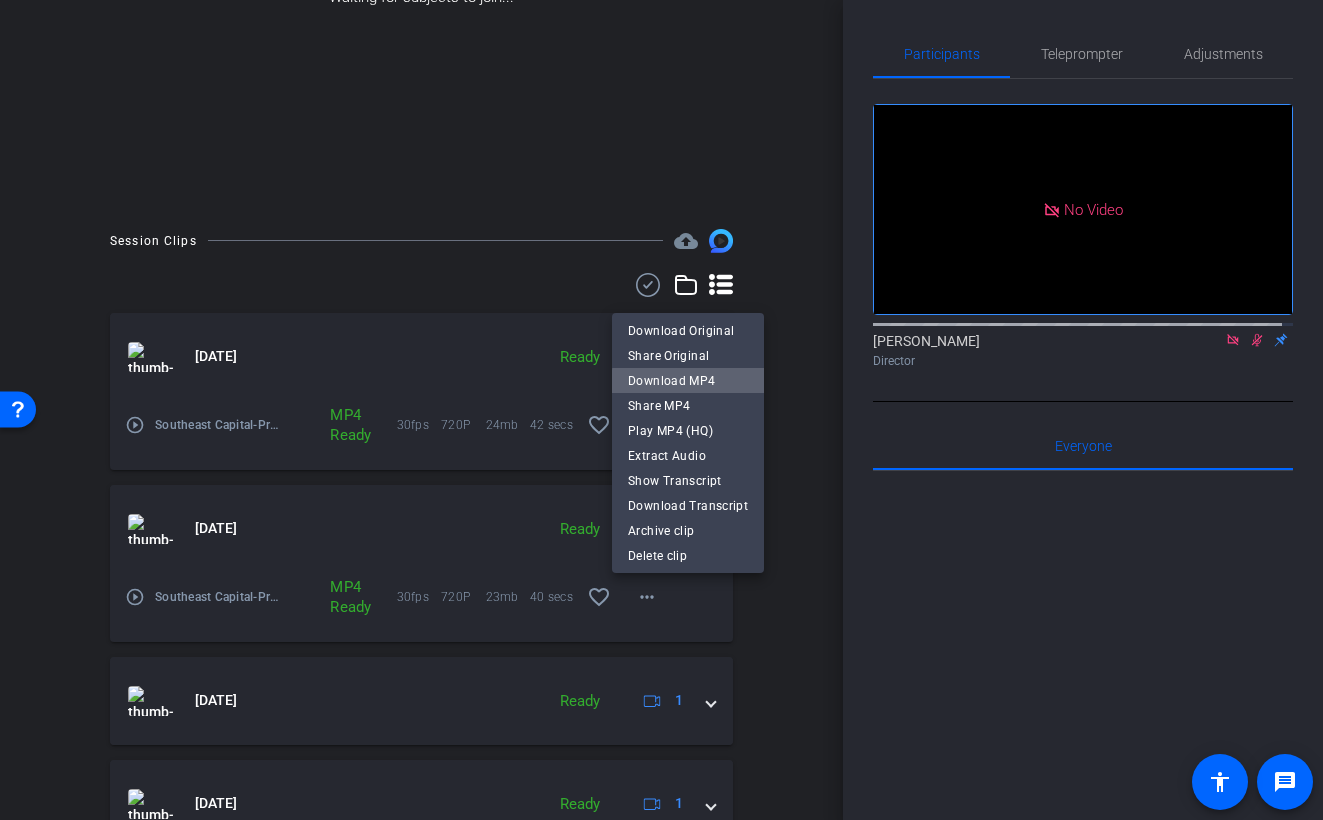 click on "Download MP4" at bounding box center [688, 380] 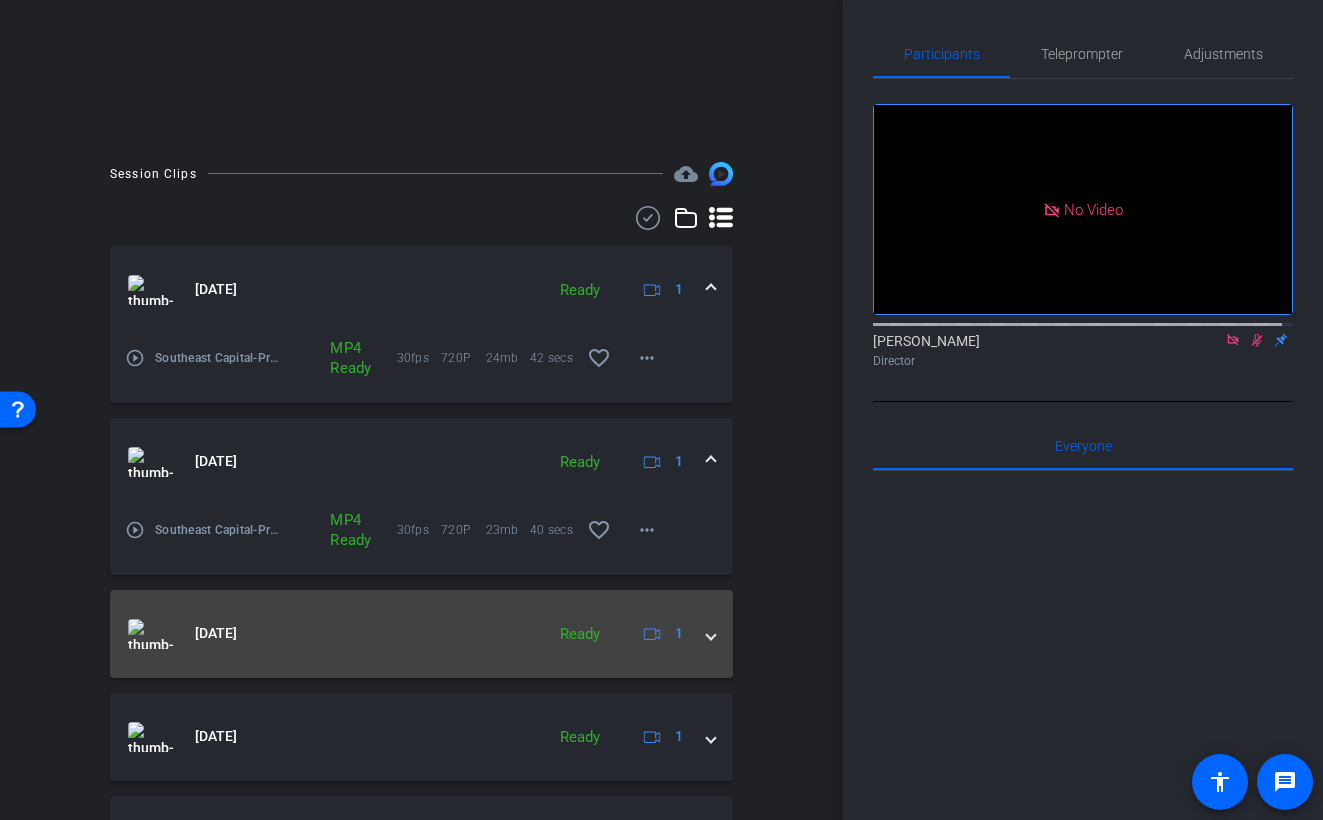 scroll, scrollTop: 399, scrollLeft: 0, axis: vertical 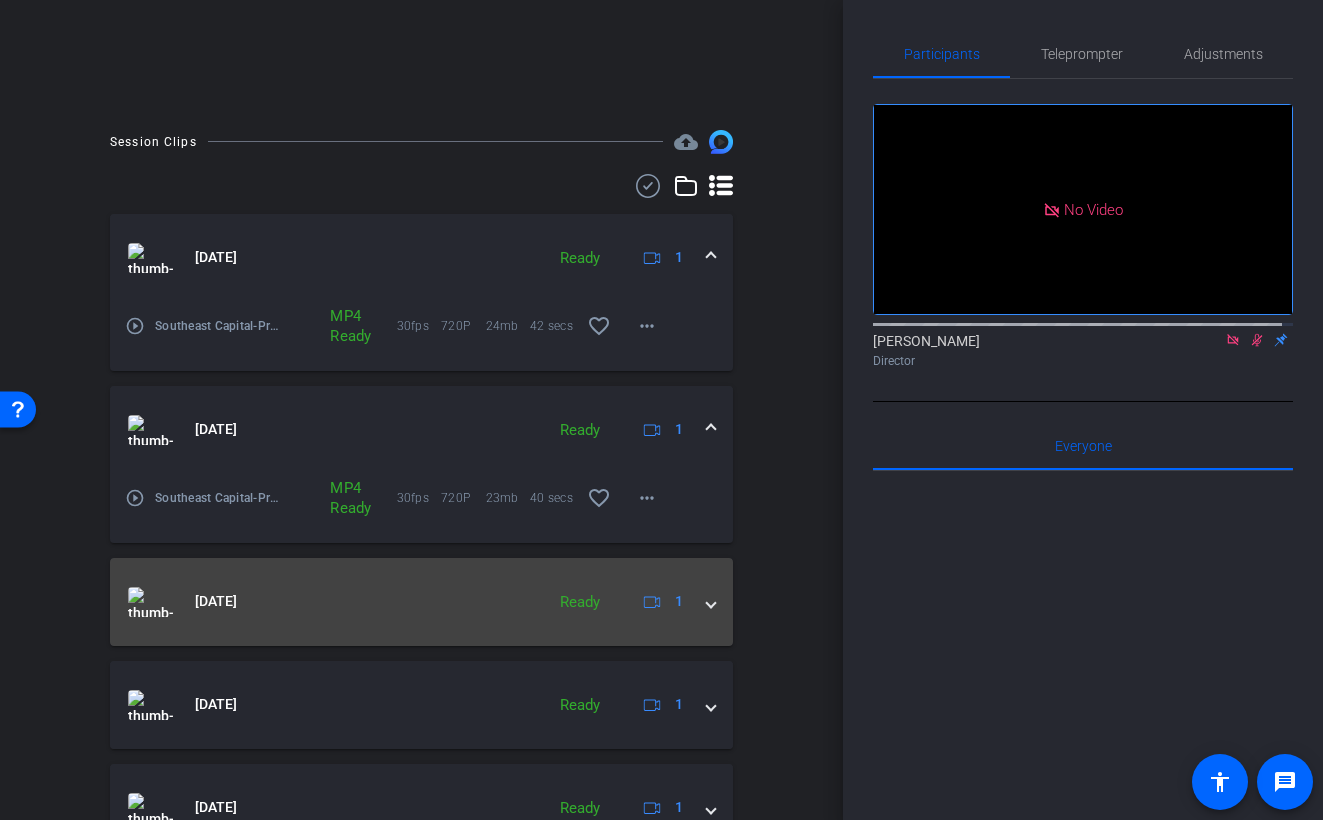 click at bounding box center (711, 601) 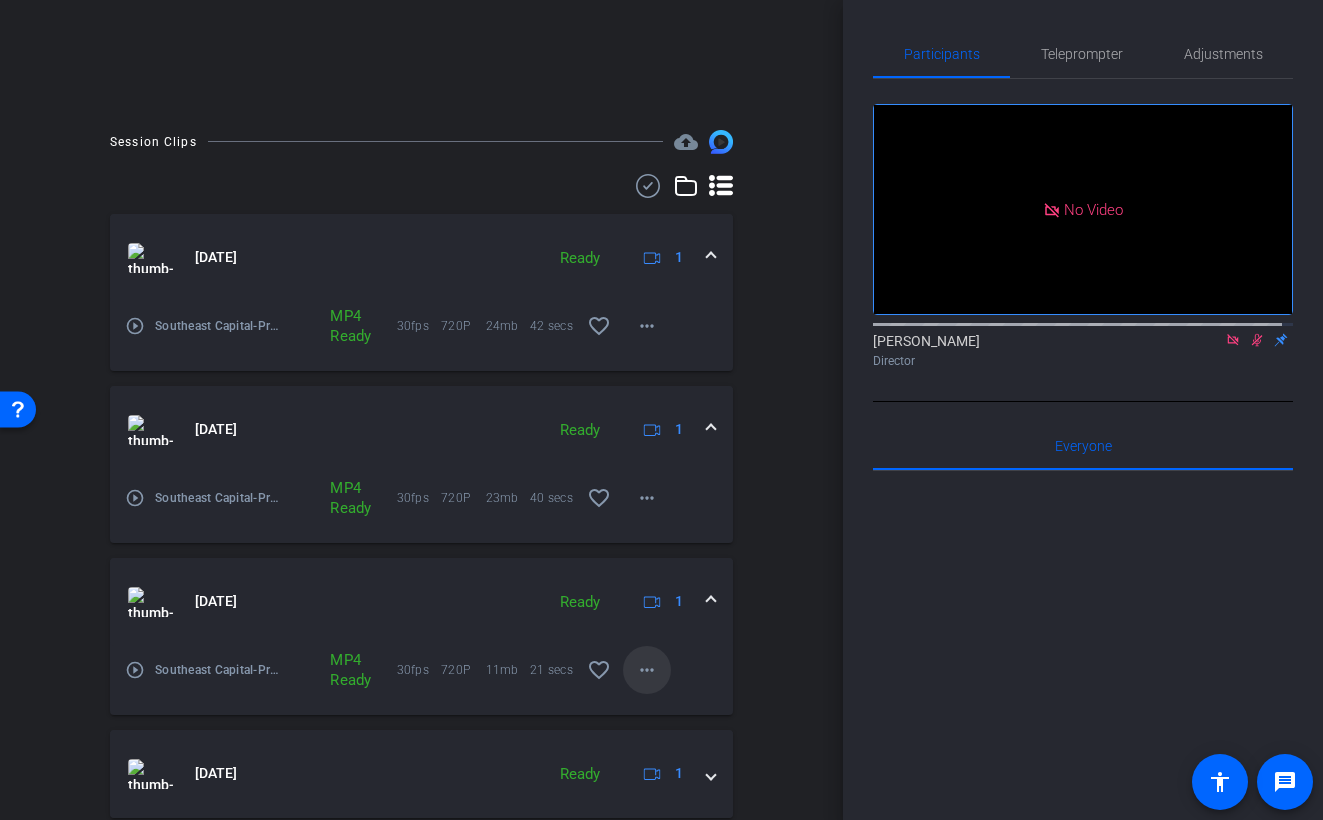 click on "more_horiz" at bounding box center (647, 670) 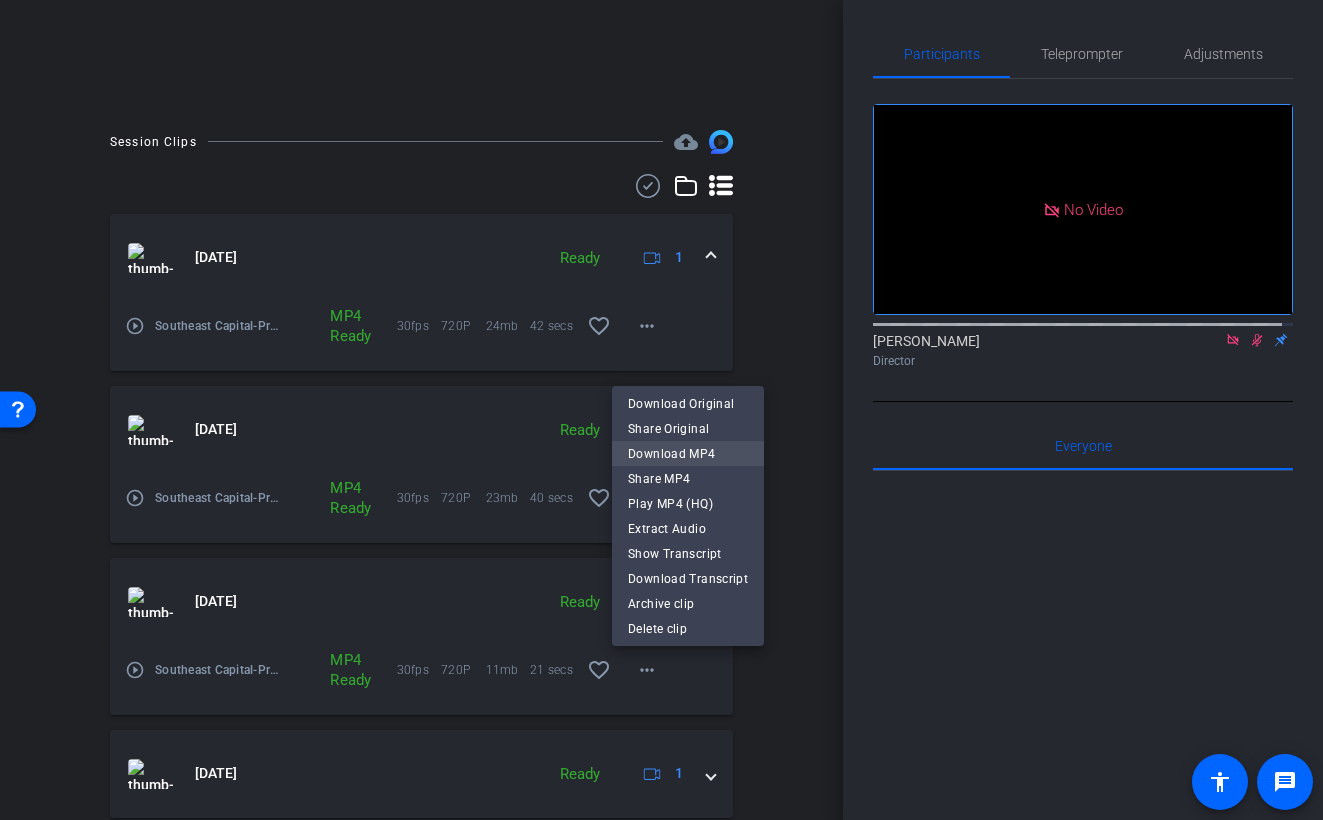 click on "Download MP4" at bounding box center (688, 453) 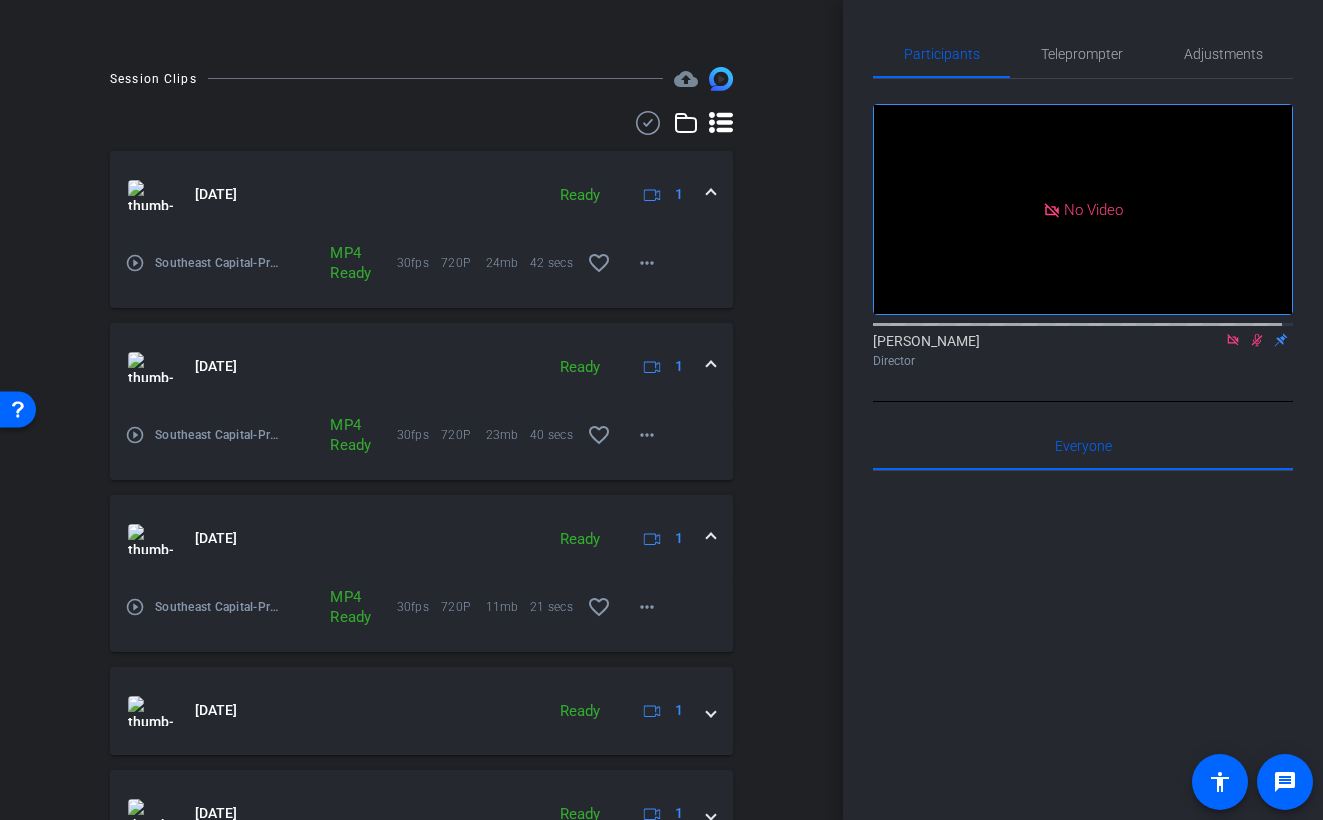 scroll, scrollTop: 499, scrollLeft: 0, axis: vertical 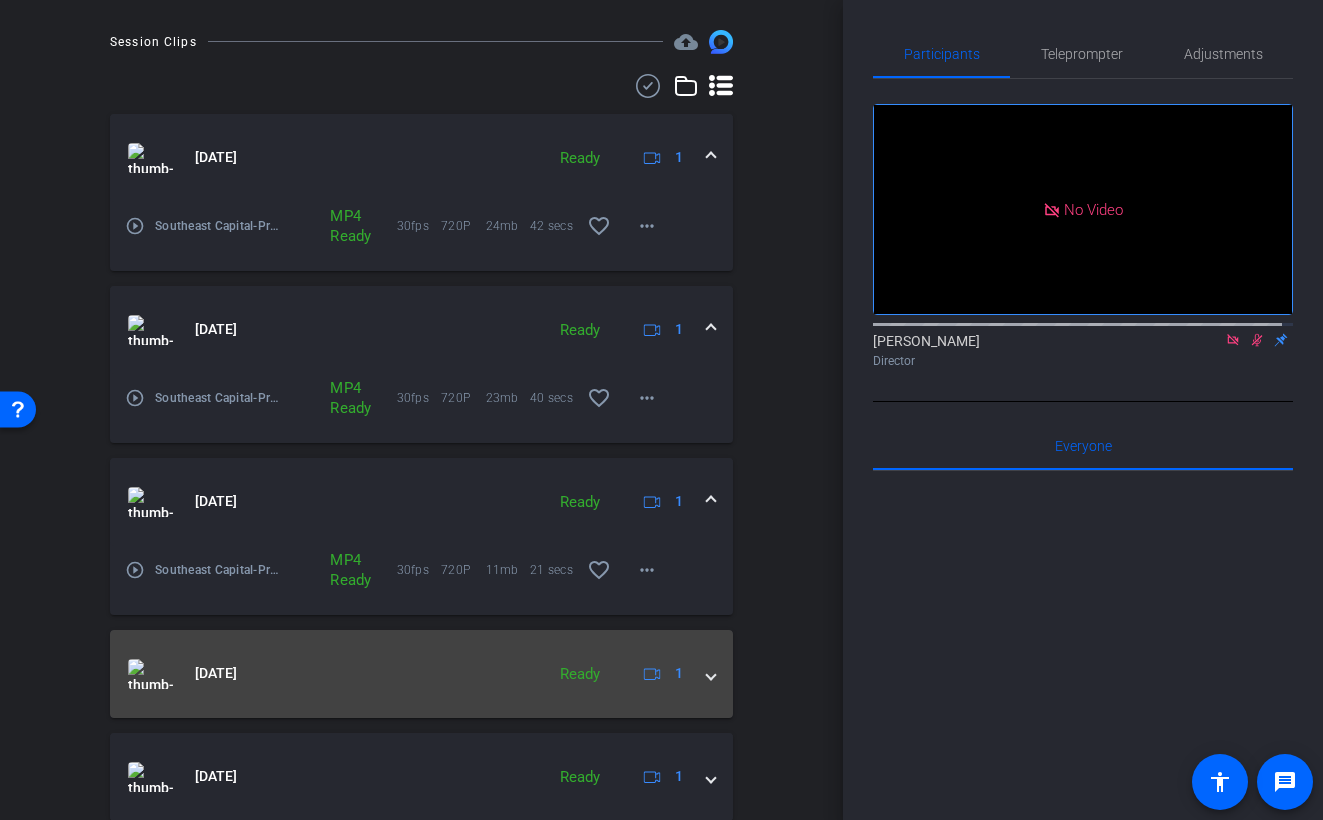 click on "Jul 22, 2025   Ready
1" at bounding box center (421, 674) 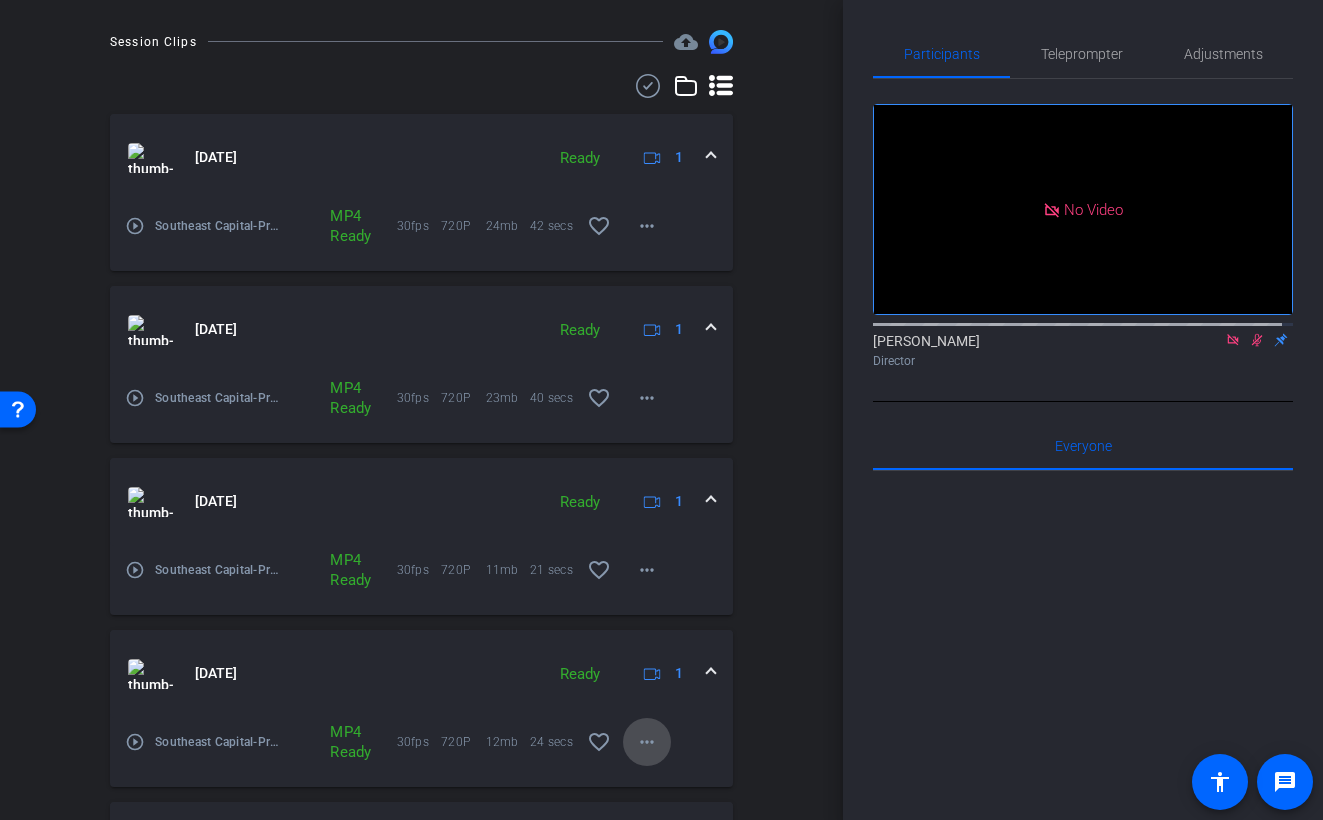 click on "more_horiz" at bounding box center (647, 742) 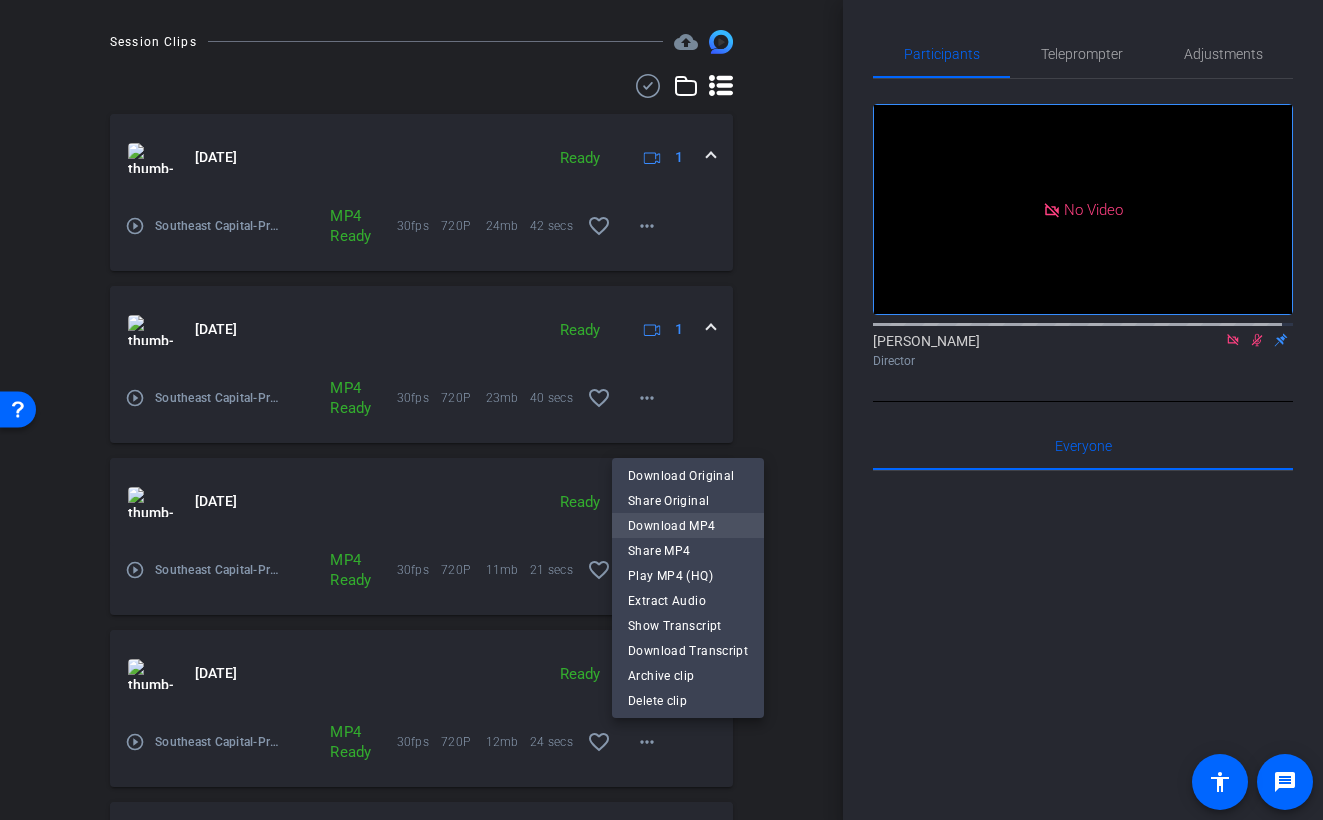 click on "Download MP4" at bounding box center (688, 526) 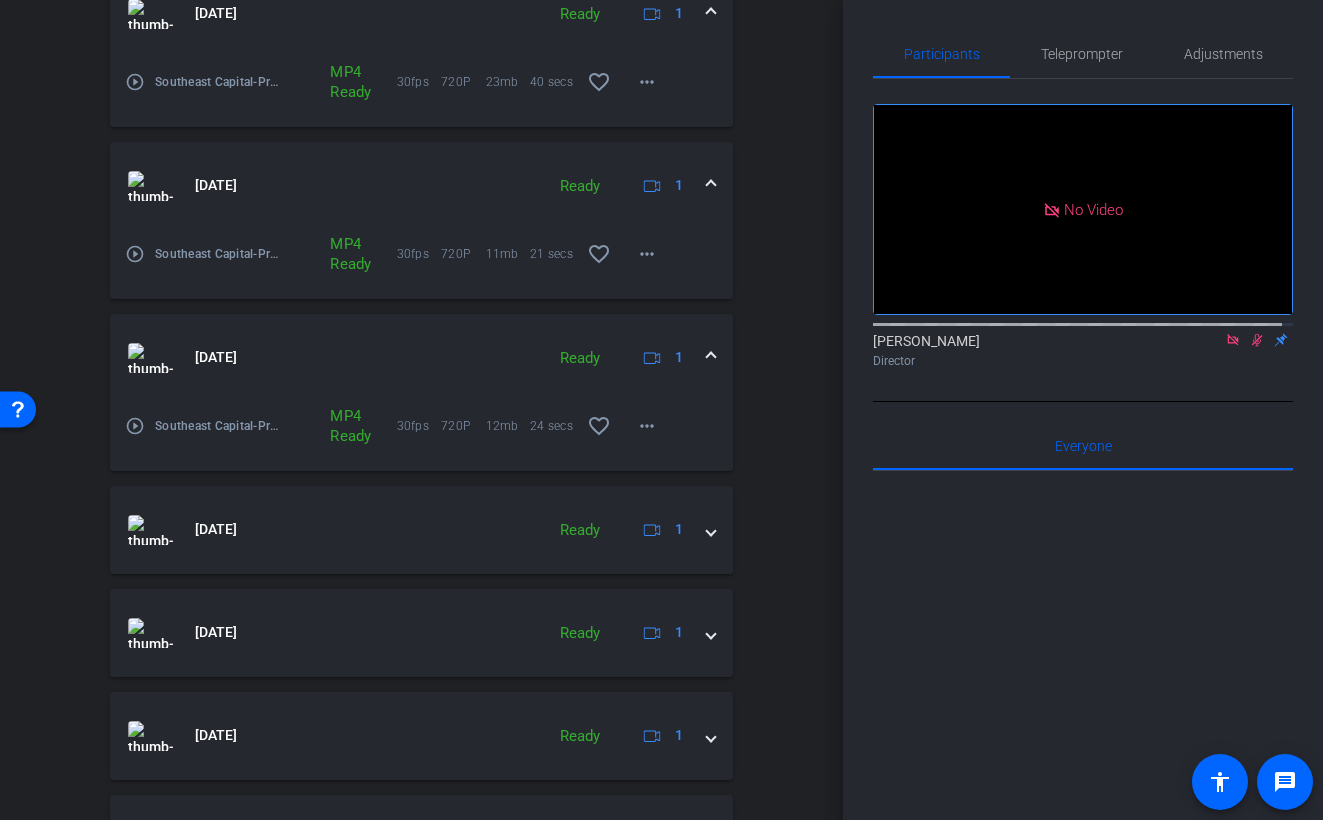 scroll, scrollTop: 817, scrollLeft: 0, axis: vertical 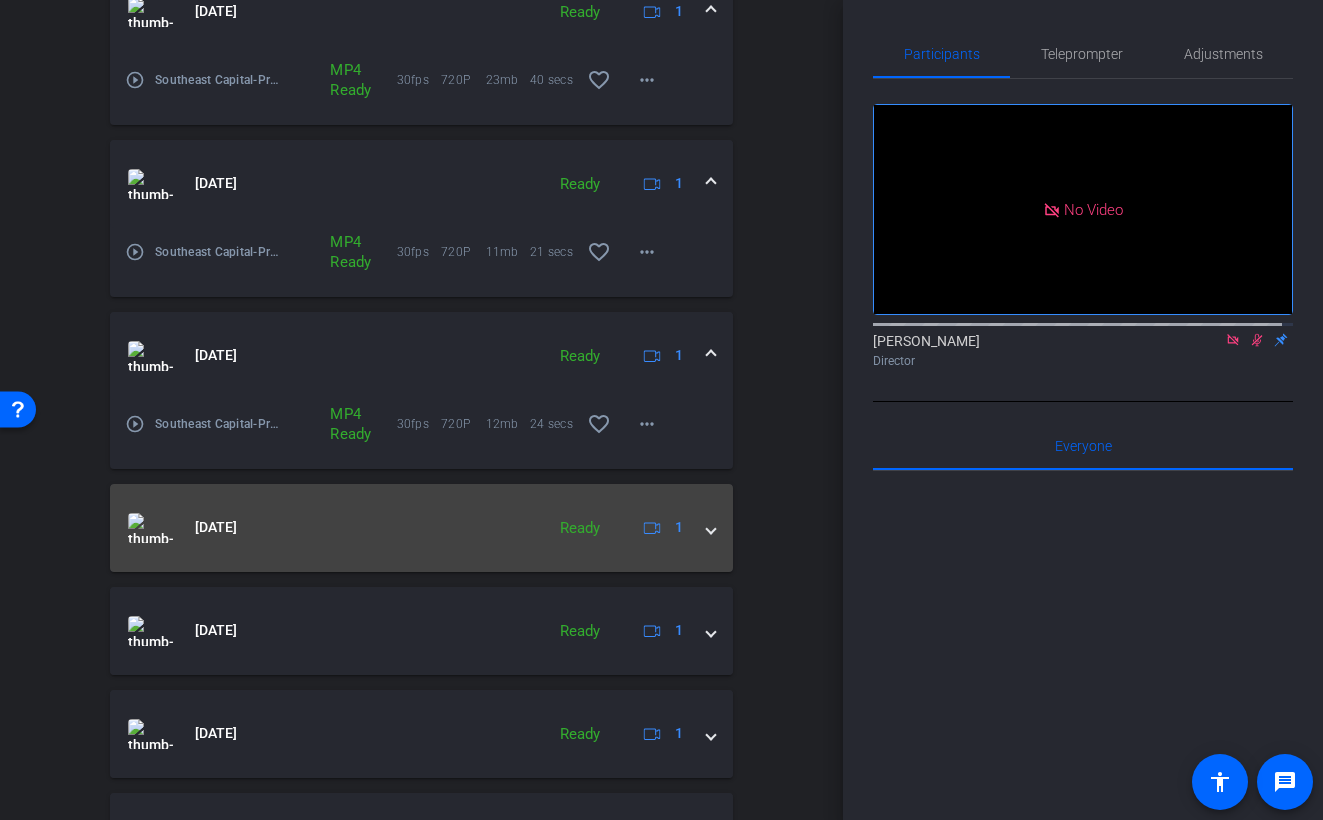 click at bounding box center [711, 527] 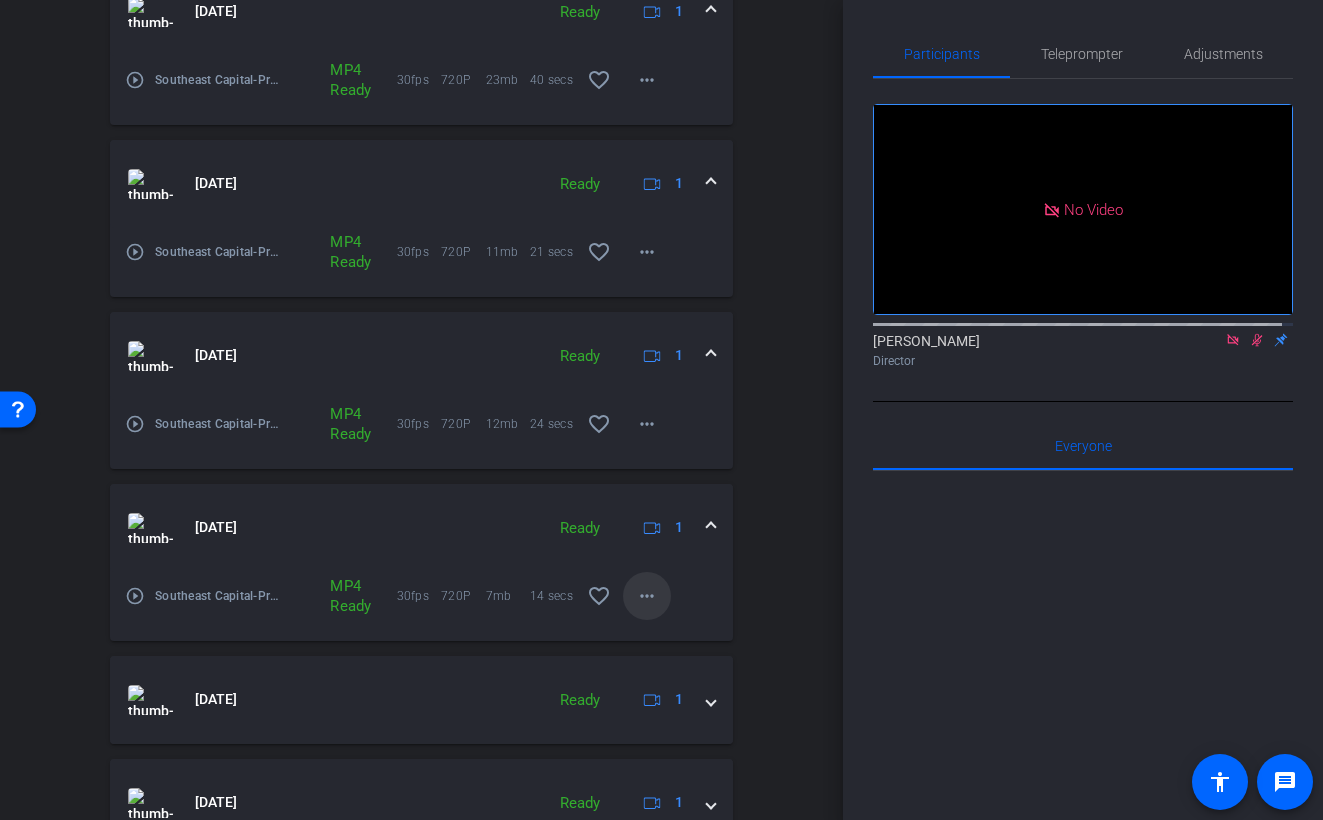 click at bounding box center (647, 596) 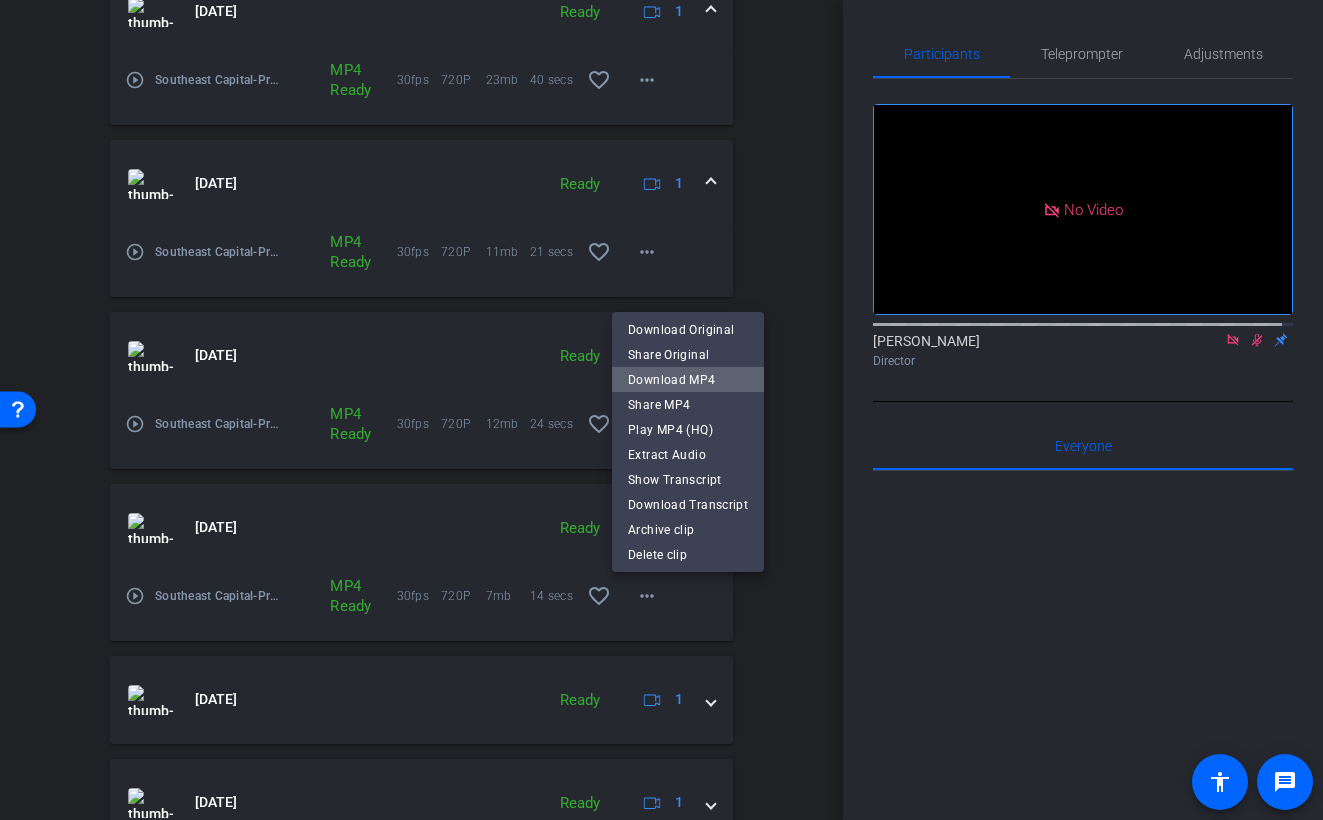 click on "Download MP4" at bounding box center [688, 379] 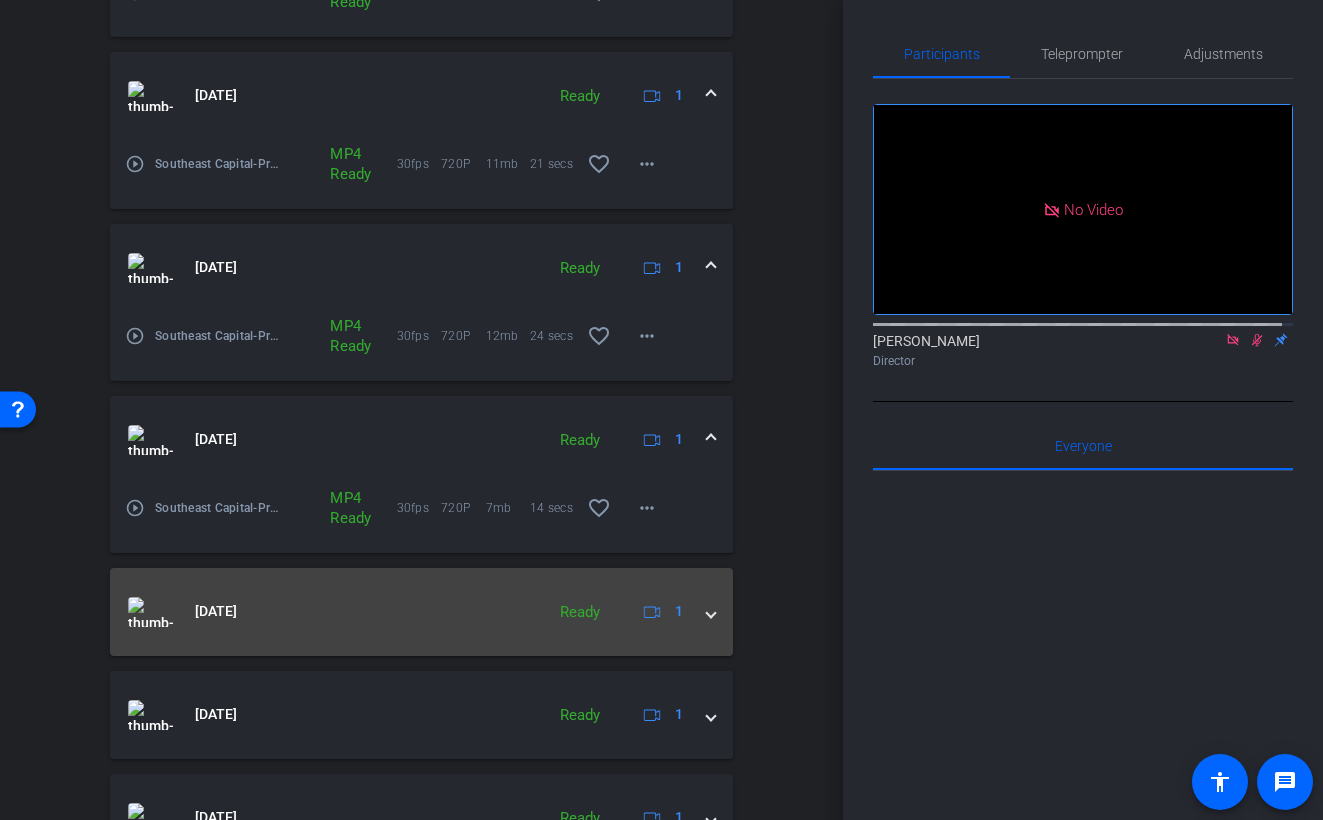 scroll, scrollTop: 914, scrollLeft: 0, axis: vertical 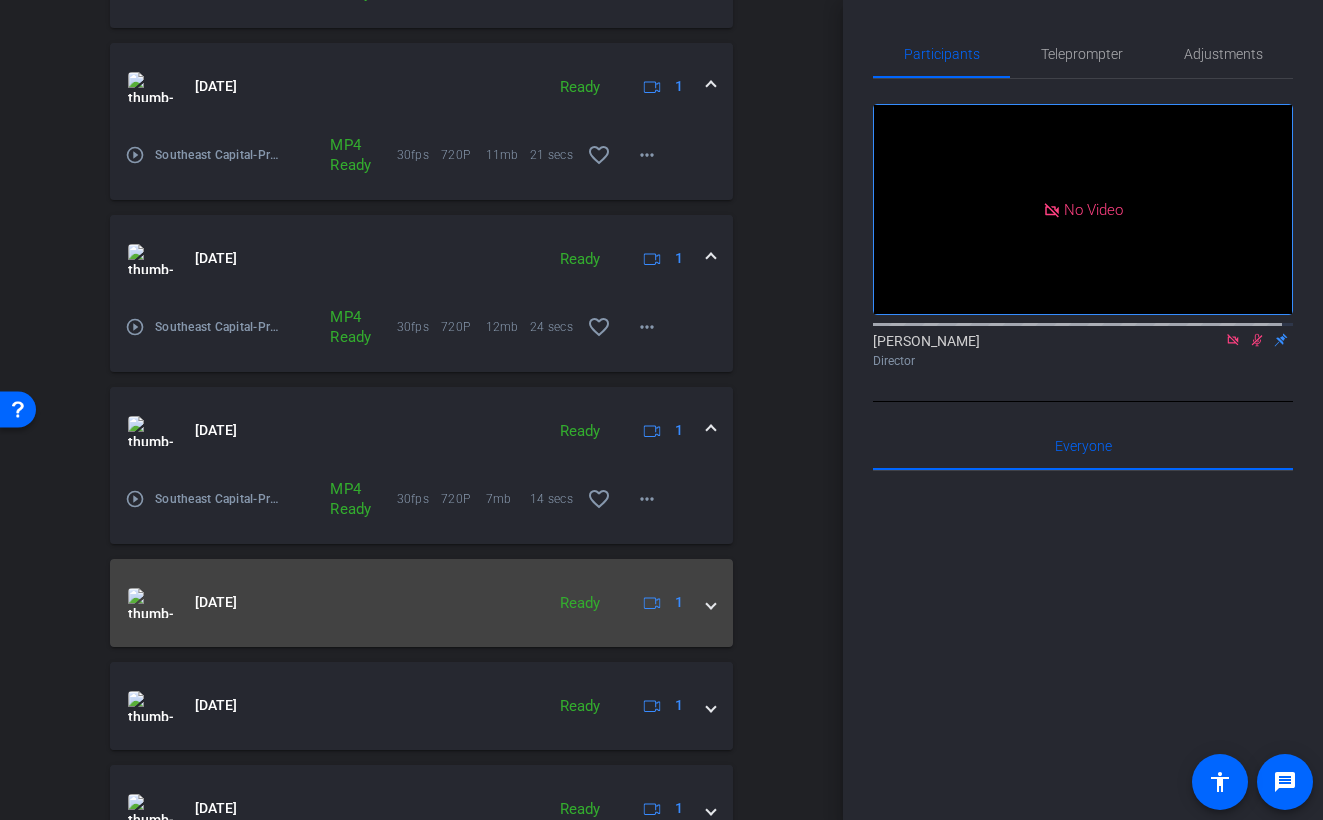 click on "Jul 22, 2025   Ready
1" at bounding box center [421, 603] 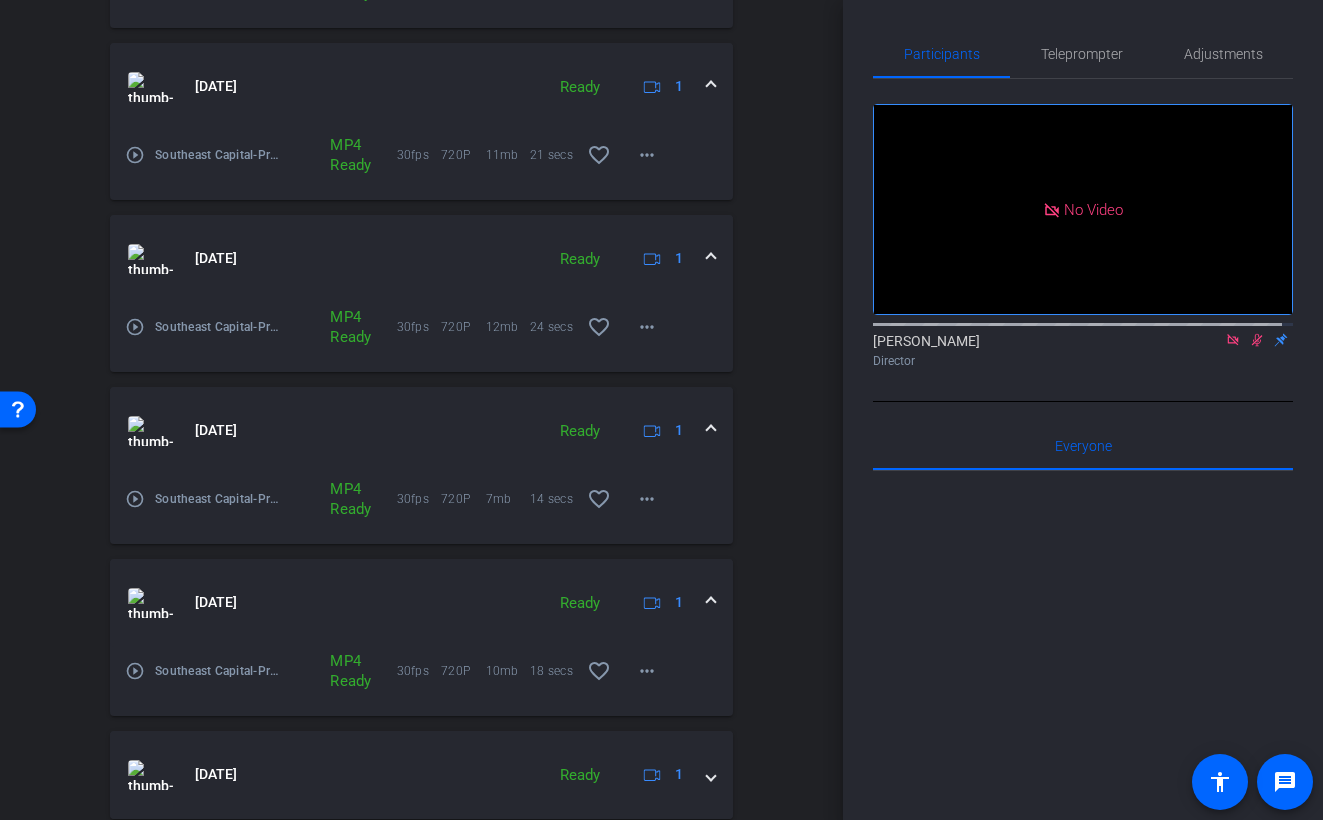click on "play_circle_outline  Southeast Capital-Practice-Lawton Practice TA1-2025-07-22-07-42-59-583-0   MP4 Ready  30fps 720P 10mb 18 secs favorite_border more_horiz" at bounding box center [421, 681] 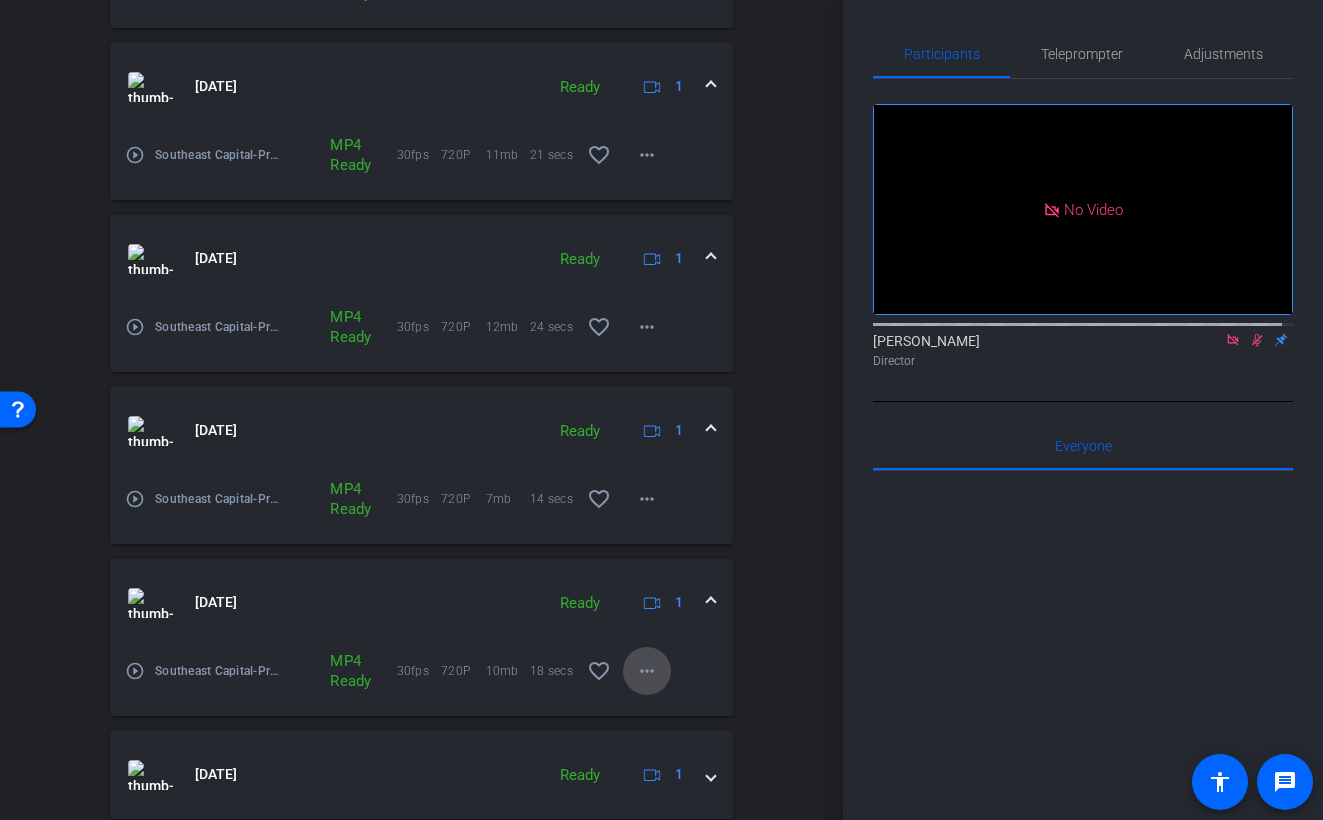 click on "more_horiz" at bounding box center [647, 671] 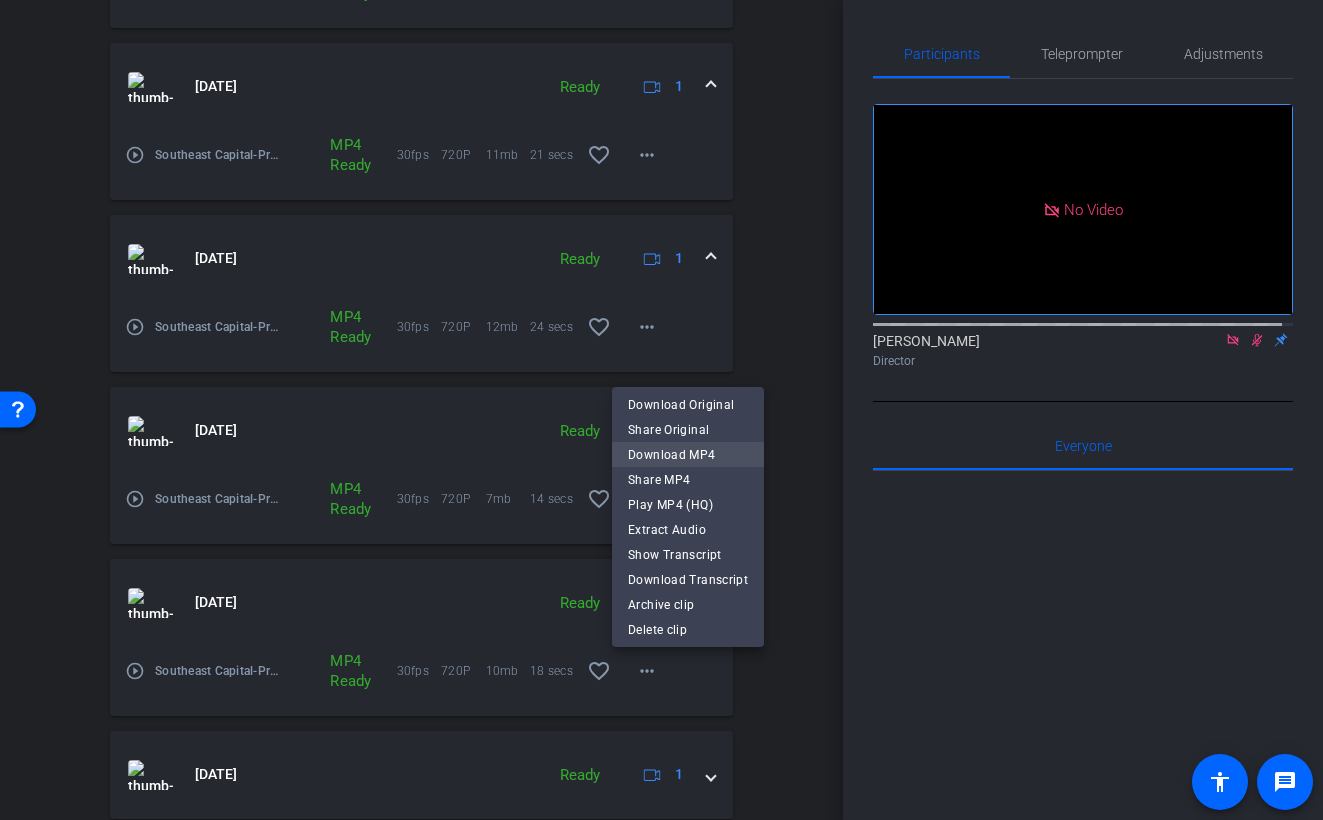click on "Download MP4" at bounding box center (688, 454) 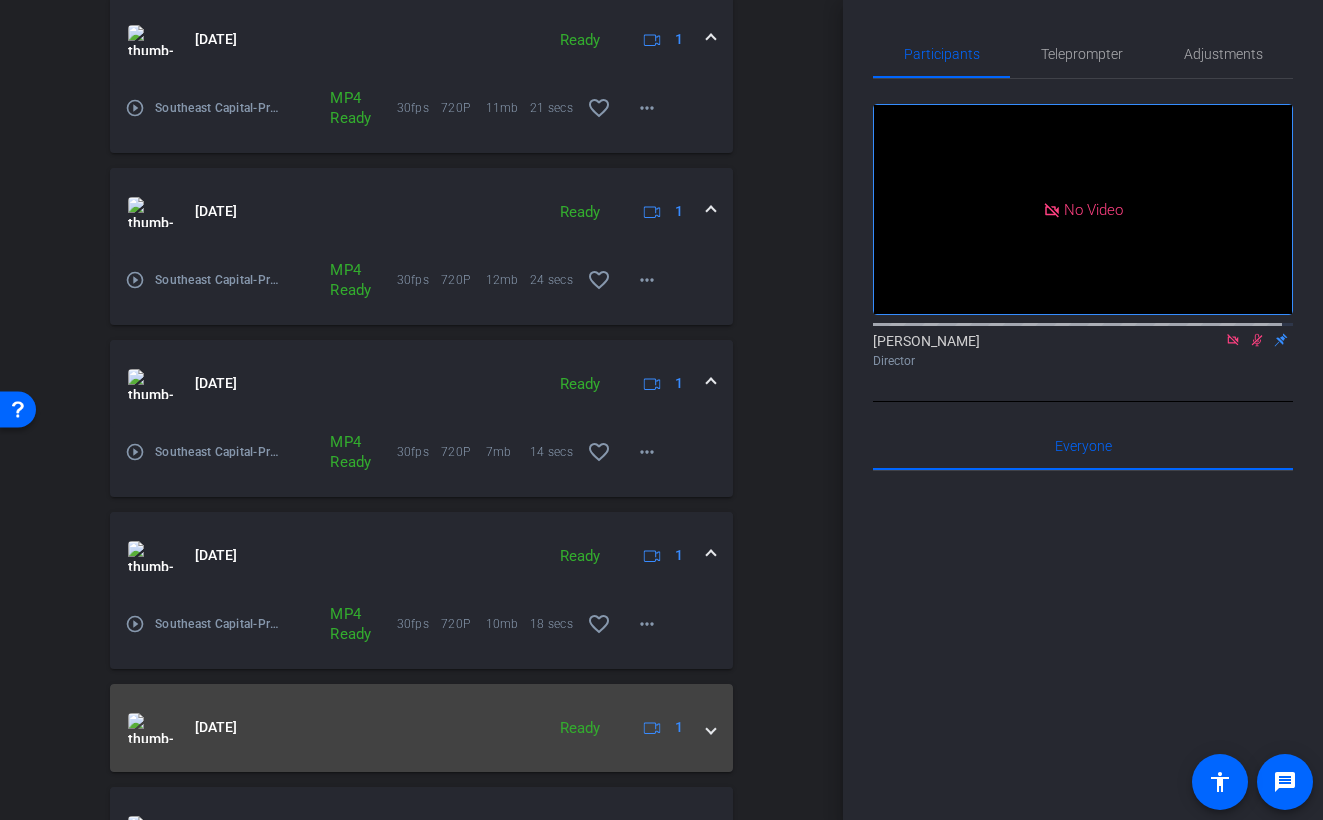 scroll, scrollTop: 997, scrollLeft: 0, axis: vertical 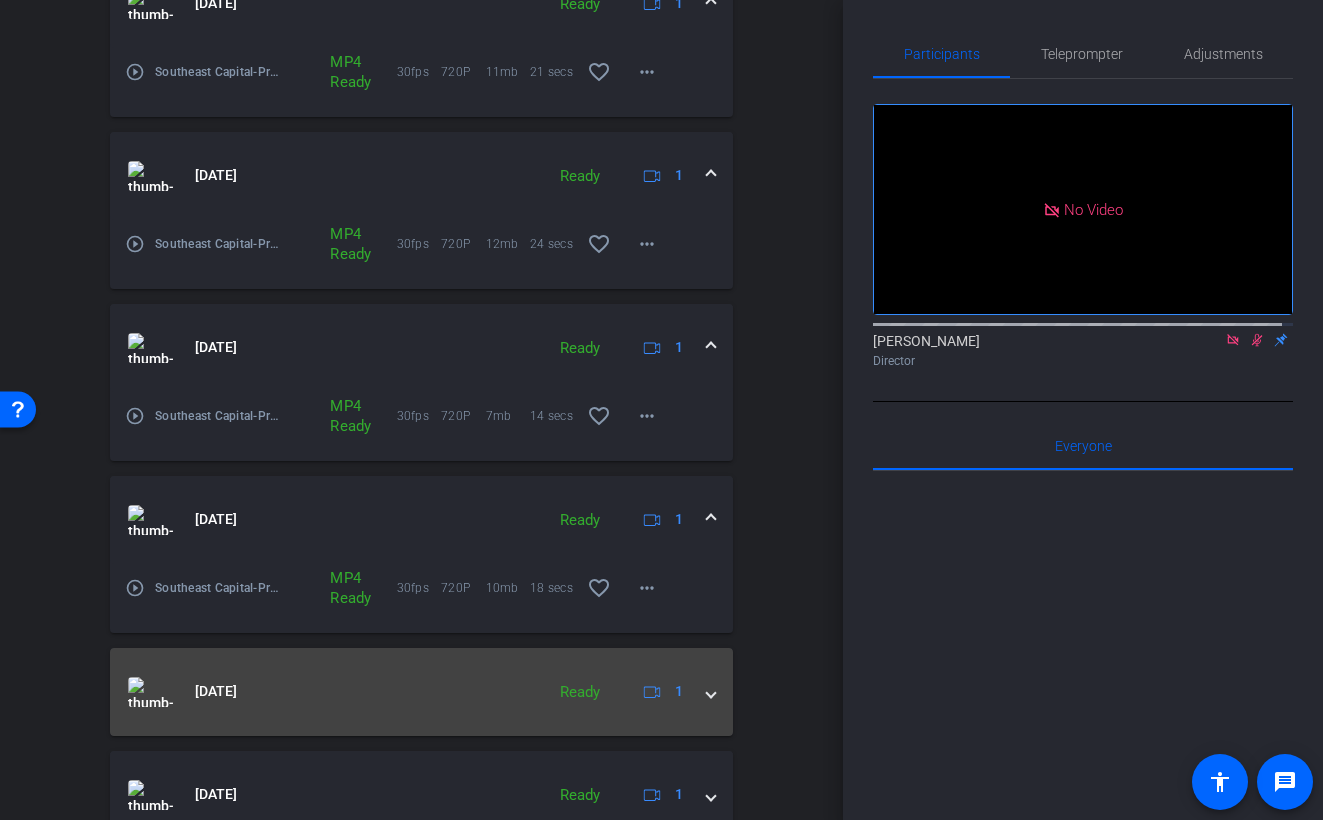 click at bounding box center [711, 691] 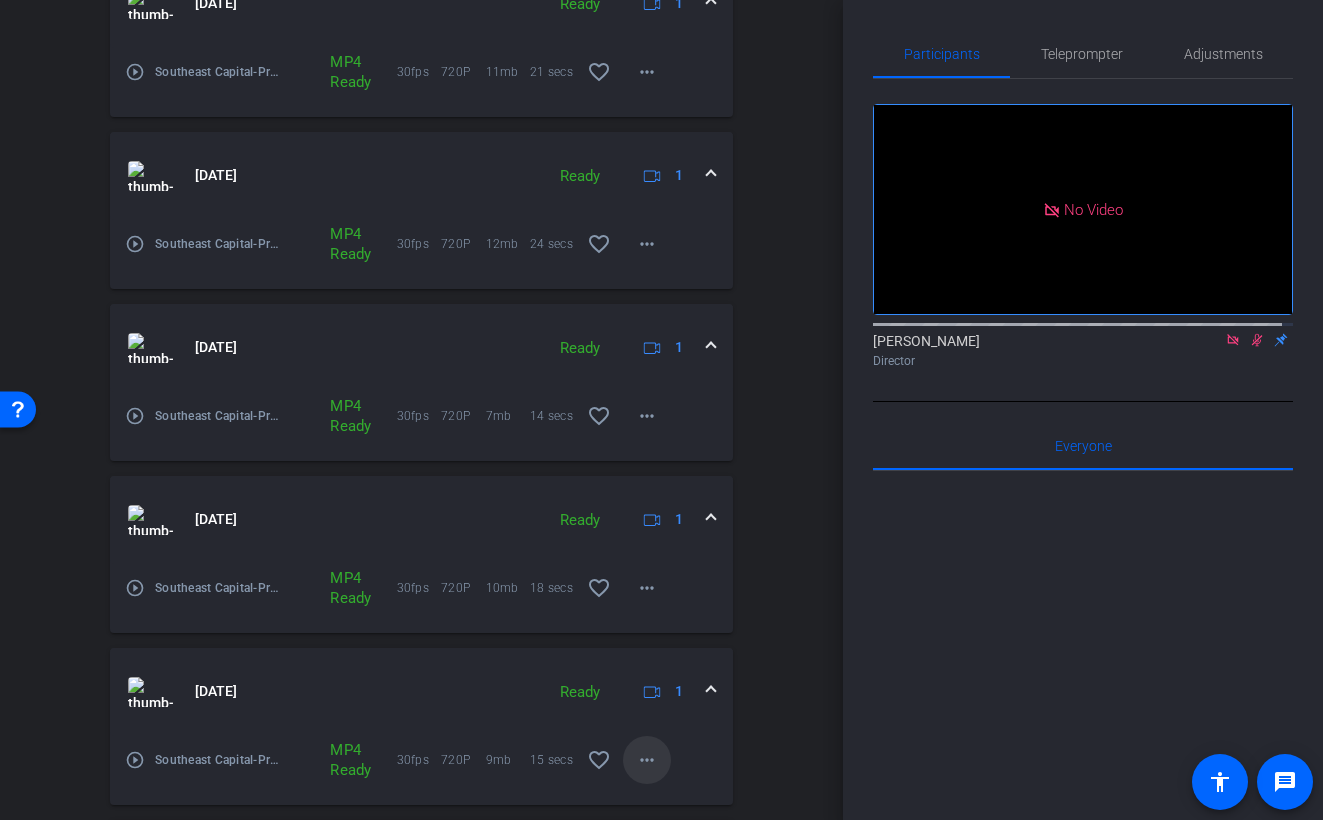 click at bounding box center (647, 760) 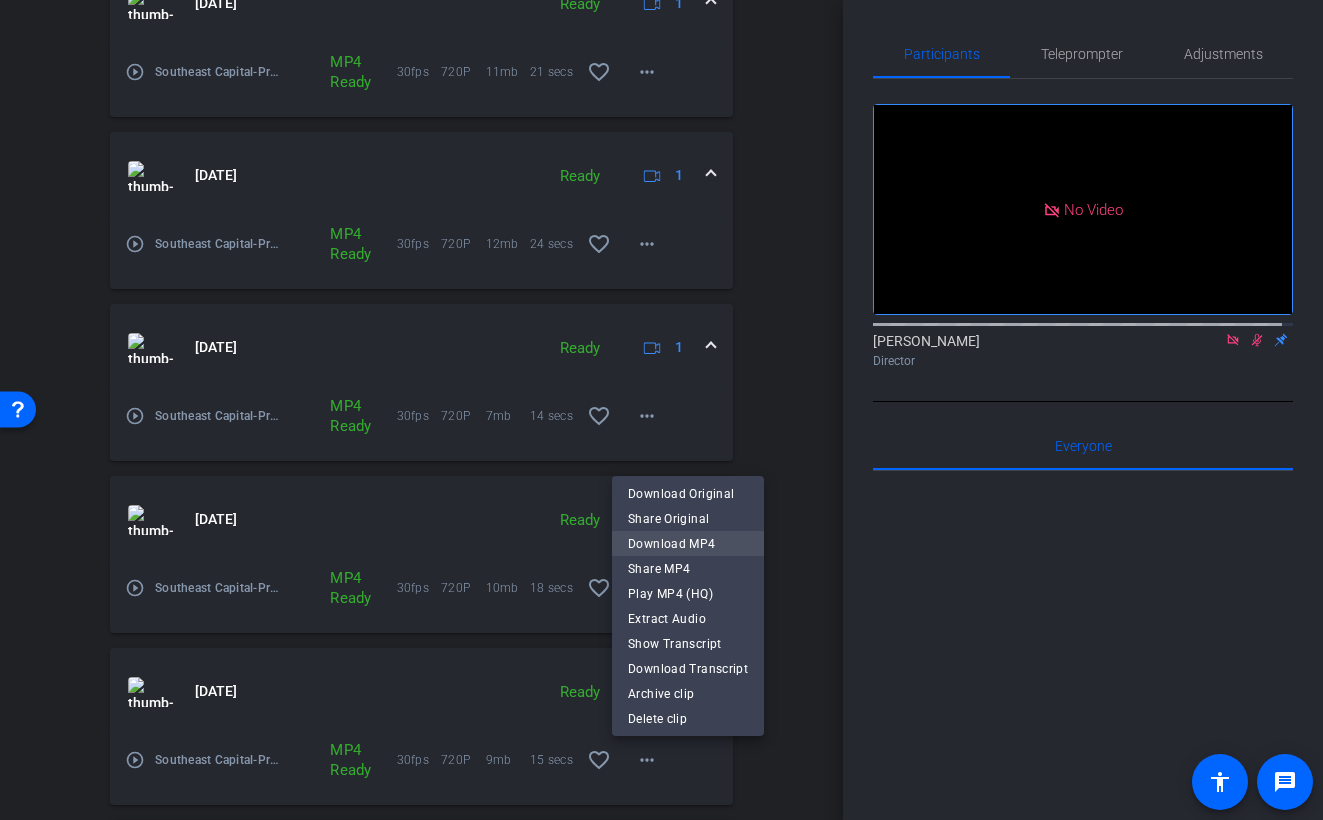 click on "Download MP4" at bounding box center [688, 543] 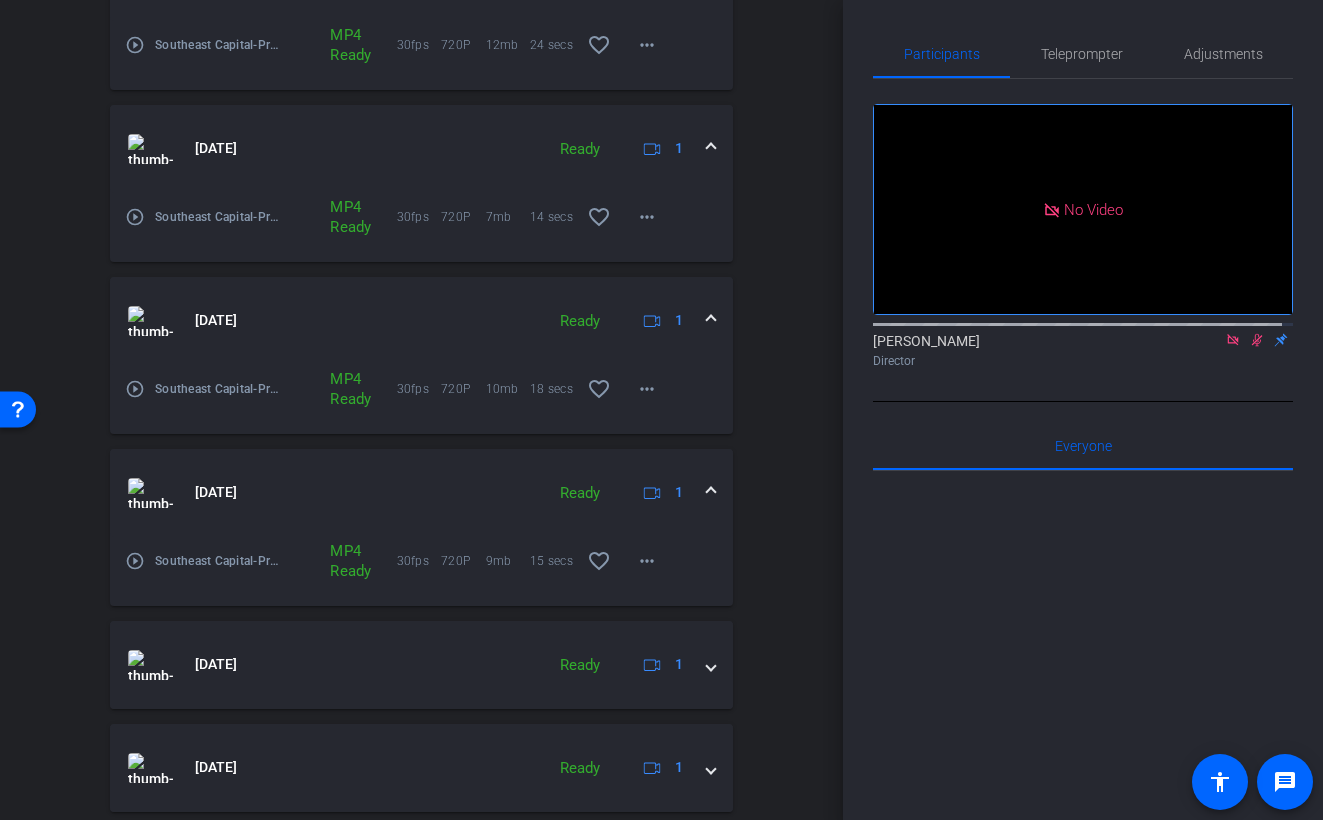 scroll, scrollTop: 1362, scrollLeft: 0, axis: vertical 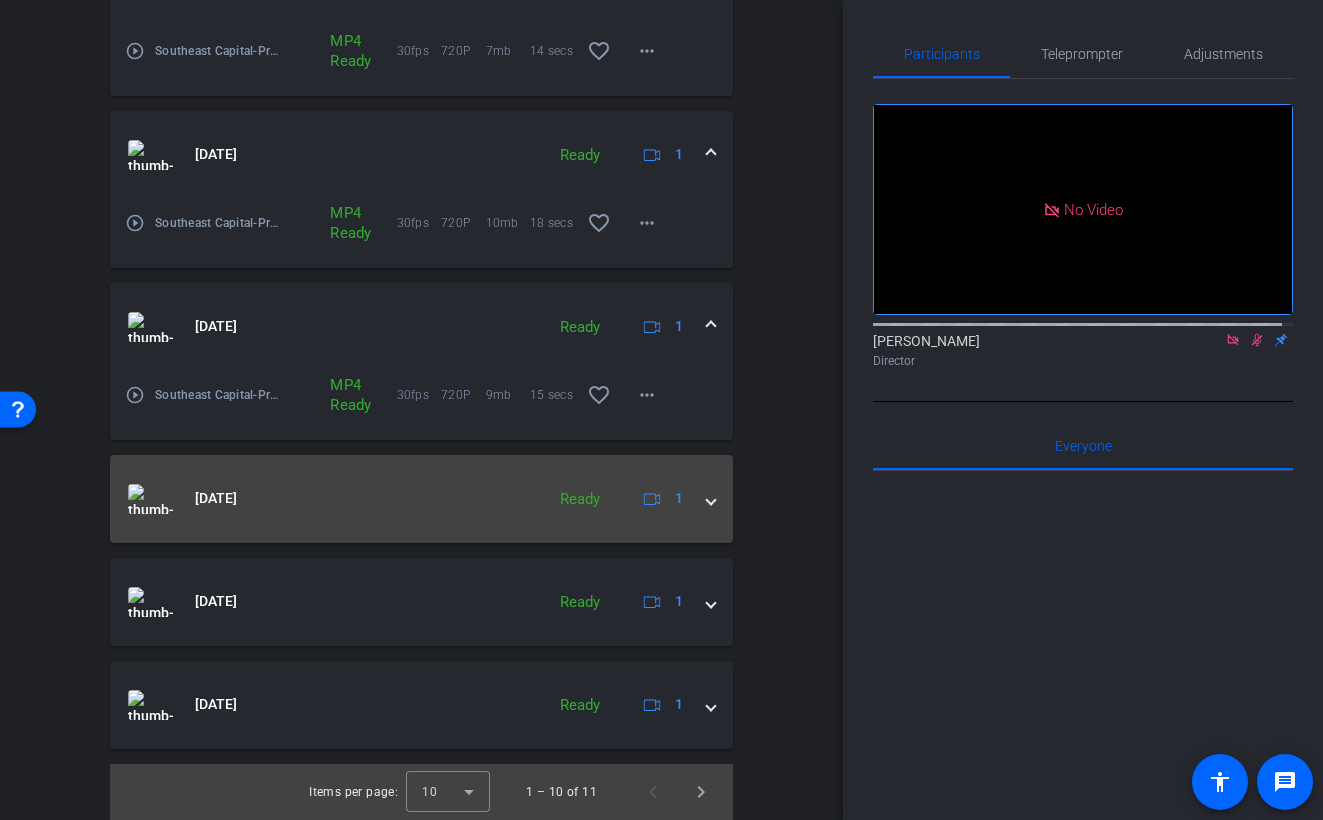 click at bounding box center [711, 498] 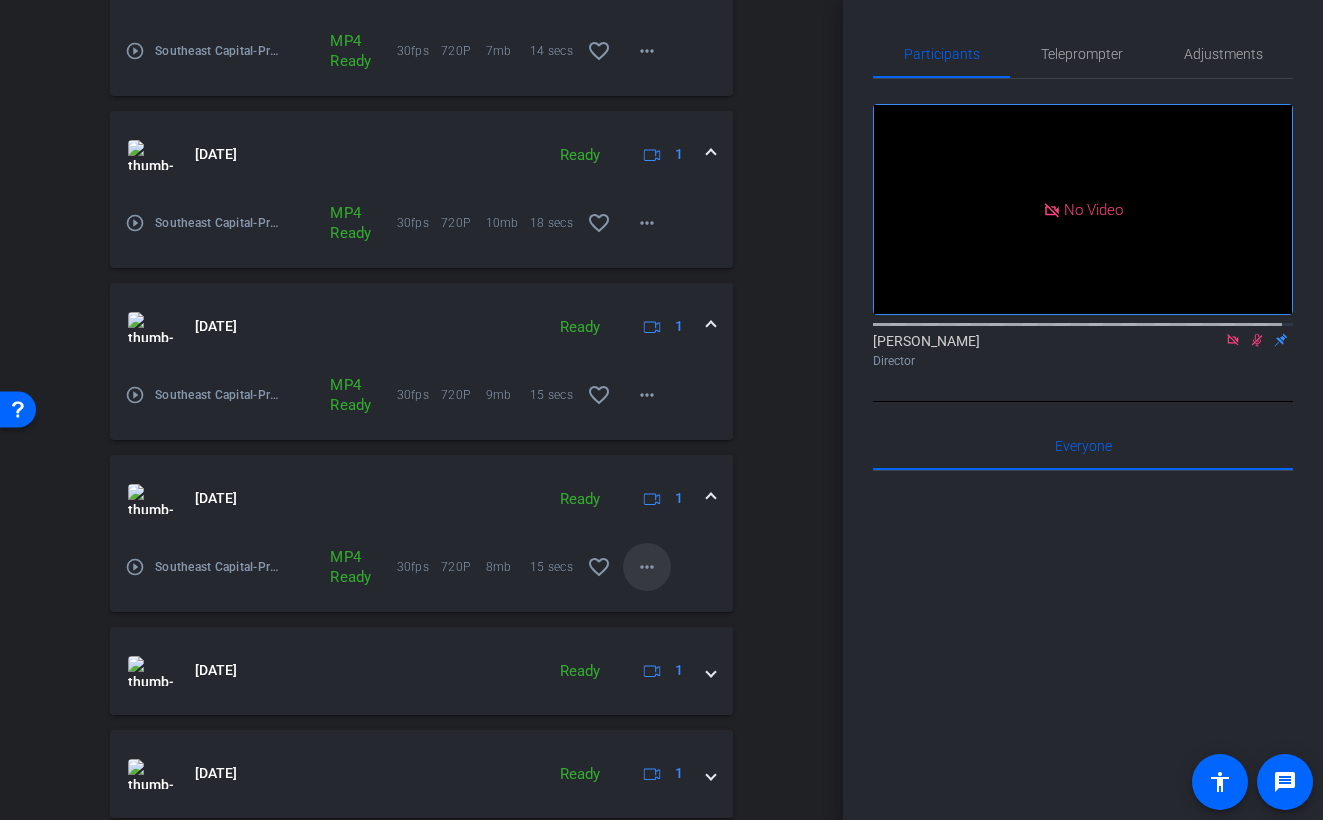 click on "more_horiz" at bounding box center [647, 567] 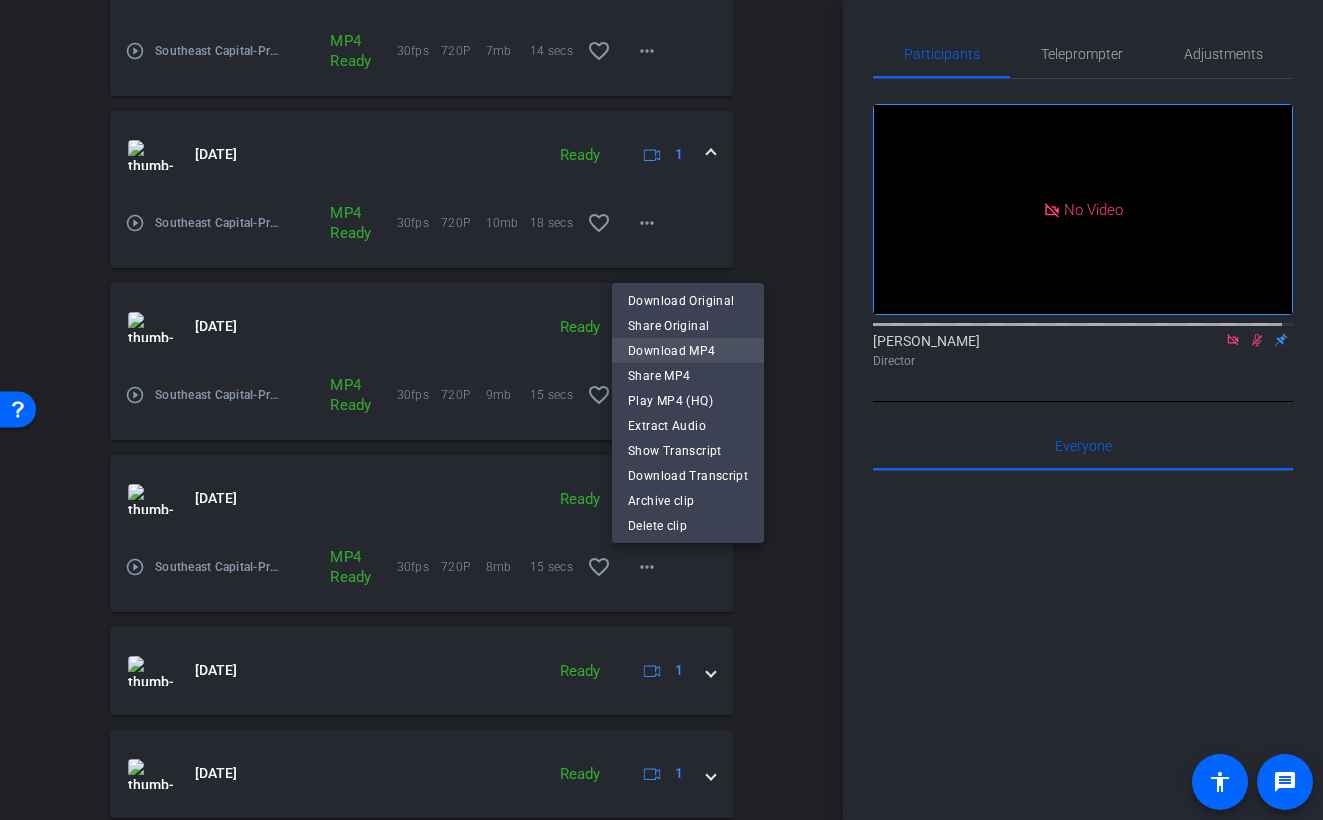click on "Download MP4" at bounding box center (688, 351) 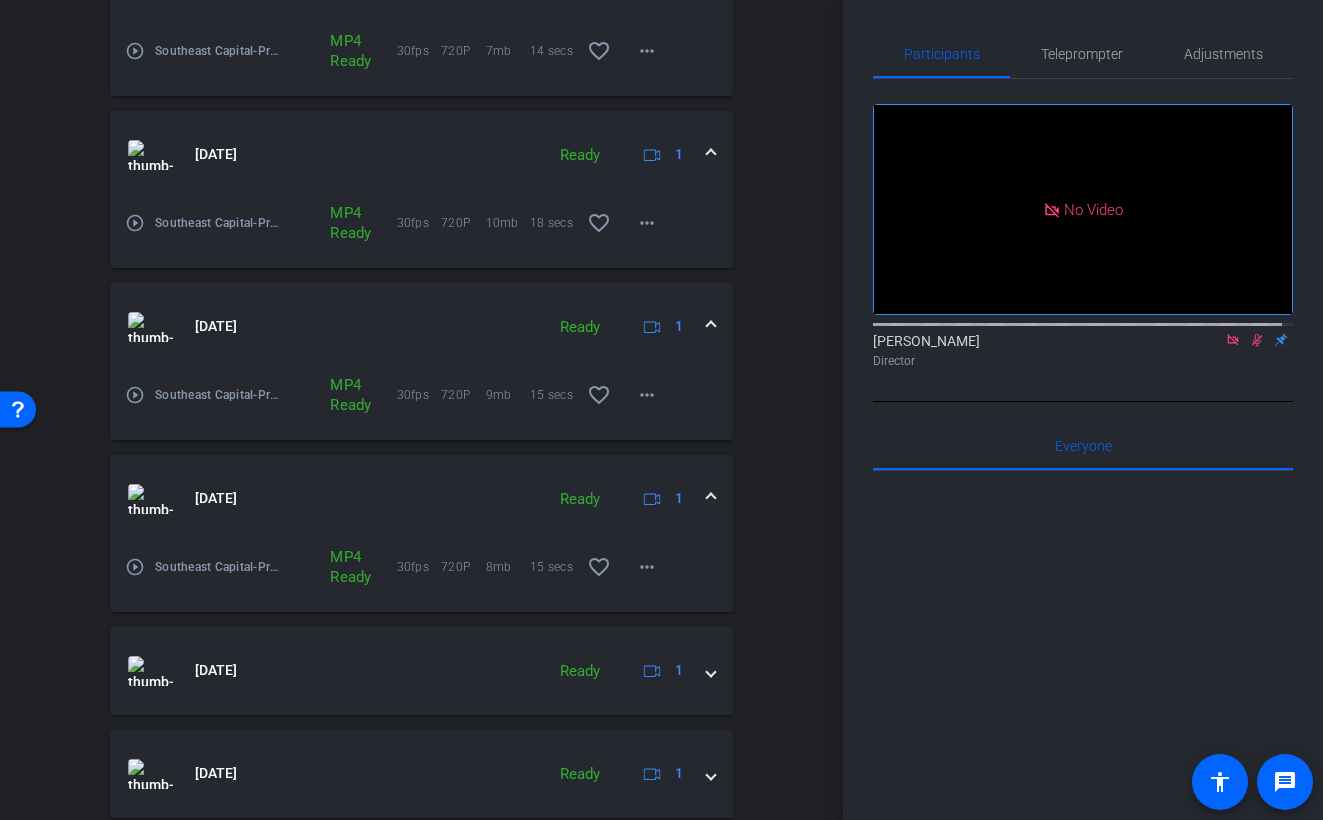 scroll, scrollTop: 1392, scrollLeft: 0, axis: vertical 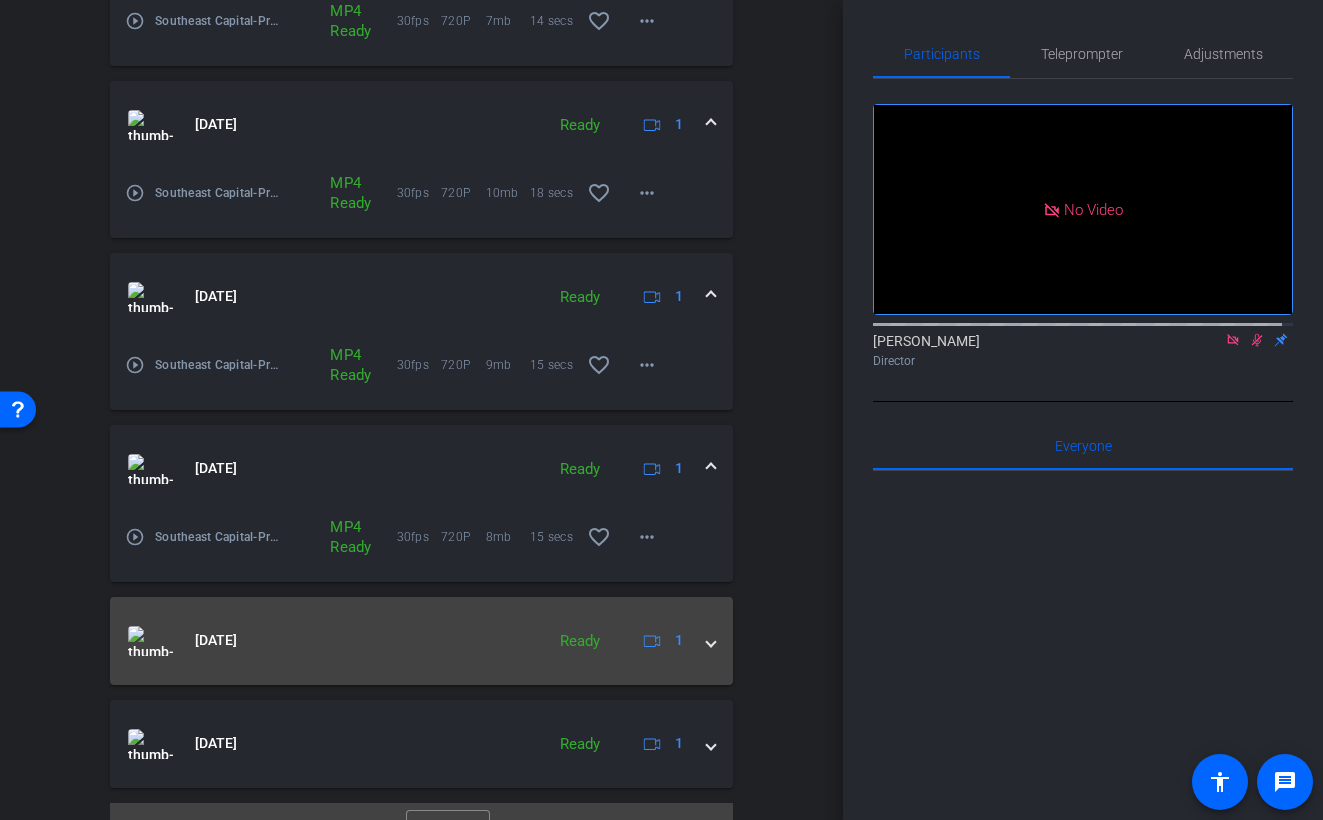 click at bounding box center [711, 640] 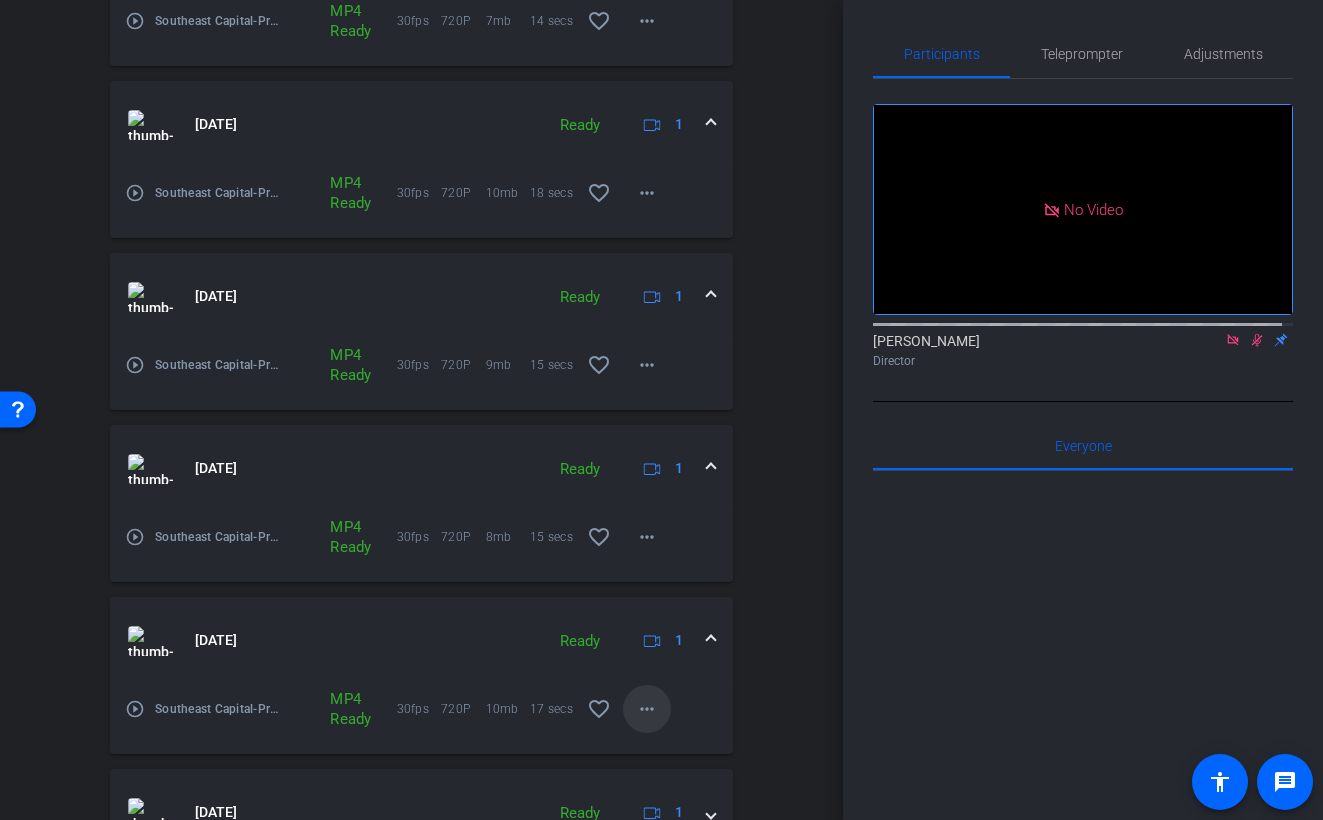 click on "more_horiz" at bounding box center [647, 709] 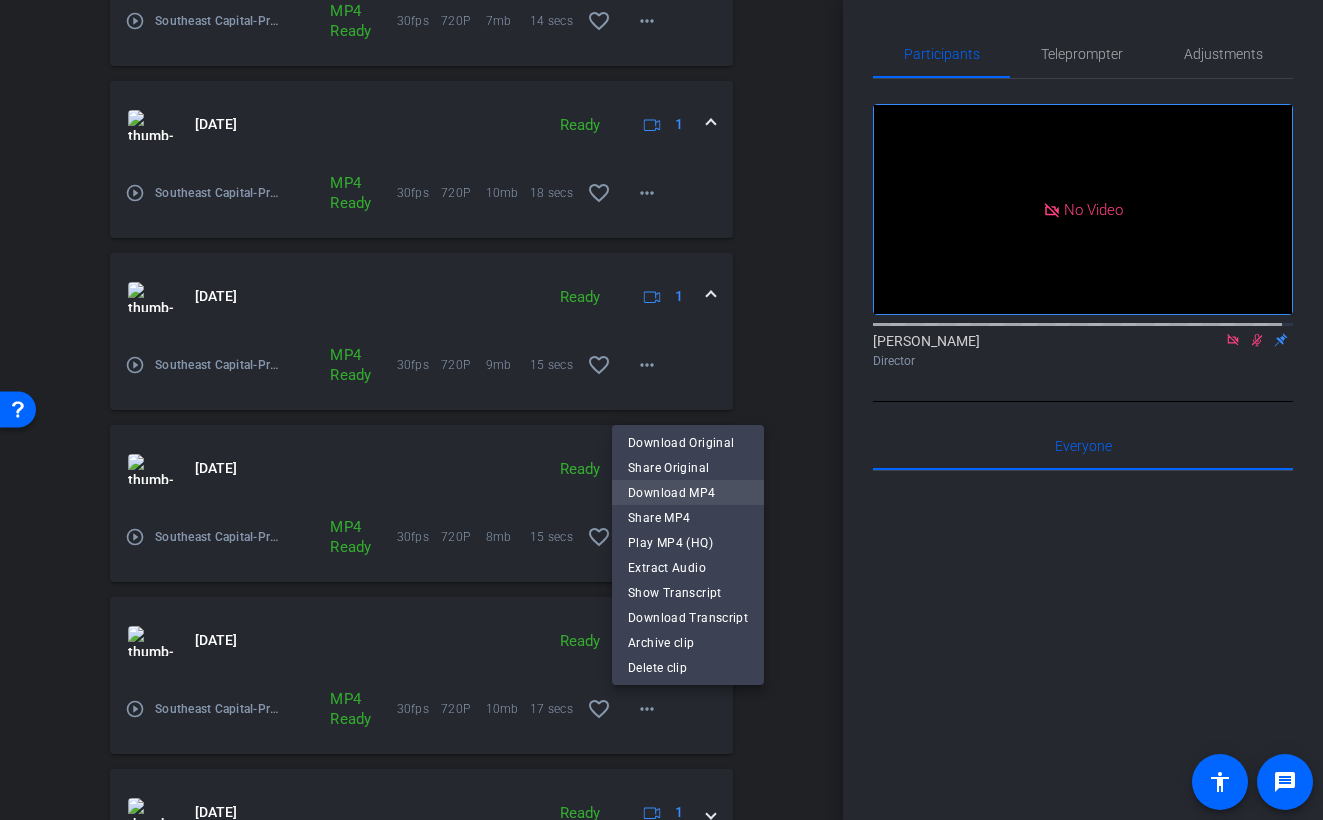 click on "Download MP4" at bounding box center [688, 493] 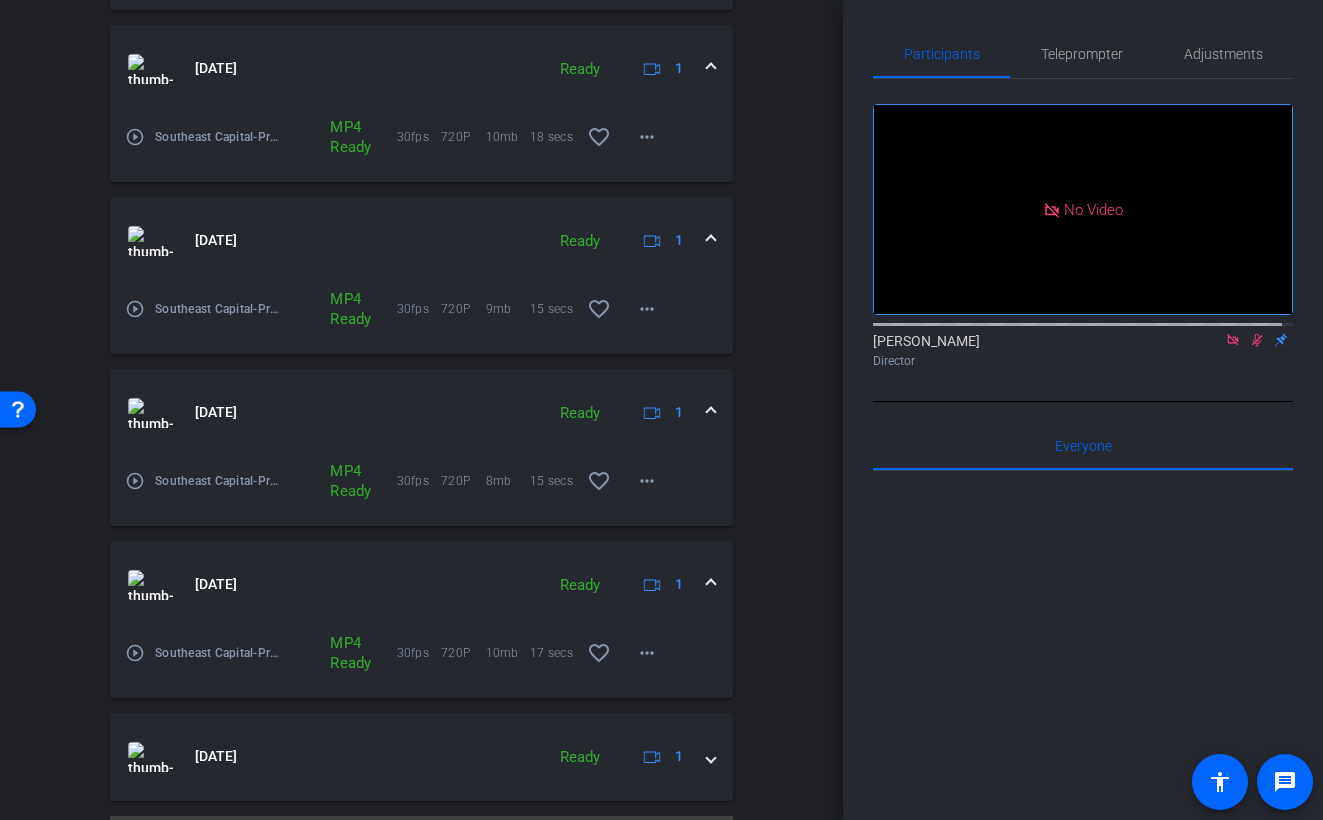 scroll, scrollTop: 1500, scrollLeft: 0, axis: vertical 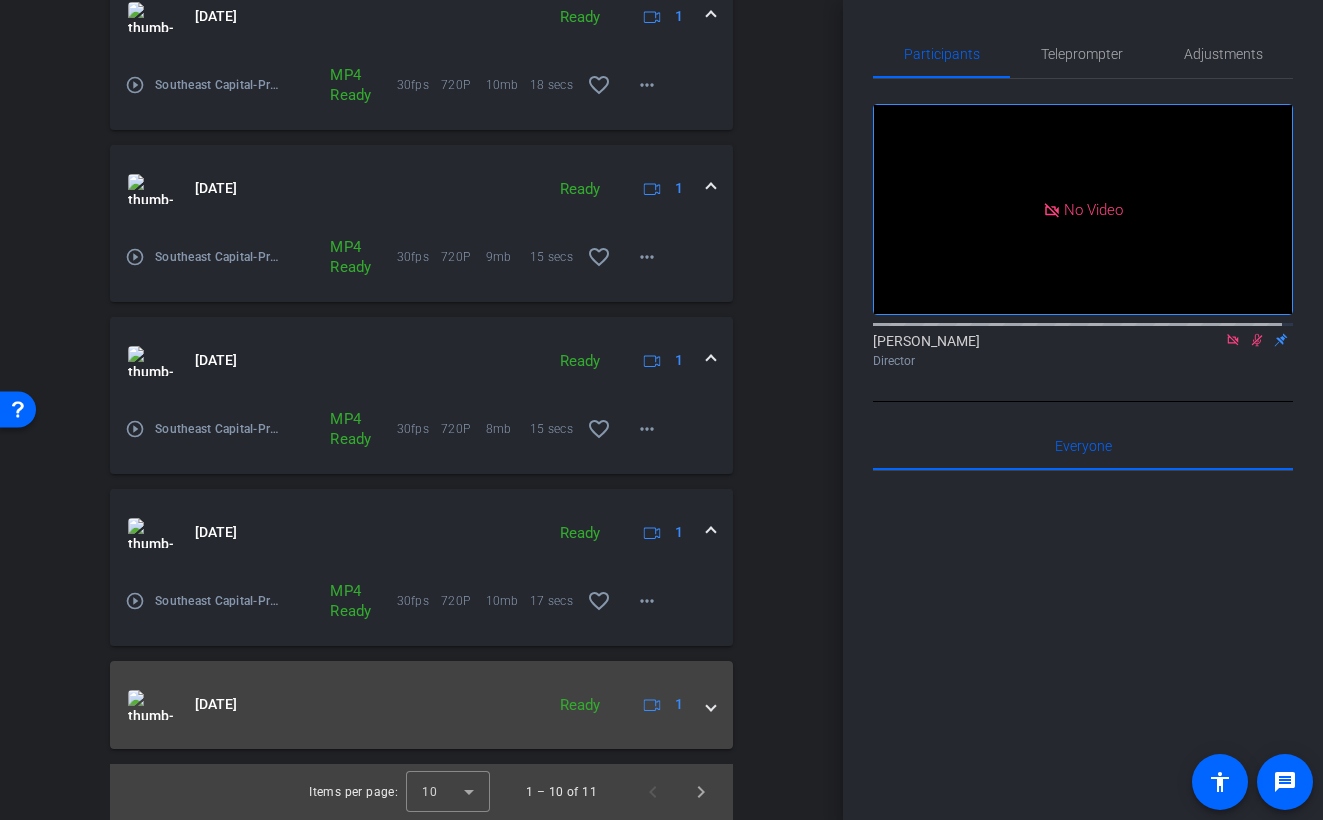 click on "Jul 22, 2025   Ready
1" at bounding box center [421, 705] 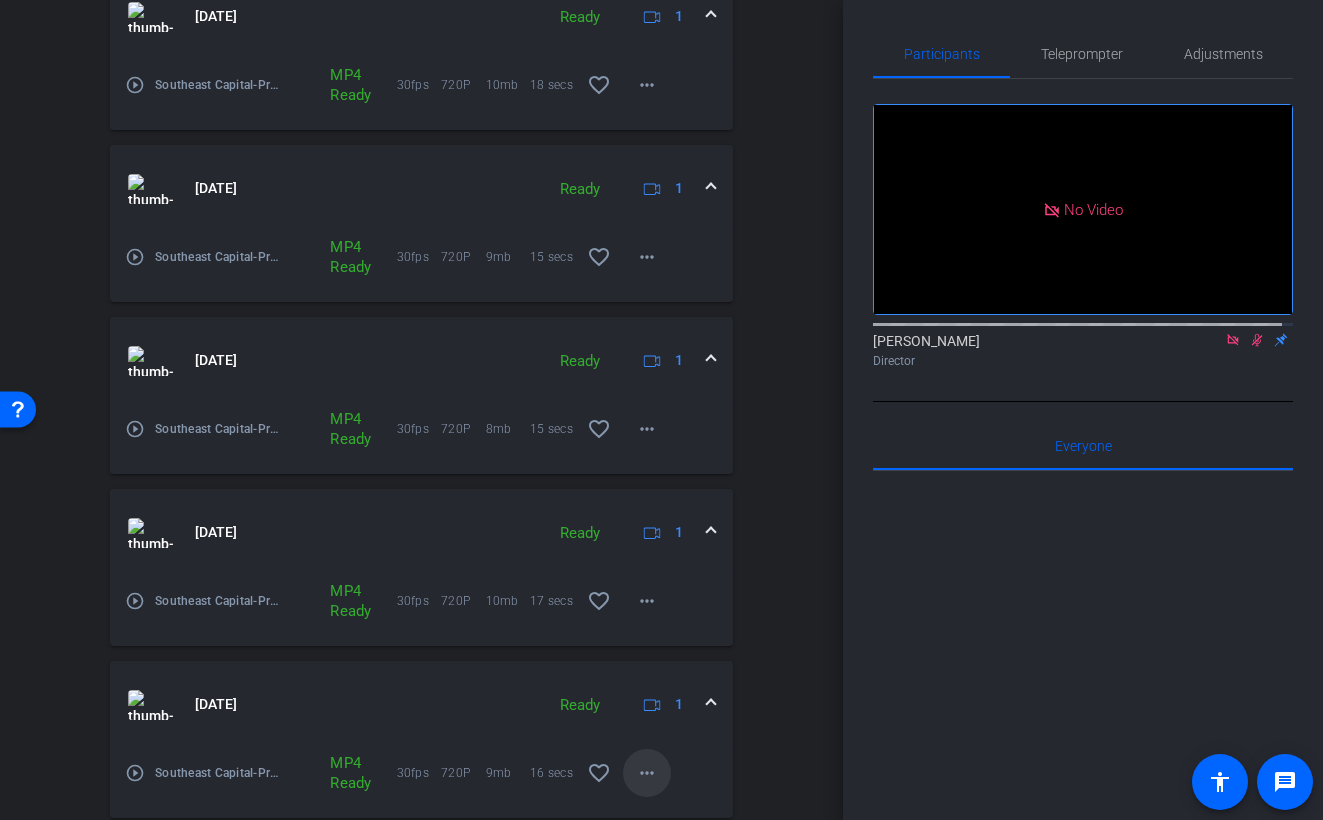 click on "more_horiz" at bounding box center (647, 773) 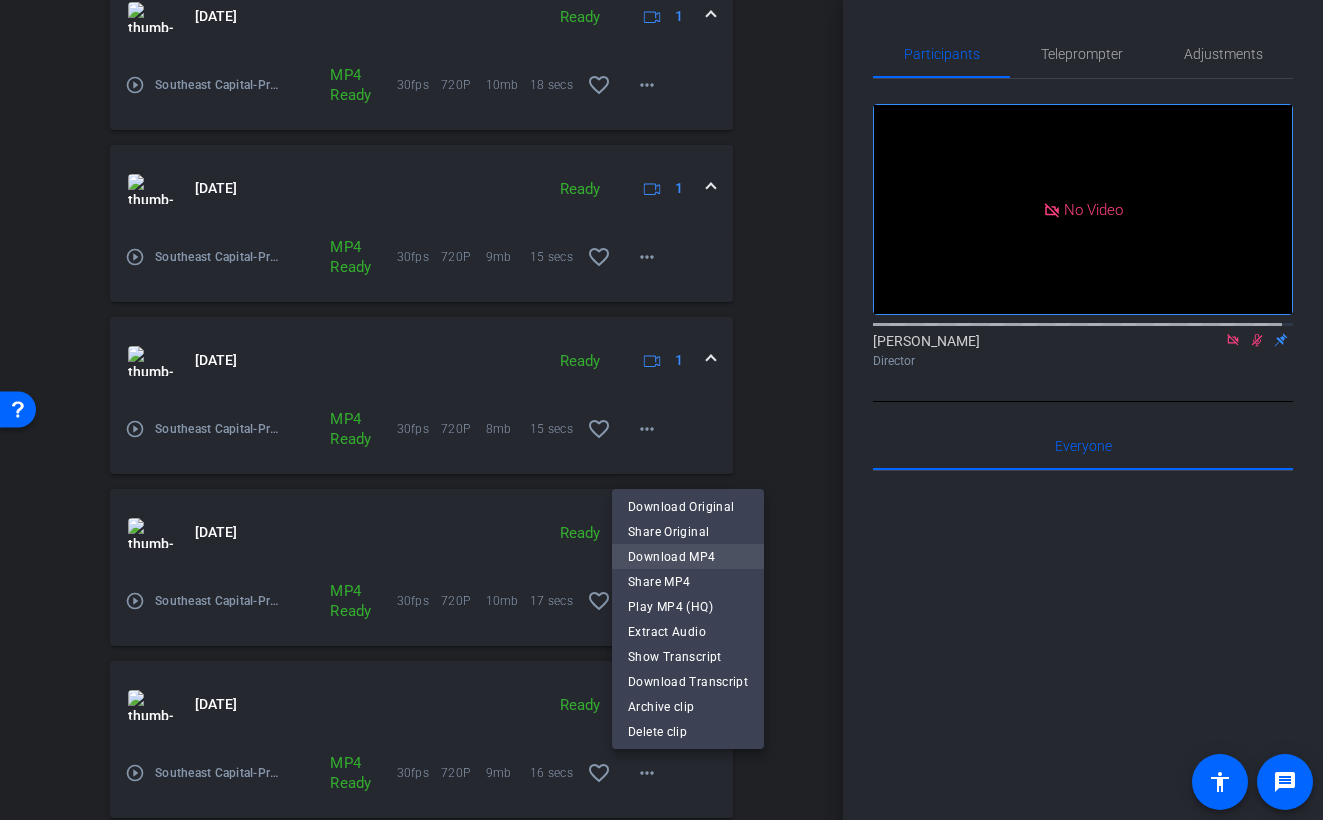 click on "Download MP4" at bounding box center [688, 557] 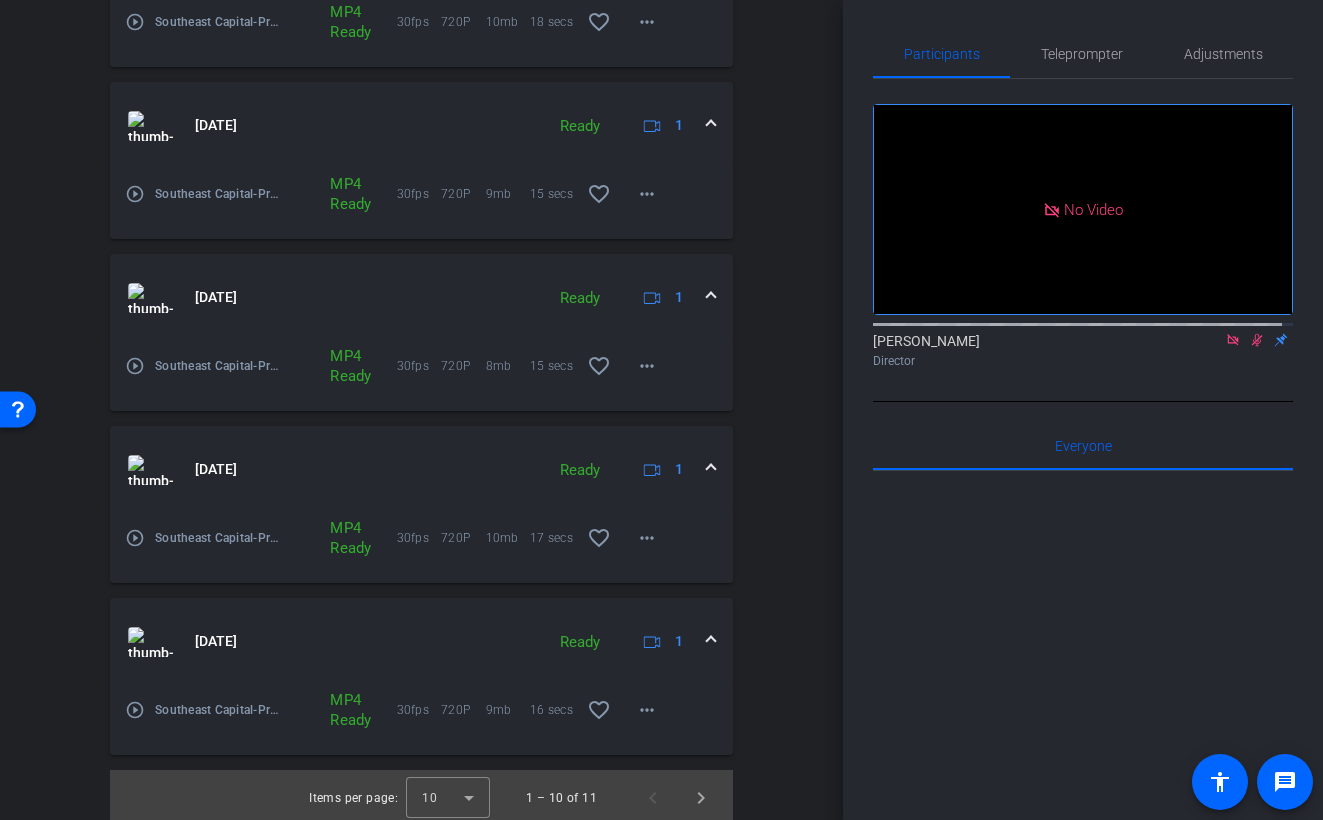 scroll, scrollTop: 1569, scrollLeft: 0, axis: vertical 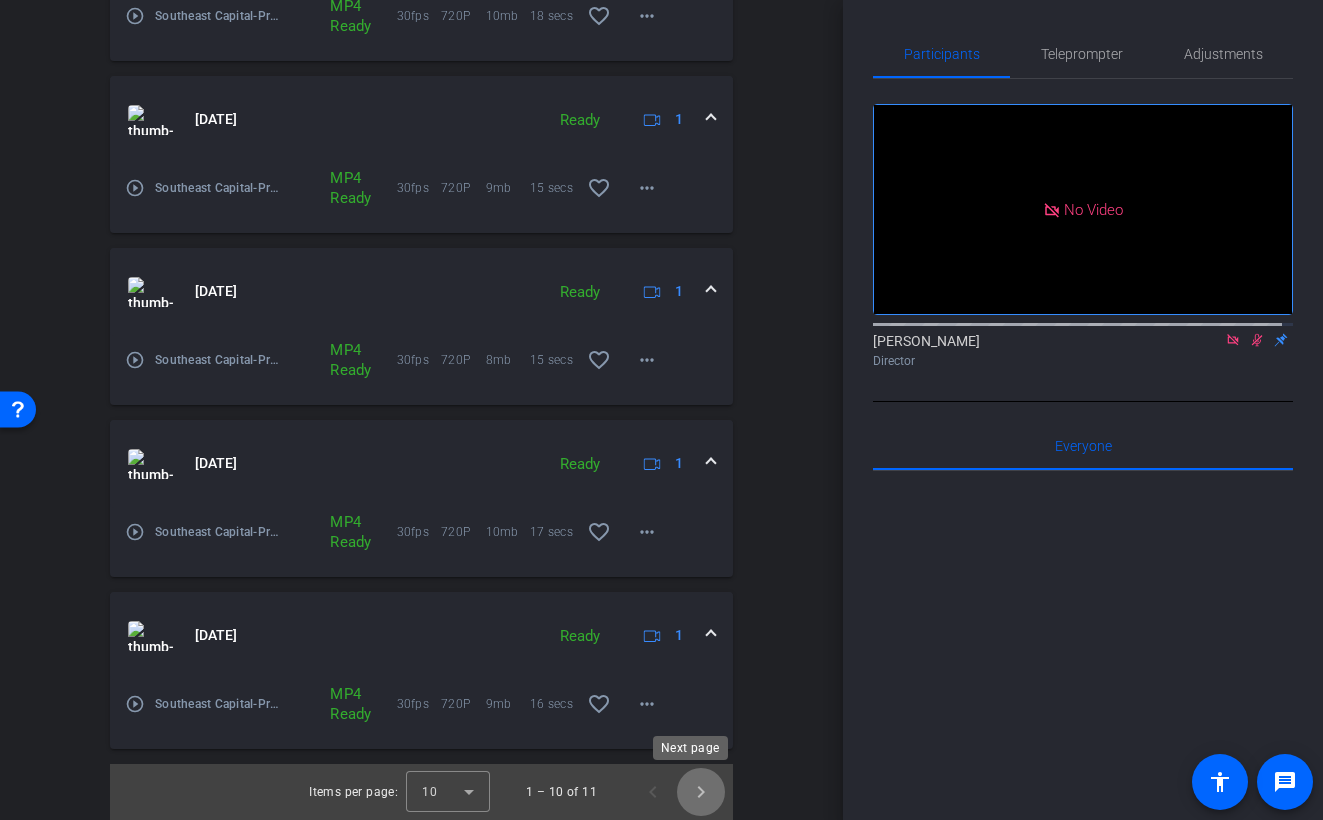 click 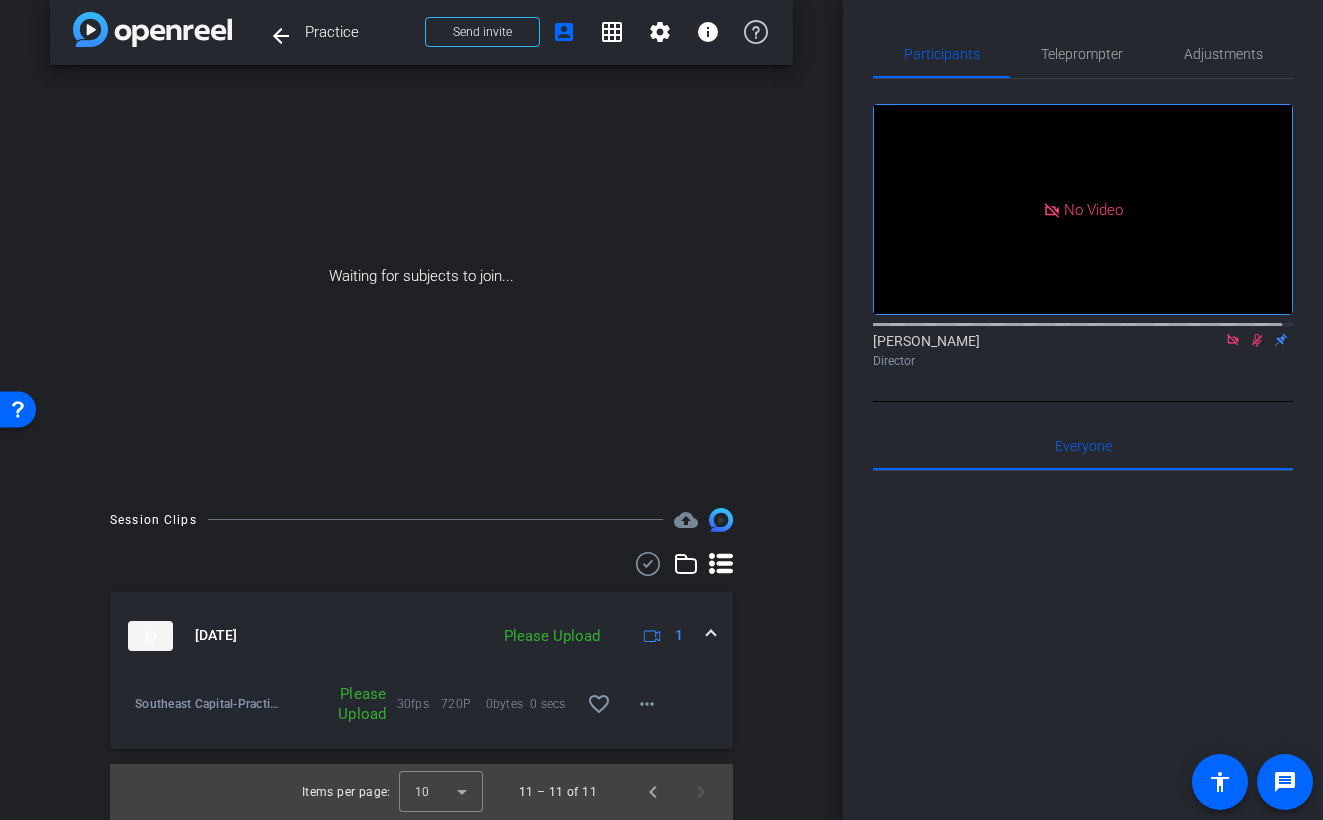 click on "Session Clips   cloud_upload
Jul 22, 2025  Please Upload
1 Southeast Capital-Practice-mic test-2025-07-22-07-26-47-888-0  Please Upload 30fps 720P 0bytes 0 secs favorite_border more_horiz  Items per page:  10  11 – 11 of 11" at bounding box center (421, 664) 